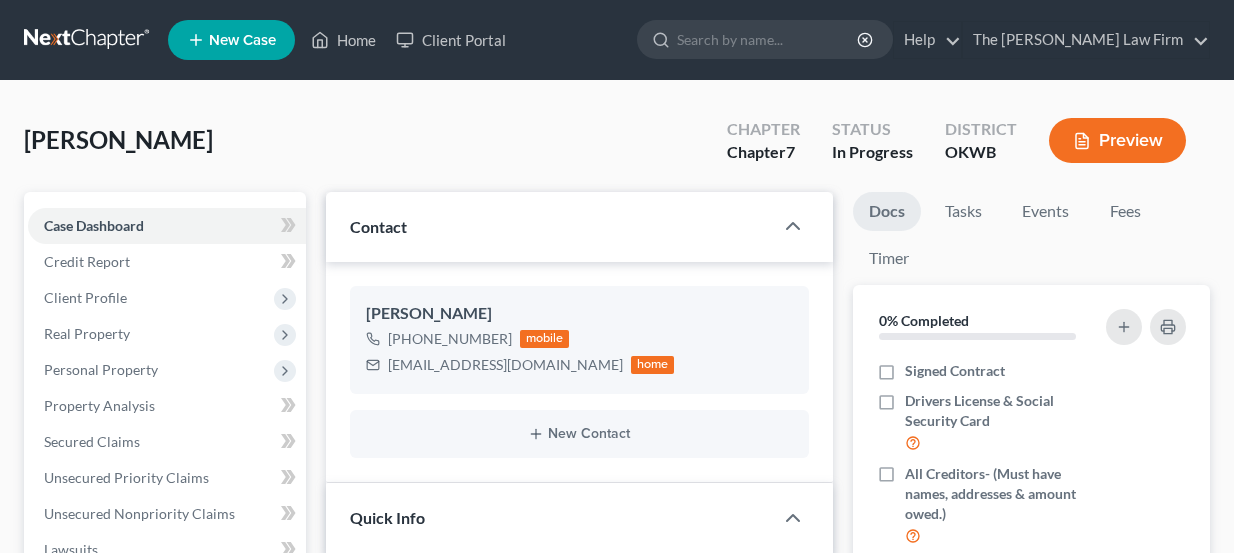 select on "4" 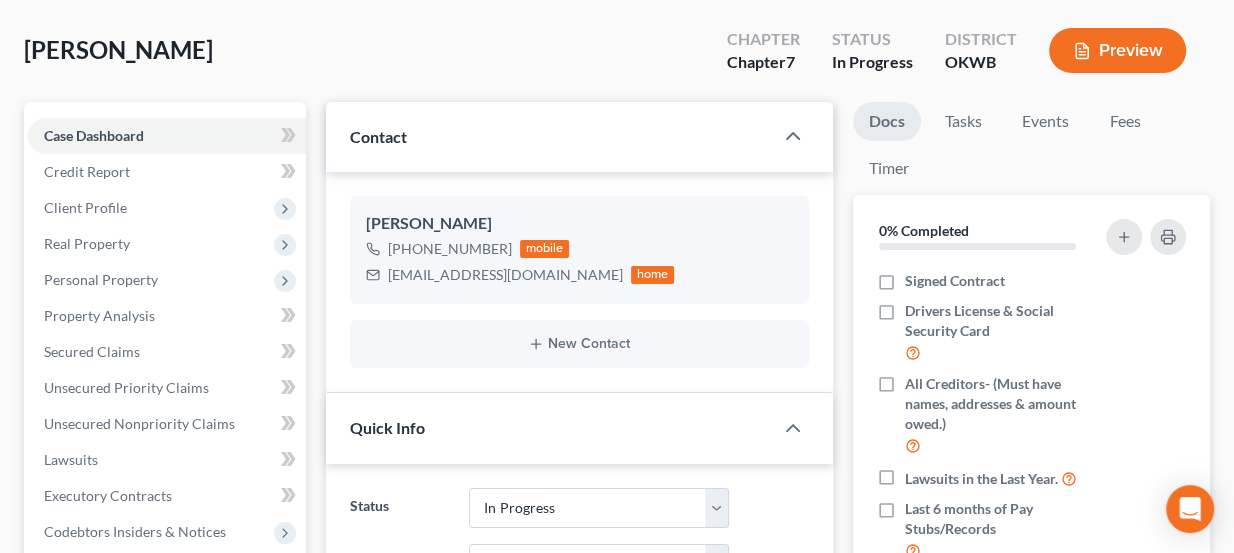 scroll, scrollTop: 0, scrollLeft: 0, axis: both 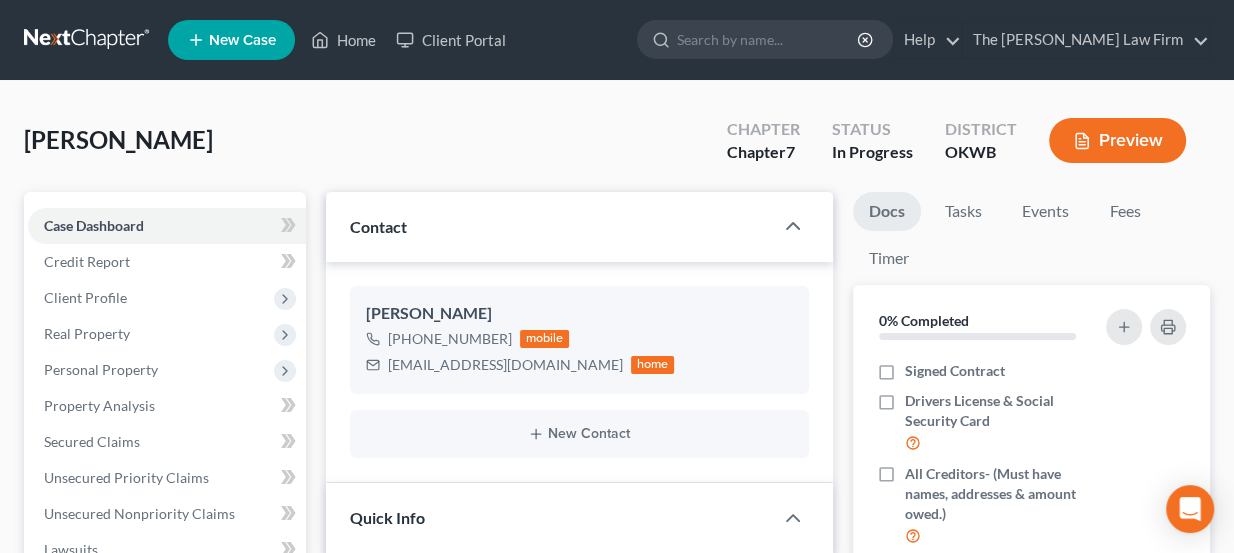 click at bounding box center (88, 40) 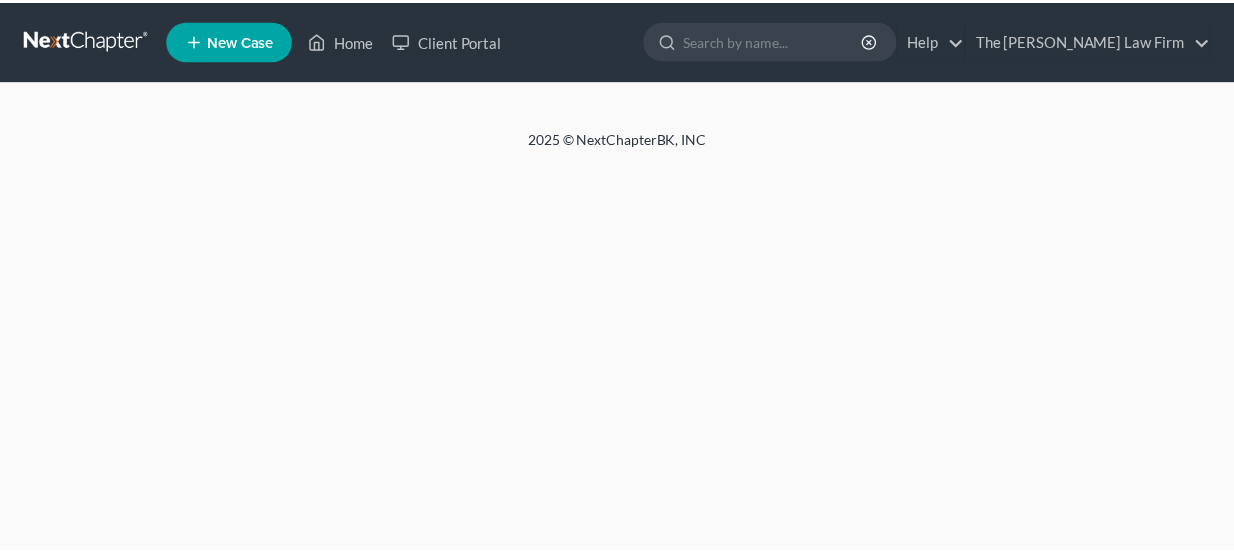 scroll, scrollTop: 0, scrollLeft: 0, axis: both 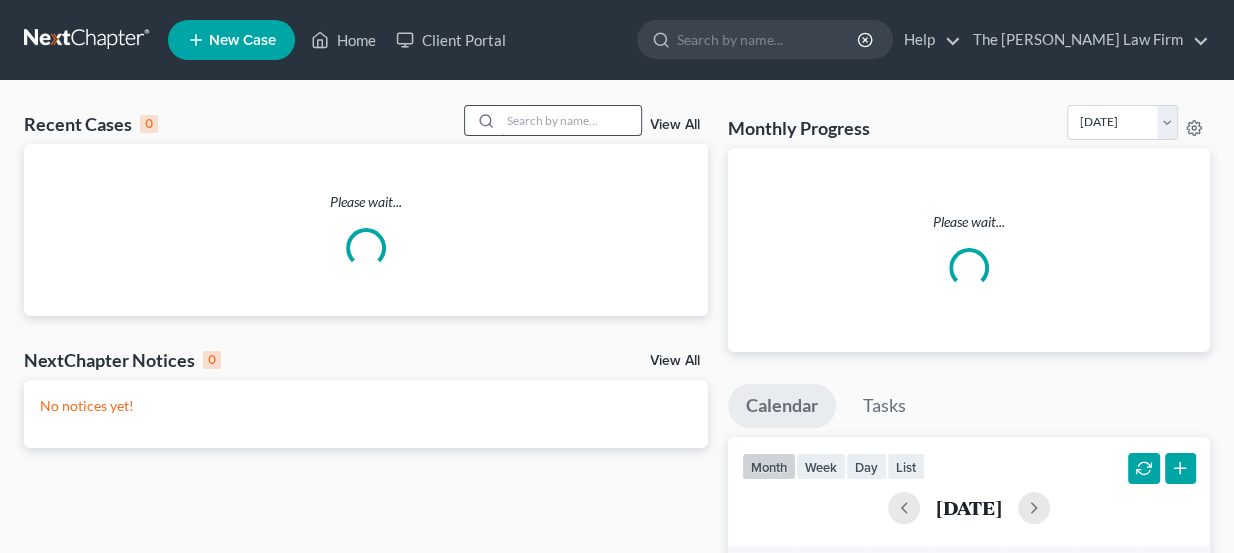 click at bounding box center [571, 120] 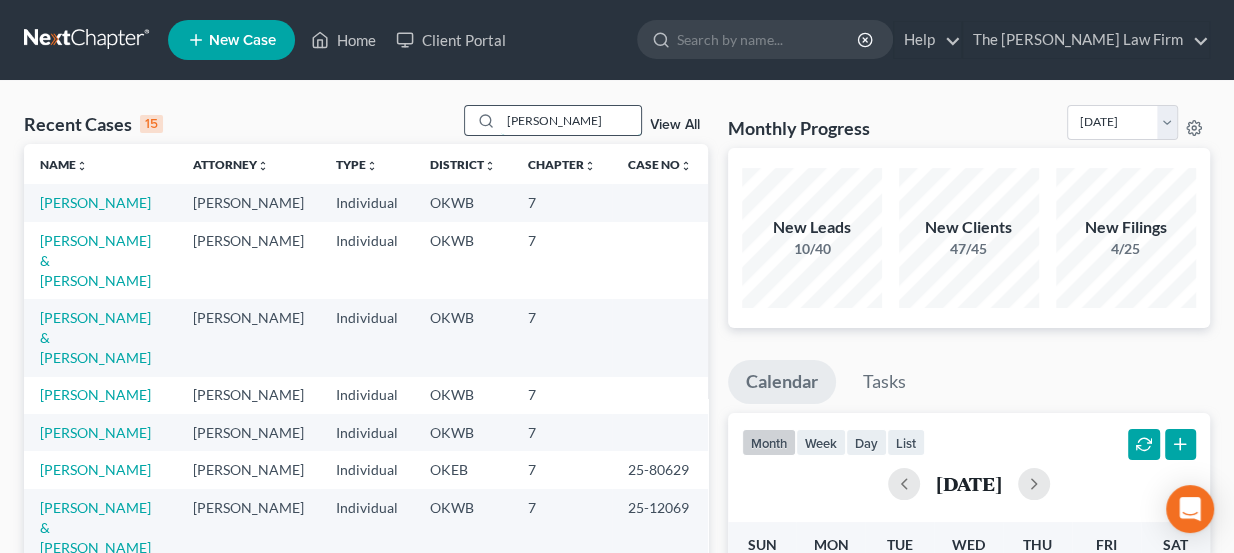 type on "morgan hayes" 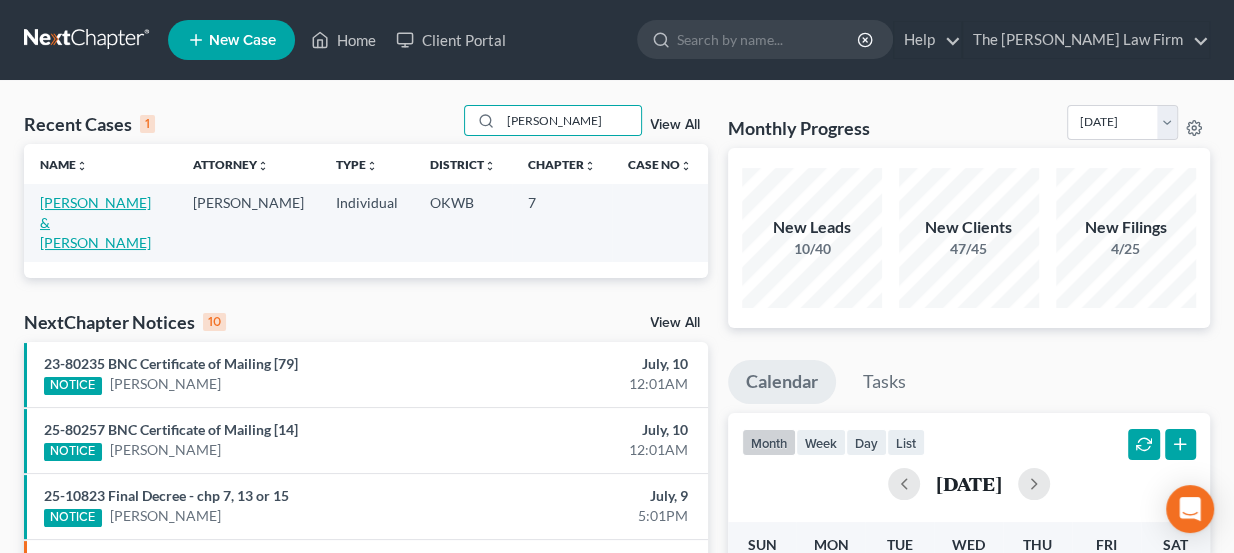 click on "Hays, Dustin & Morgan" at bounding box center (95, 222) 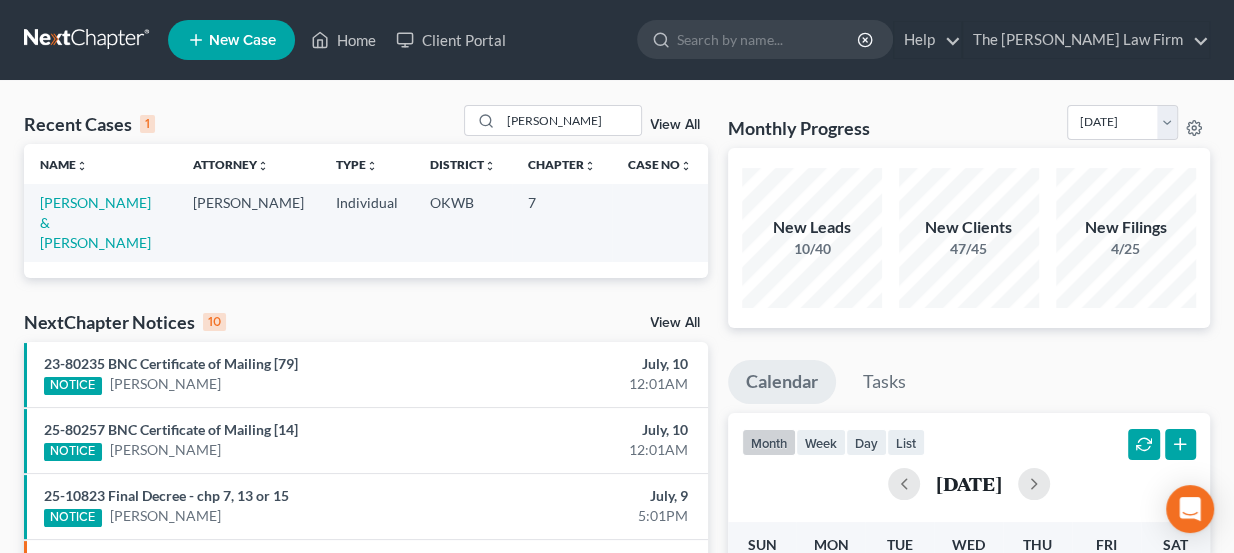 select on "4" 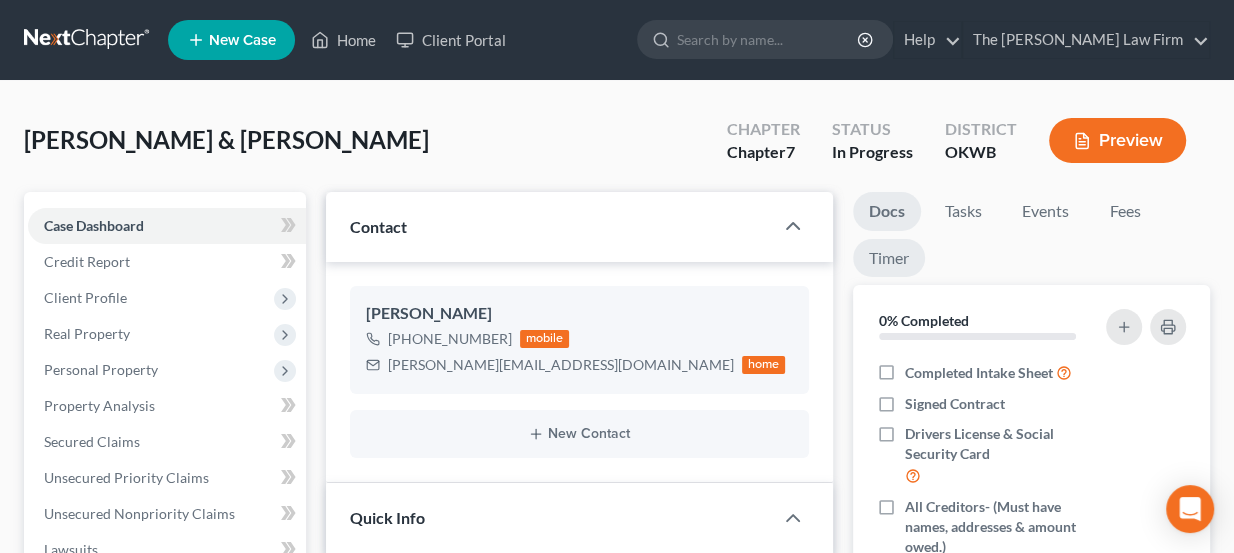 click on "Timer" at bounding box center [889, 258] 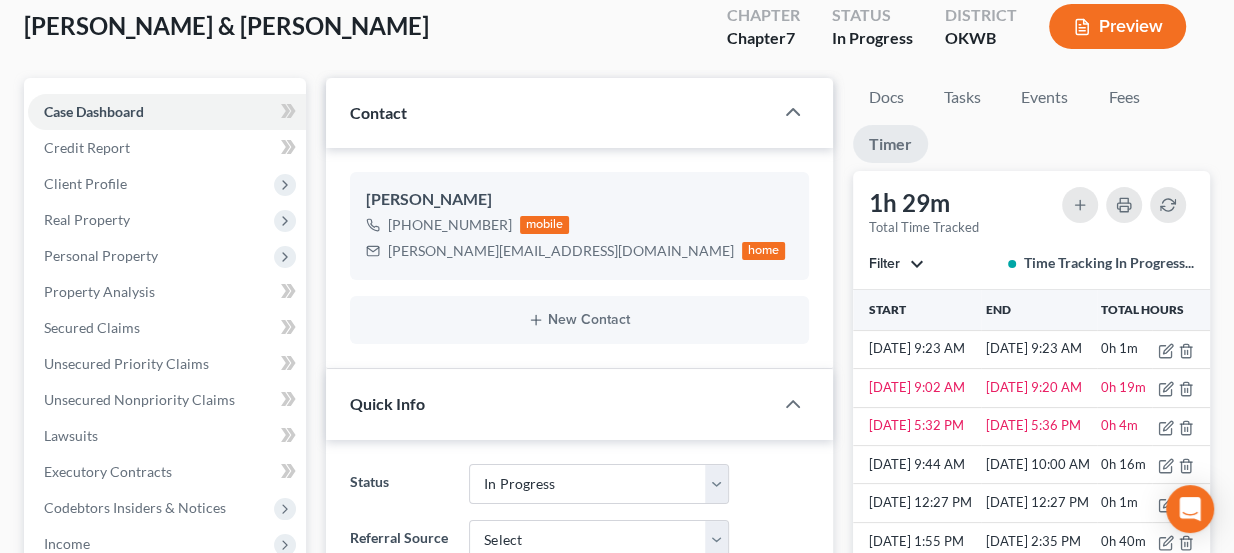 scroll, scrollTop: 181, scrollLeft: 0, axis: vertical 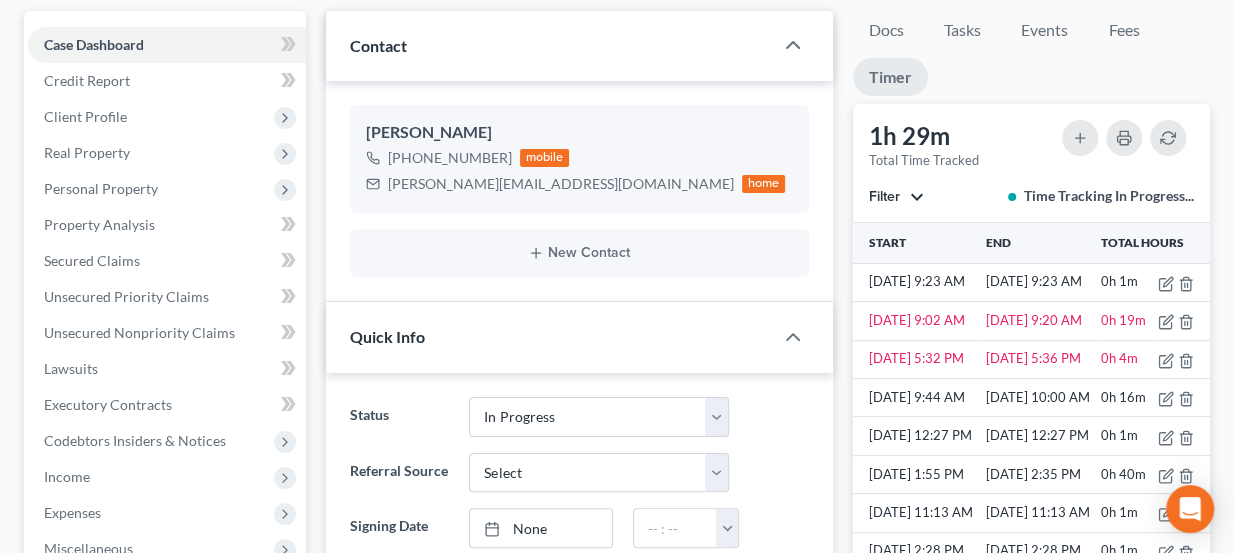 click on "Filter" at bounding box center (896, 197) 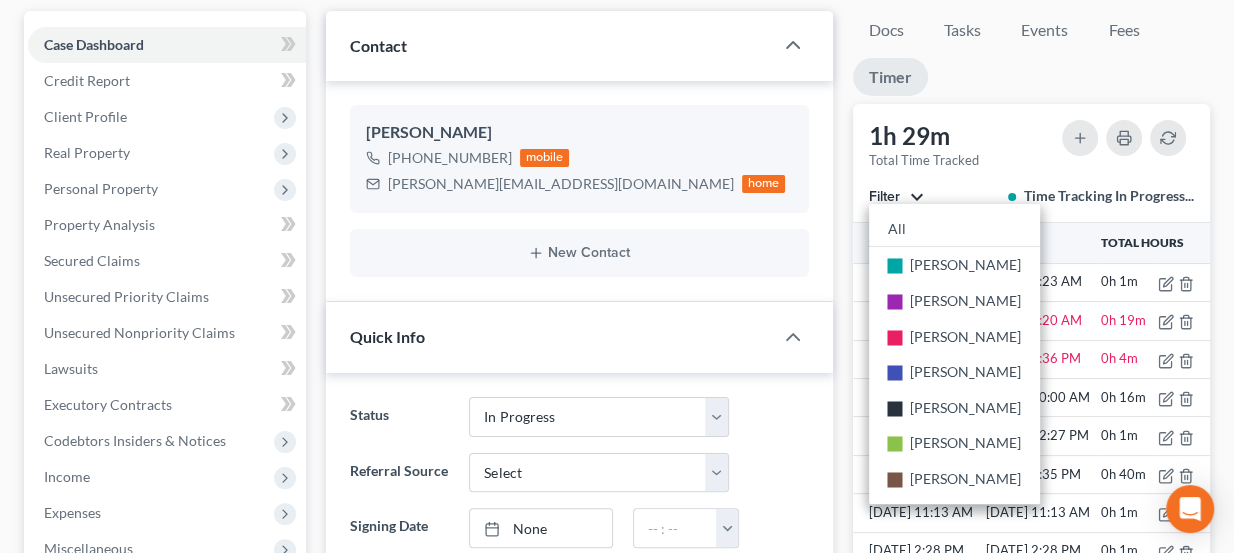 click on "1h 29m Total Time Tracked Filter All stop Paul Choate stop Kate Martin stop Stormi Boland stop Jason Choate stop Lou Phillips stop Kristin Reizer stop Madison Filcek Time Tracking In Progress..." at bounding box center (1031, 163) 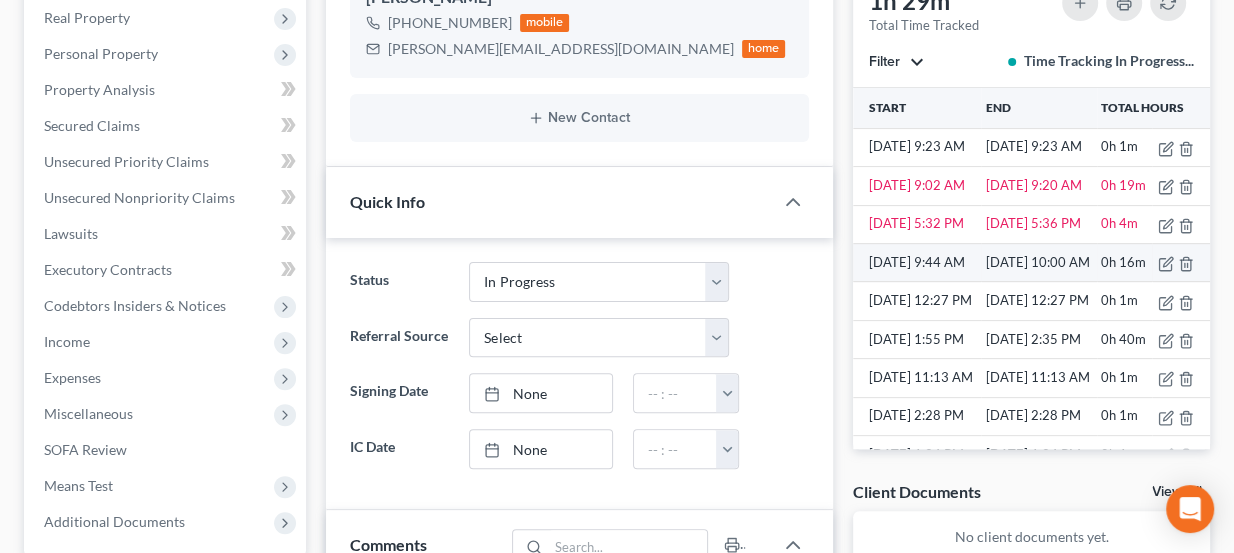 scroll, scrollTop: 363, scrollLeft: 0, axis: vertical 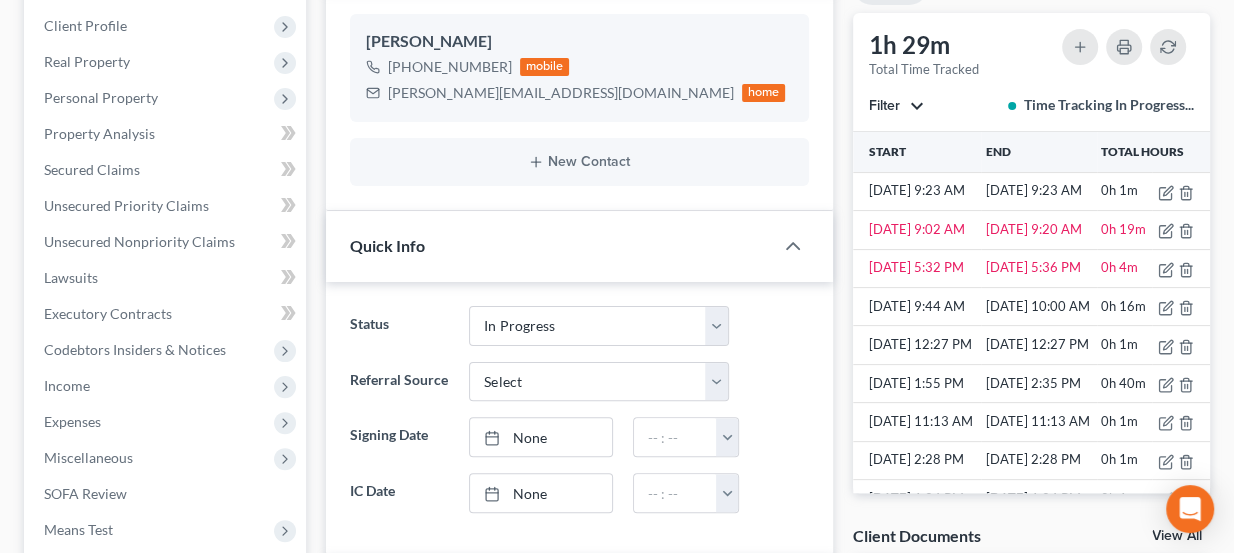 click on "Filter" at bounding box center (896, 106) 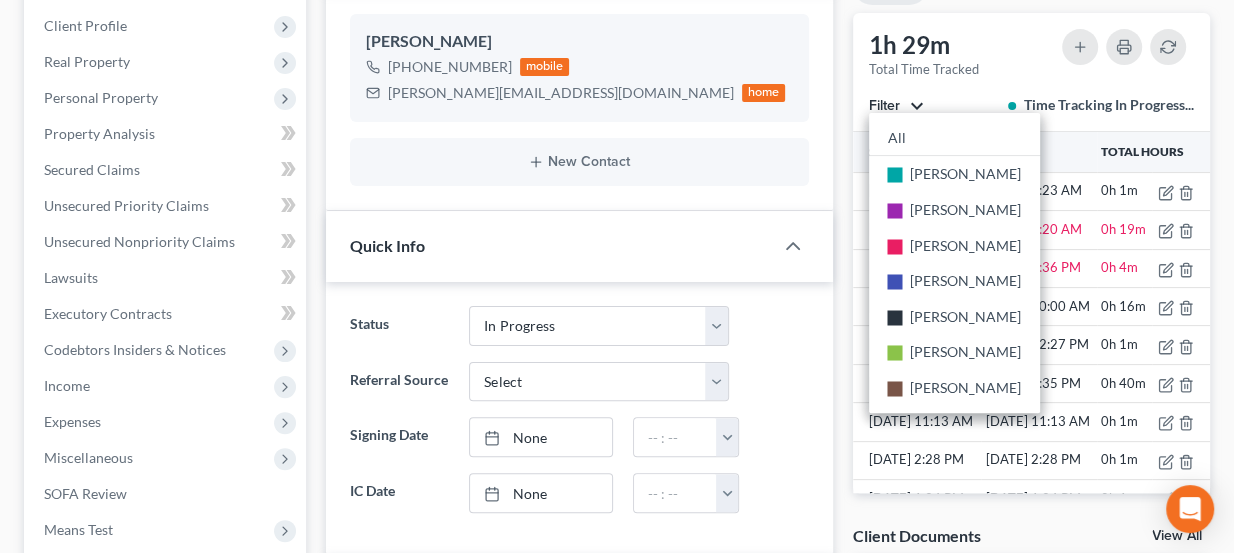 click on "Filter" at bounding box center [896, 106] 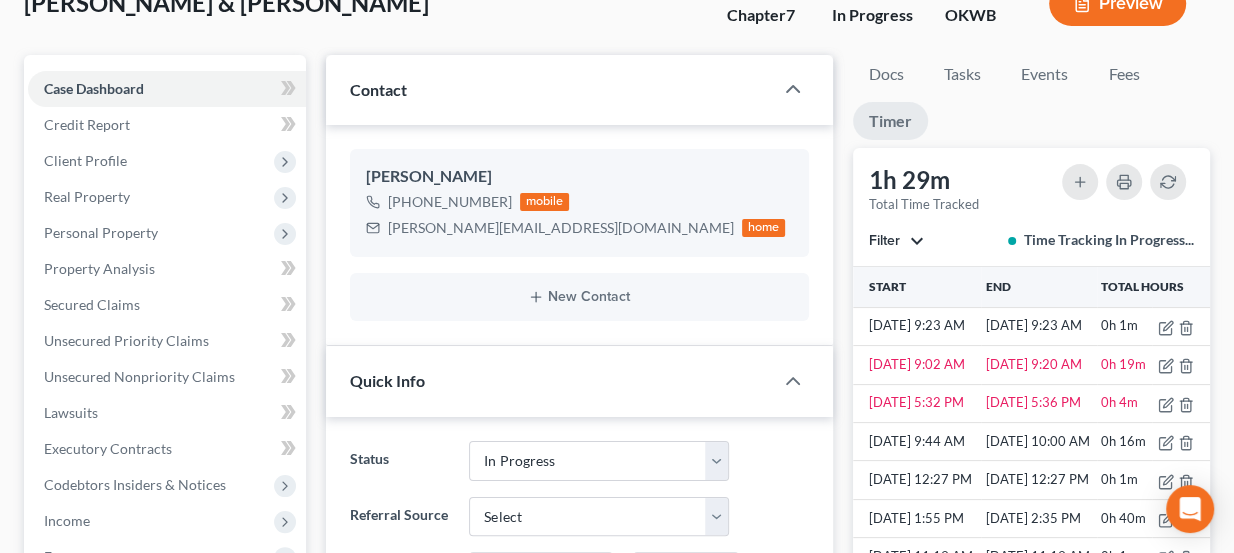 scroll, scrollTop: 0, scrollLeft: 0, axis: both 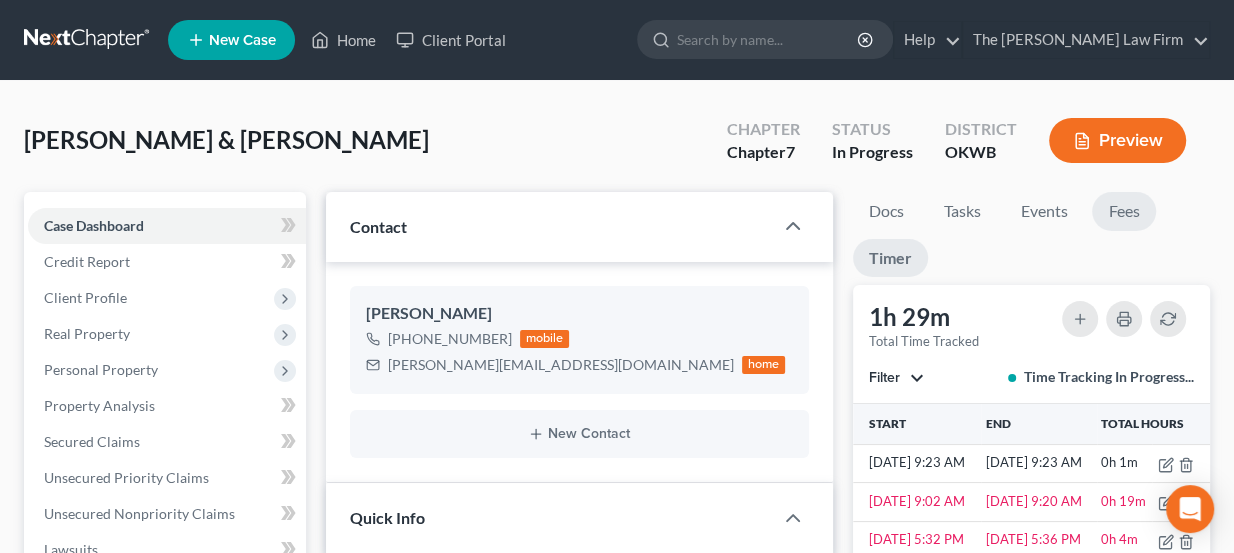 click on "Fees" at bounding box center [1124, 211] 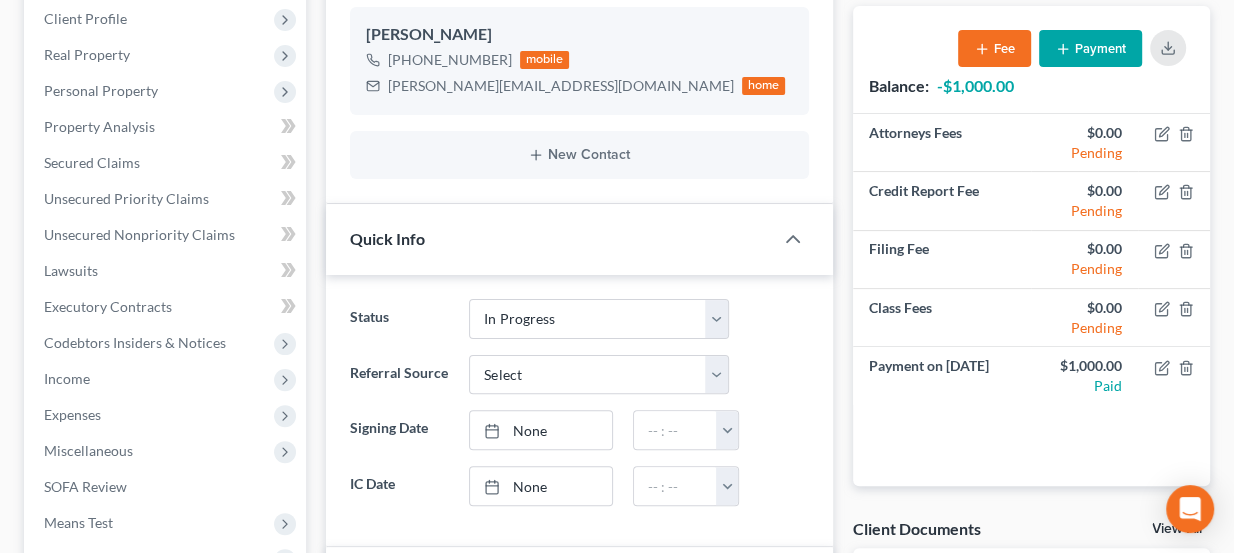 scroll, scrollTop: 363, scrollLeft: 0, axis: vertical 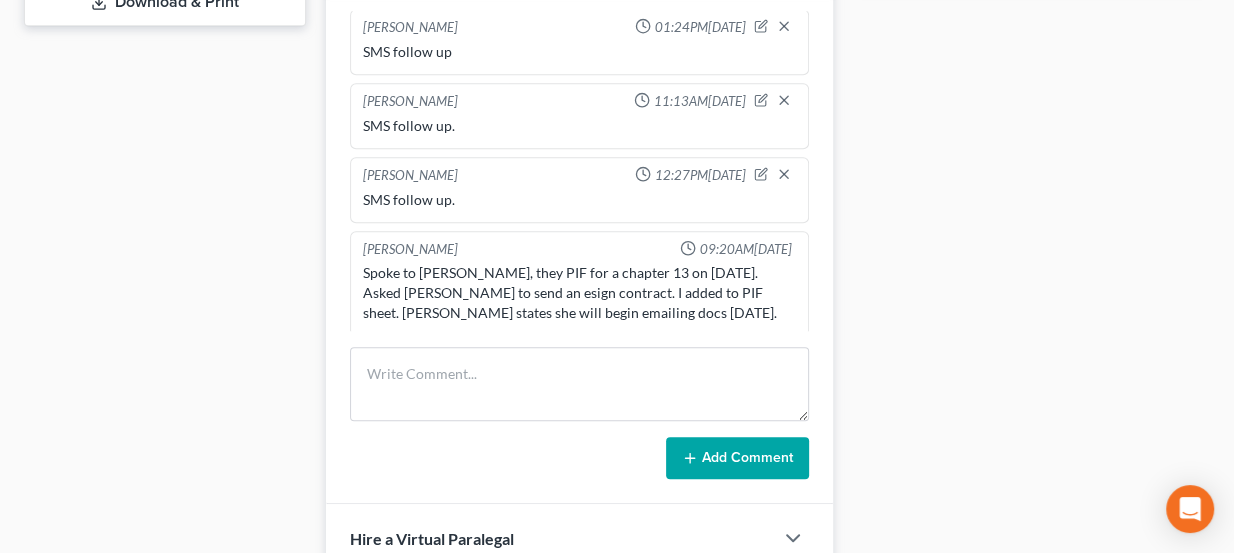 click on "Docs
Tasks
Events
Fees
Timer
0% Completed
Nothing here yet! Completed Intake Sheet   Signed Contract   Drivers License & Social Security Card   All Creditors- (Must have names, addresses & amount owed.)   Lawsuits in the Last Year.   Last 6 months of Pay Stubs/Records   6 Months of Bank Statements for all Financial and Bank Accounts   Last 4 years of Federal 1040 & State 511 Tax forms. (only submitting W2 is not acceptable)   Real Property Deeds and Mortgages   Certificates of Title for all vehicles (Cars, Boats, RVs, ATVs, Ect...) If its in your name, we need it!   Pension Plans or Retirement Accounts of any kind.   Credit Counseling Certificate
Hide Completed Tasks
Initial consultation Receive documents Follow up appointment Review petition Signing appointment File petition Email pay stubs to trustee Calendar 341 Hearing and send notice to debtor(s) Send notice of Bankruptcy to parties File post petition counseling course (Form 23)" at bounding box center [1031, -1] 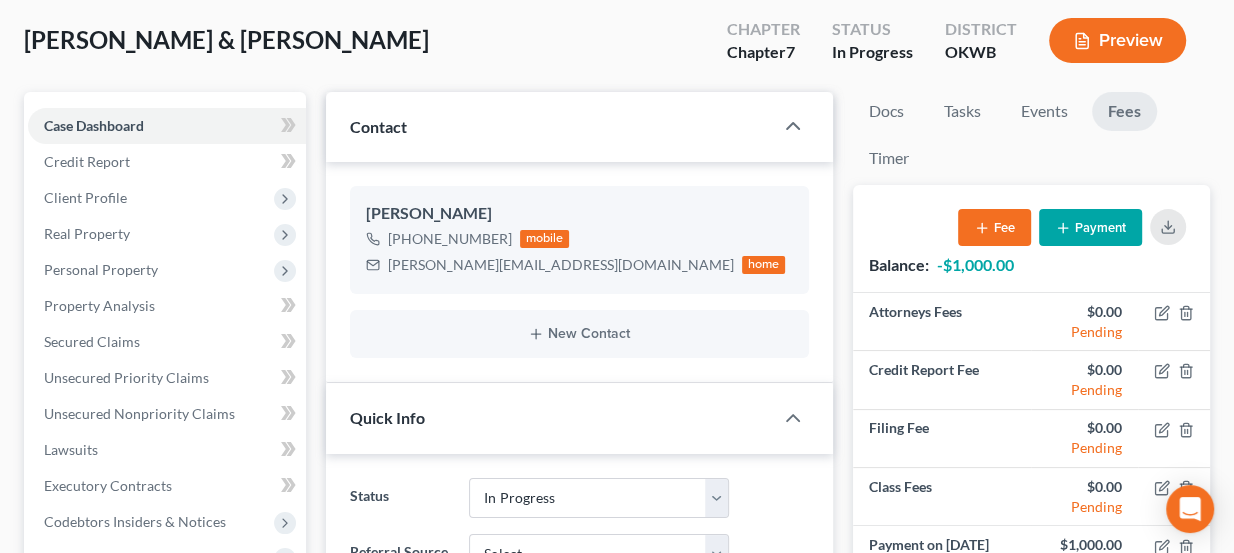 scroll, scrollTop: 90, scrollLeft: 0, axis: vertical 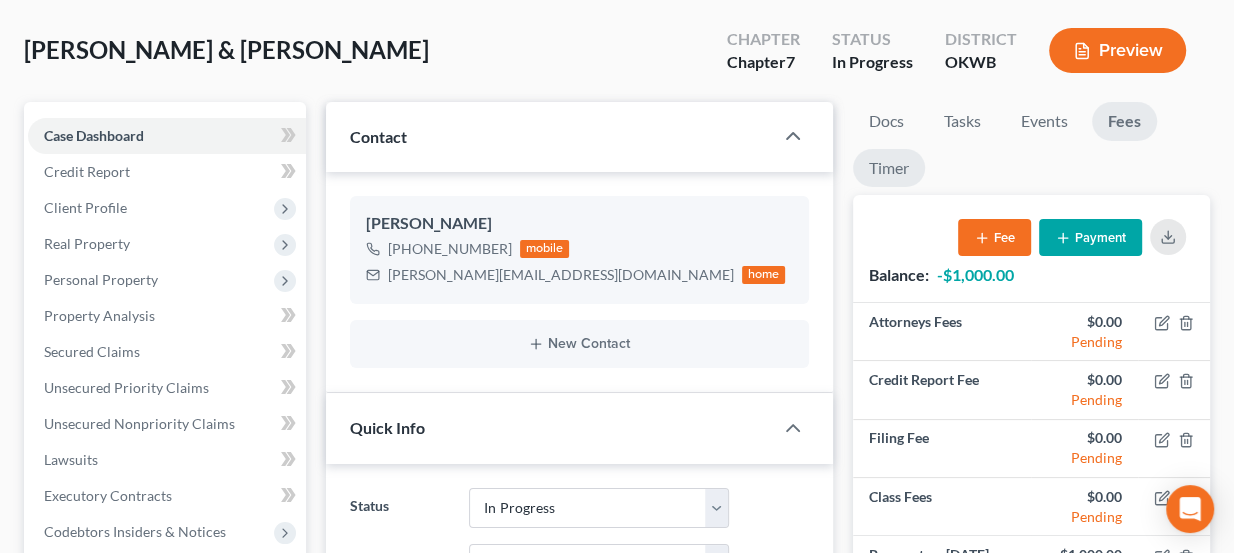 click on "Timer" at bounding box center [889, 168] 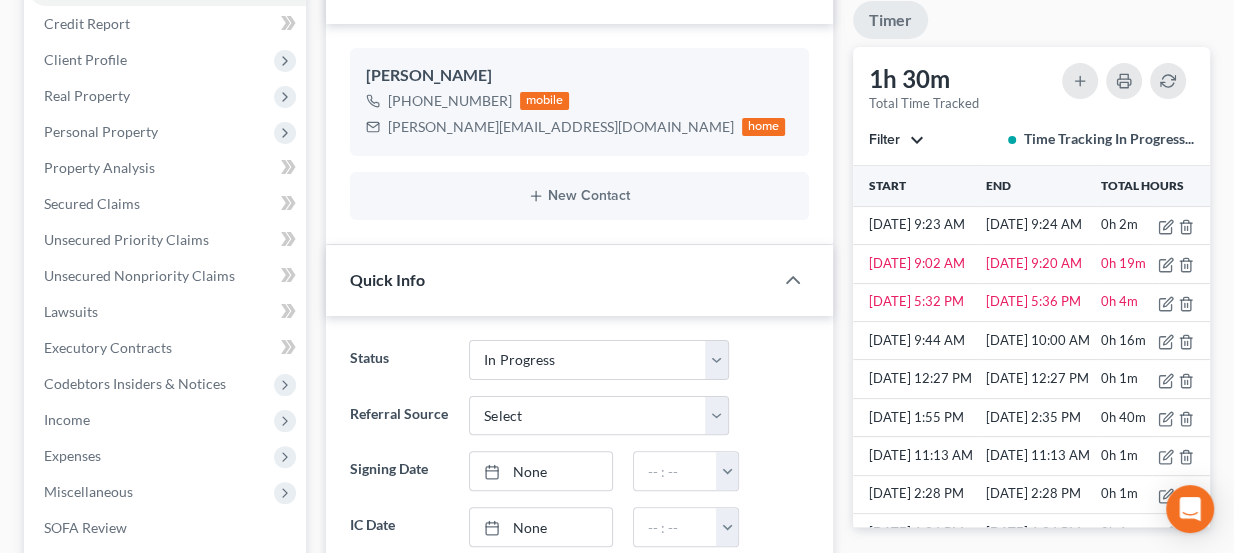 scroll, scrollTop: 272, scrollLeft: 0, axis: vertical 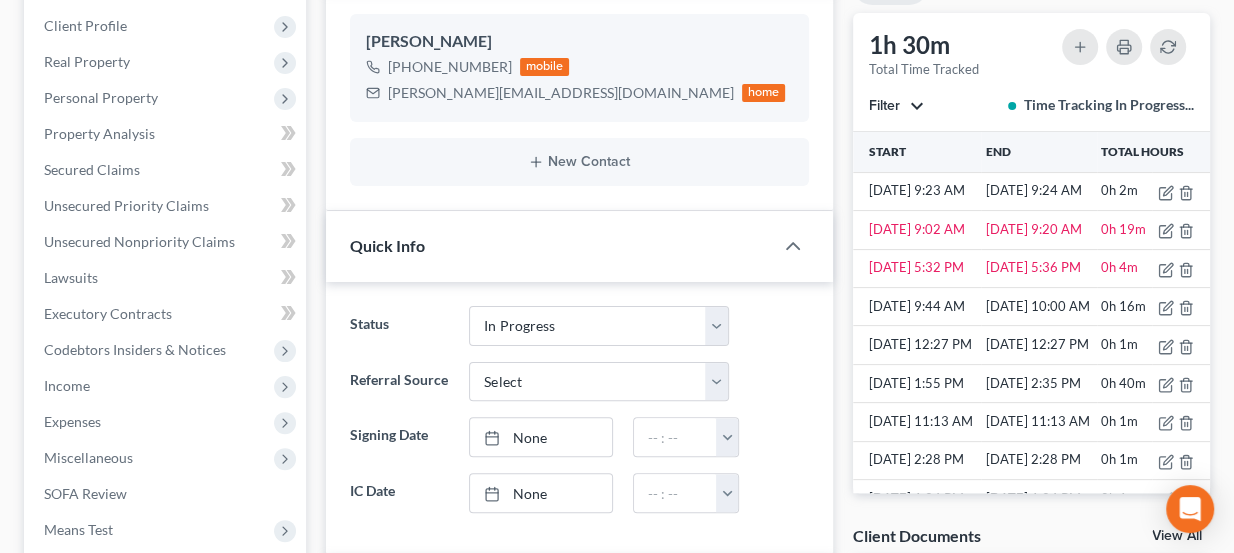 click on "Filter" at bounding box center (896, 106) 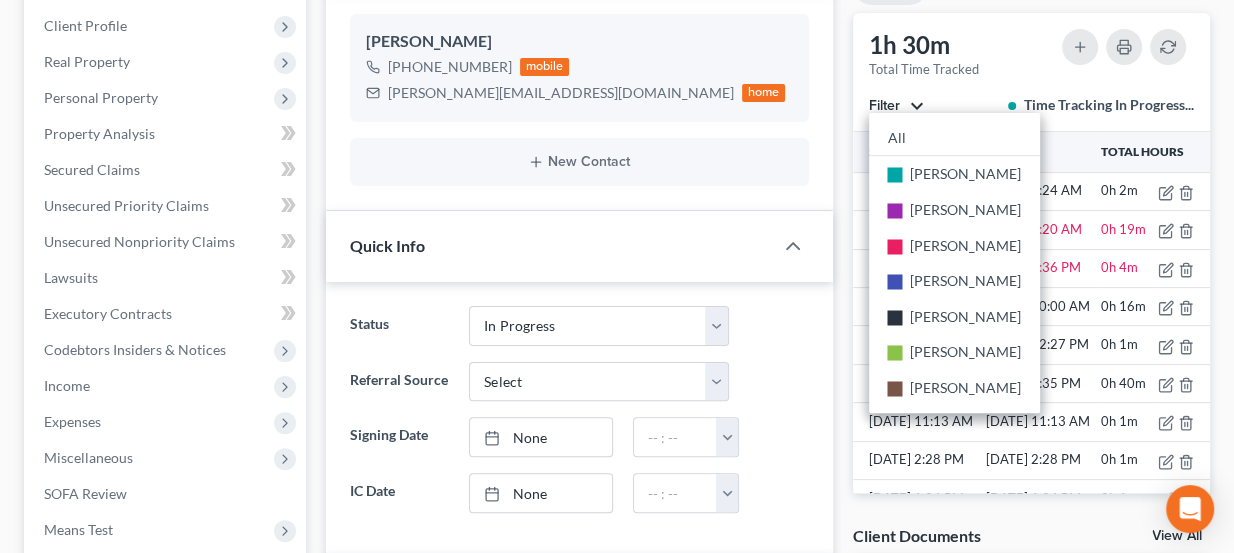 click on "Filter" at bounding box center [896, 106] 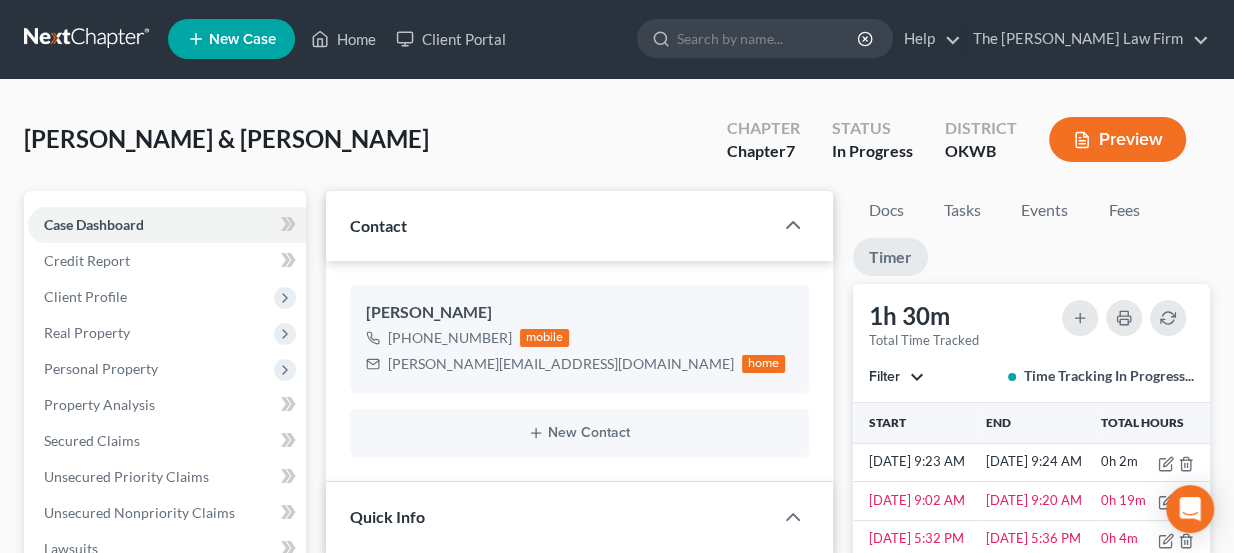 scroll, scrollTop: 0, scrollLeft: 0, axis: both 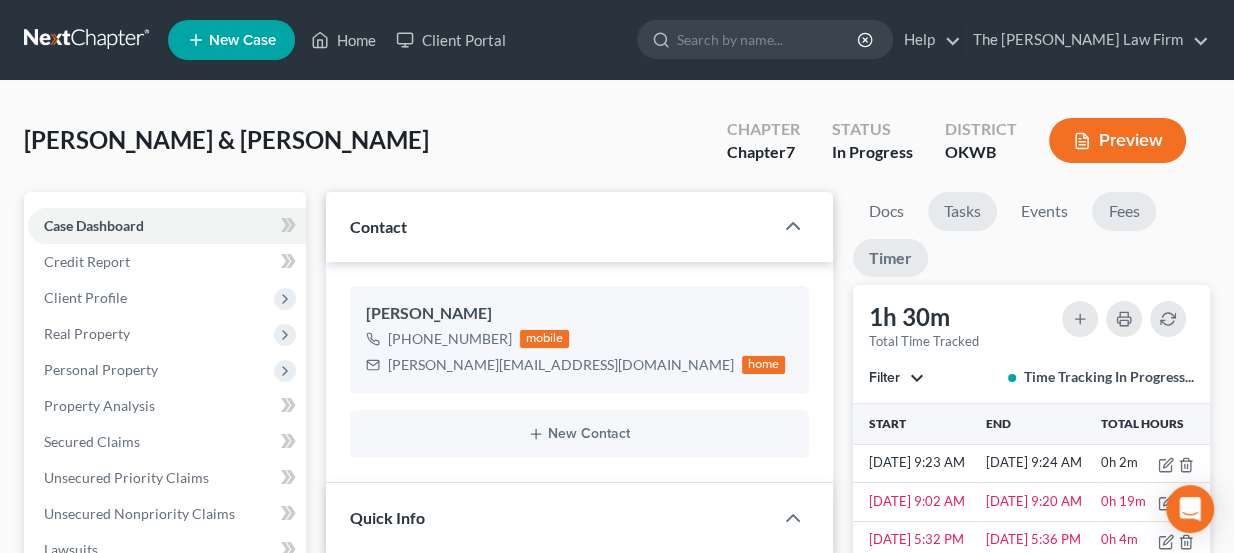 click on "Fees" at bounding box center (1124, 211) 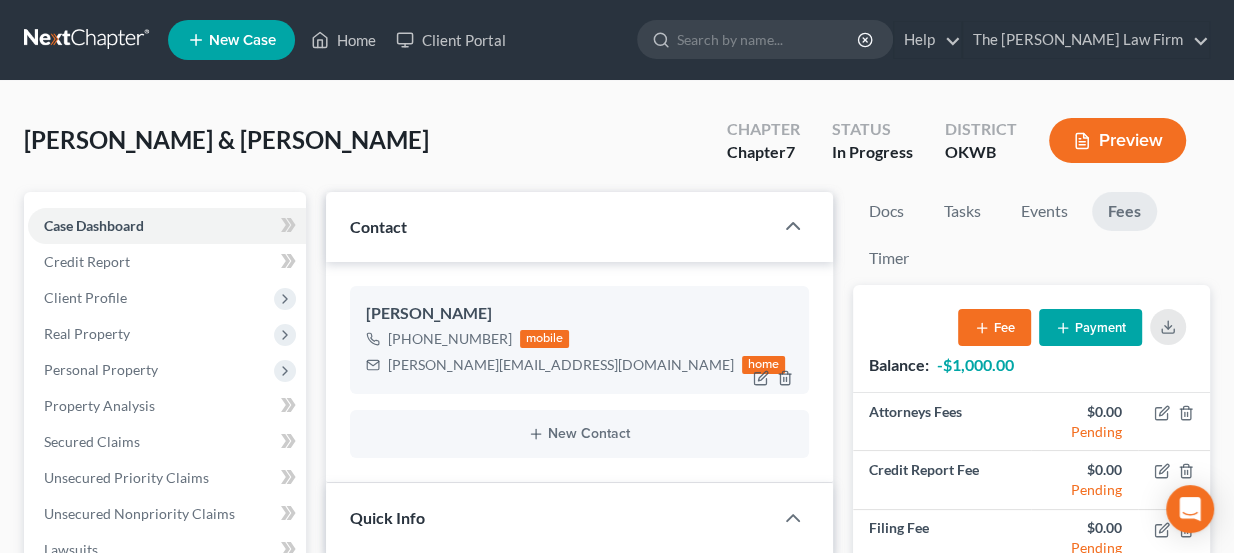 click on "morgan.long_13@yahoo.com" at bounding box center (561, 365) 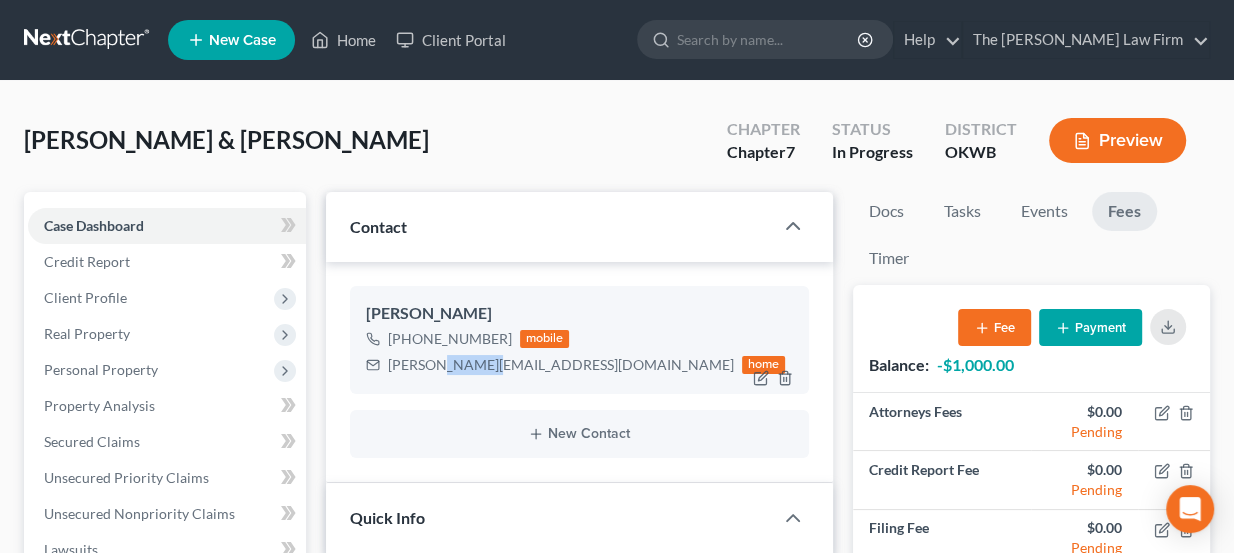 click on "morgan.long_13@yahoo.com" at bounding box center [561, 365] 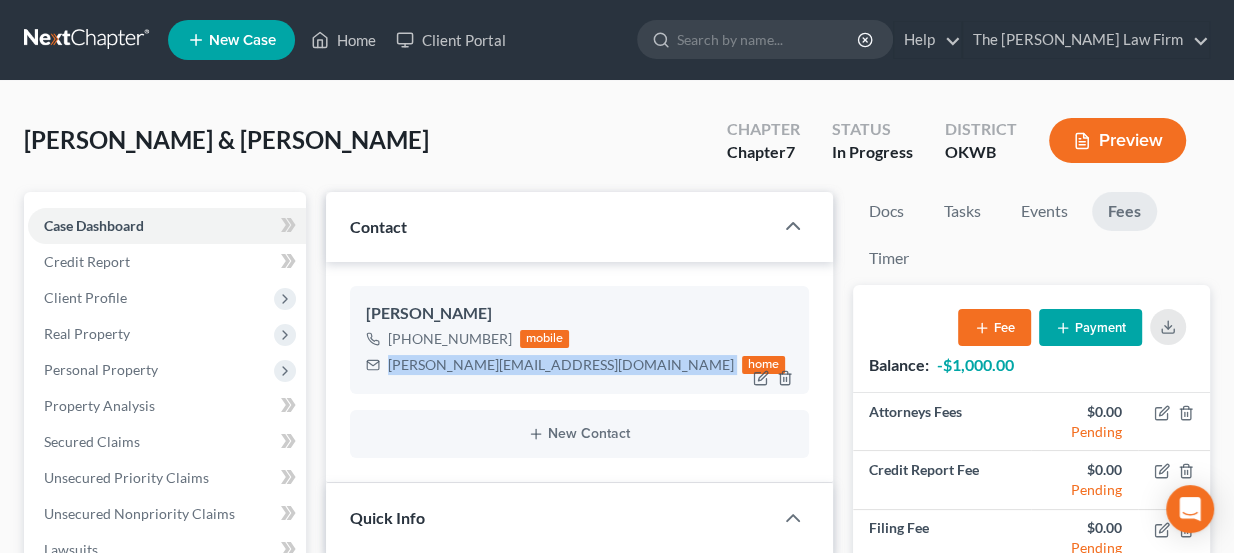 click on "morgan.long_13@yahoo.com" at bounding box center (561, 365) 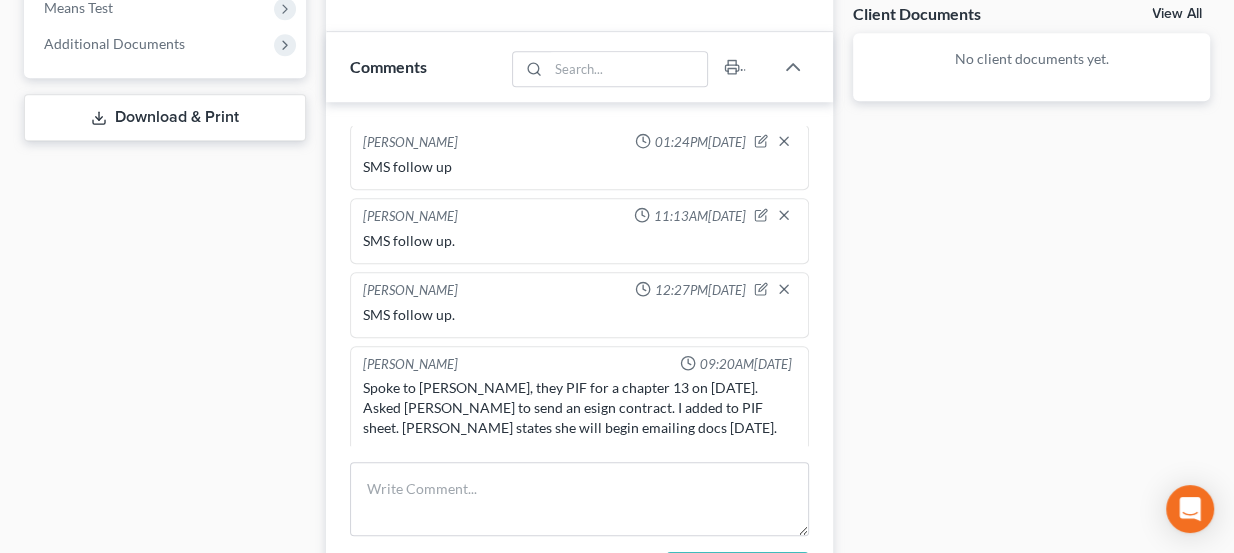 scroll, scrollTop: 818, scrollLeft: 0, axis: vertical 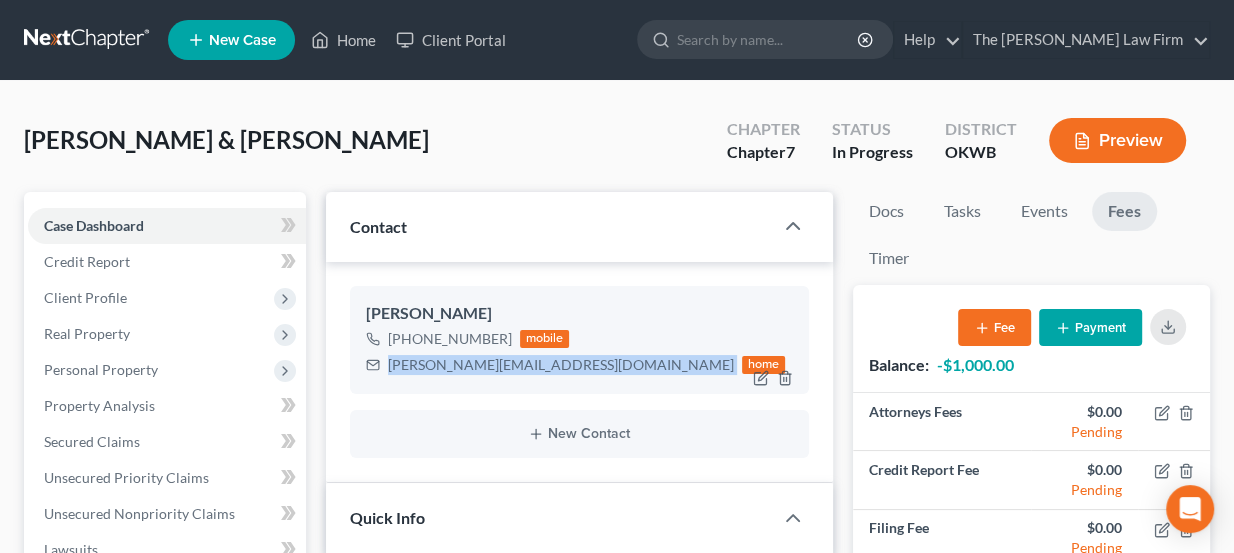 copy on "morgan.long_13@yahoo.com" 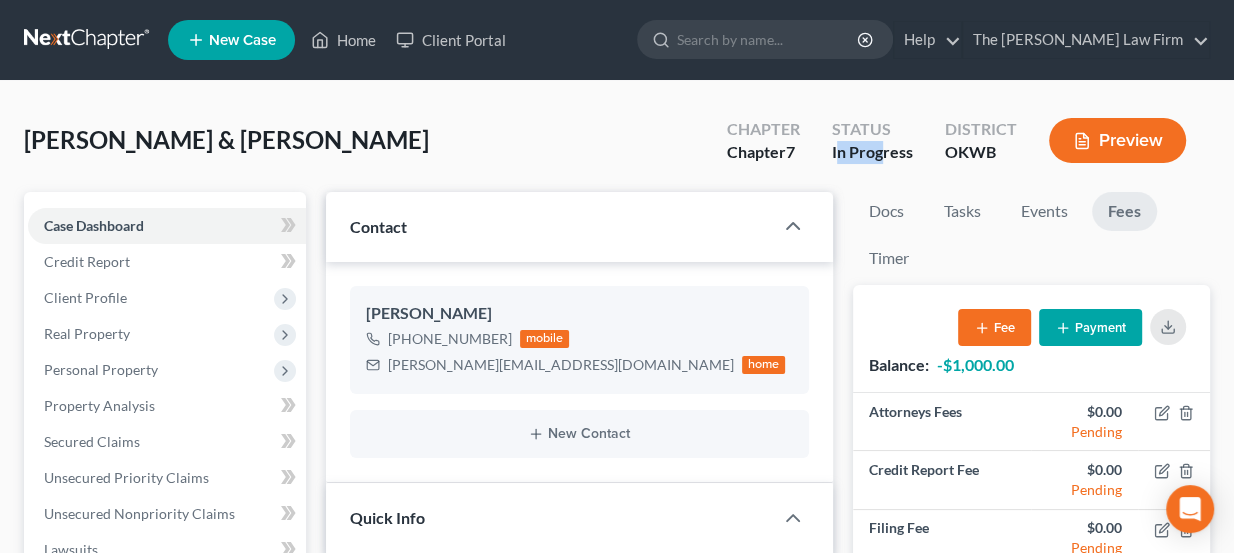 drag, startPoint x: 837, startPoint y: 154, endPoint x: 886, endPoint y: 155, distance: 49.010204 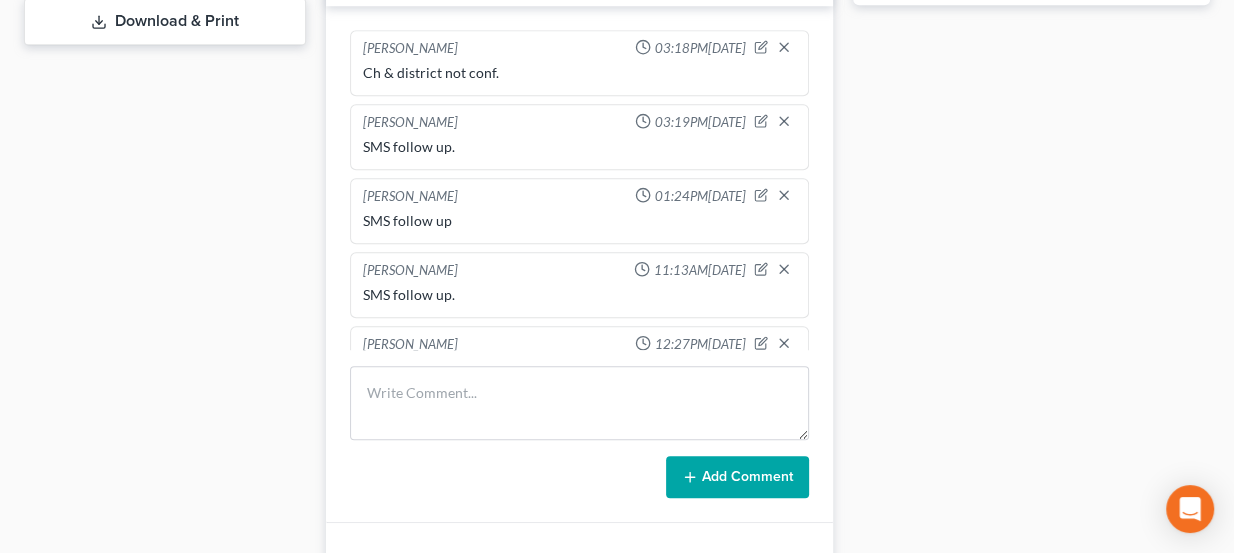 scroll, scrollTop: 909, scrollLeft: 0, axis: vertical 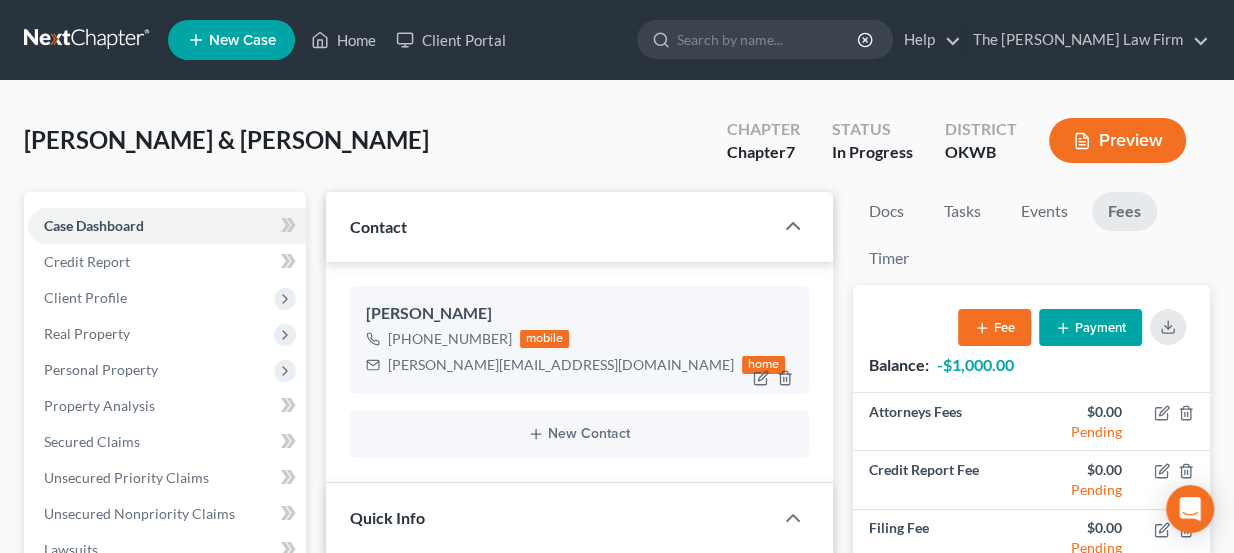 click on "morgan.long_13@yahoo.com" at bounding box center [561, 365] 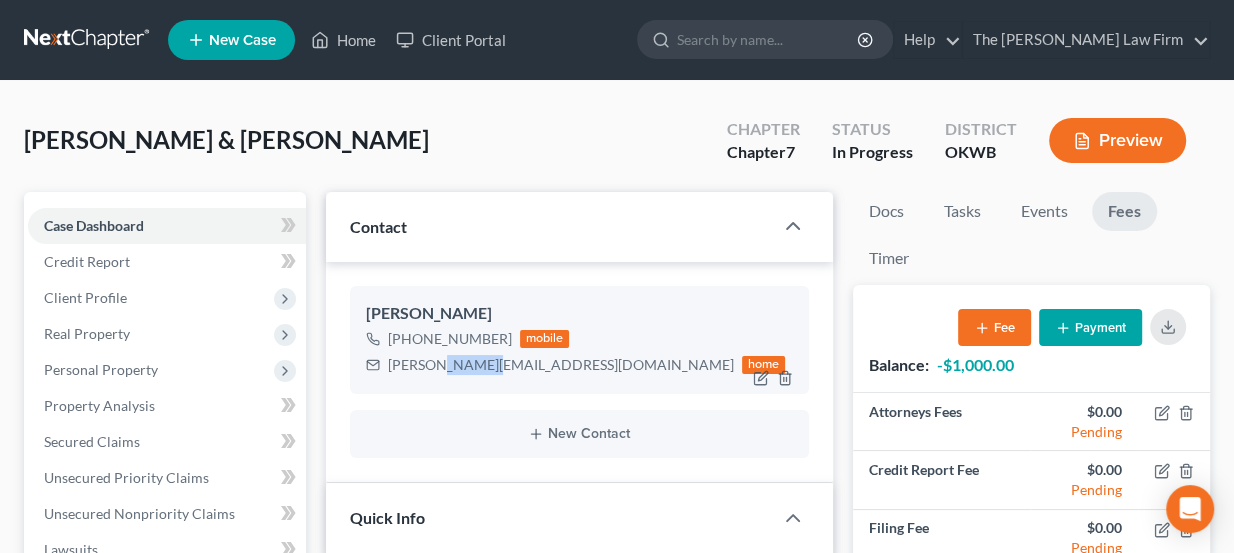 click on "morgan.long_13@yahoo.com" at bounding box center [561, 365] 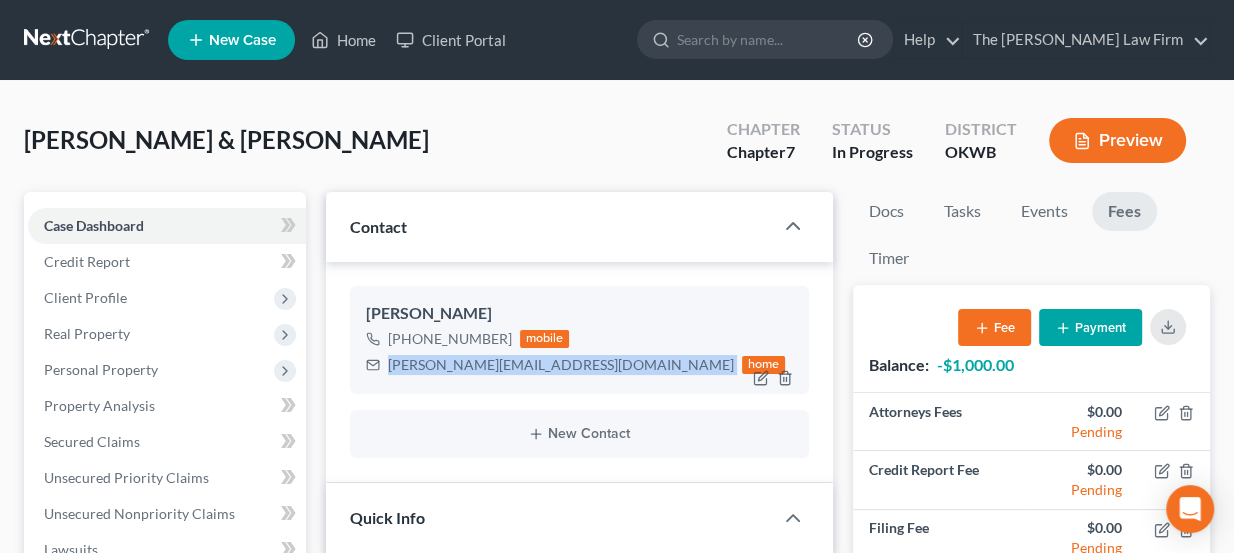 click on "morgan.long_13@yahoo.com" at bounding box center (561, 365) 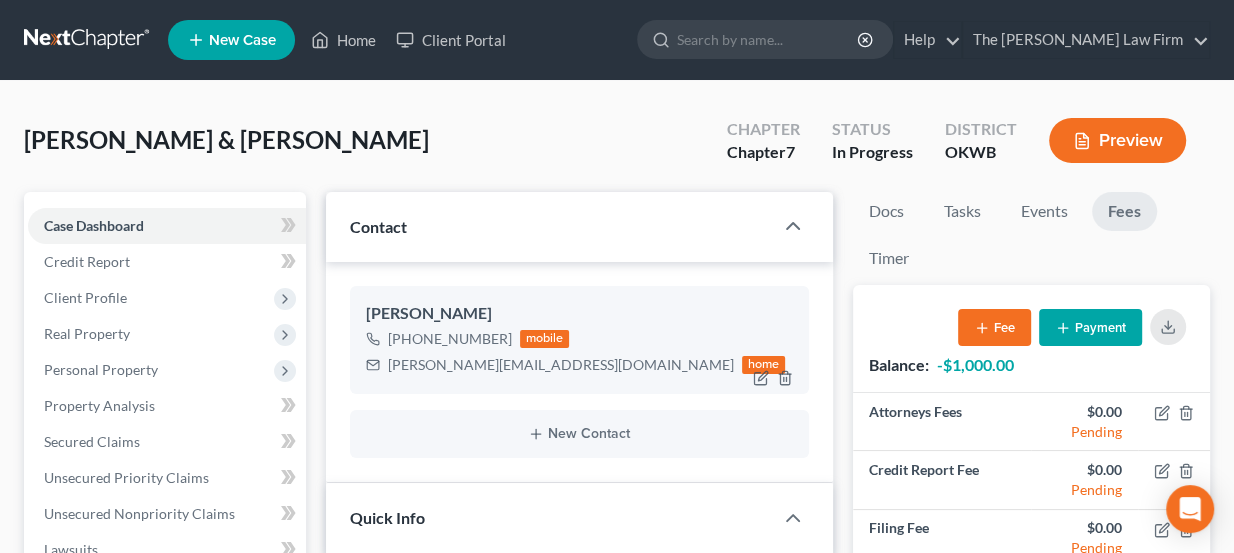 drag, startPoint x: 447, startPoint y: 355, endPoint x: 431, endPoint y: 364, distance: 18.35756 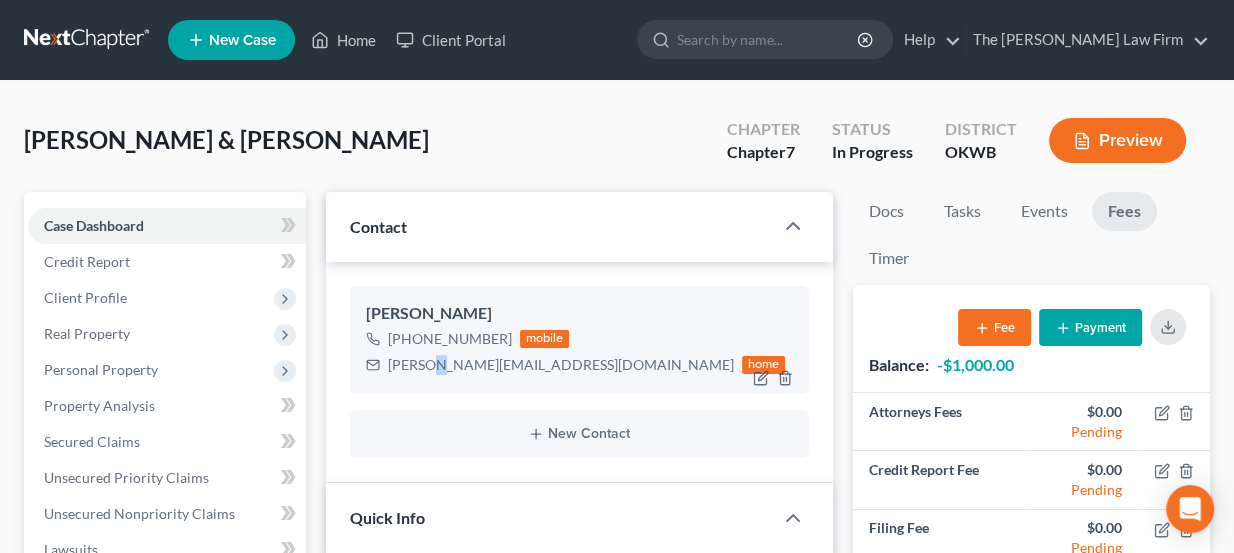click on "morgan.long_13@yahoo.com" at bounding box center [561, 365] 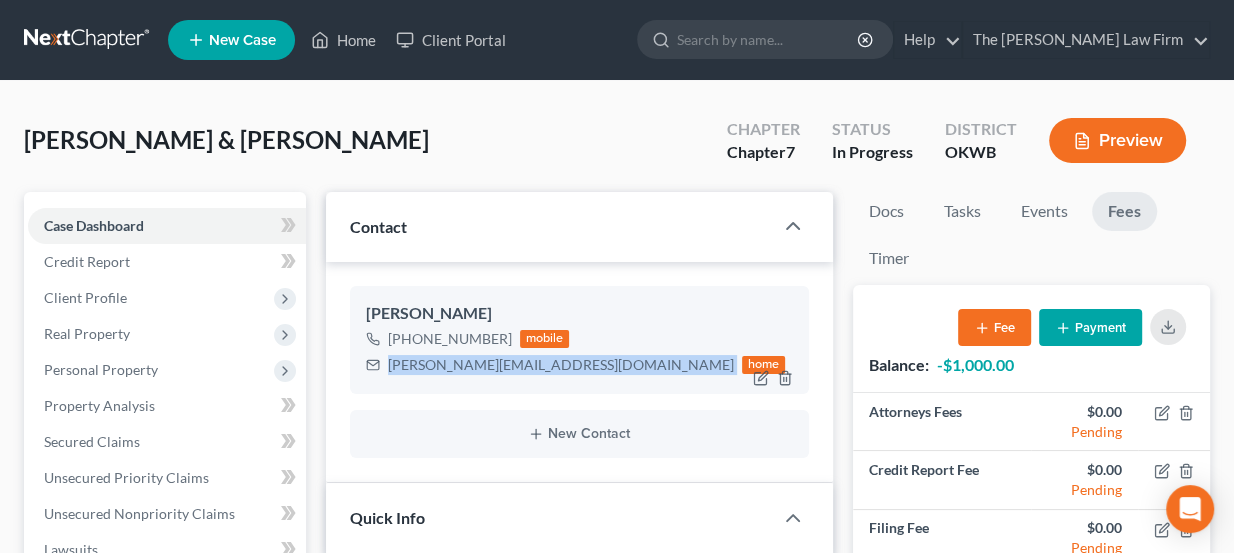 click on "morgan.long_13@yahoo.com" at bounding box center (561, 365) 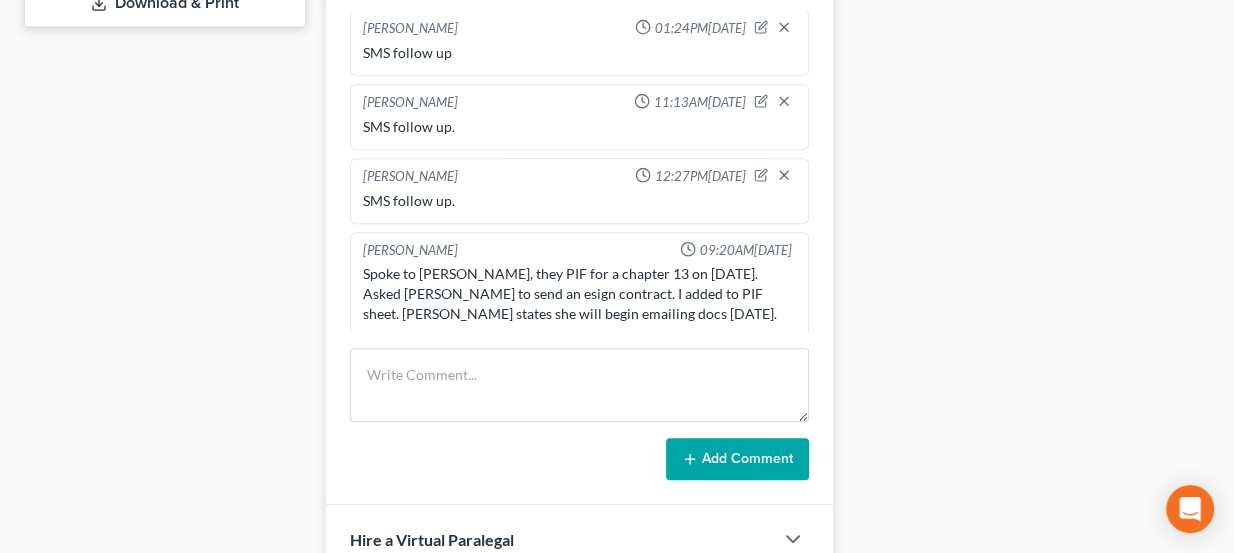 scroll, scrollTop: 909, scrollLeft: 0, axis: vertical 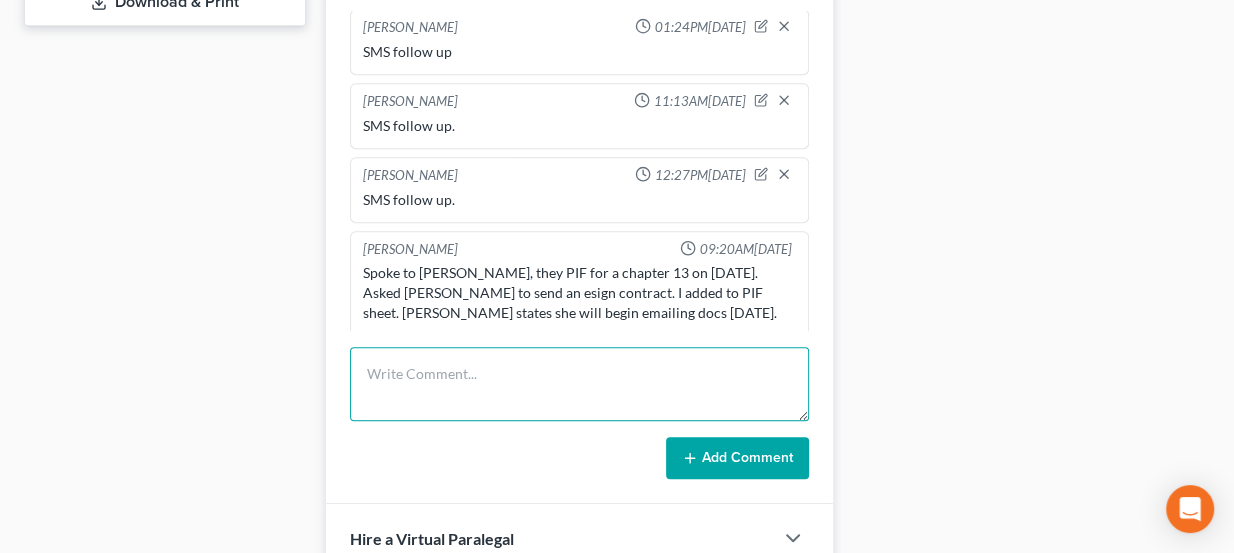 click at bounding box center (580, 384) 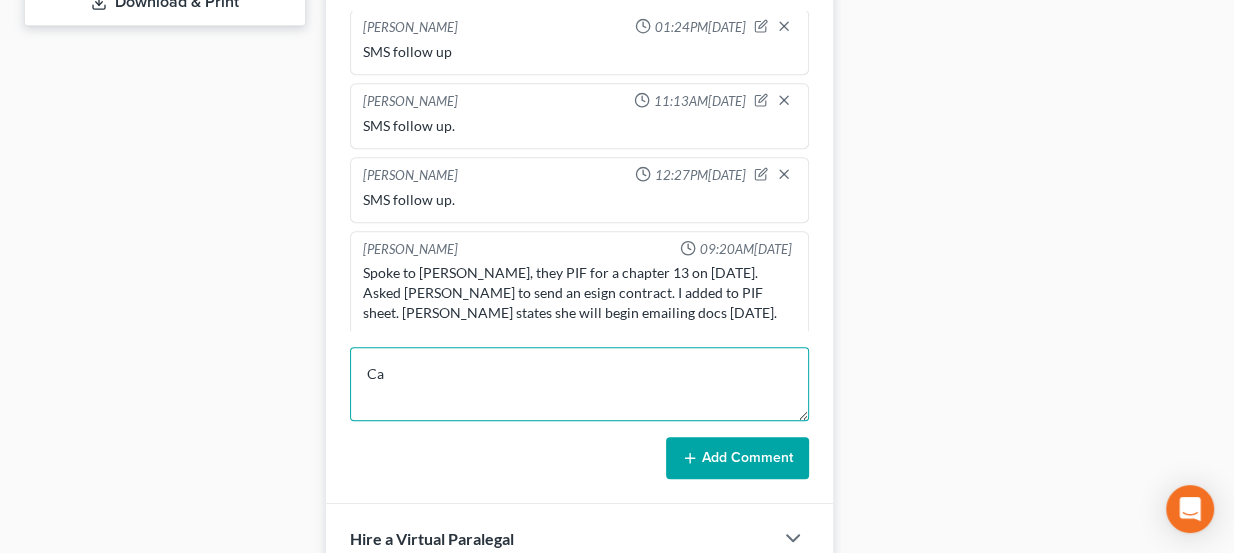 type on "C" 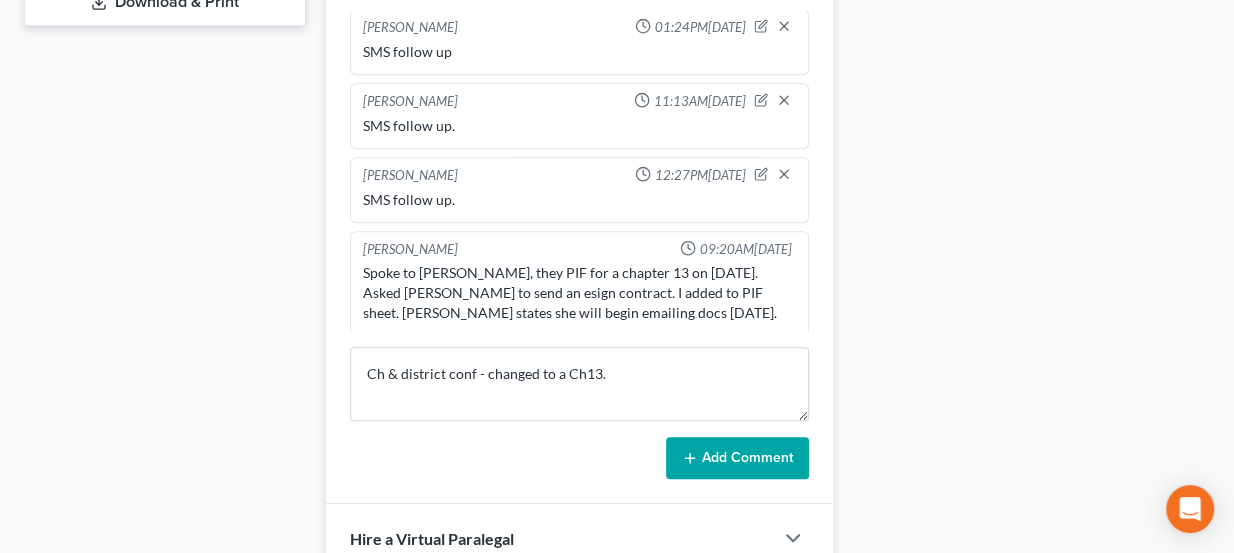 click on "Add Comment" at bounding box center [737, 458] 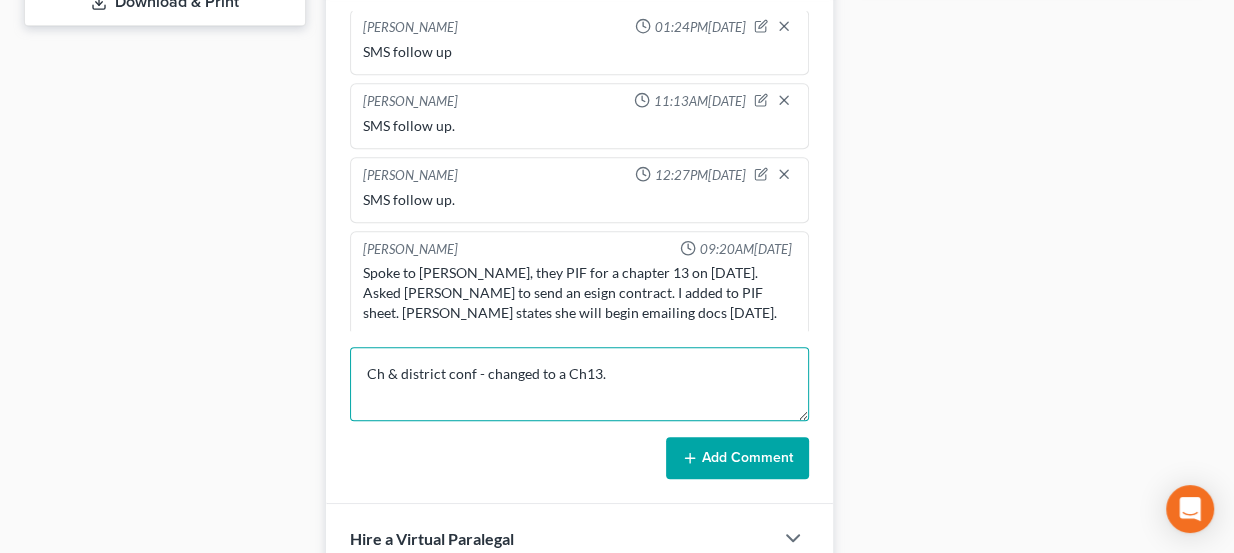 click on "Ch & district conf - changed to a Ch13." at bounding box center (580, 384) 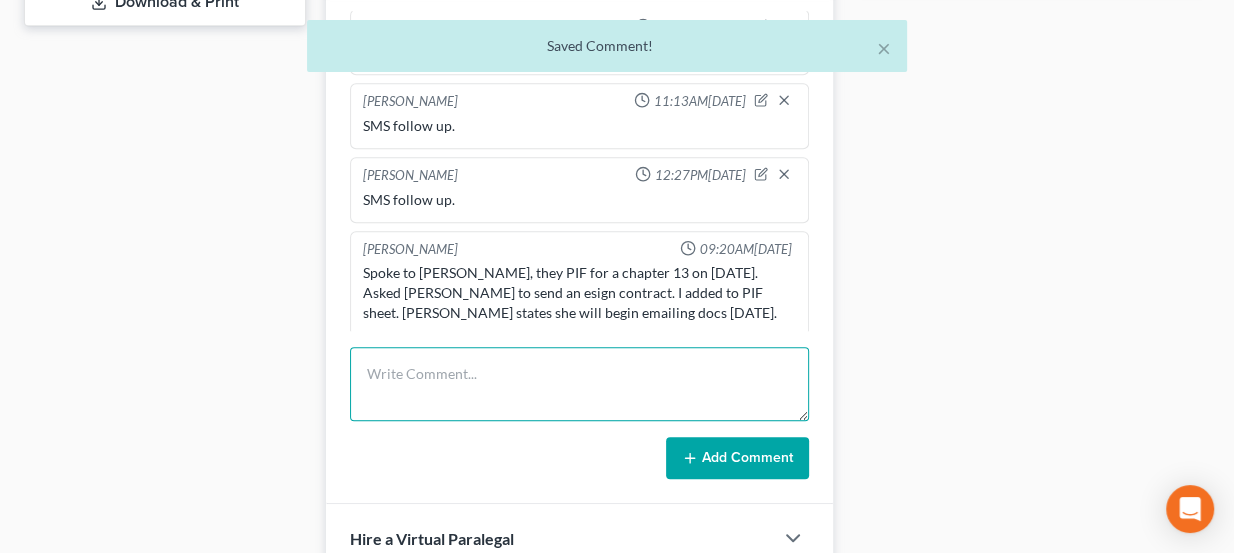 scroll, scrollTop: 223, scrollLeft: 0, axis: vertical 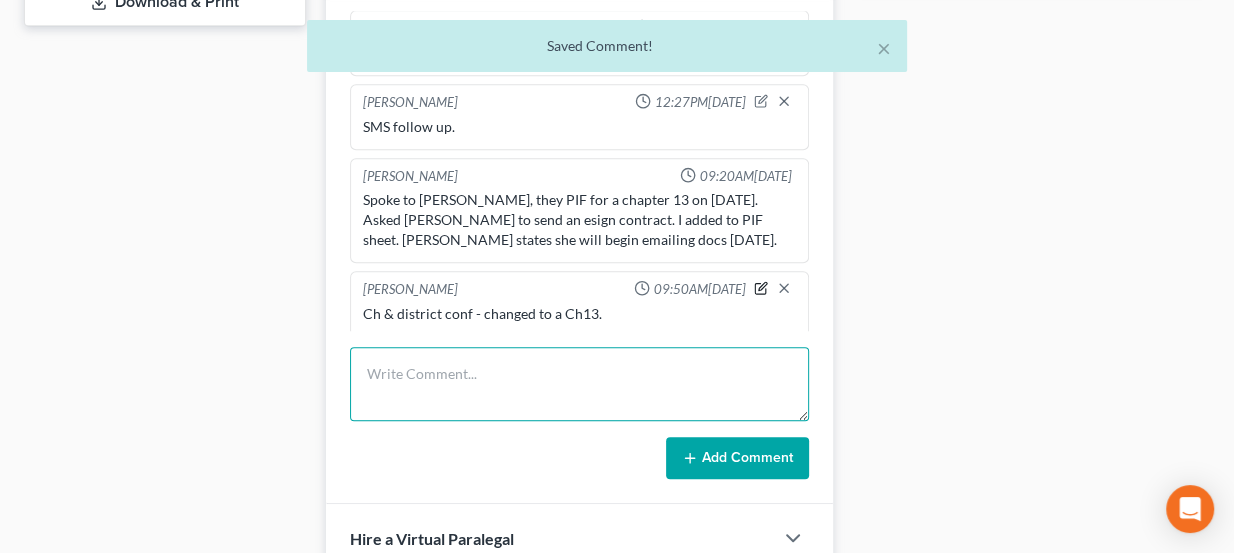 type 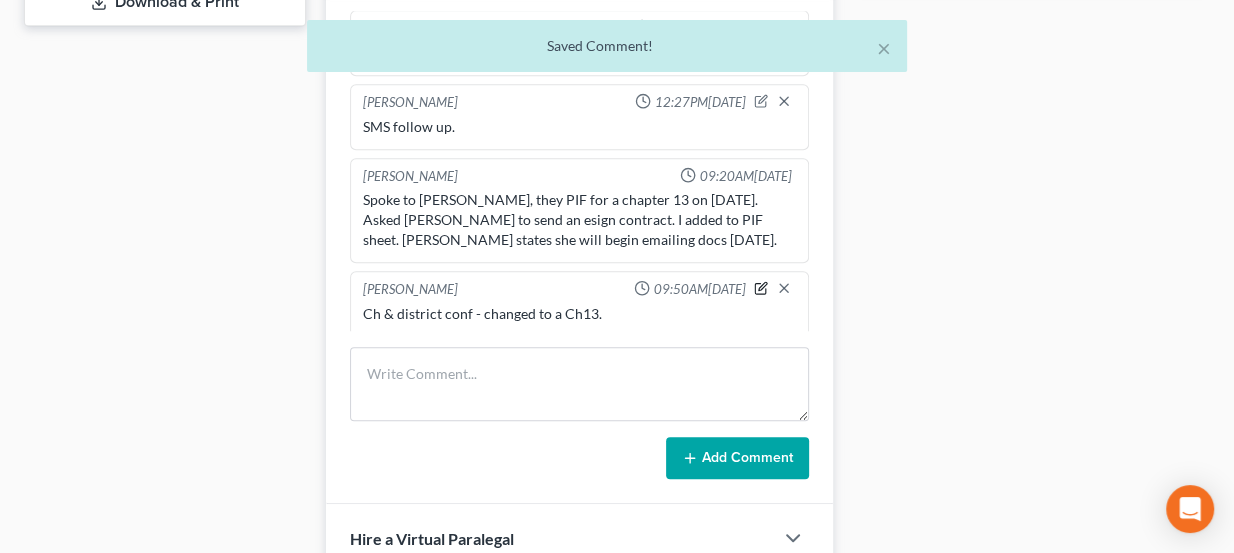 click 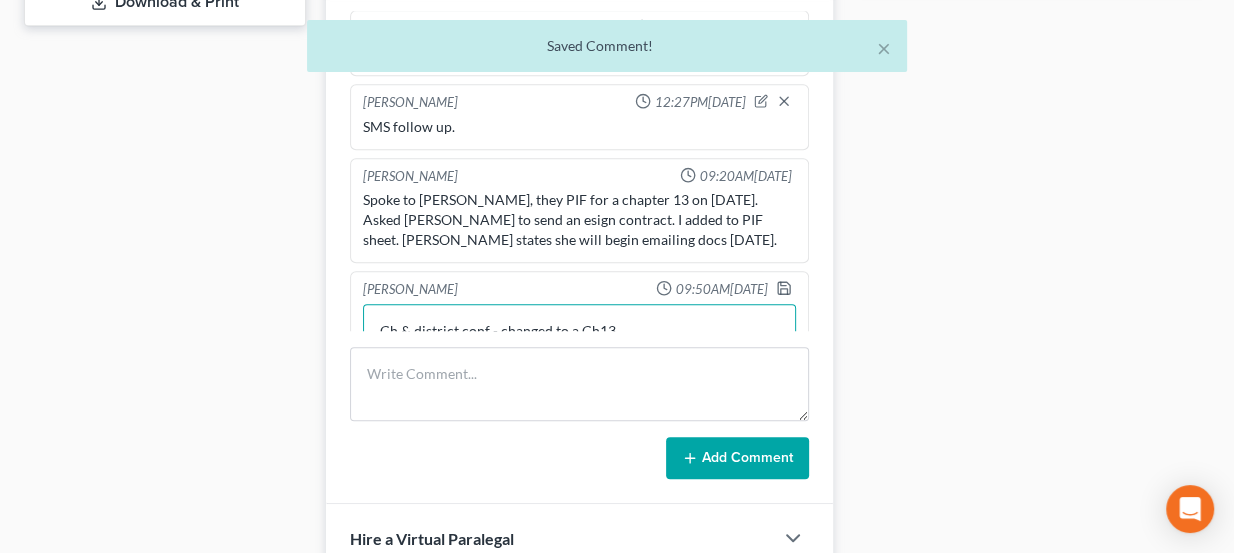 click on "Ch & district conf - changed to a Ch13." at bounding box center [580, 341] 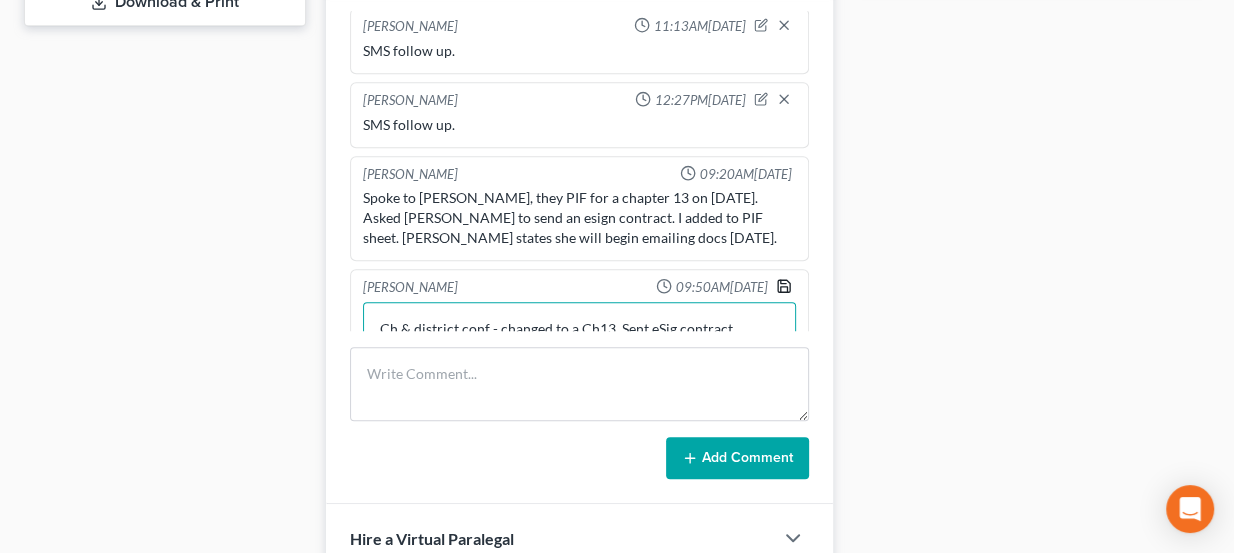 type on "Ch & district conf - changed to a Ch13. Sent eSig contract" 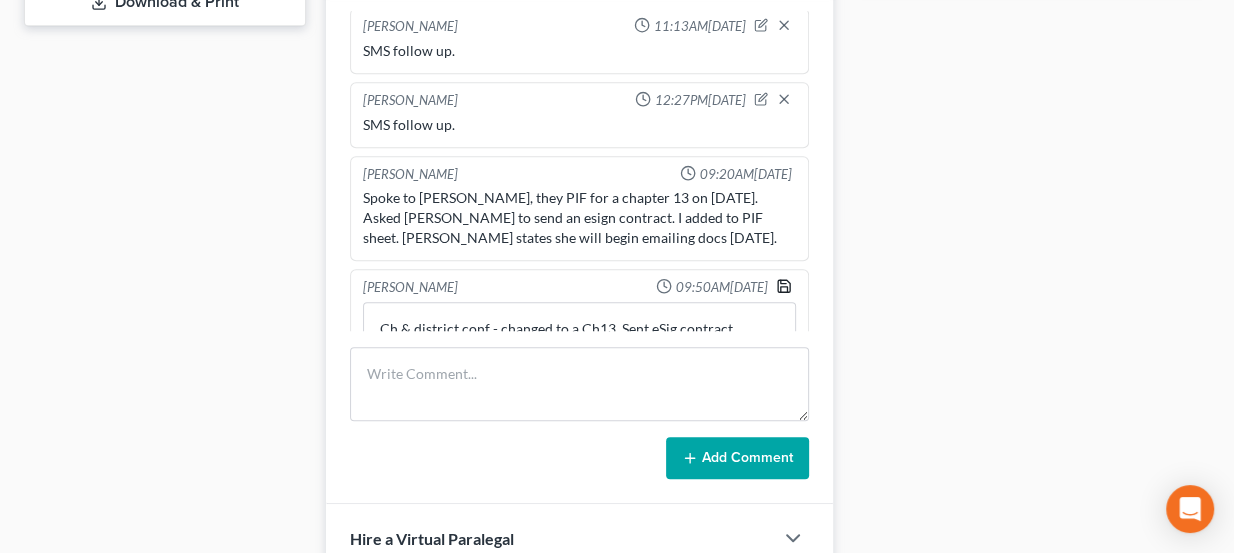 click on "Lou Phillips 09:50AM, 07/10/2025" at bounding box center (580, 288) 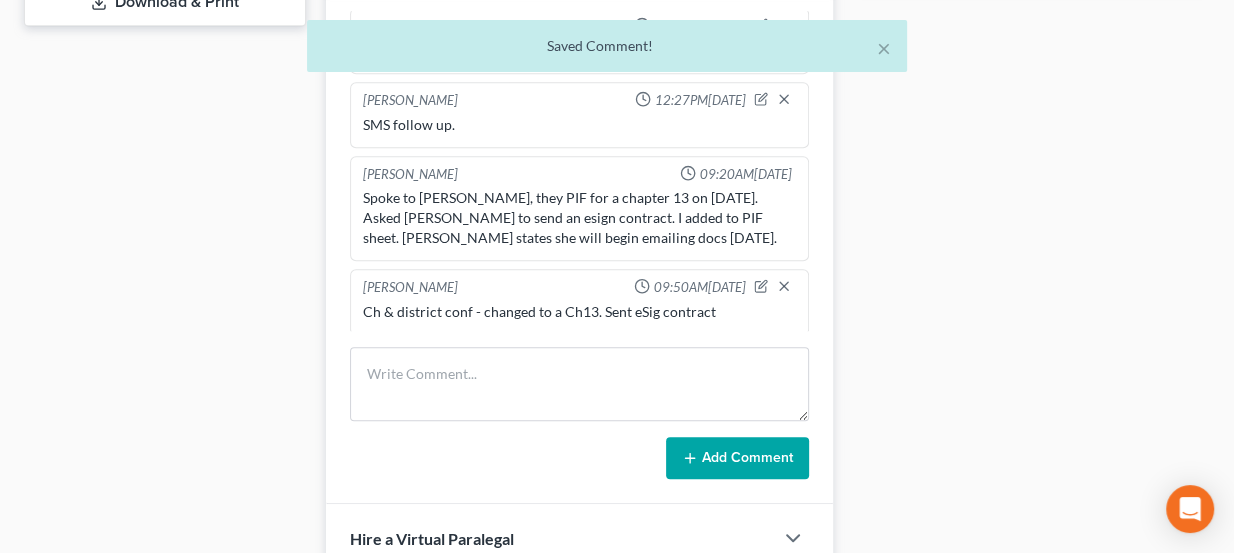 scroll, scrollTop: 223, scrollLeft: 0, axis: vertical 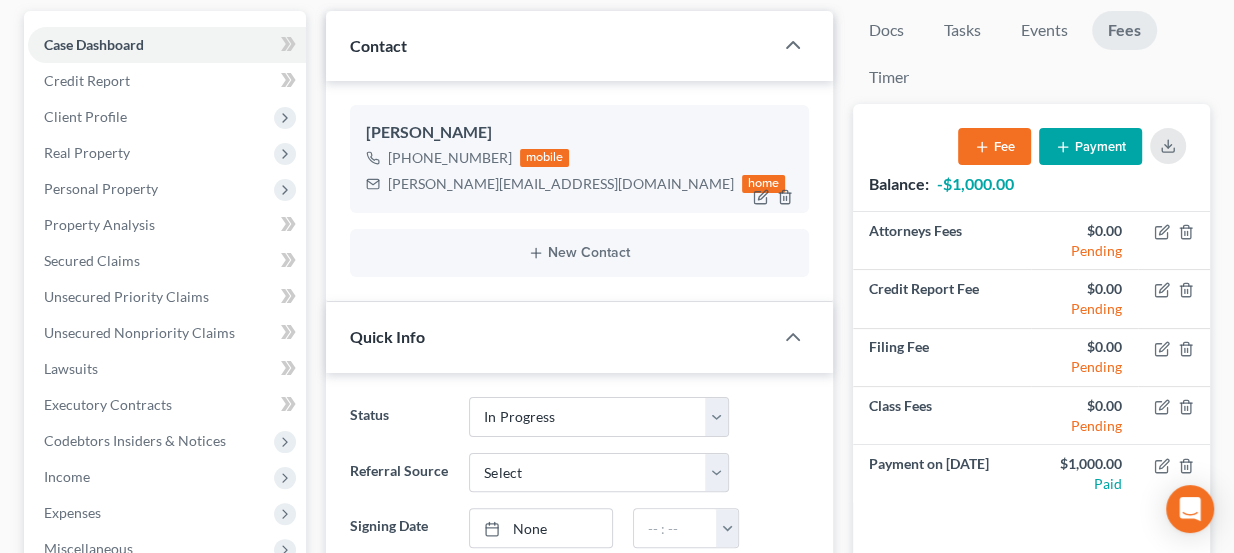 click on "morgan.long_13@yahoo.com" at bounding box center [561, 184] 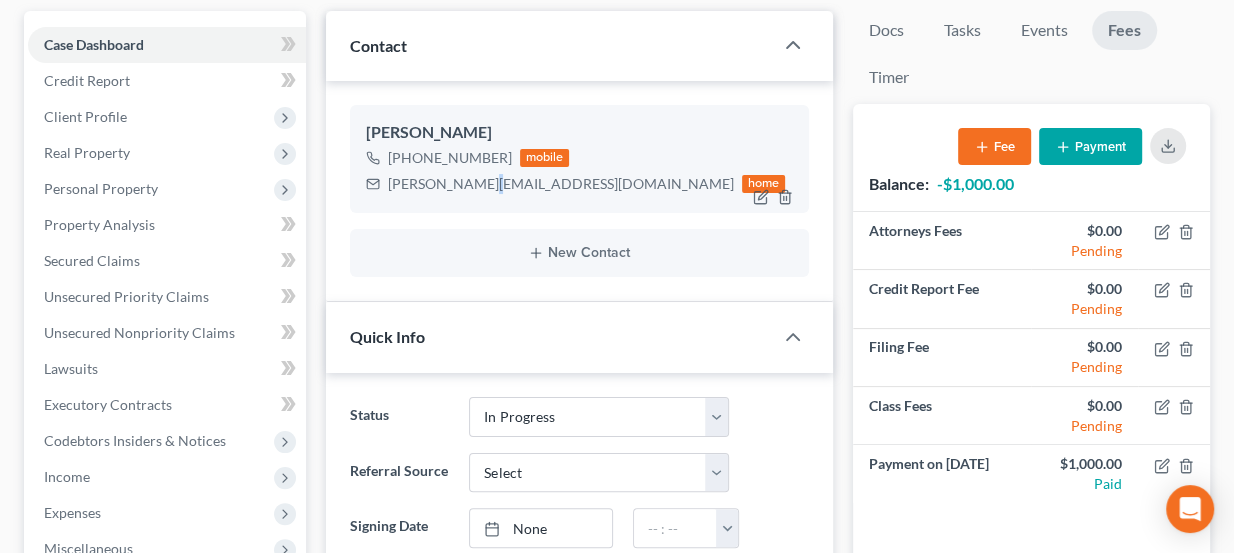 click on "morgan.long_13@yahoo.com" at bounding box center (561, 184) 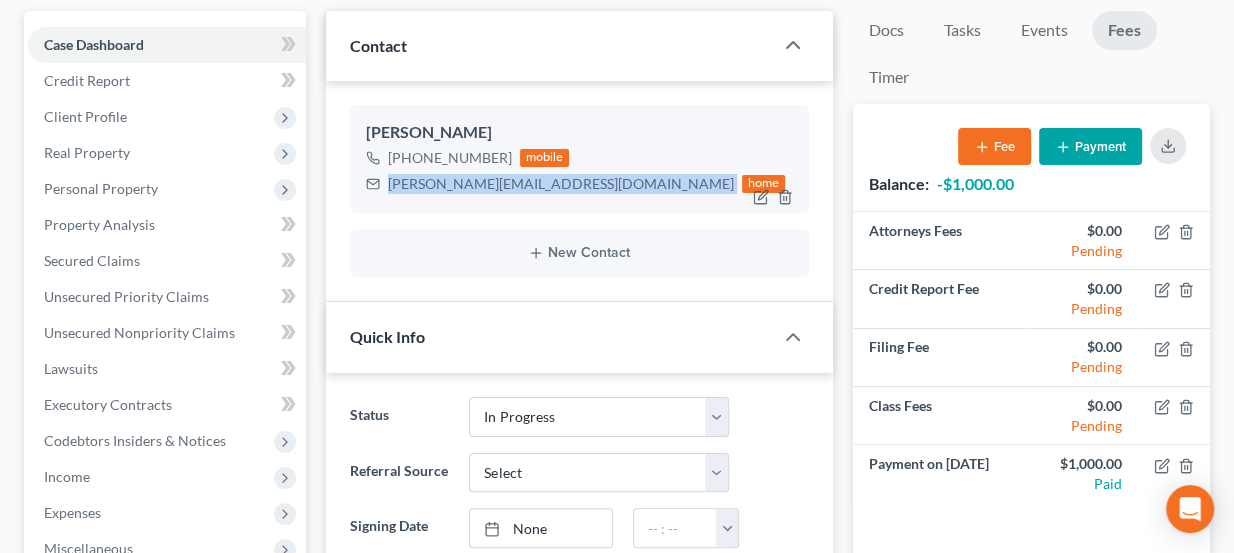 click on "morgan.long_13@yahoo.com" at bounding box center [561, 184] 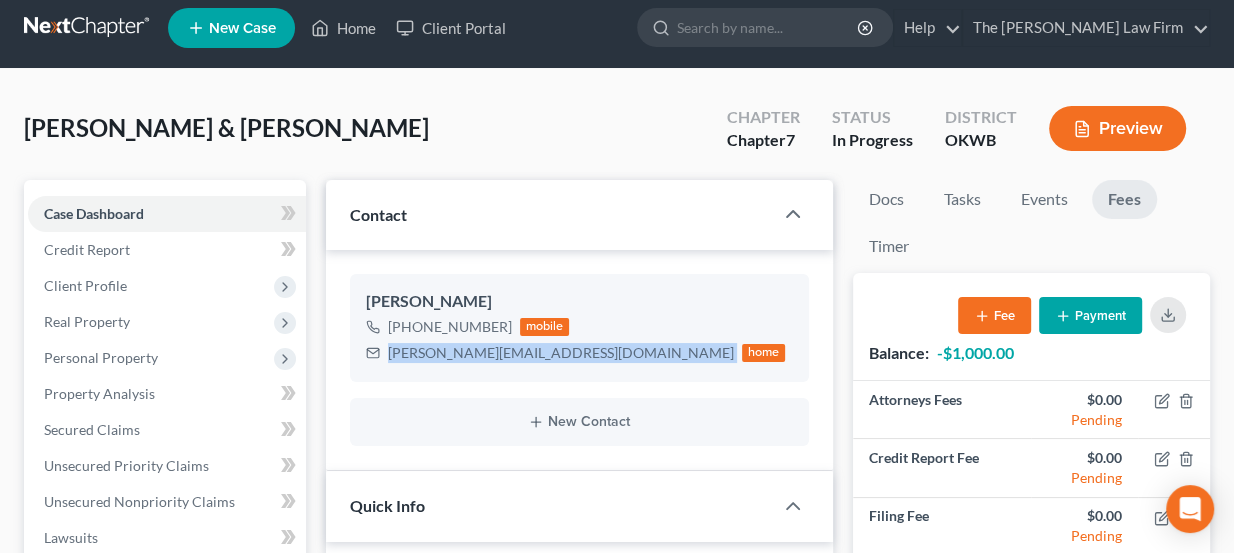 scroll, scrollTop: 0, scrollLeft: 0, axis: both 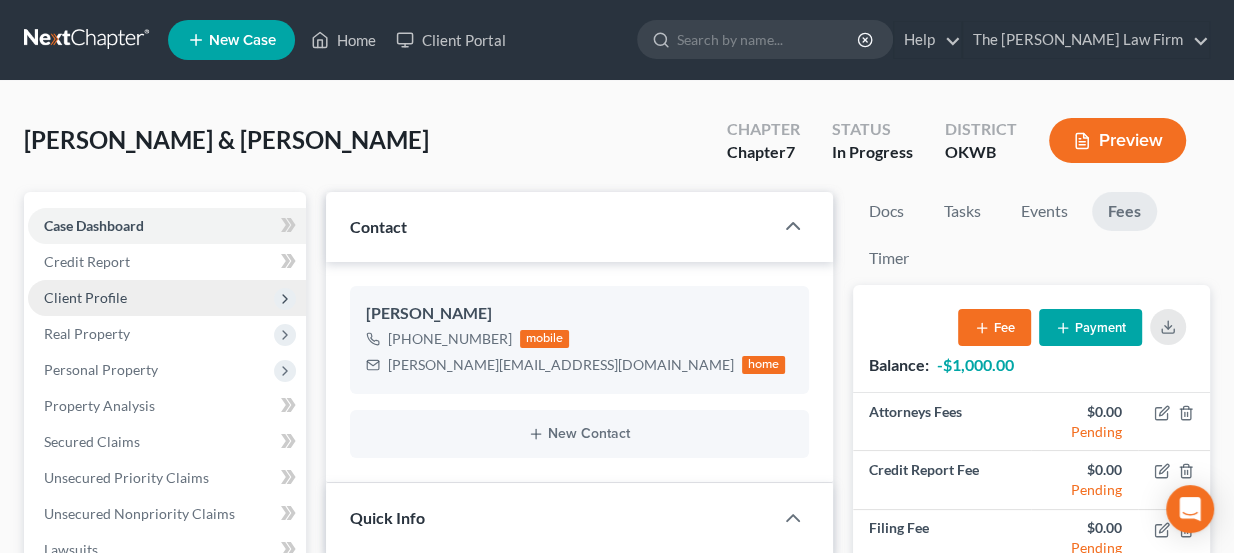 click on "Client Profile" at bounding box center (85, 297) 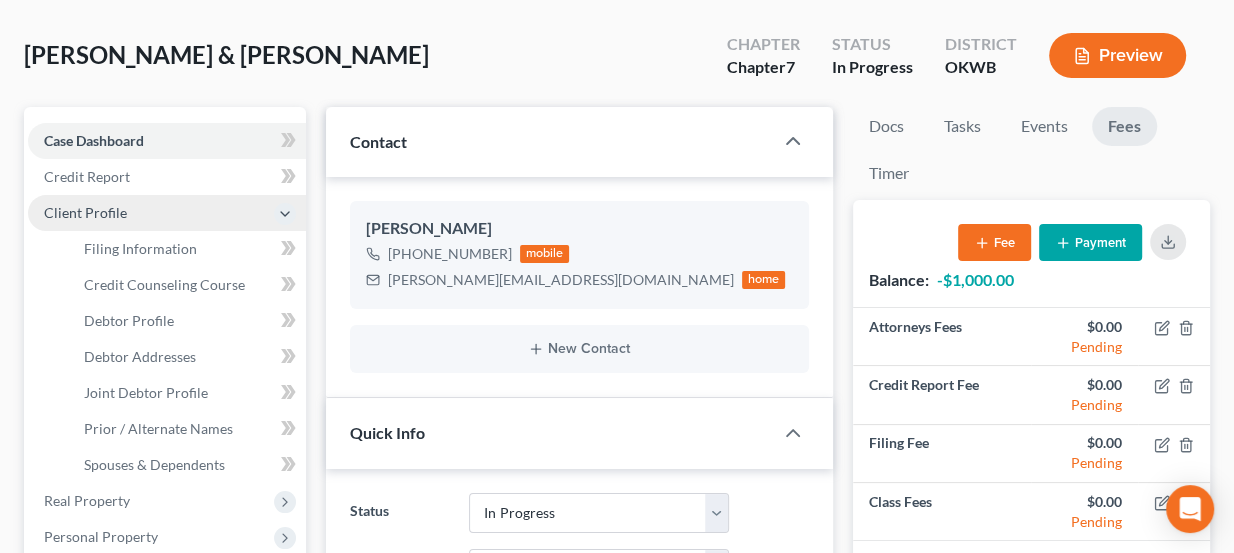 scroll, scrollTop: 90, scrollLeft: 0, axis: vertical 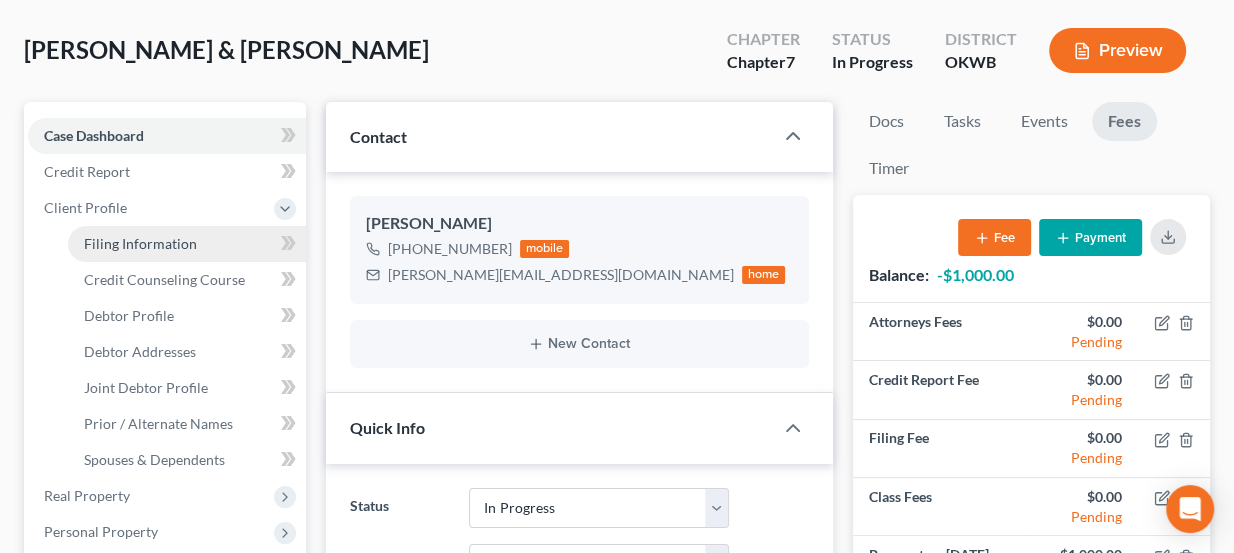 click on "Filing Information" at bounding box center (187, 244) 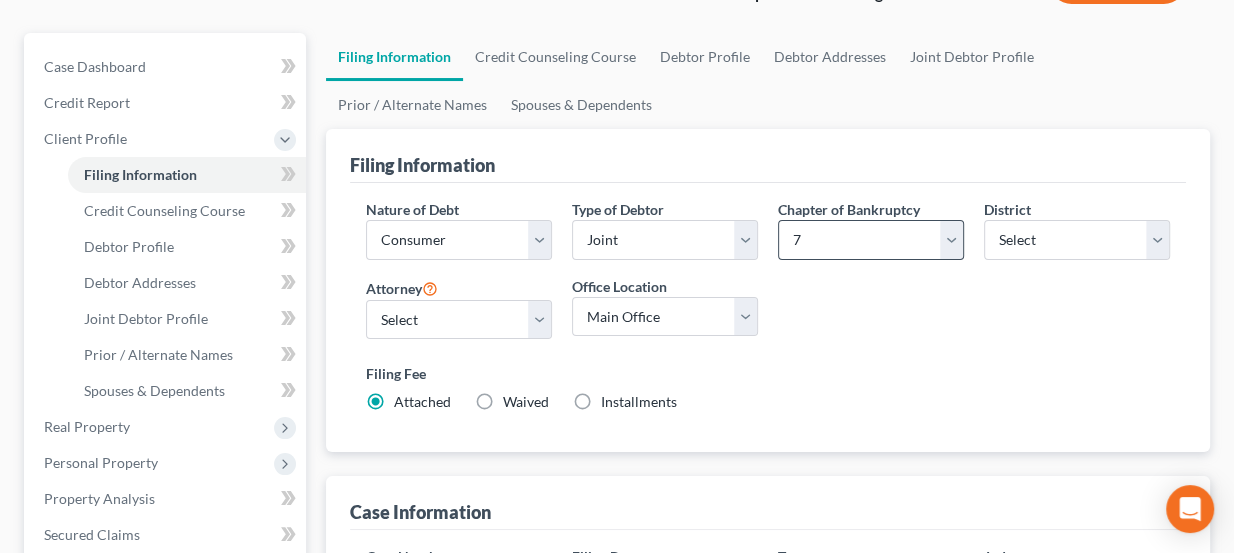 scroll, scrollTop: 181, scrollLeft: 0, axis: vertical 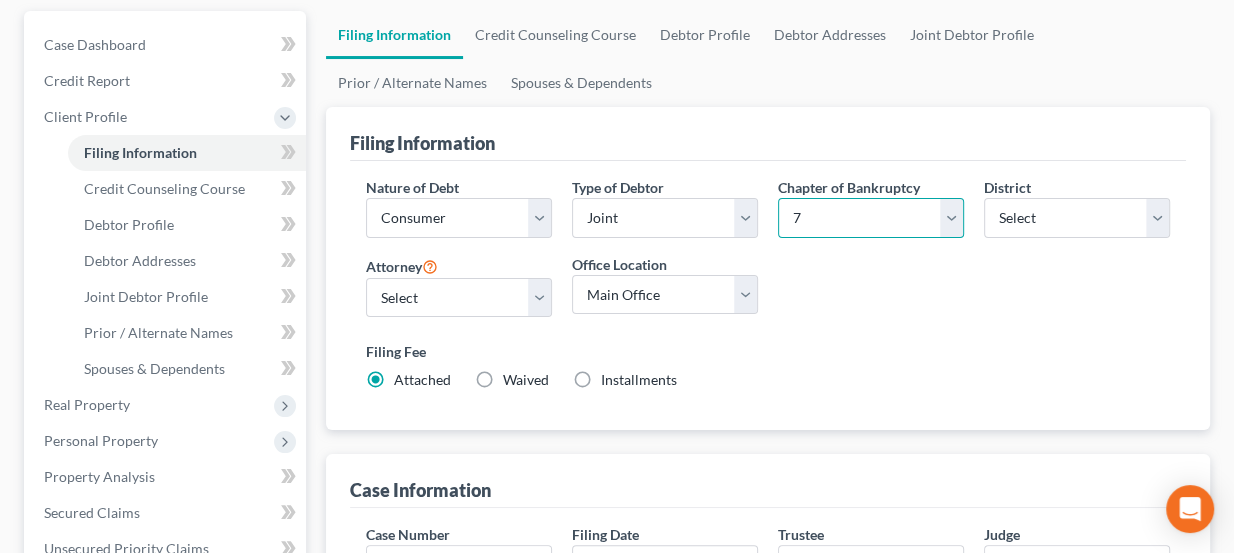click on "Select 7 11 12 13" at bounding box center (871, 218) 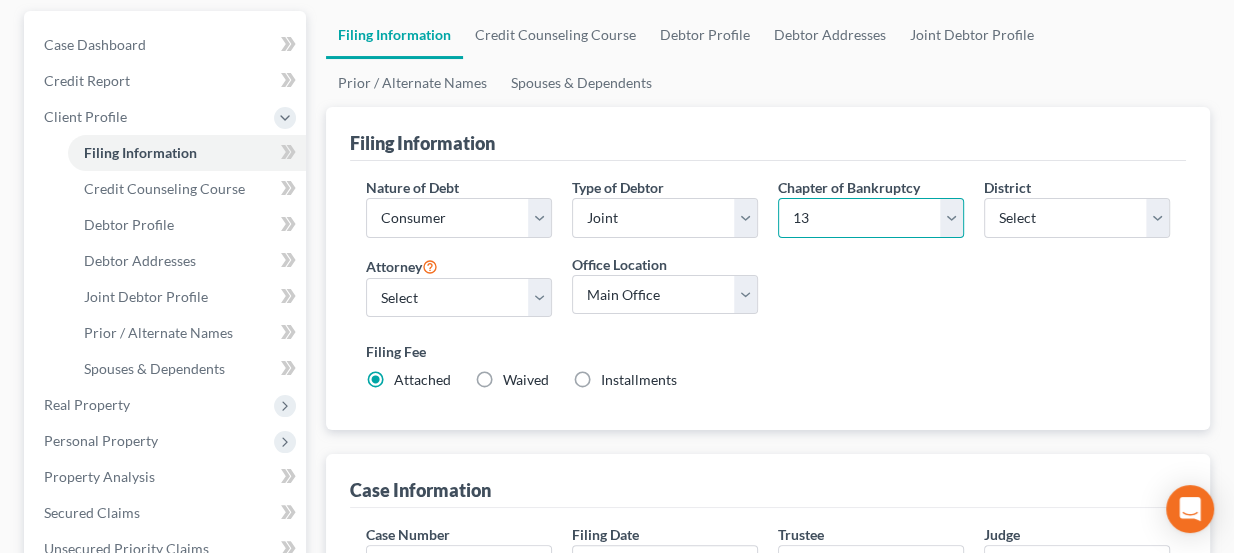 click on "Select 7 11 12 13" at bounding box center [871, 218] 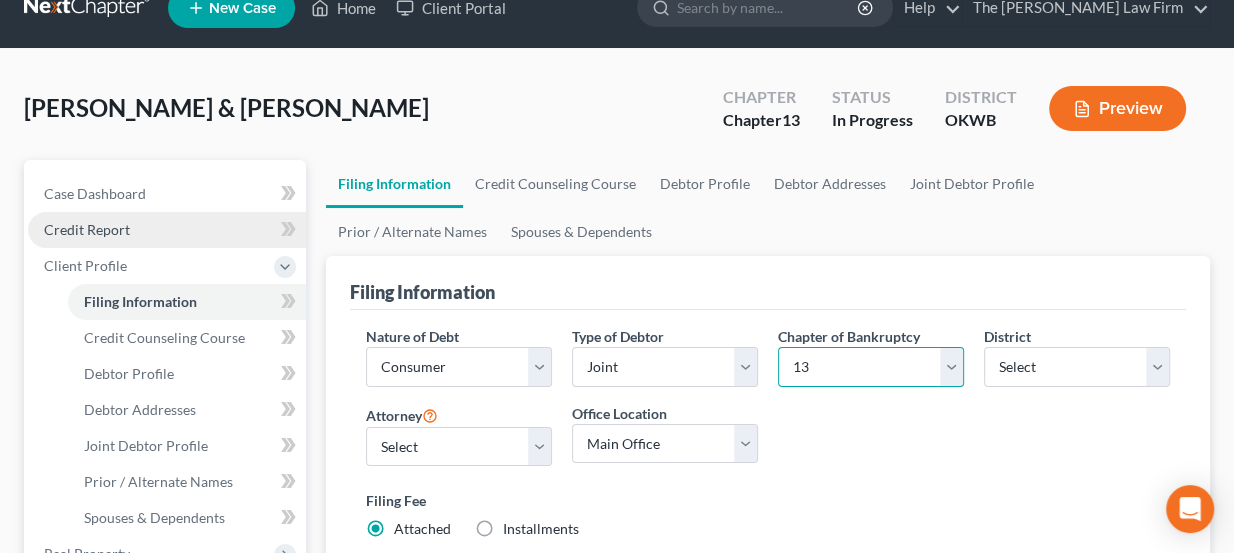 scroll, scrollTop: 0, scrollLeft: 0, axis: both 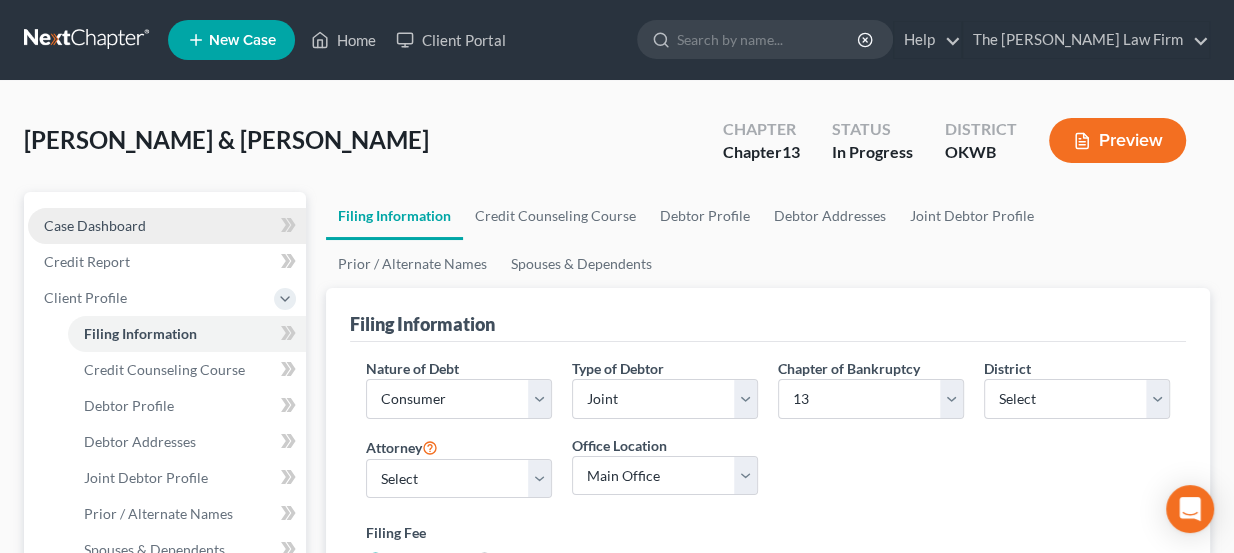 click on "Case Dashboard" at bounding box center (95, 225) 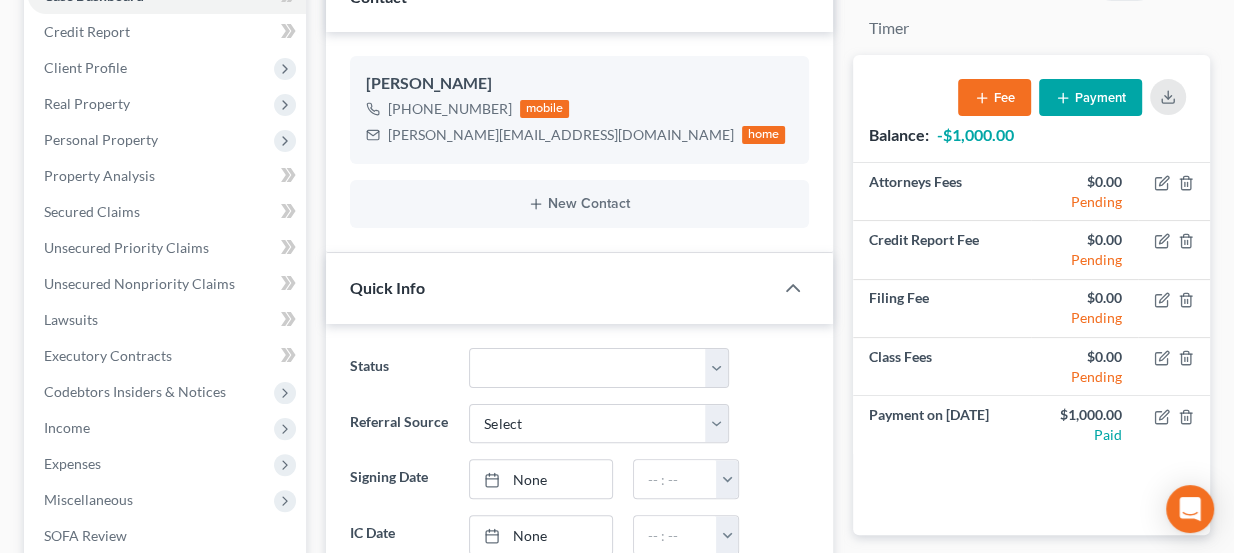 scroll, scrollTop: 474, scrollLeft: 0, axis: vertical 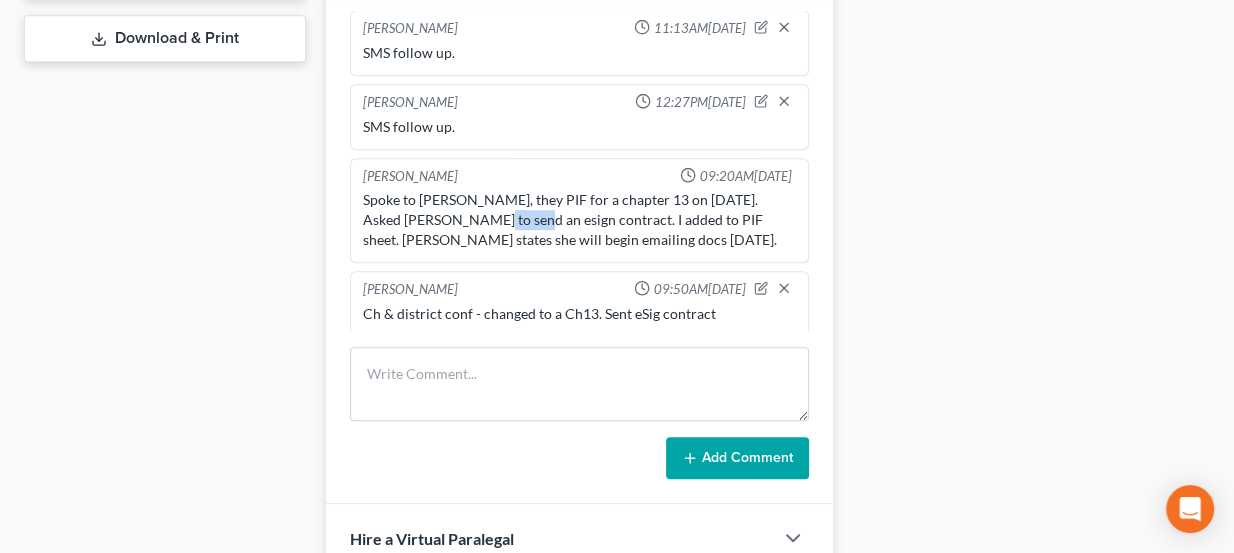 drag, startPoint x: 441, startPoint y: 202, endPoint x: 489, endPoint y: 205, distance: 48.09366 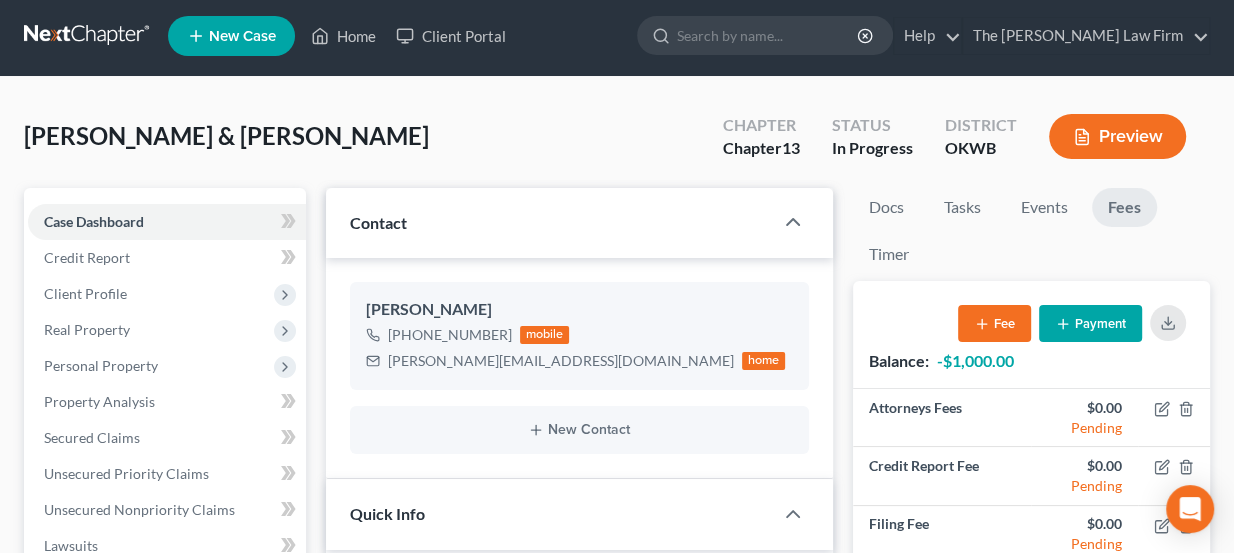 scroll, scrollTop: 0, scrollLeft: 0, axis: both 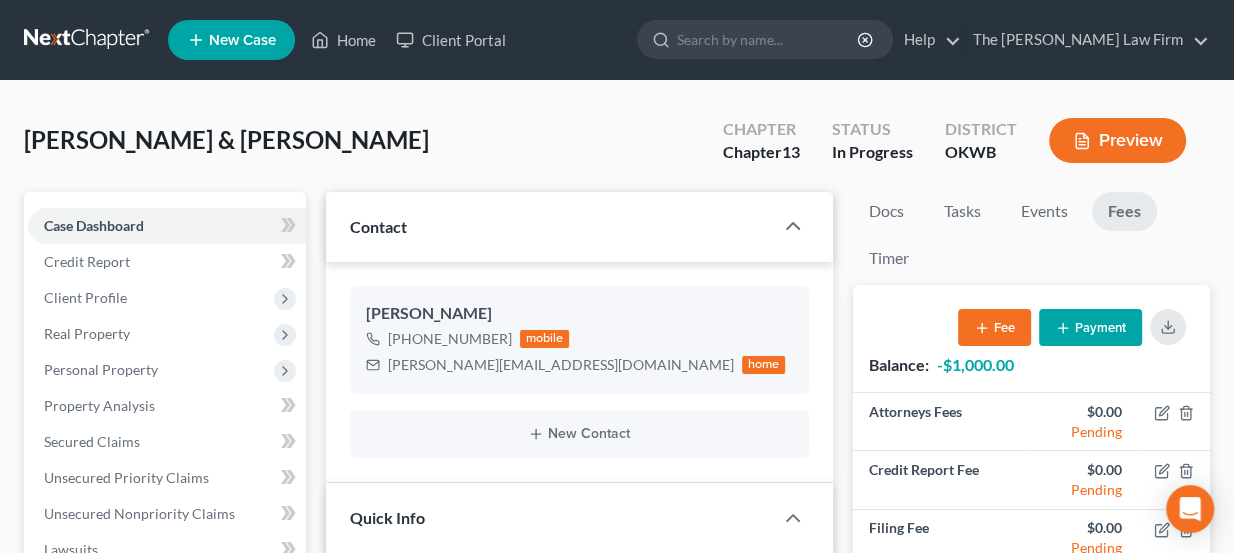click at bounding box center [88, 40] 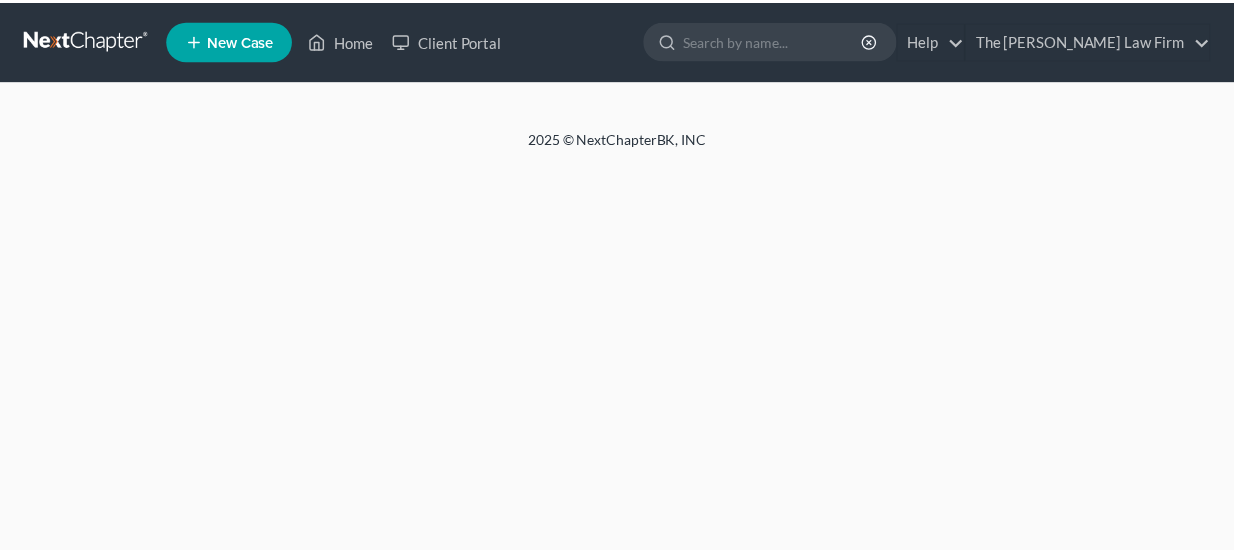 scroll, scrollTop: 0, scrollLeft: 0, axis: both 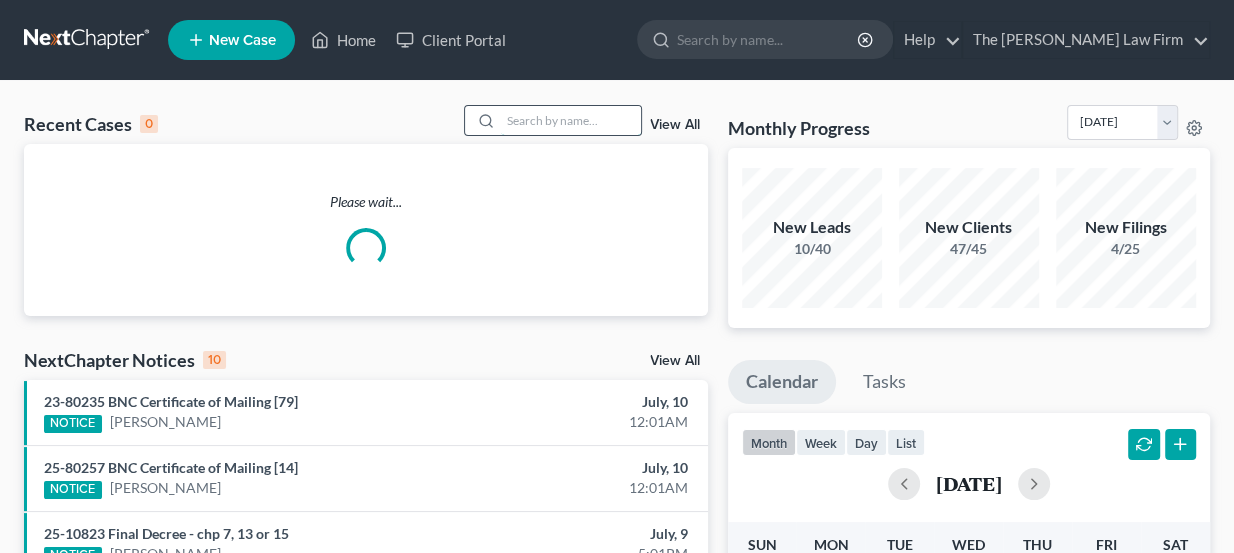 click at bounding box center (571, 120) 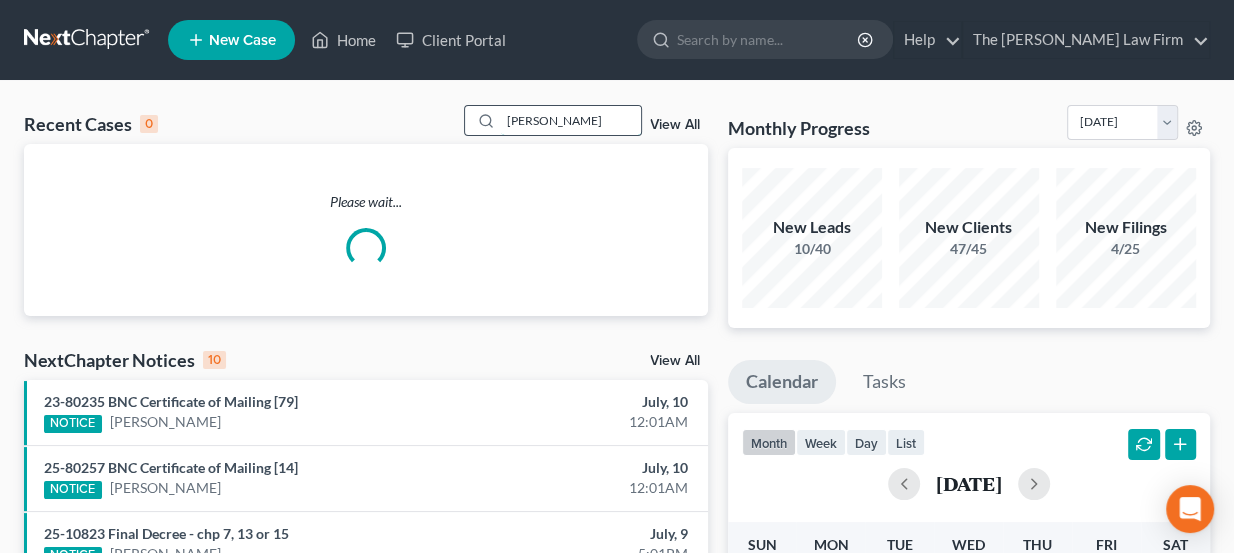 type on "walker, tiffany" 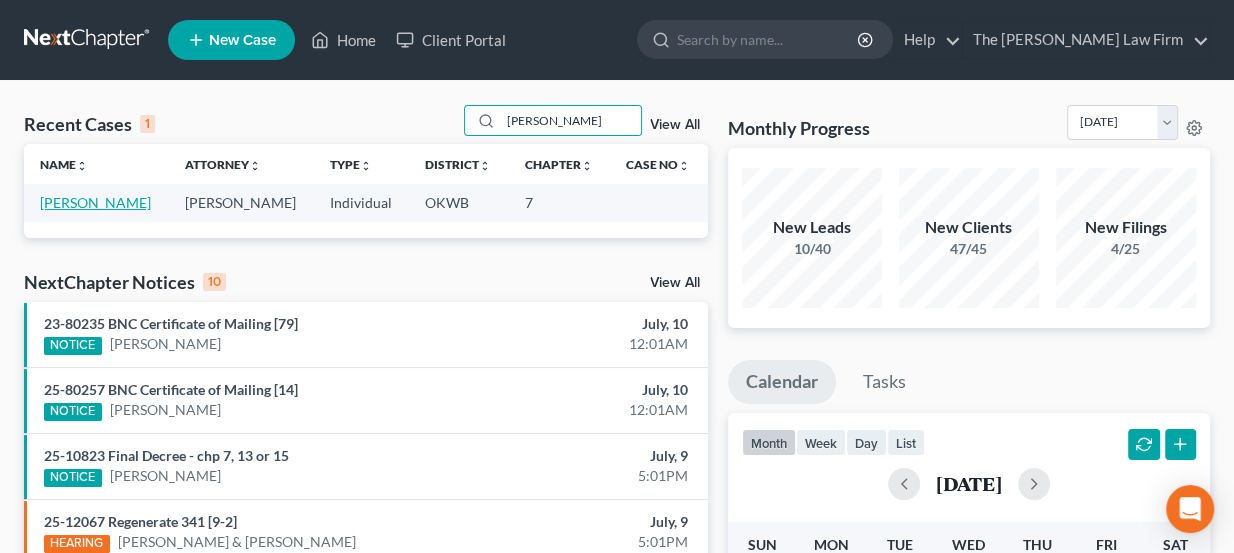 click on "[PERSON_NAME]" at bounding box center [95, 202] 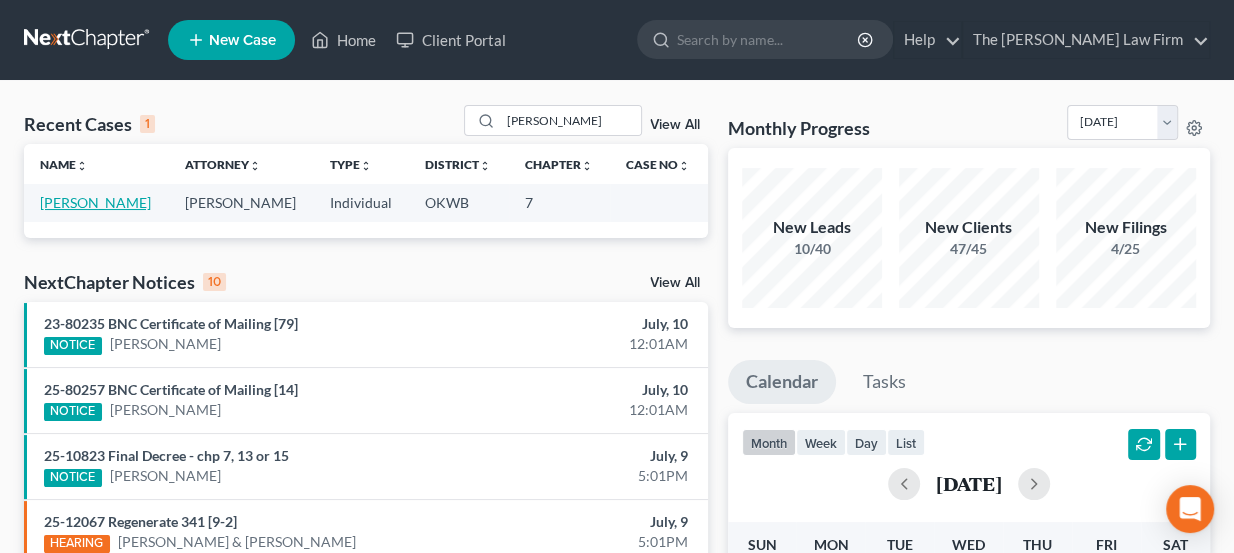 select on "1" 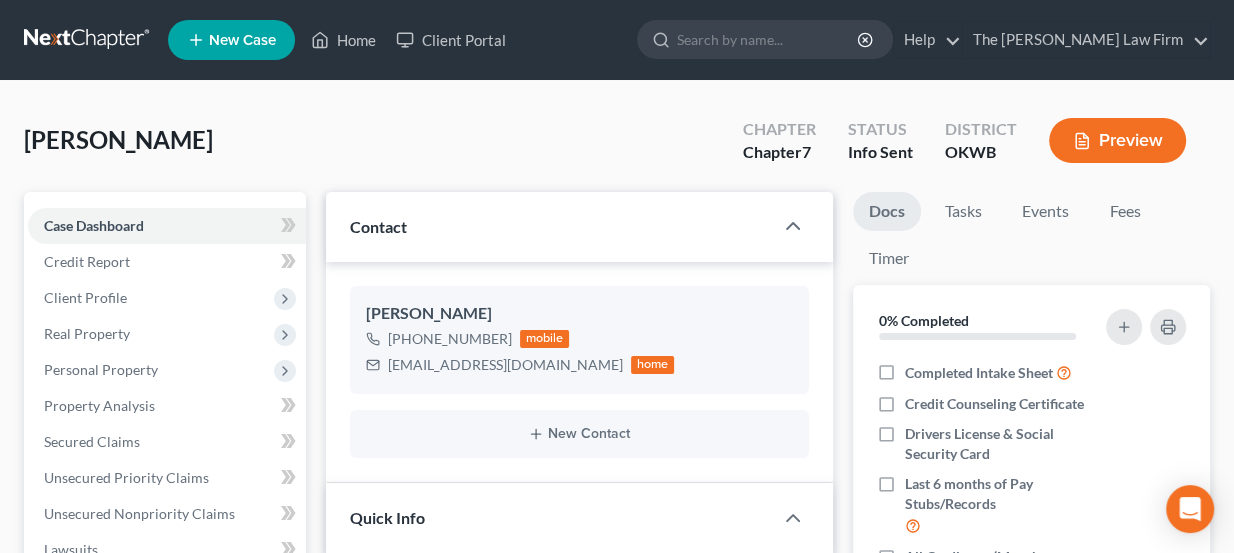 scroll, scrollTop: 626, scrollLeft: 0, axis: vertical 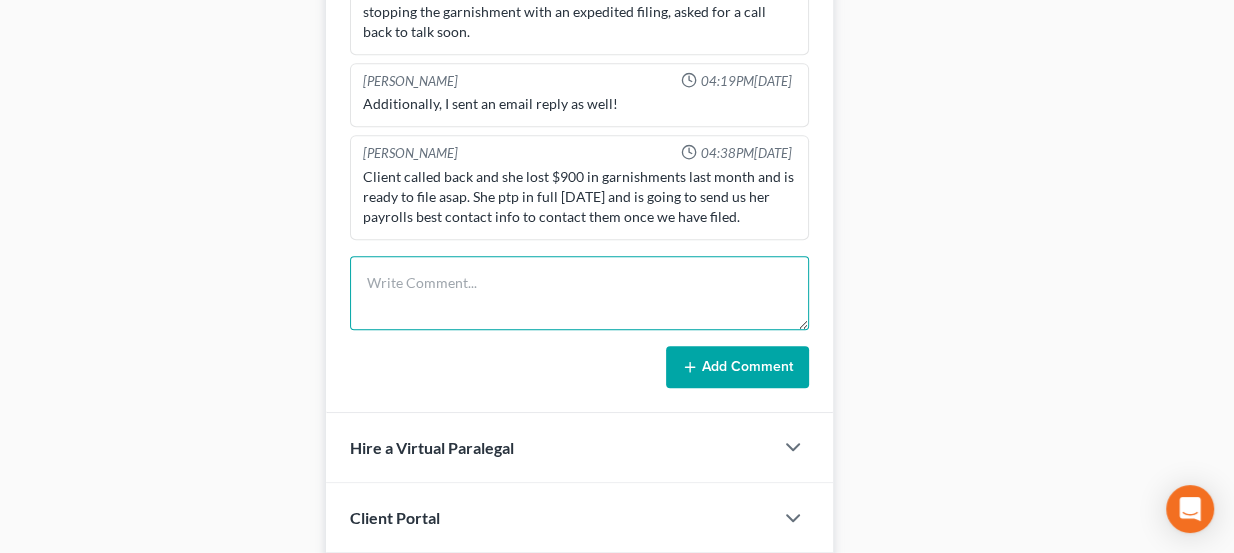 click at bounding box center (580, 293) 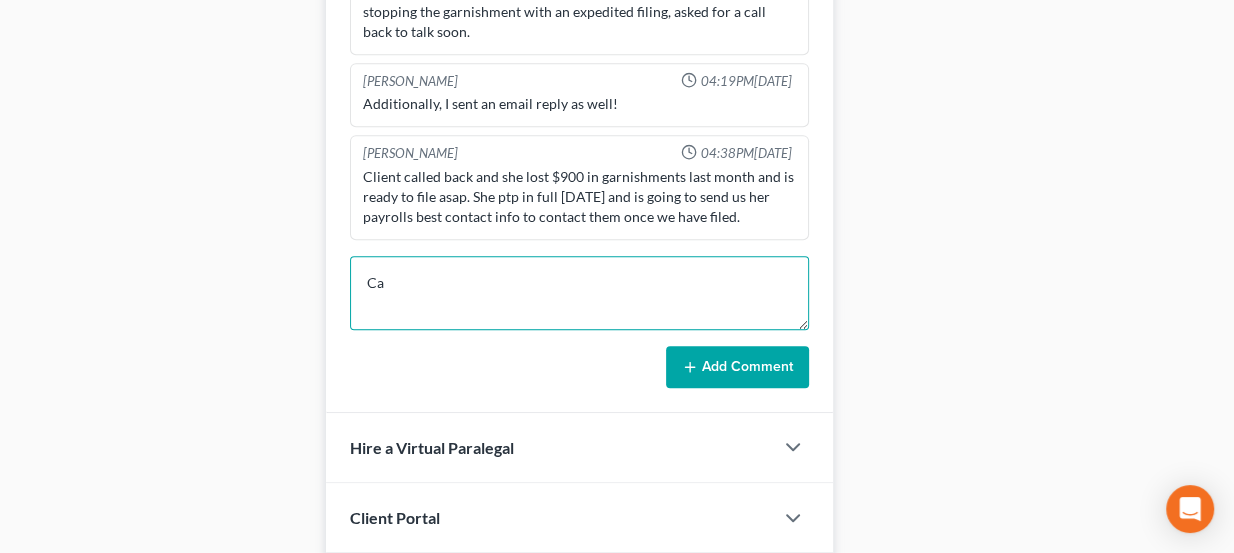 type on "C" 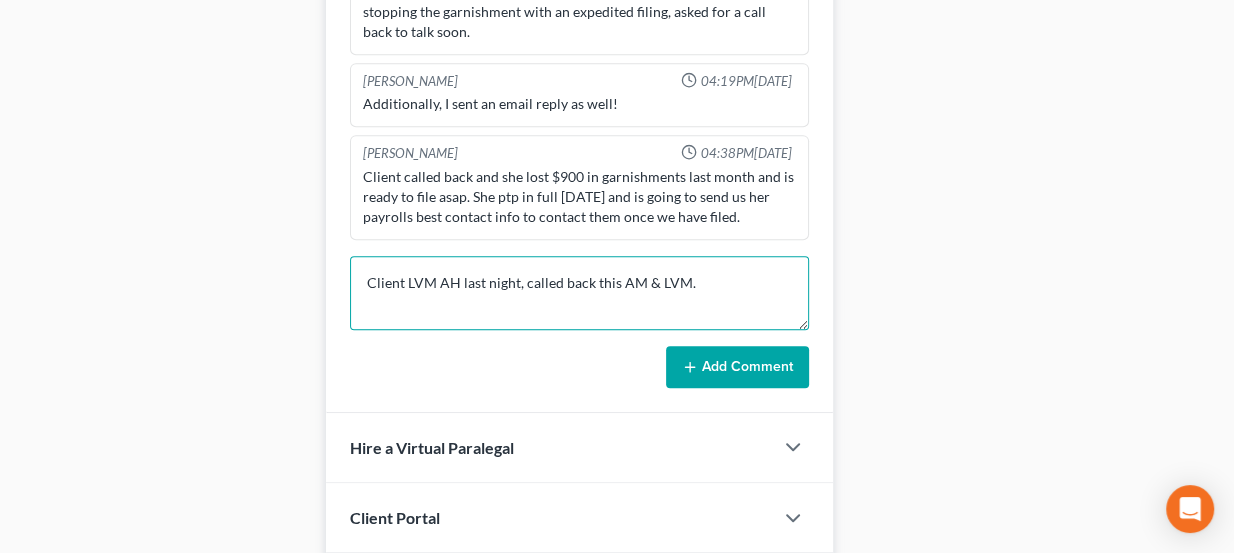 type on "Client LVM AH last night, called back this AM & LVM." 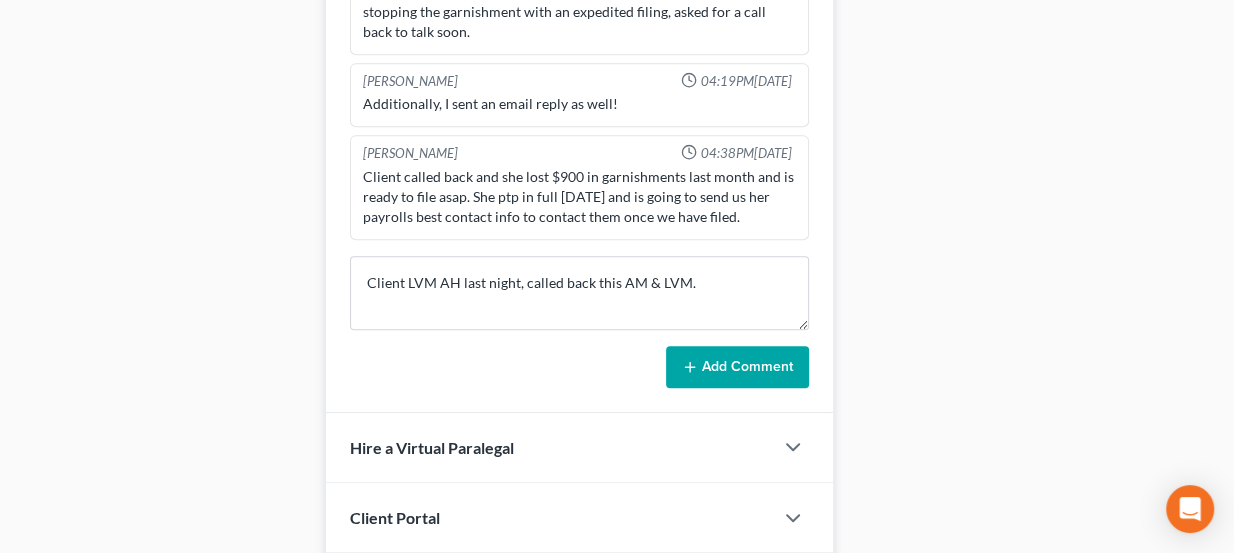 click on "Add Comment" at bounding box center (737, 367) 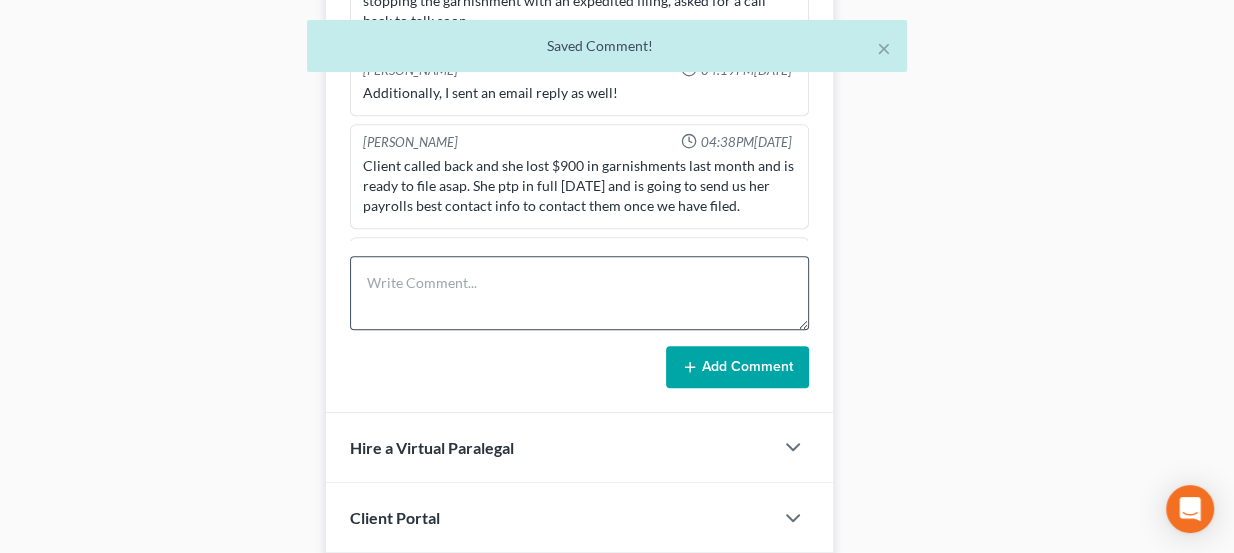 scroll, scrollTop: 700, scrollLeft: 0, axis: vertical 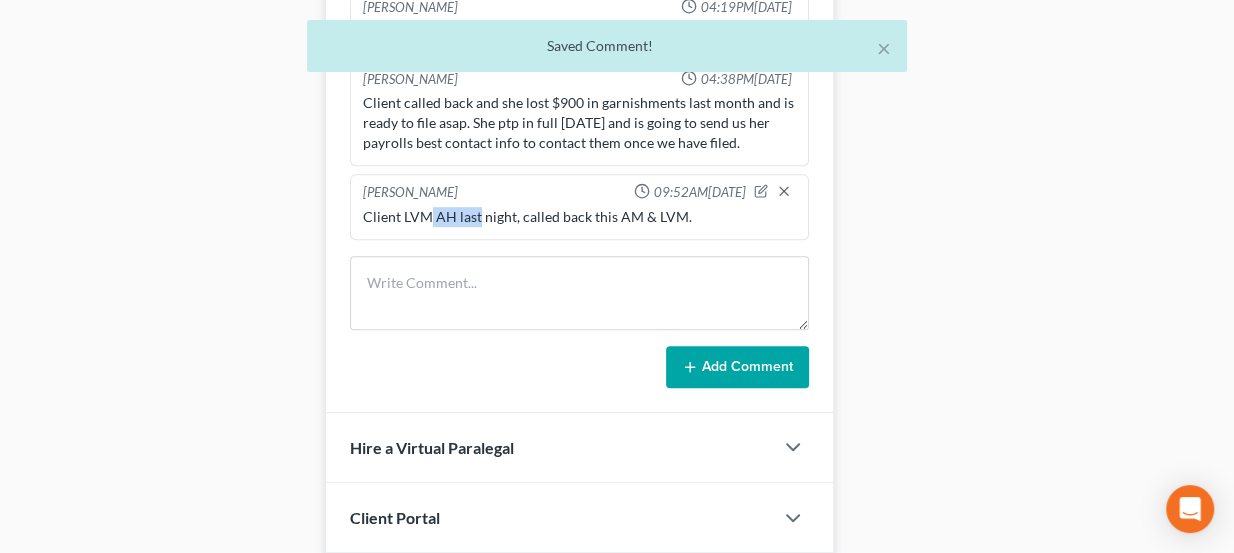 drag, startPoint x: 425, startPoint y: 208, endPoint x: 478, endPoint y: 213, distance: 53.235325 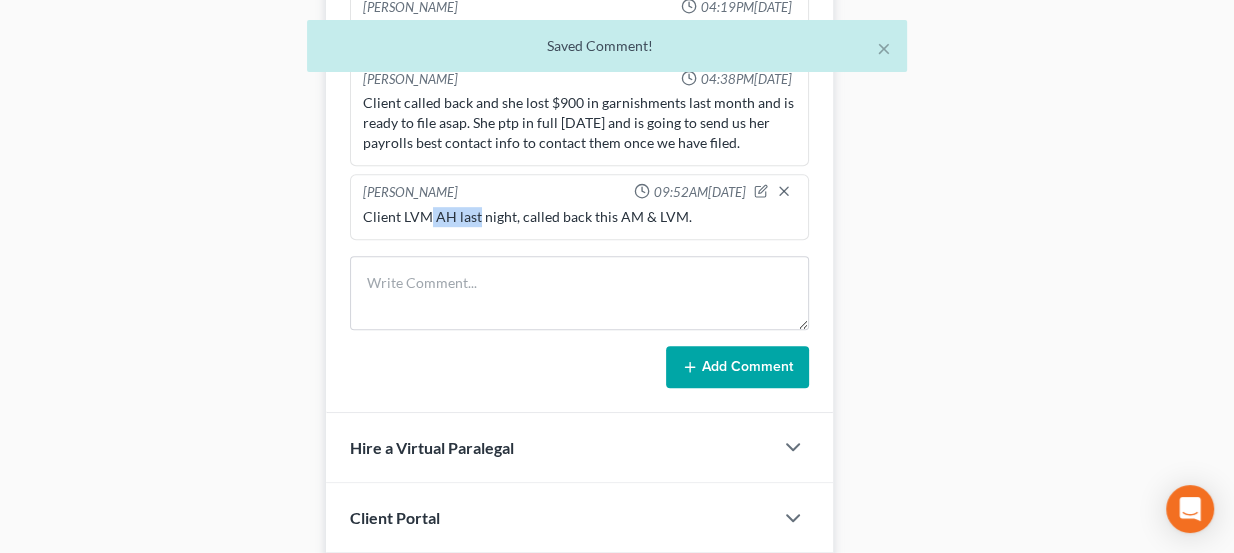 drag, startPoint x: 478, startPoint y: 213, endPoint x: 473, endPoint y: 230, distance: 17.720045 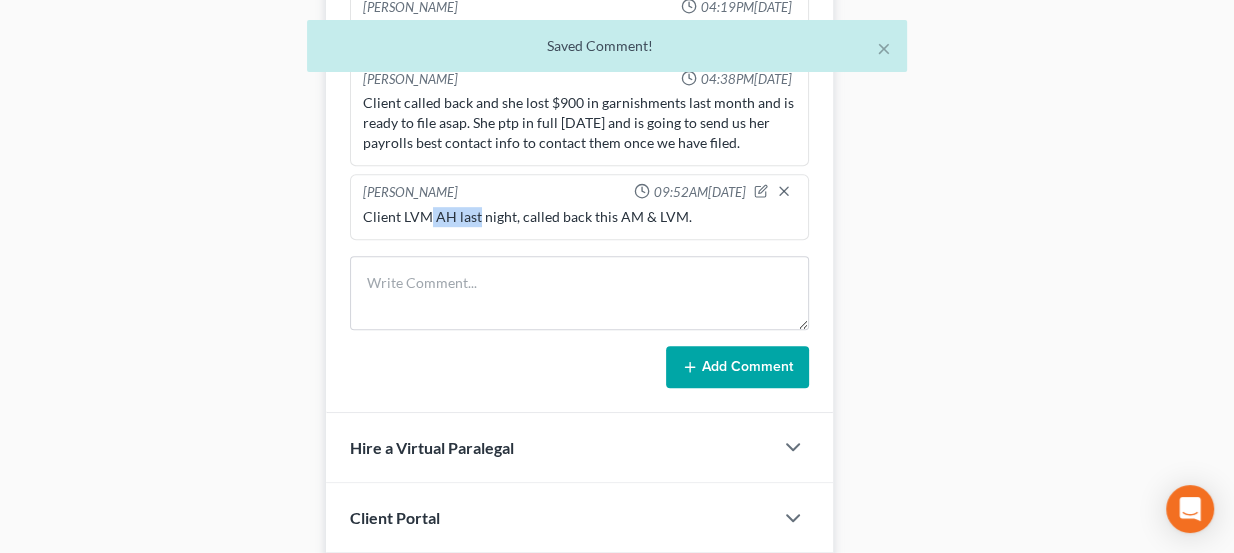 click on "Client LVM AH last night, called back this AM & LVM." at bounding box center (580, 217) 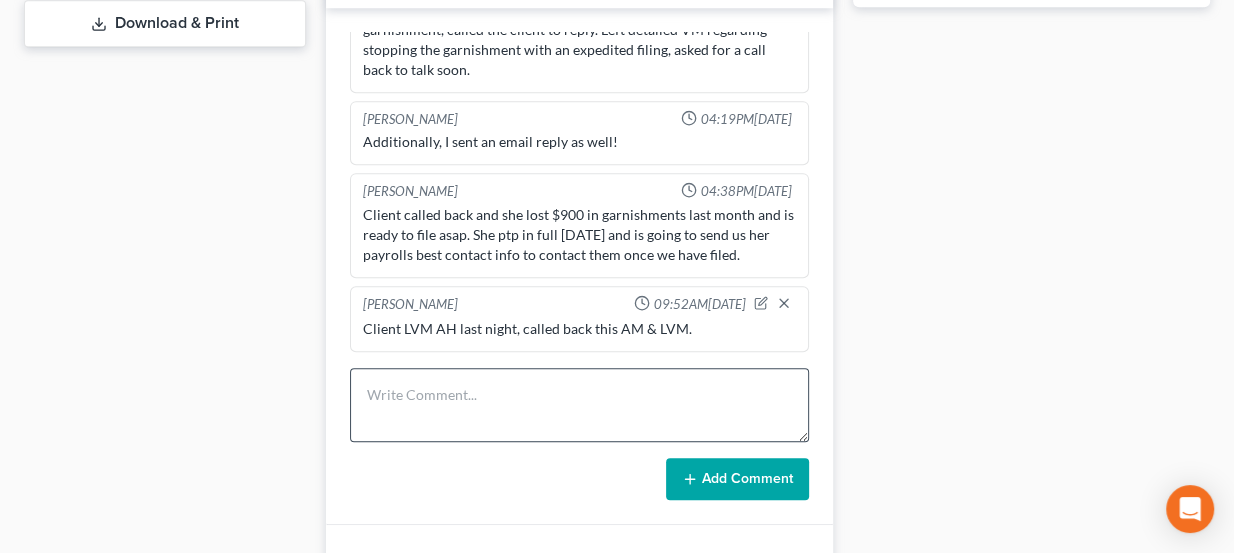 scroll, scrollTop: 818, scrollLeft: 0, axis: vertical 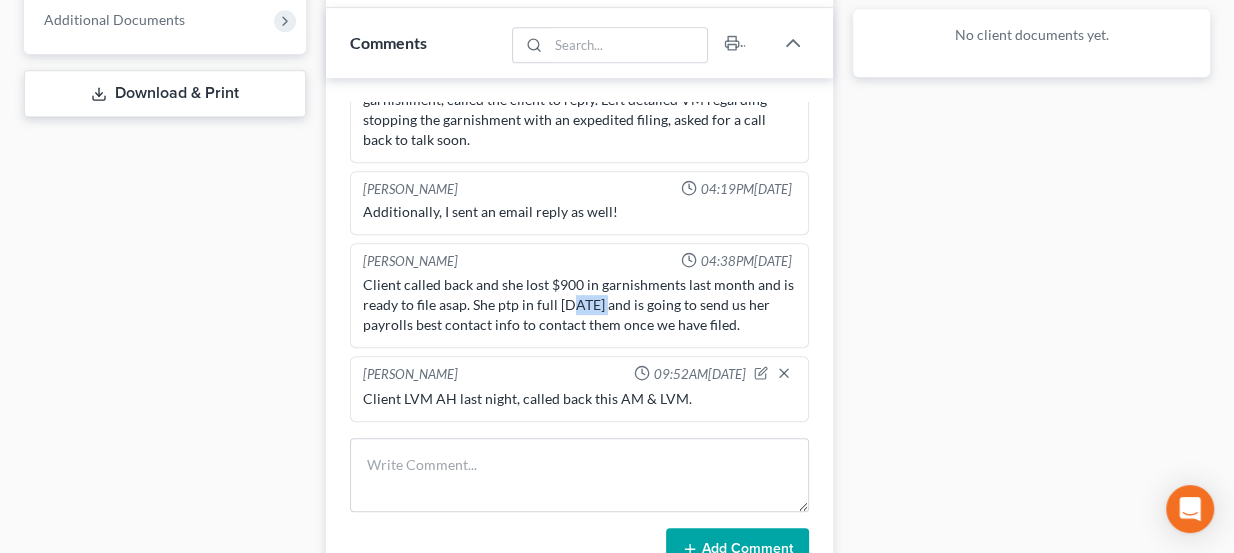 drag, startPoint x: 584, startPoint y: 296, endPoint x: 622, endPoint y: 297, distance: 38.013157 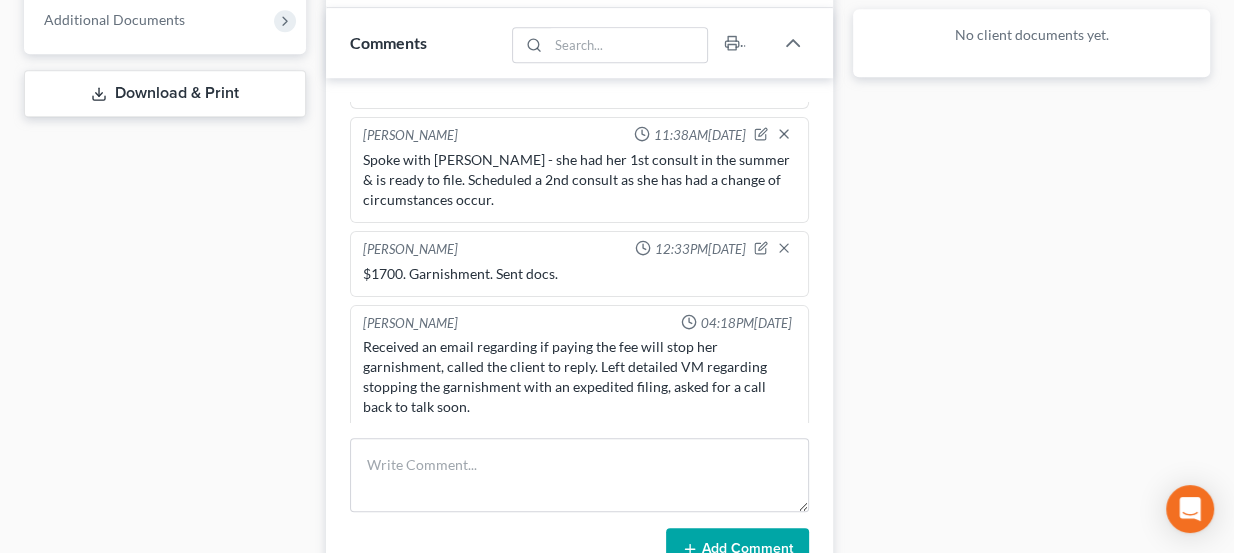 scroll, scrollTop: 427, scrollLeft: 0, axis: vertical 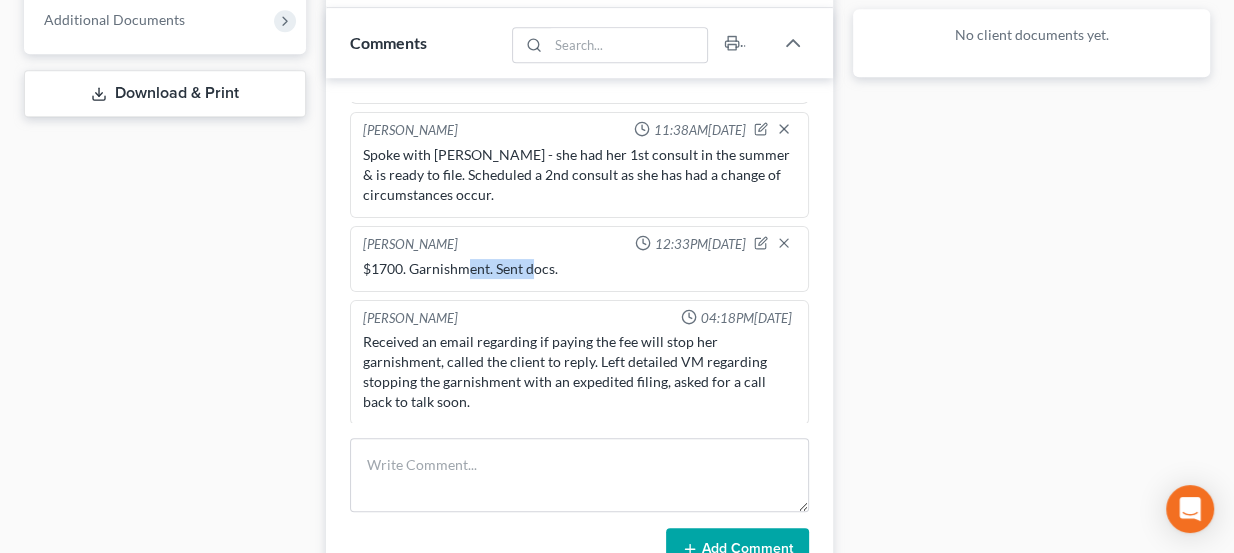 drag, startPoint x: 466, startPoint y: 278, endPoint x: 529, endPoint y: 282, distance: 63.126858 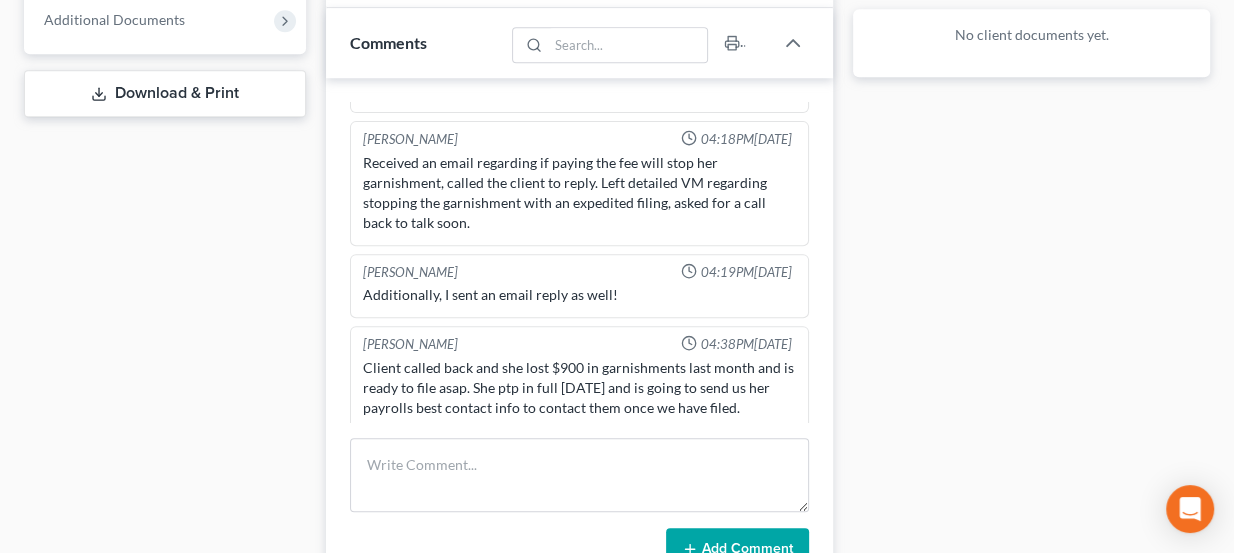 scroll, scrollTop: 609, scrollLeft: 0, axis: vertical 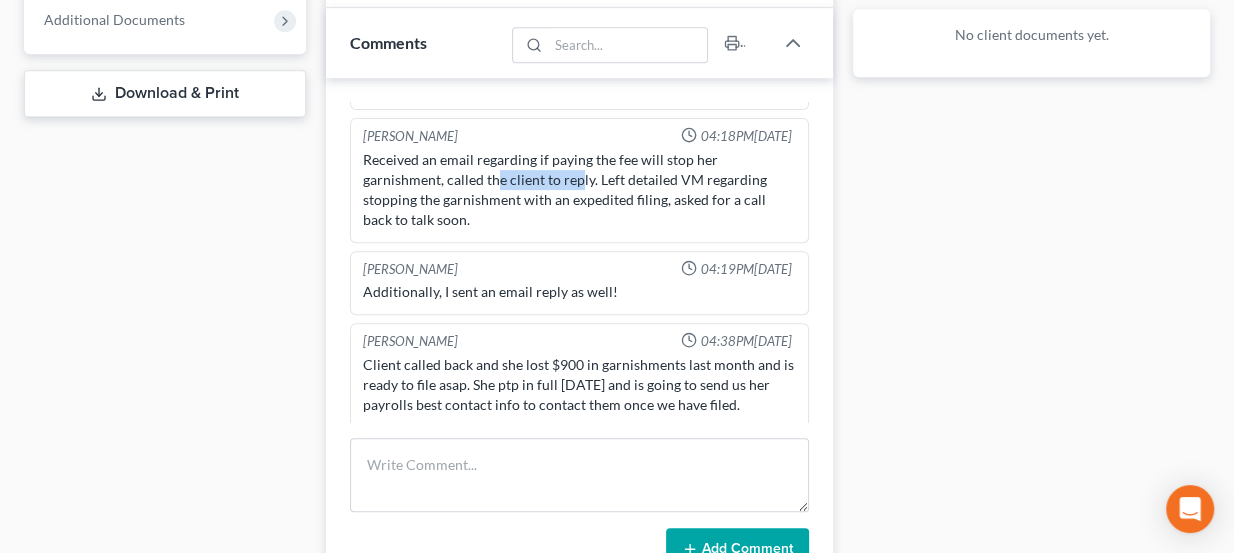 drag, startPoint x: 494, startPoint y: 188, endPoint x: 579, endPoint y: 188, distance: 85 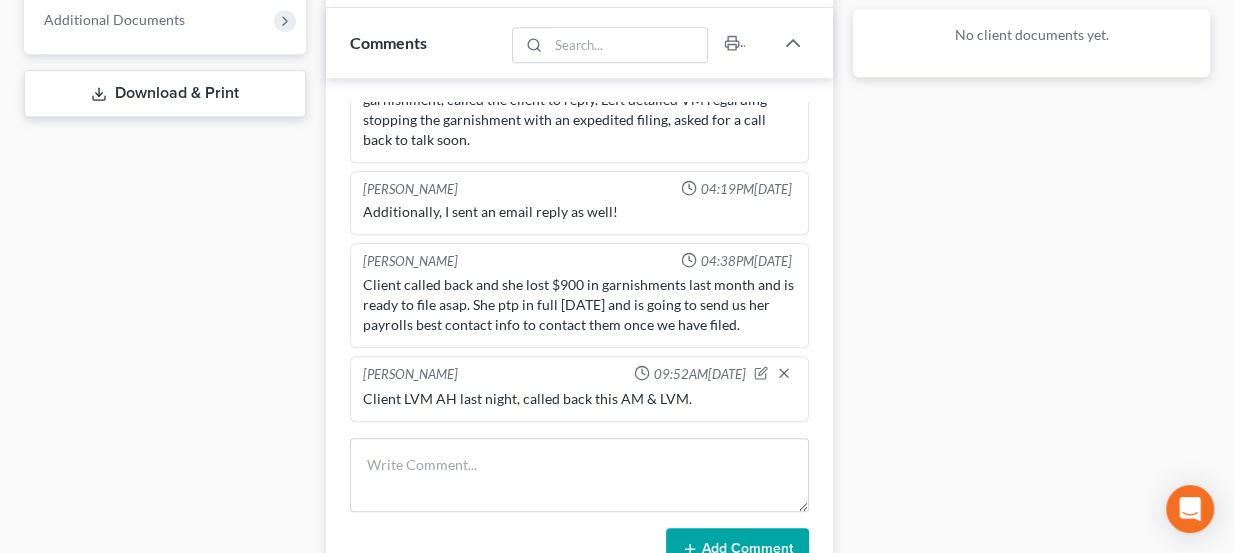 scroll, scrollTop: 700, scrollLeft: 0, axis: vertical 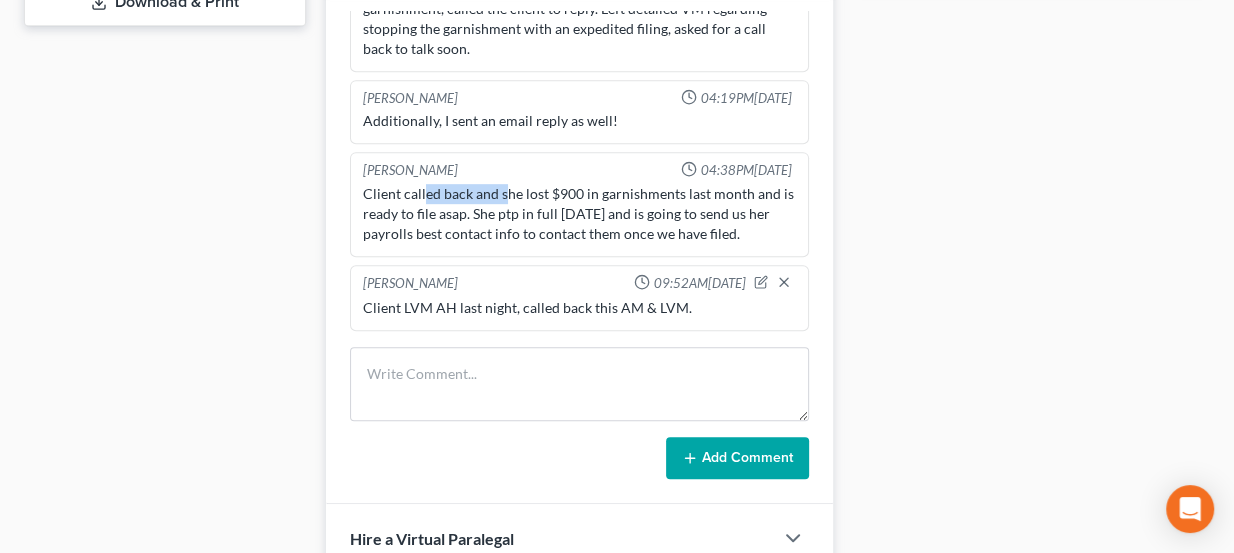 drag, startPoint x: 425, startPoint y: 192, endPoint x: 504, endPoint y: 195, distance: 79.05694 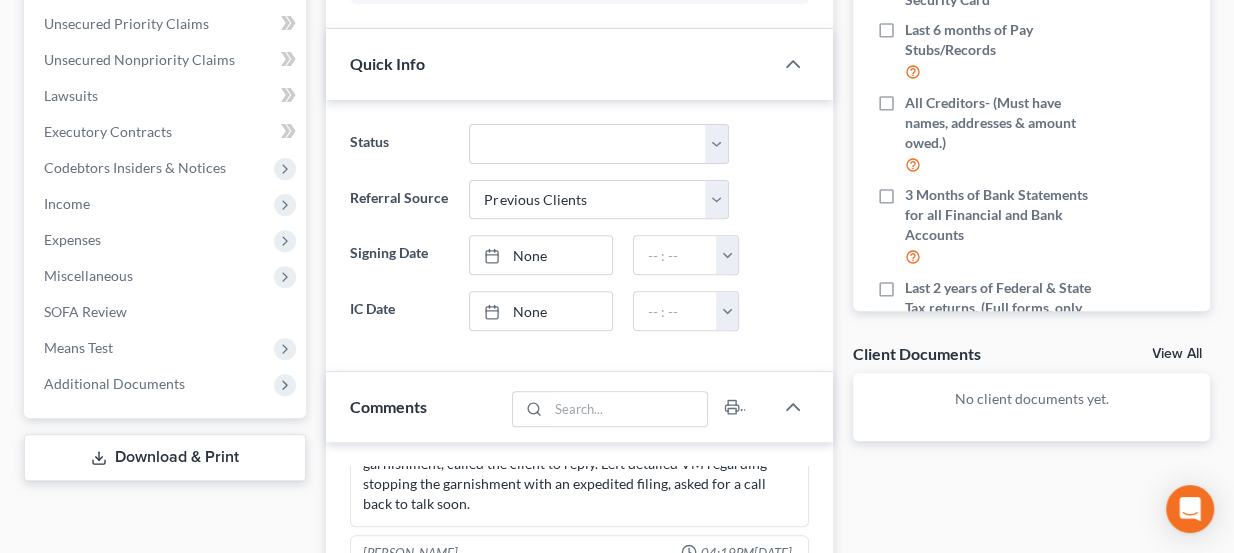 scroll, scrollTop: 0, scrollLeft: 0, axis: both 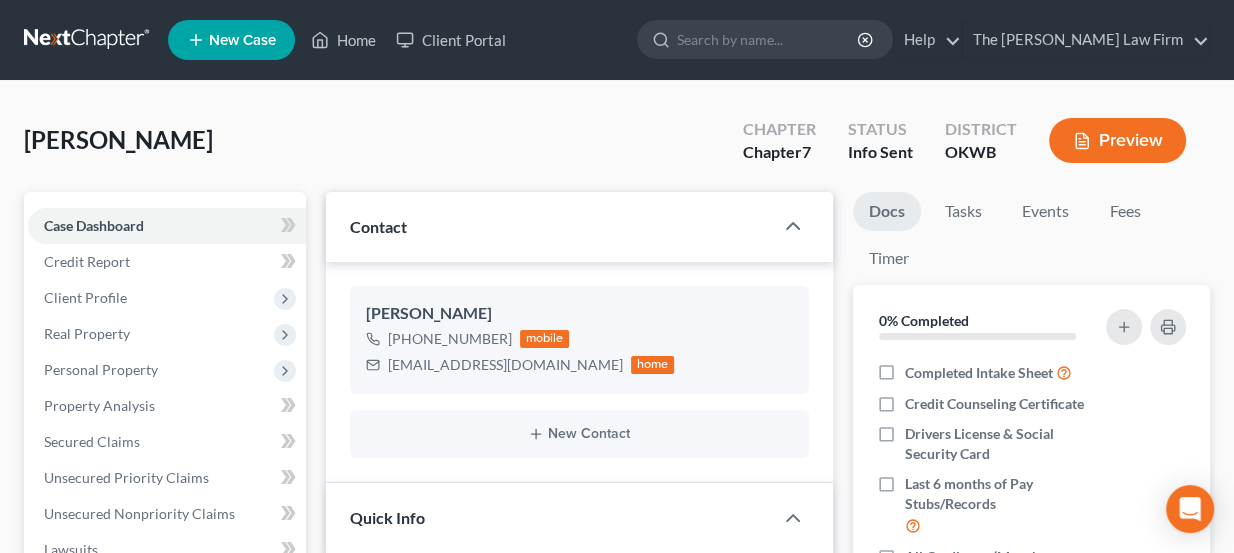 click at bounding box center (88, 40) 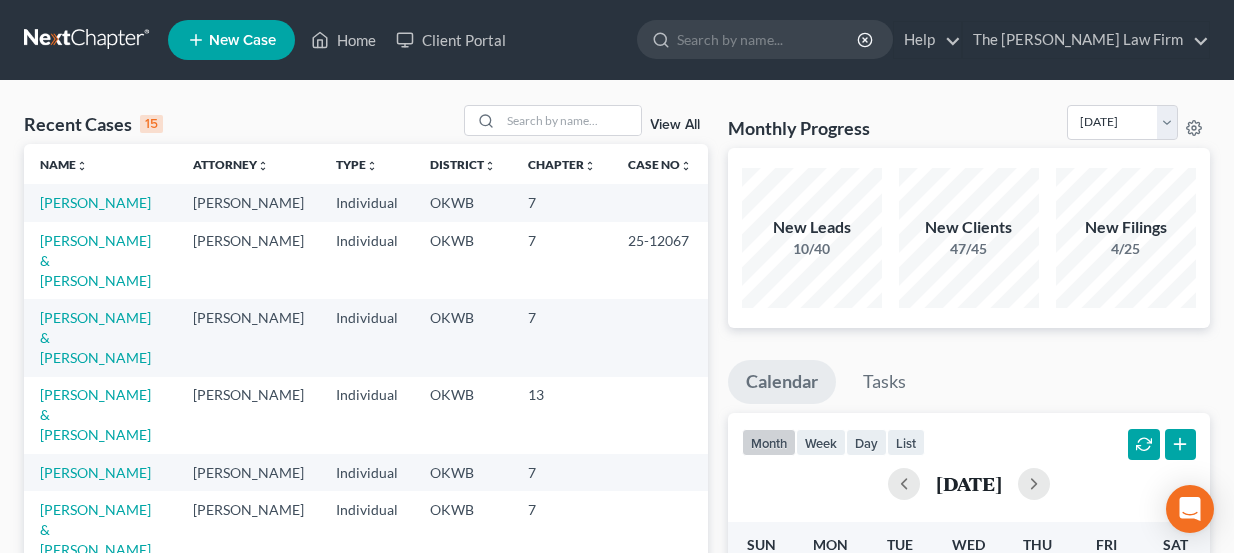 scroll, scrollTop: 0, scrollLeft: 0, axis: both 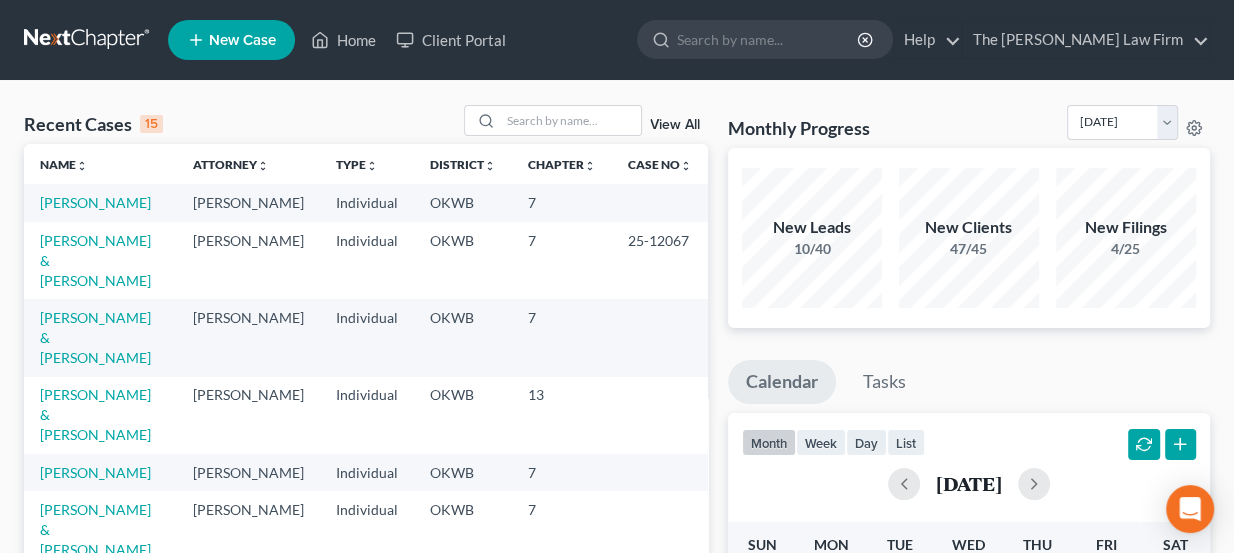 click at bounding box center (88, 40) 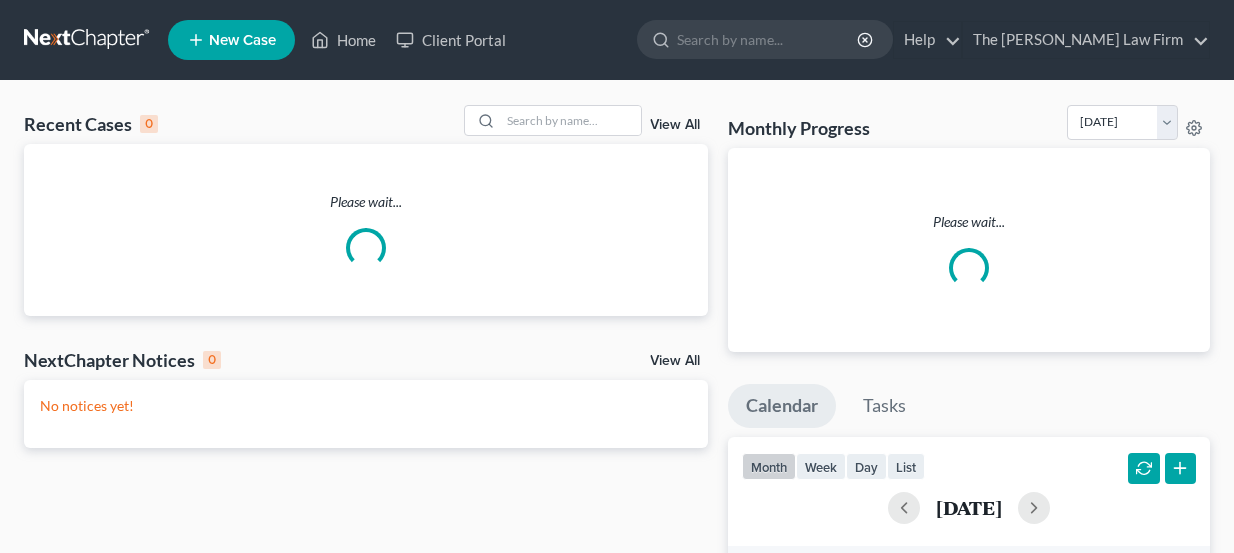 scroll, scrollTop: 0, scrollLeft: 0, axis: both 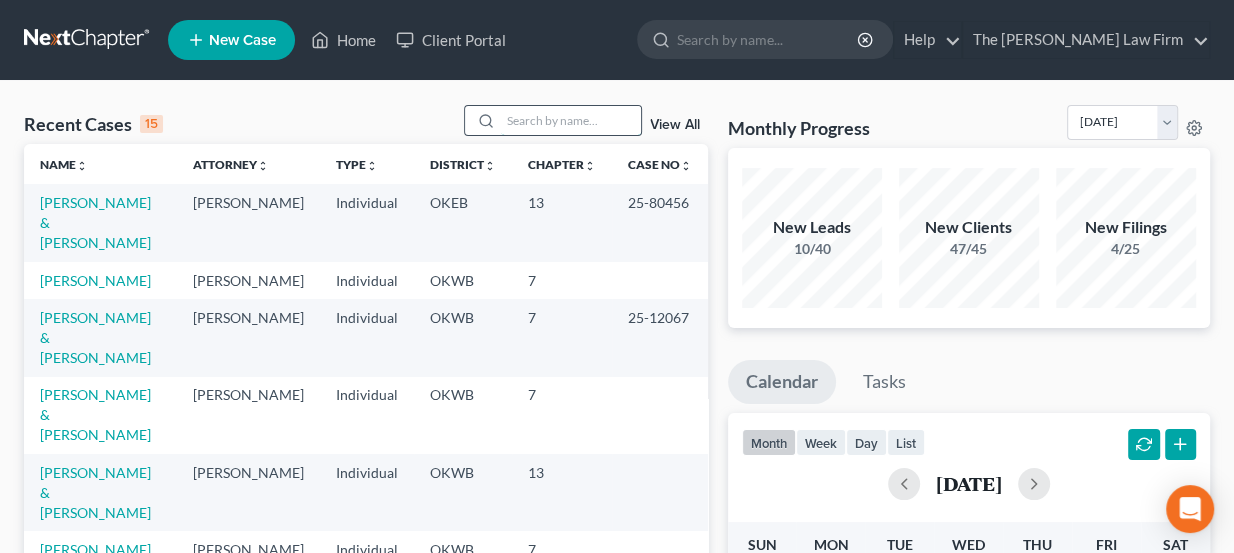 click at bounding box center [571, 120] 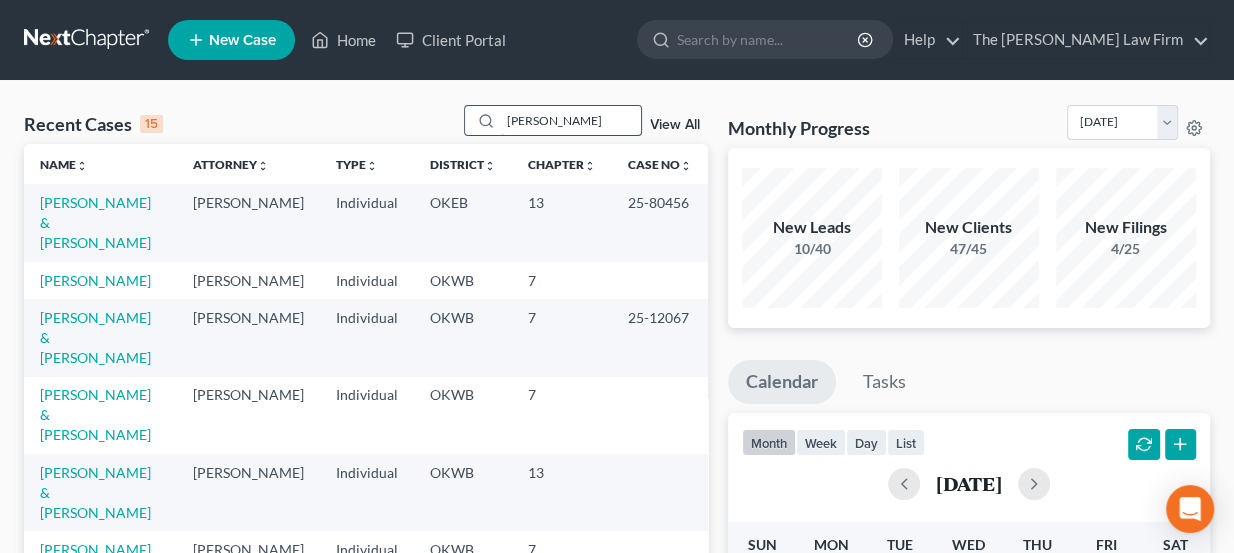 type on "[PERSON_NAME]" 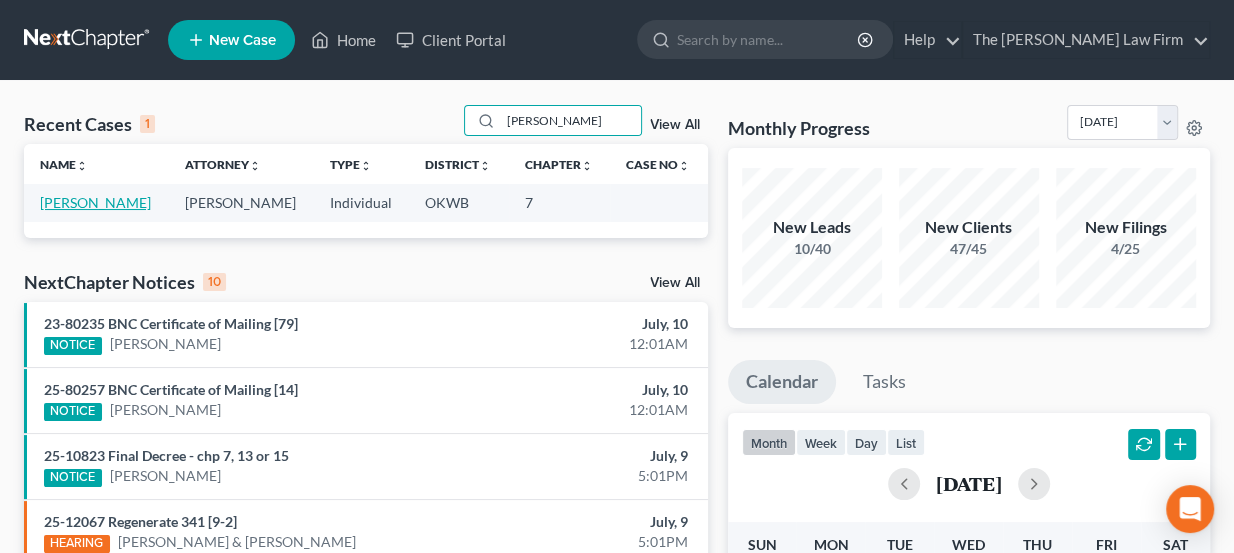 click on "[PERSON_NAME]" at bounding box center [95, 202] 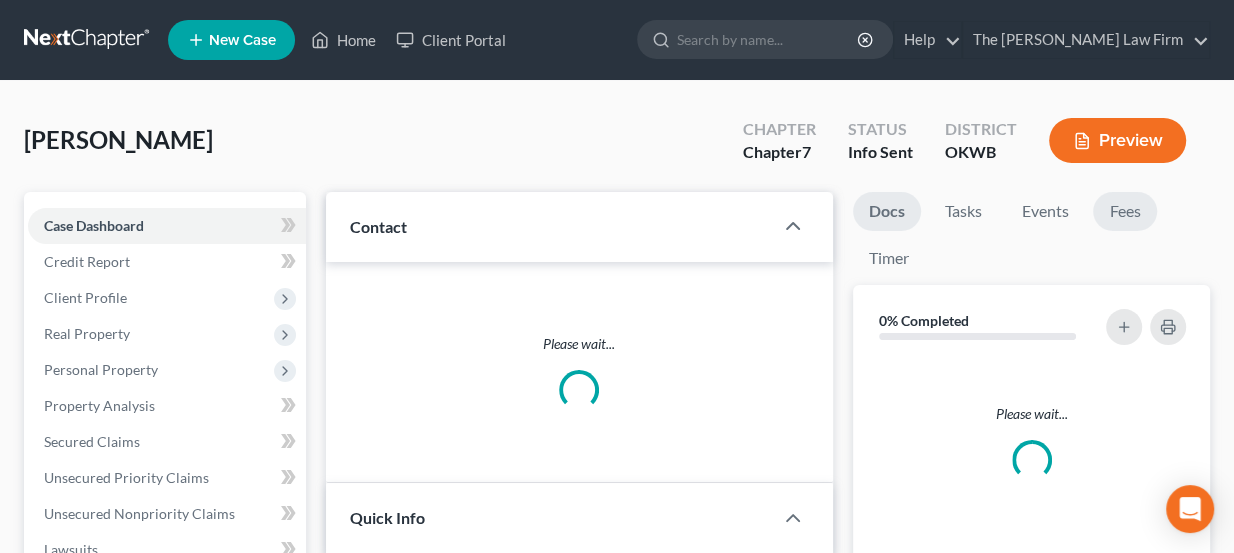 click on "Fees" at bounding box center [1125, 211] 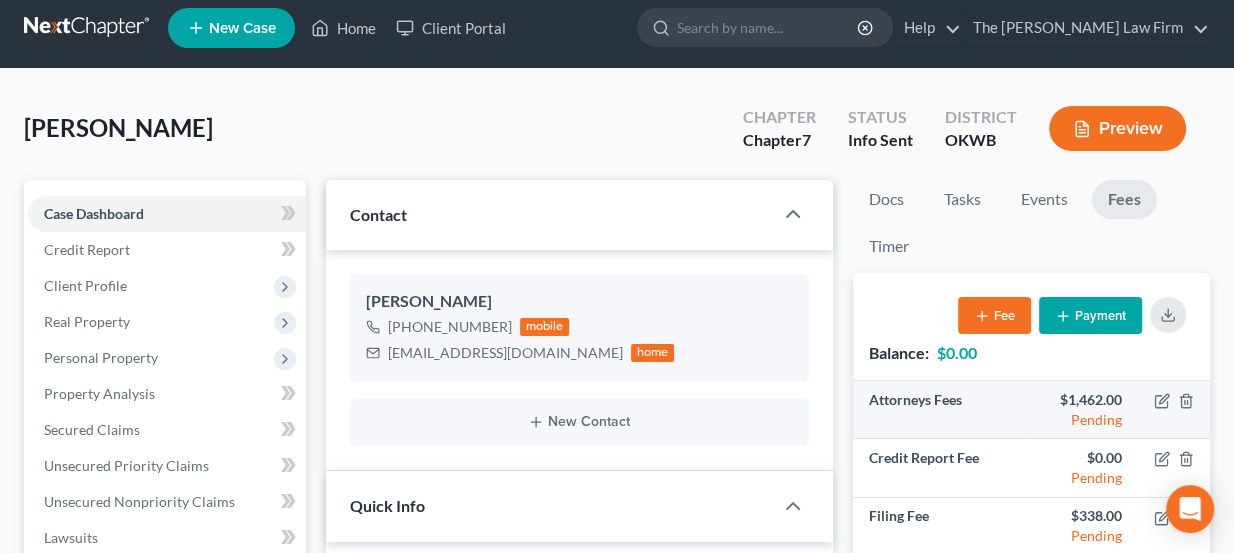 scroll, scrollTop: 363, scrollLeft: 0, axis: vertical 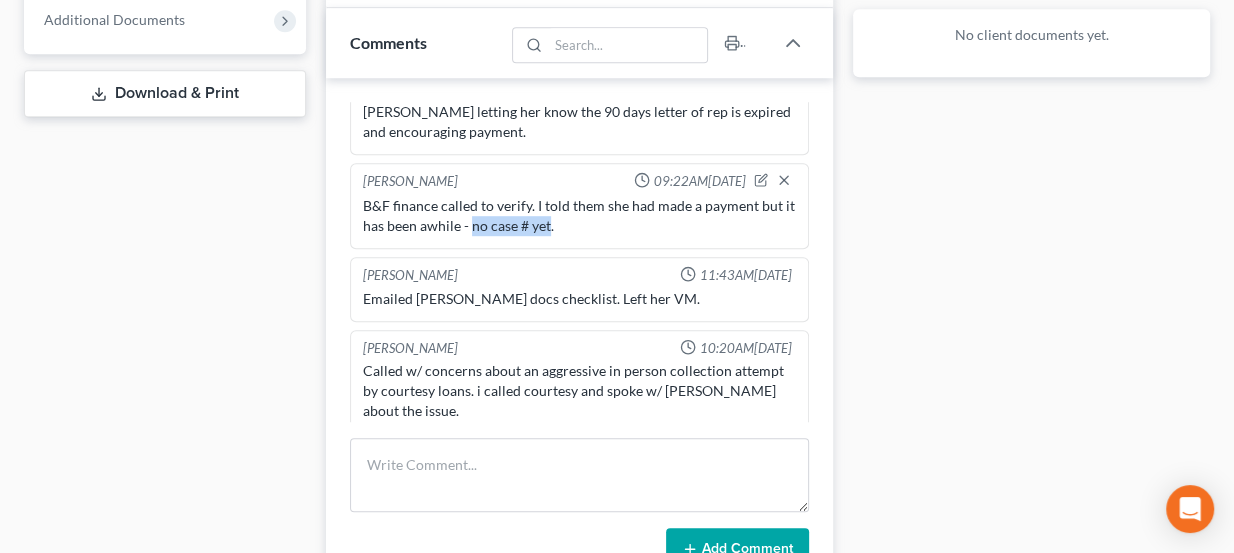 drag, startPoint x: 557, startPoint y: 210, endPoint x: 481, endPoint y: 204, distance: 76.23647 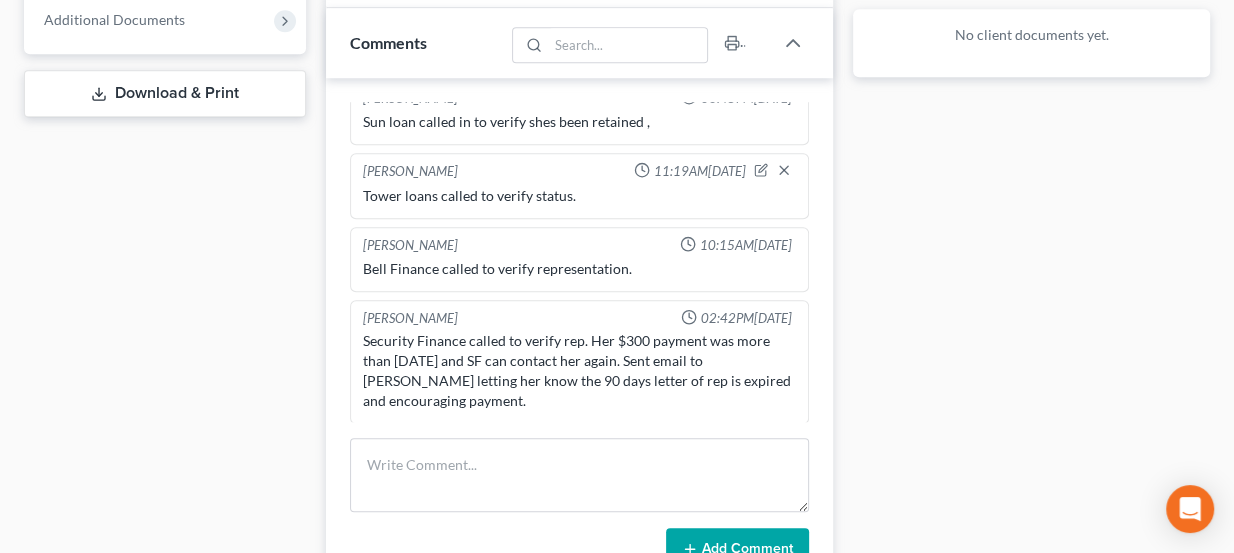 scroll, scrollTop: 605, scrollLeft: 0, axis: vertical 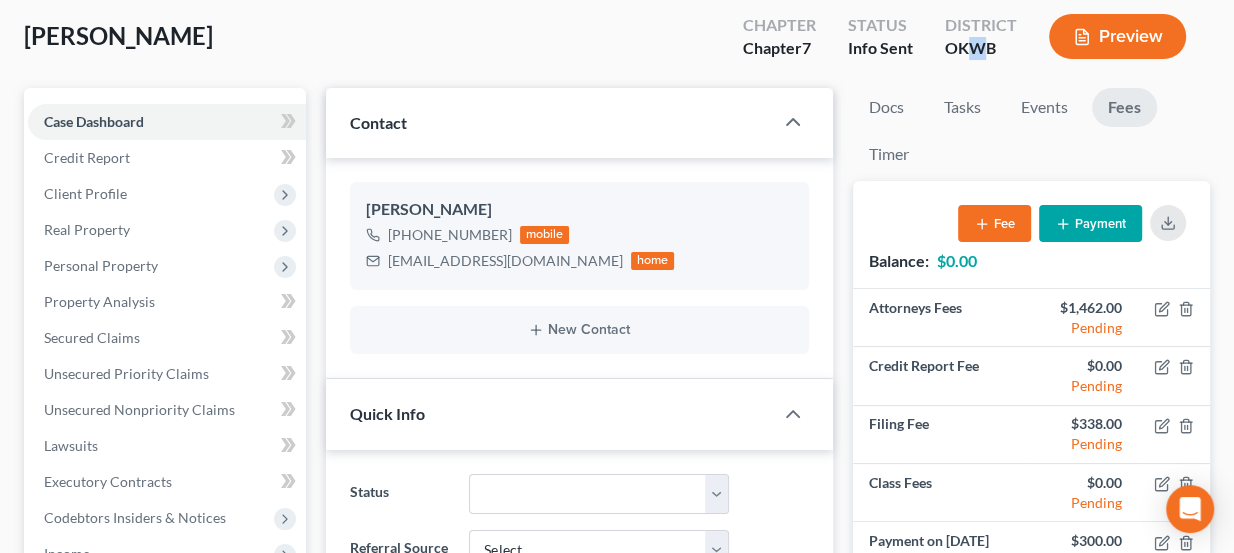 drag, startPoint x: 967, startPoint y: 49, endPoint x: 984, endPoint y: 52, distance: 17.262676 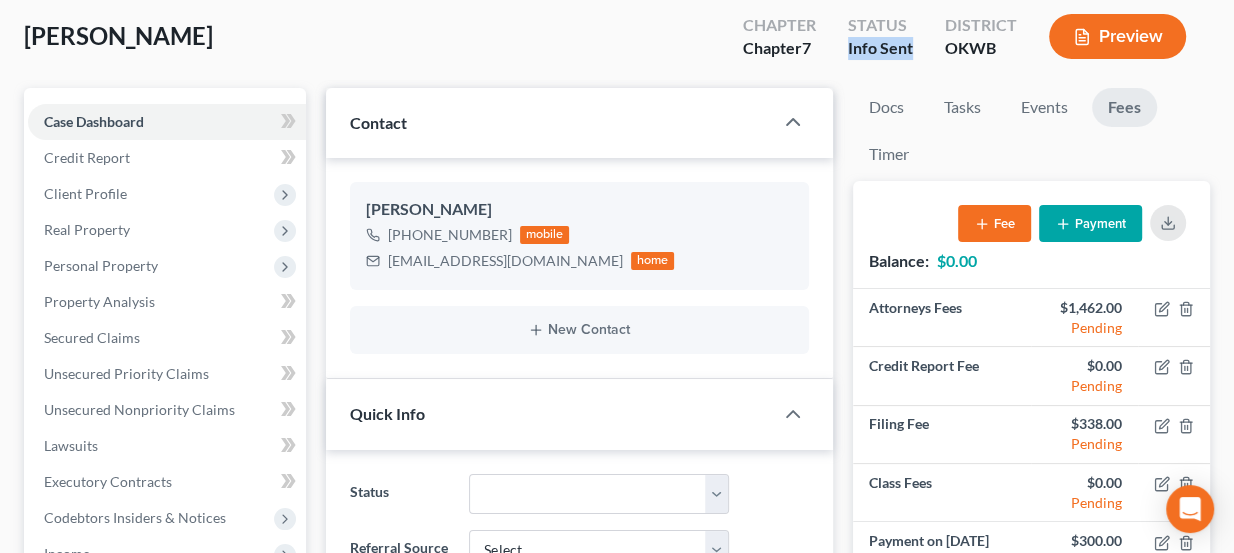 drag, startPoint x: 848, startPoint y: 54, endPoint x: 911, endPoint y: 59, distance: 63.1981 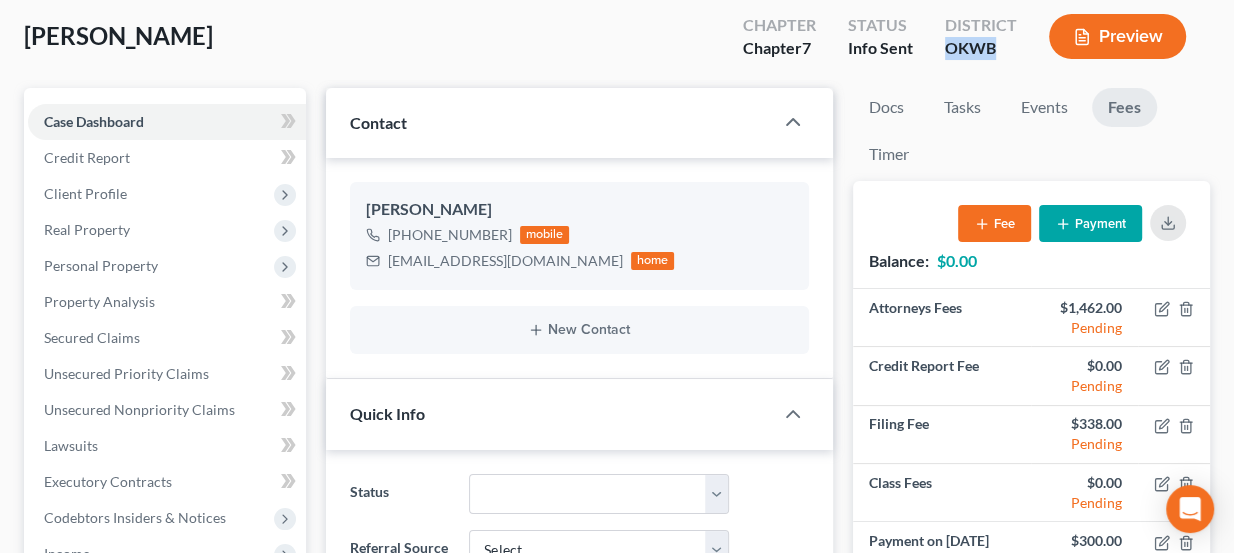 drag, startPoint x: 943, startPoint y: 54, endPoint x: 994, endPoint y: 55, distance: 51.009804 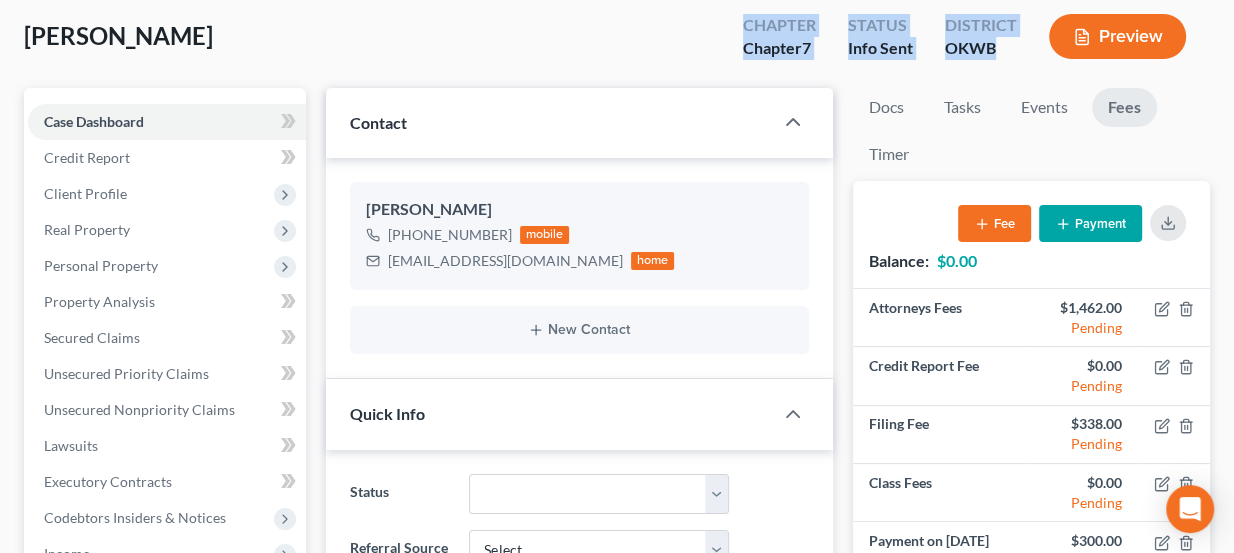 drag, startPoint x: 996, startPoint y: 52, endPoint x: 733, endPoint y: 31, distance: 263.83707 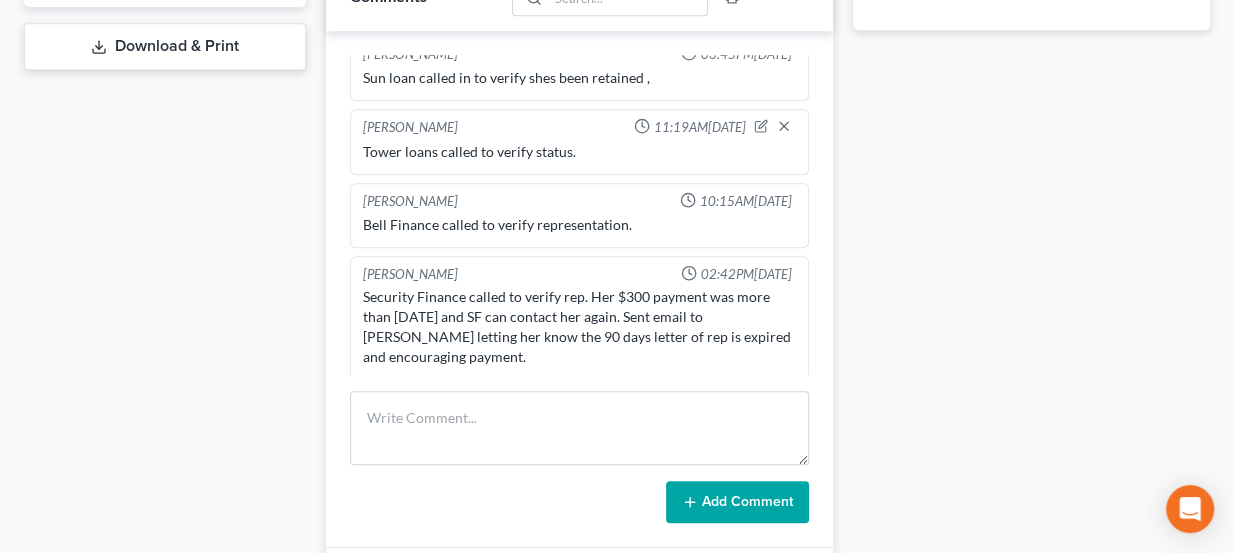 scroll, scrollTop: 867, scrollLeft: 0, axis: vertical 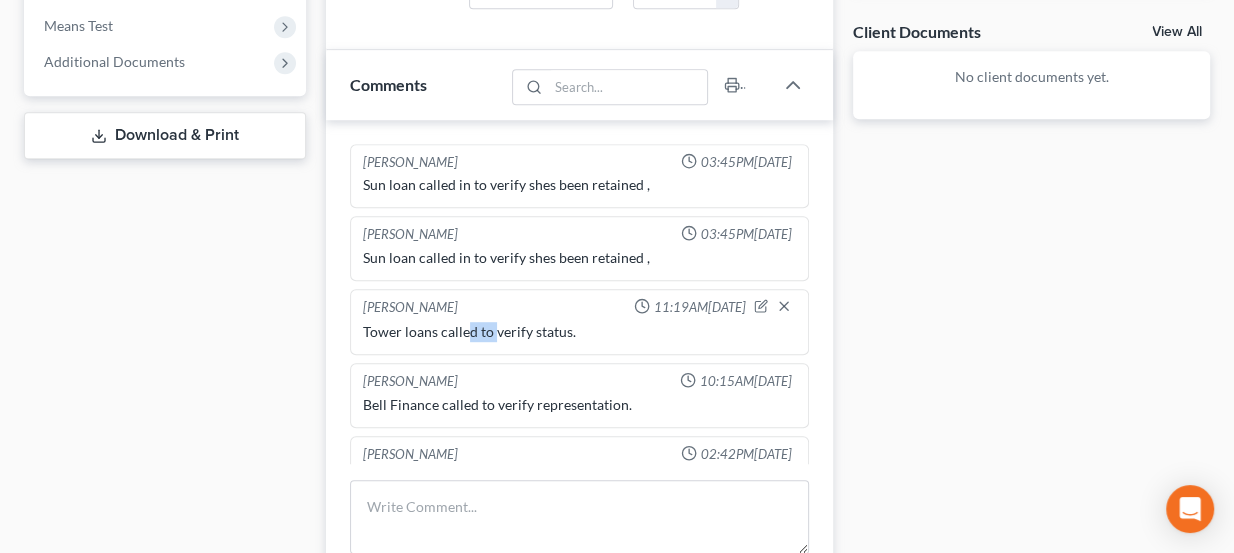 drag, startPoint x: 465, startPoint y: 315, endPoint x: 496, endPoint y: 313, distance: 31.06445 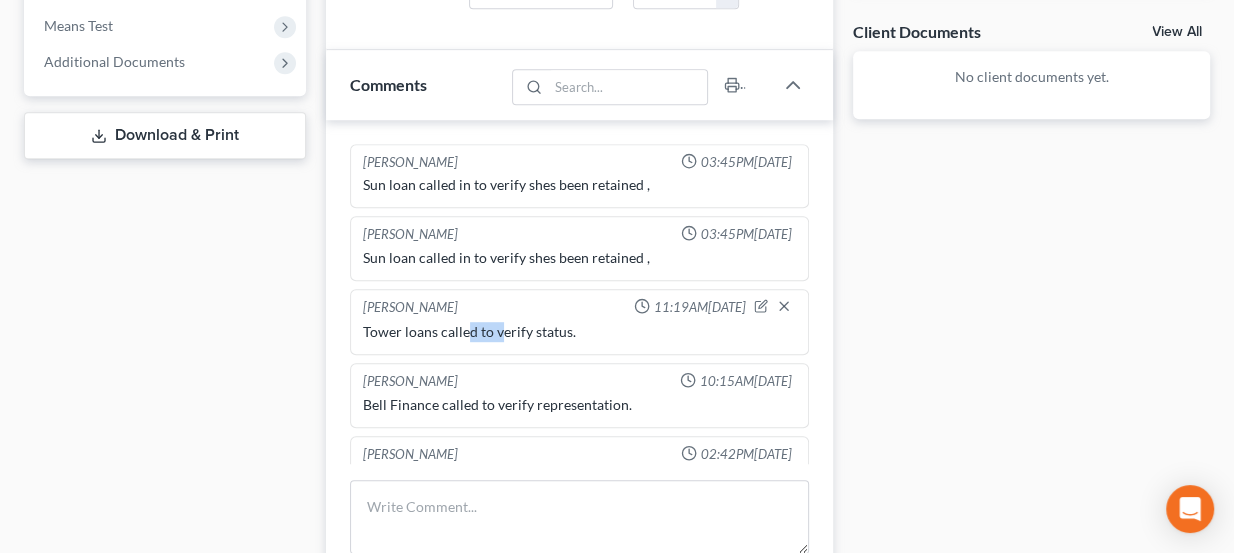click on "Tower loans called to verify status." at bounding box center [580, 332] 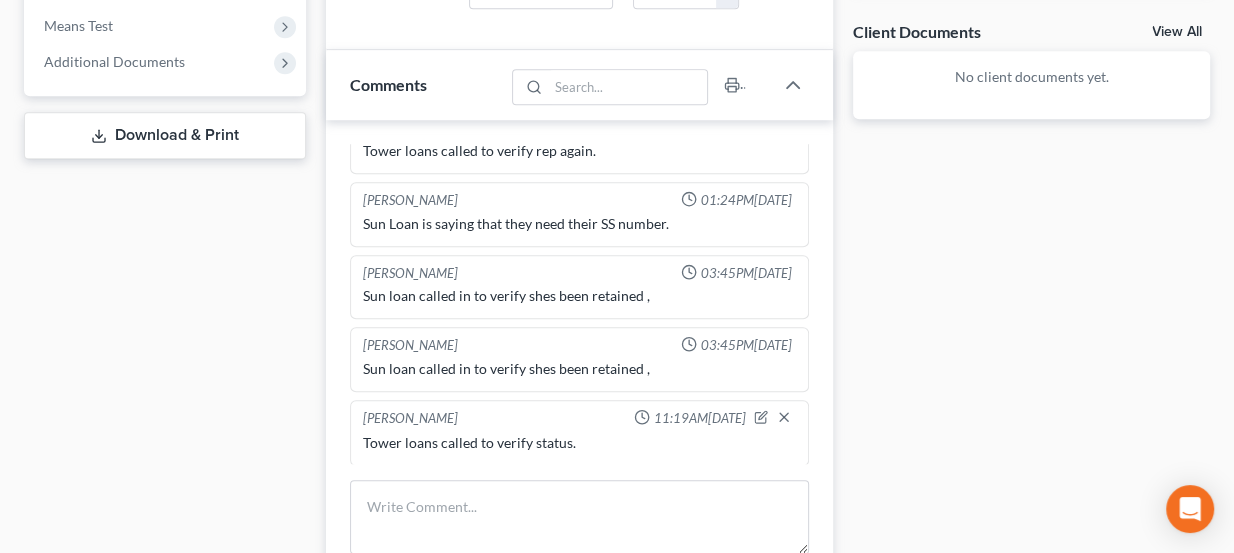 scroll, scrollTop: 877, scrollLeft: 0, axis: vertical 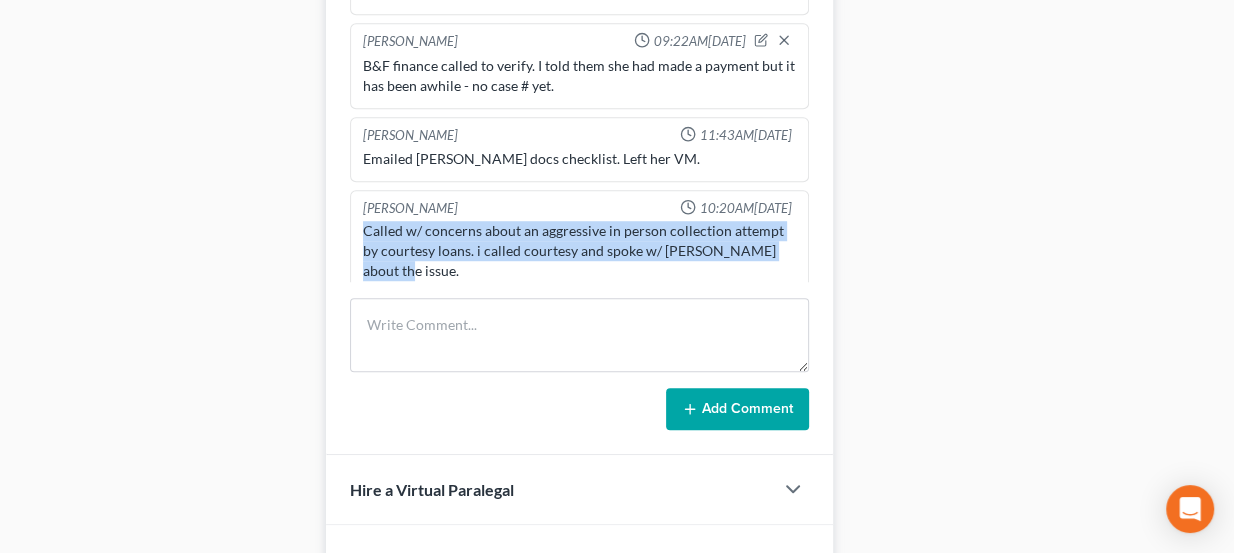 drag, startPoint x: 395, startPoint y: 255, endPoint x: 362, endPoint y: 206, distance: 59.07622 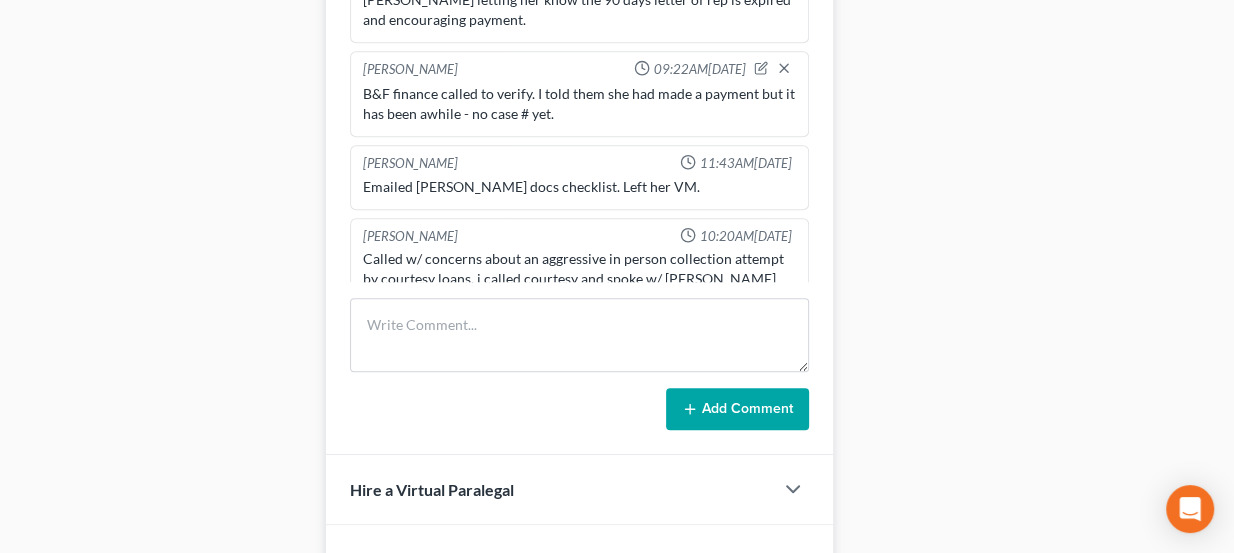 scroll, scrollTop: 876, scrollLeft: 0, axis: vertical 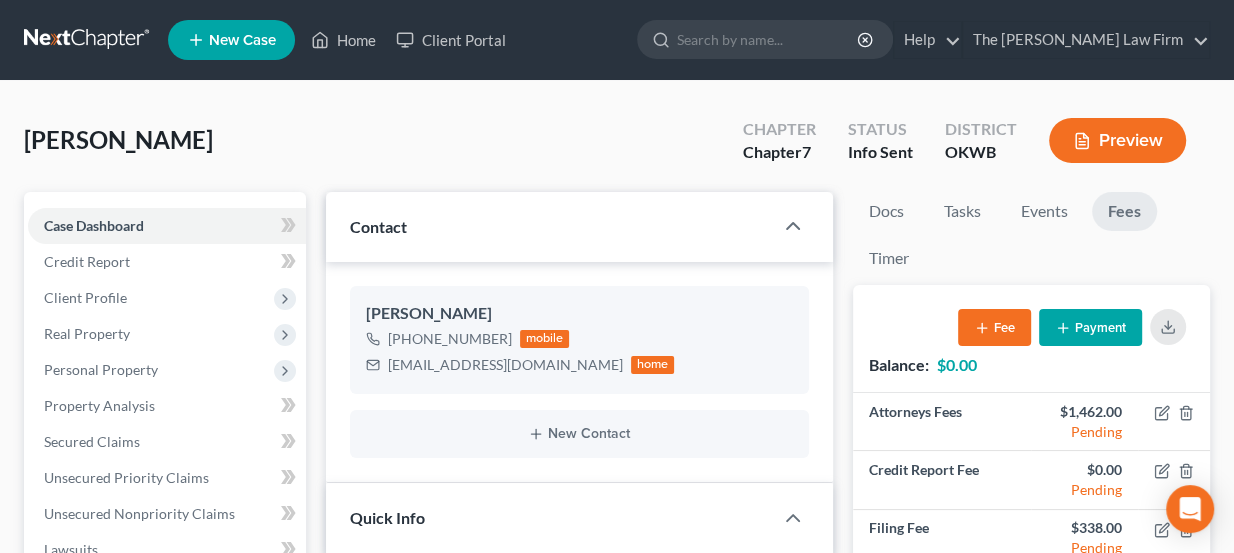 click at bounding box center [88, 40] 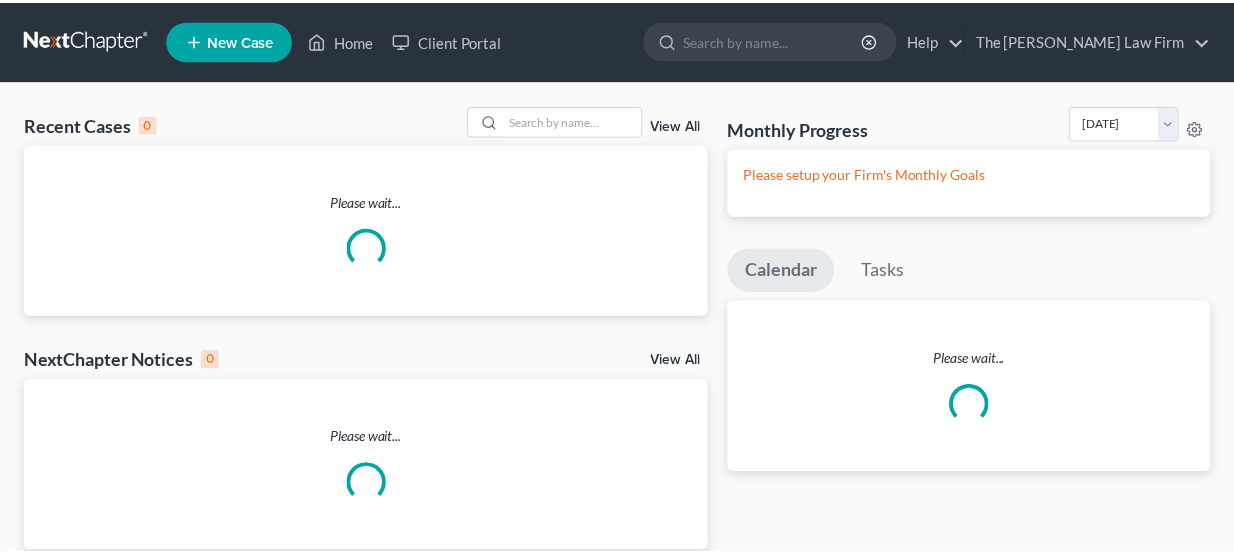 scroll, scrollTop: 0, scrollLeft: 0, axis: both 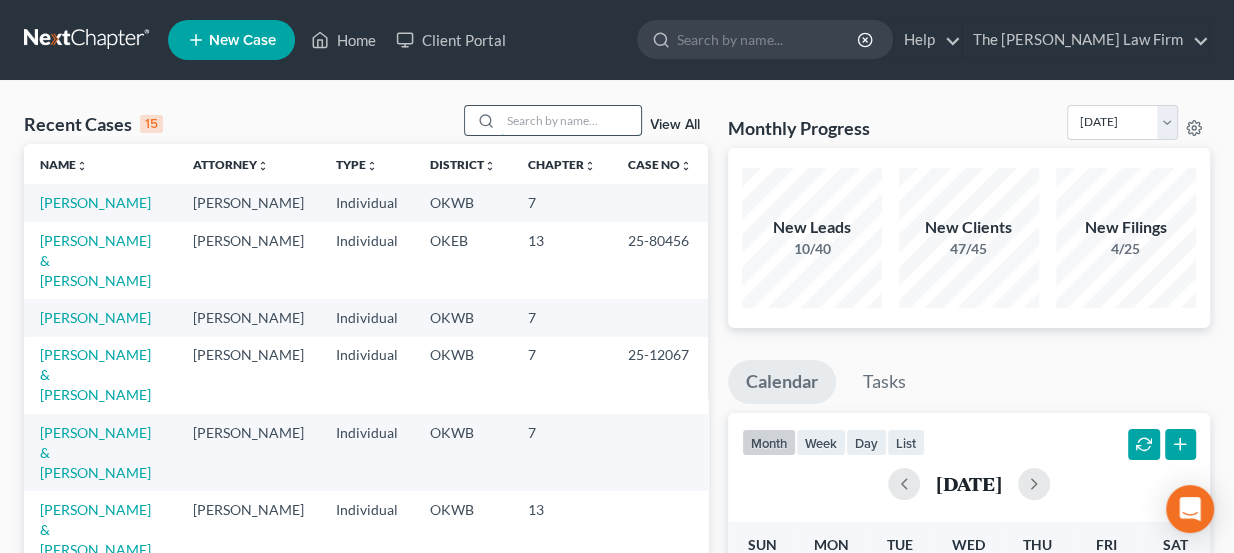 click at bounding box center [571, 120] 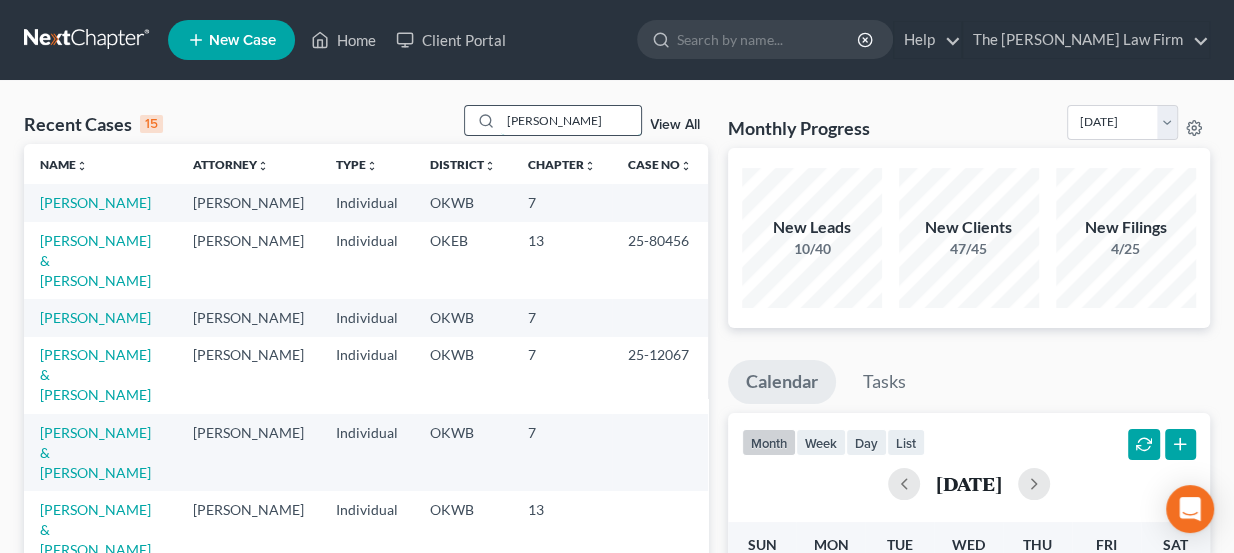 type on "[PERSON_NAME]" 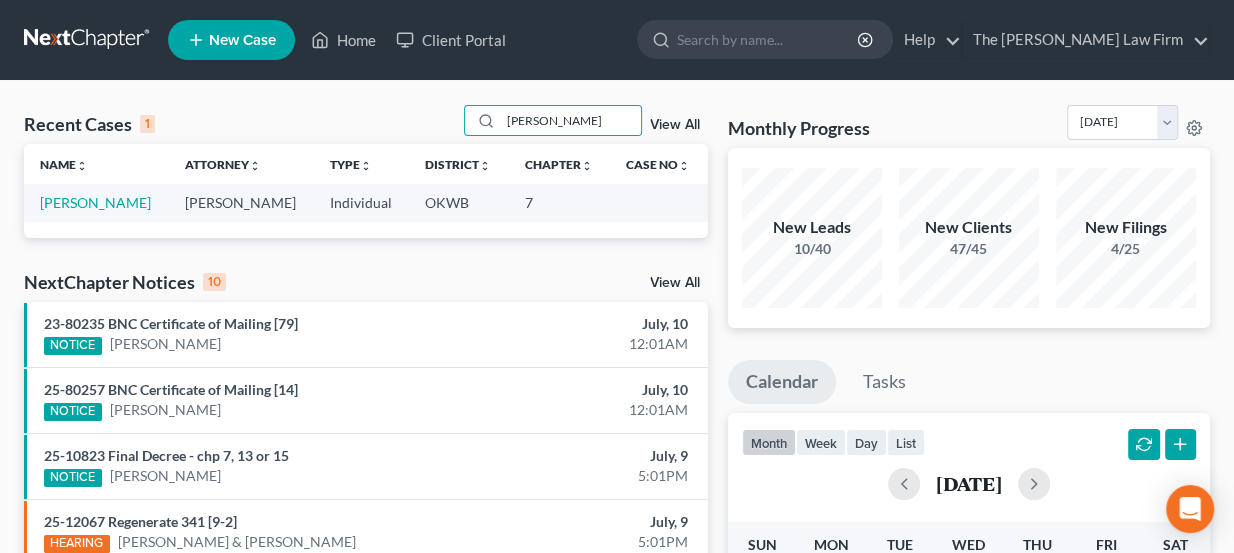 click on "New Case" at bounding box center (242, 40) 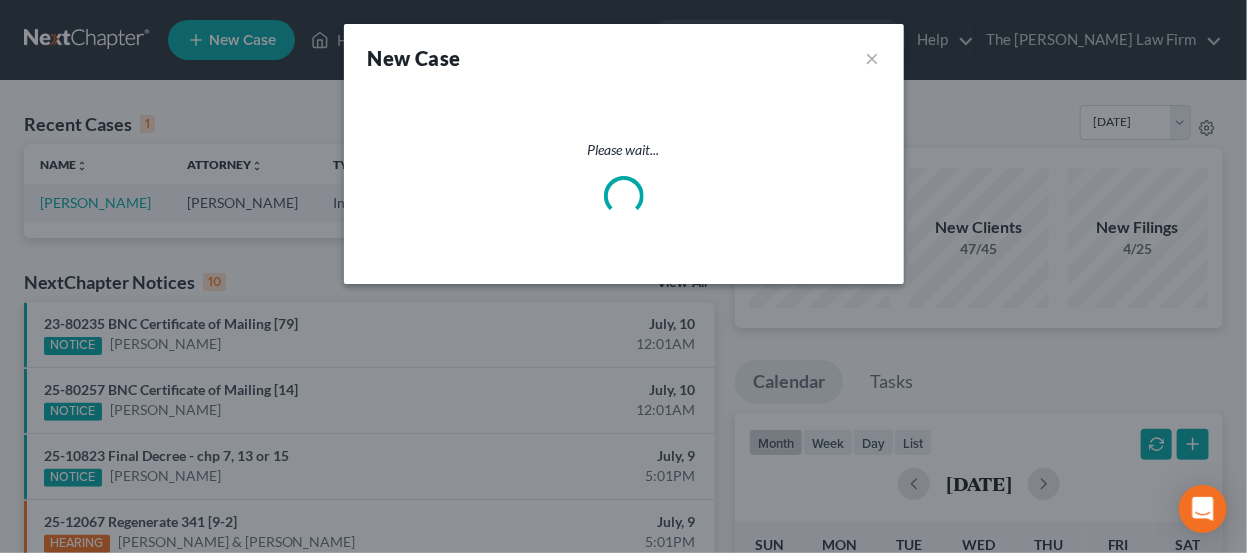 select on "65" 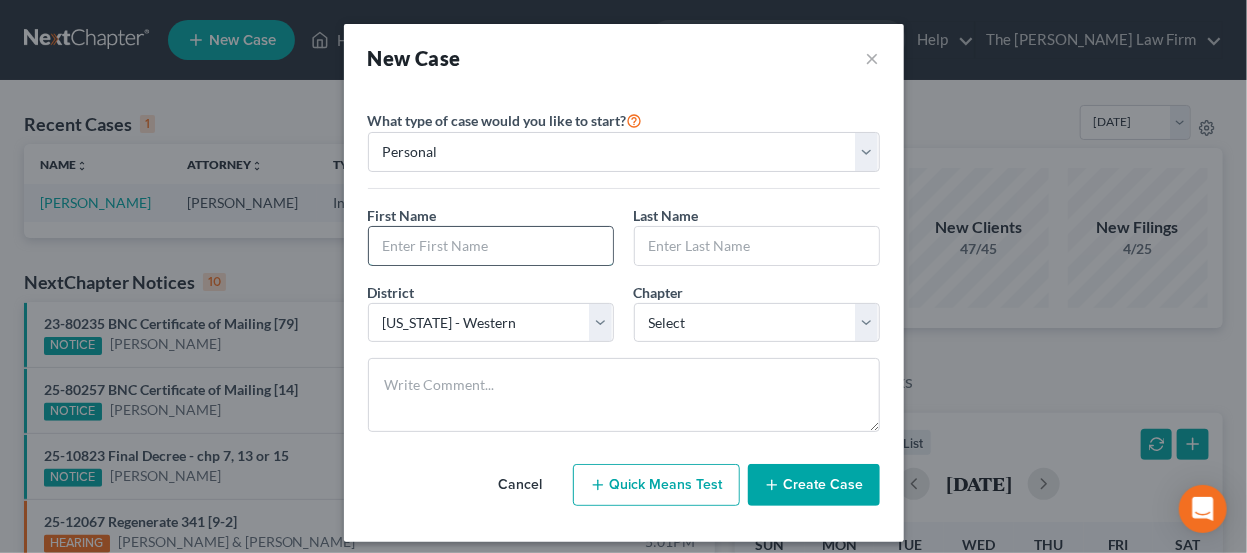 click at bounding box center [491, 246] 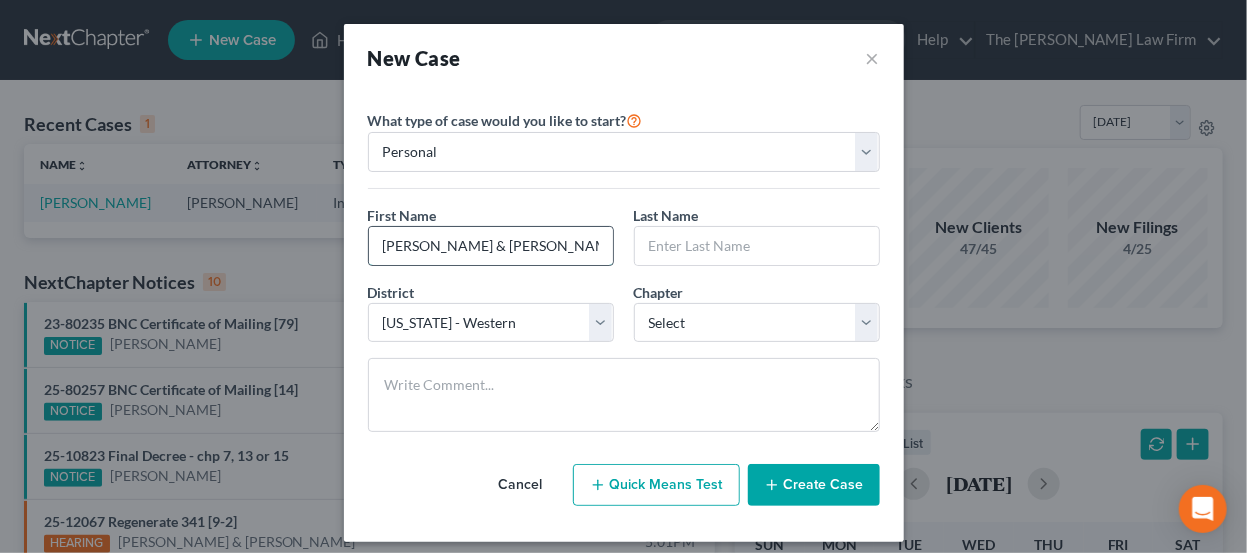 type on "[PERSON_NAME] & [PERSON_NAME]" 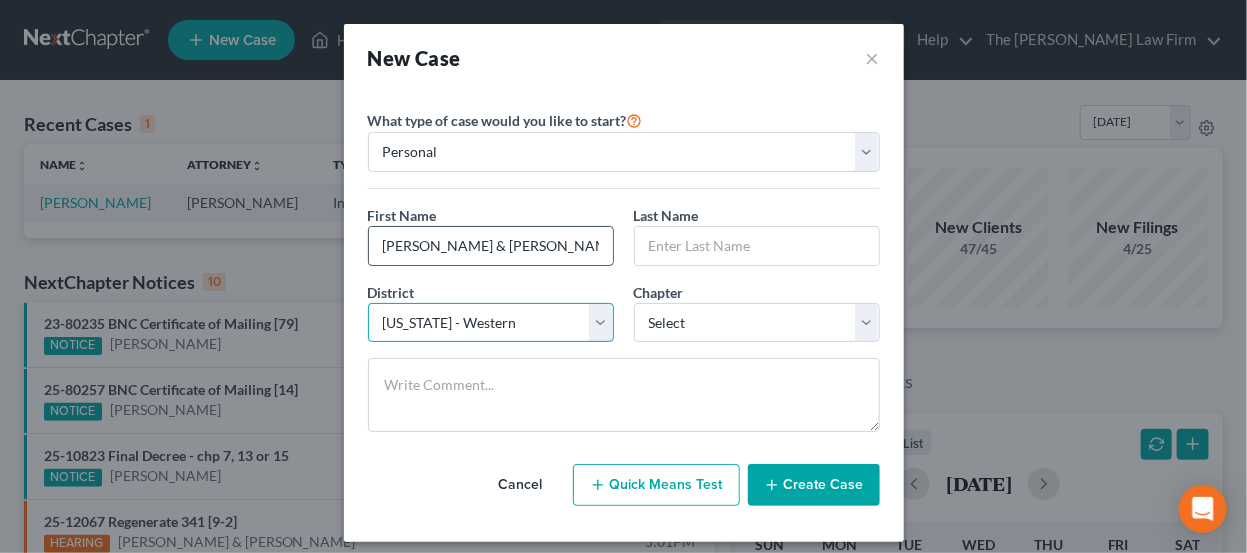 select on "74" 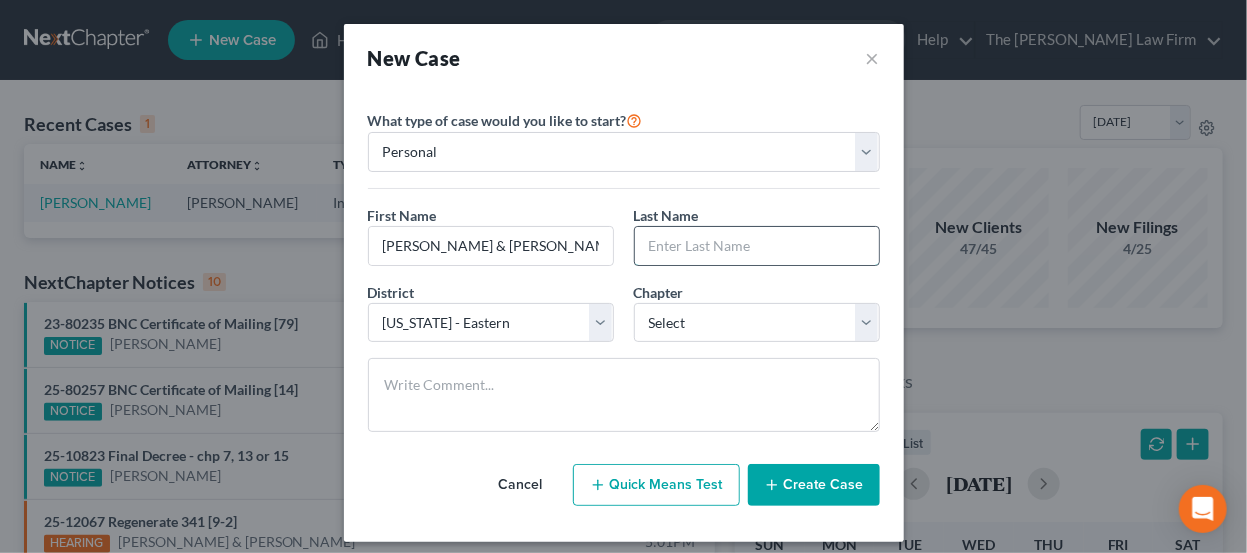 click at bounding box center [757, 246] 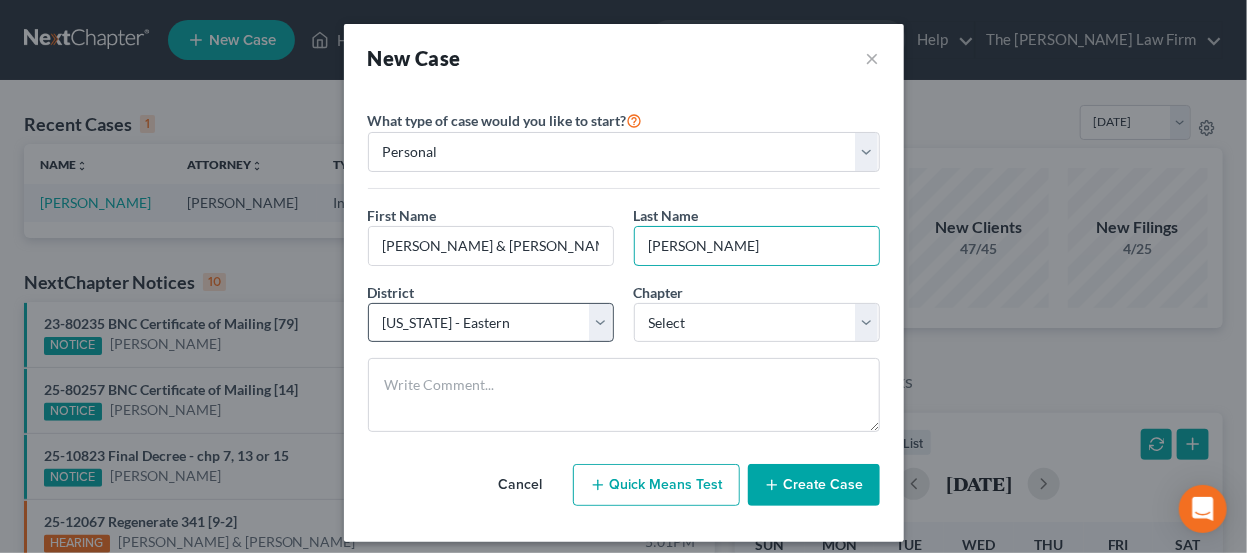 type on "[PERSON_NAME]" 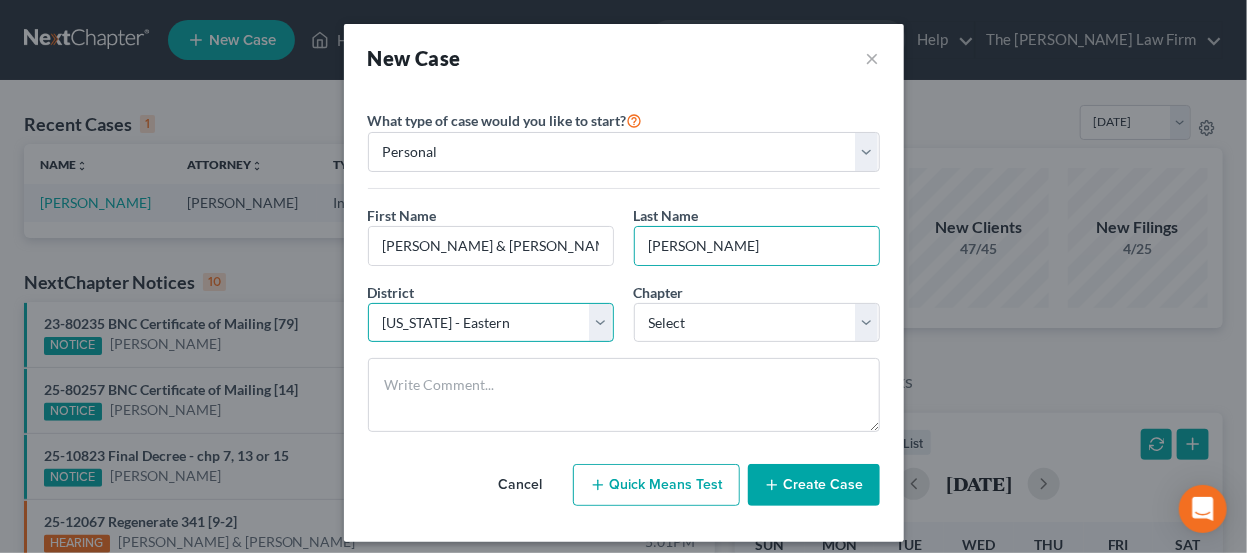 click on "Select Alabama - Middle Alabama - Northern Alabama - Southern Alaska Arizona Arkansas - Eastern Arkansas - Western California - Central California - Eastern California - Northern California - Southern Colorado Connecticut Delaware District of Columbia Florida - Middle Florida - Northern Florida - Southern Georgia - Middle Georgia - Northern Georgia - Southern Guam Hawaii Idaho Illinois - Central Illinois - Northern Illinois - Southern Indiana - Northern Indiana - Southern Iowa - Northern Iowa - Southern Kansas Kentucky - Eastern Kentucky - Western Louisiana - Eastern Louisiana - Middle Louisiana - Western Maine Maryland Massachusetts Michigan - Eastern Michigan - Western Minnesota Mississippi - Northern Mississippi - Southern Missouri - Eastern Missouri - Western Montana Nebraska Nevada New Hampshire New Jersey New Mexico New York - Eastern New York - Northern New York - Southern New York - Western North Carolina - Eastern North Carolina - Middle North Carolina - Western North Dakota Ohio - Northern Oregon" at bounding box center [491, 323] 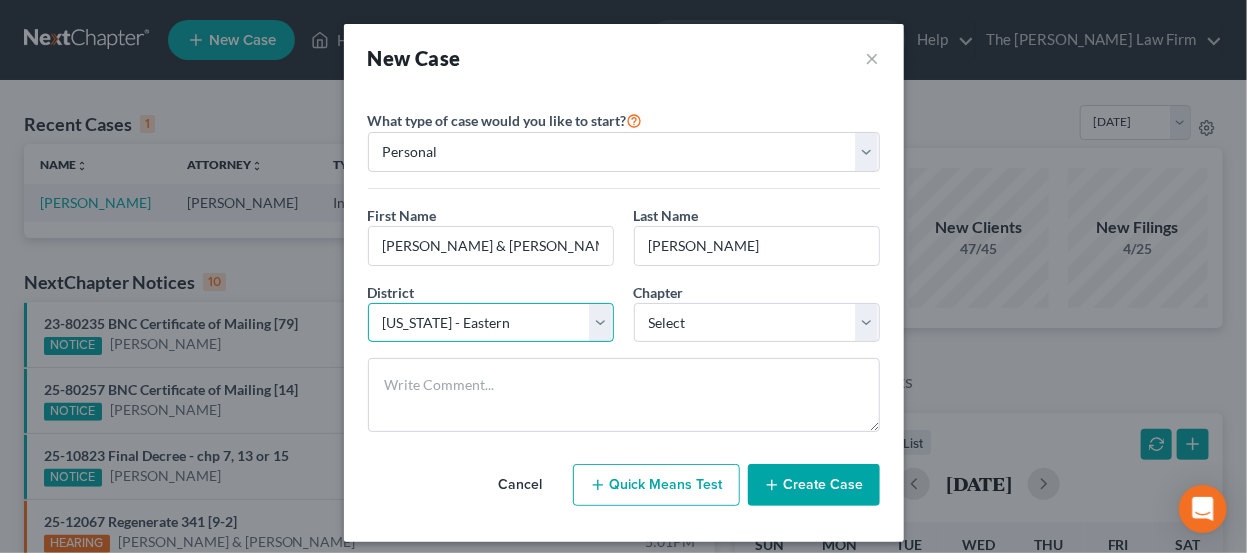 drag, startPoint x: 503, startPoint y: 323, endPoint x: 501, endPoint y: 310, distance: 13.152946 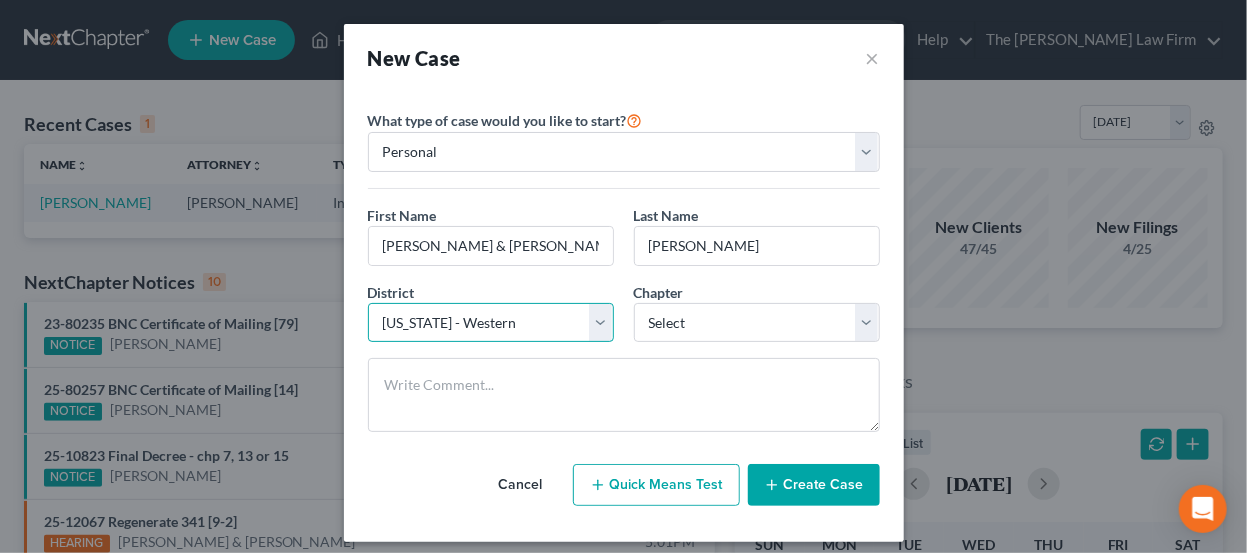 click on "Select Alabama - Middle Alabama - Northern Alabama - Southern Alaska Arizona Arkansas - Eastern Arkansas - Western California - Central California - Eastern California - Northern California - Southern Colorado Connecticut Delaware District of Columbia Florida - Middle Florida - Northern Florida - Southern Georgia - Middle Georgia - Northern Georgia - Southern Guam Hawaii Idaho Illinois - Central Illinois - Northern Illinois - Southern Indiana - Northern Indiana - Southern Iowa - Northern Iowa - Southern Kansas Kentucky - Eastern Kentucky - Western Louisiana - Eastern Louisiana - Middle Louisiana - Western Maine Maryland Massachusetts Michigan - Eastern Michigan - Western Minnesota Mississippi - Northern Mississippi - Southern Missouri - Eastern Missouri - Western Montana Nebraska Nevada New Hampshire New Jersey New Mexico New York - Eastern New York - Northern New York - Southern New York - Western North Carolina - Eastern North Carolina - Middle North Carolina - Western North Dakota Ohio - Northern Oregon" at bounding box center [491, 323] 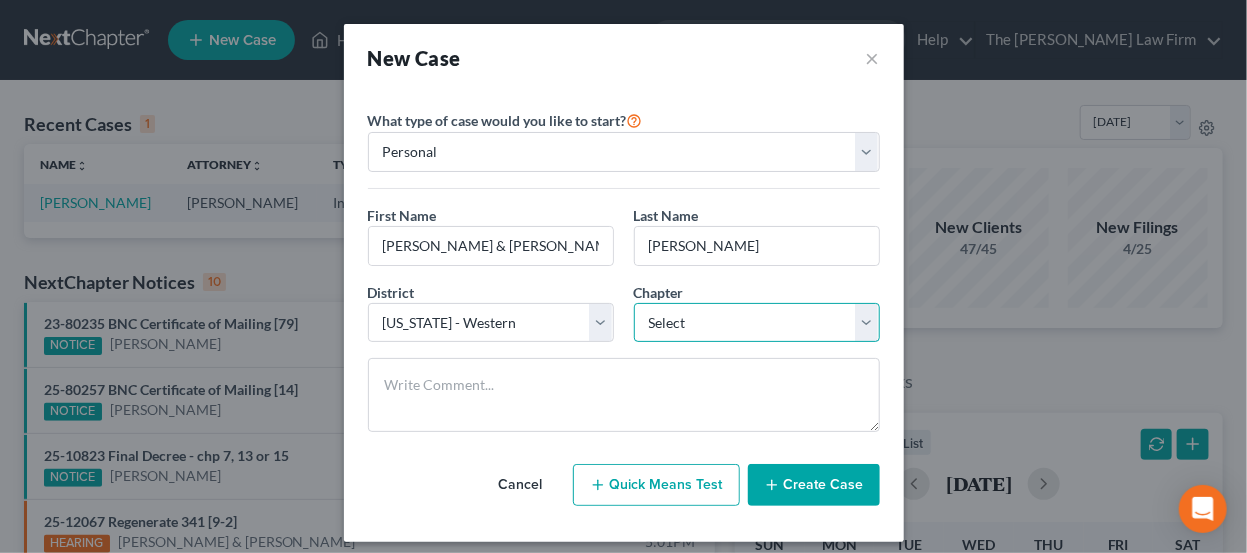 click on "Select 7 11 12 13" at bounding box center [757, 323] 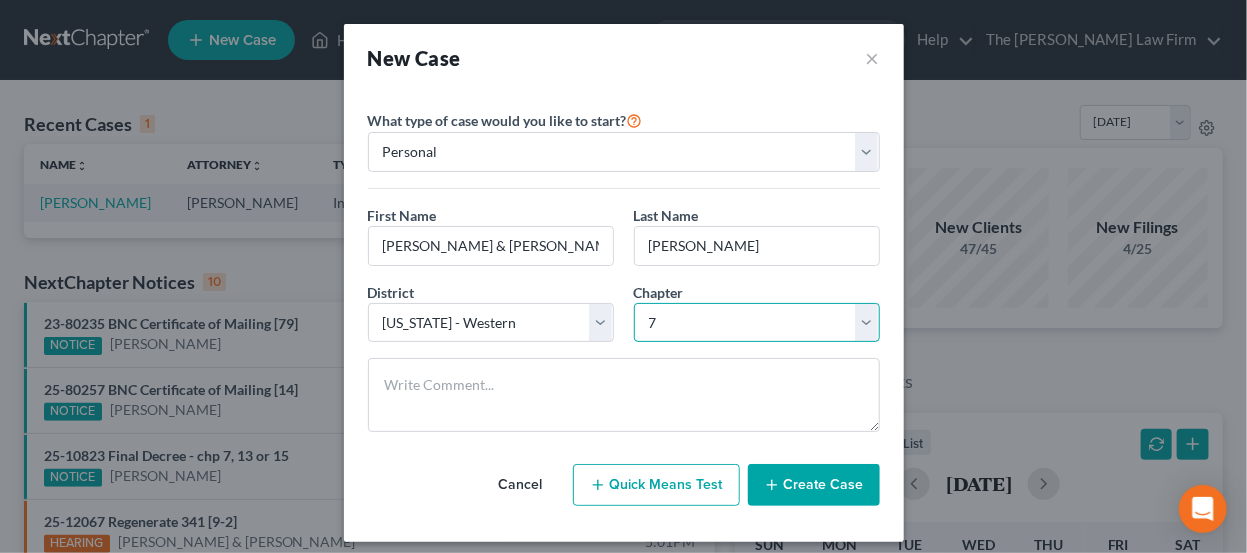 click on "Select 7 11 12 13" at bounding box center (757, 323) 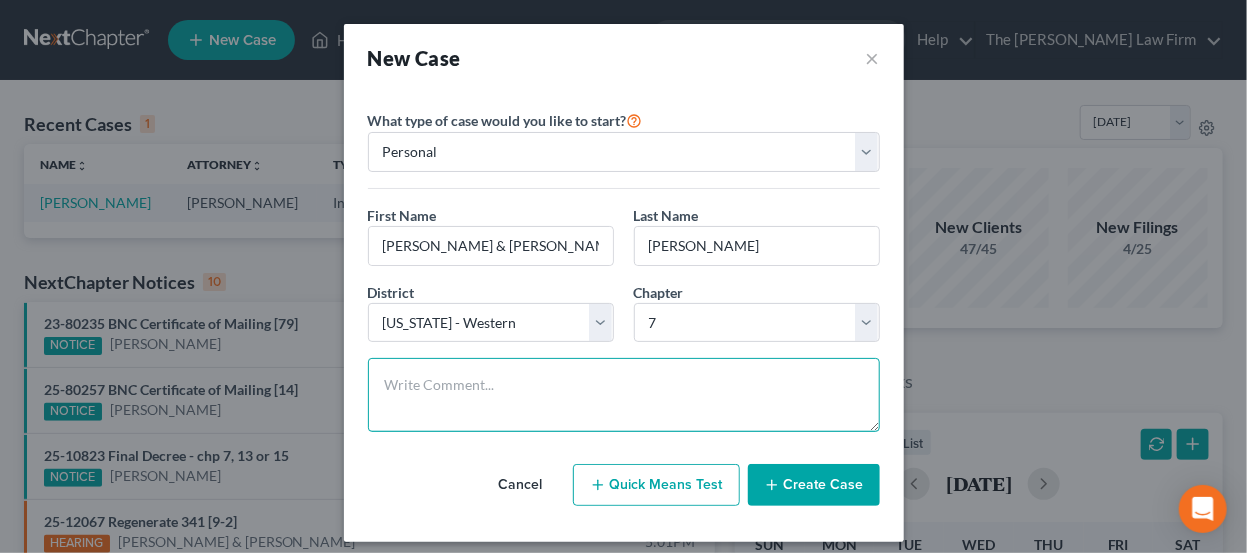 click at bounding box center (624, 395) 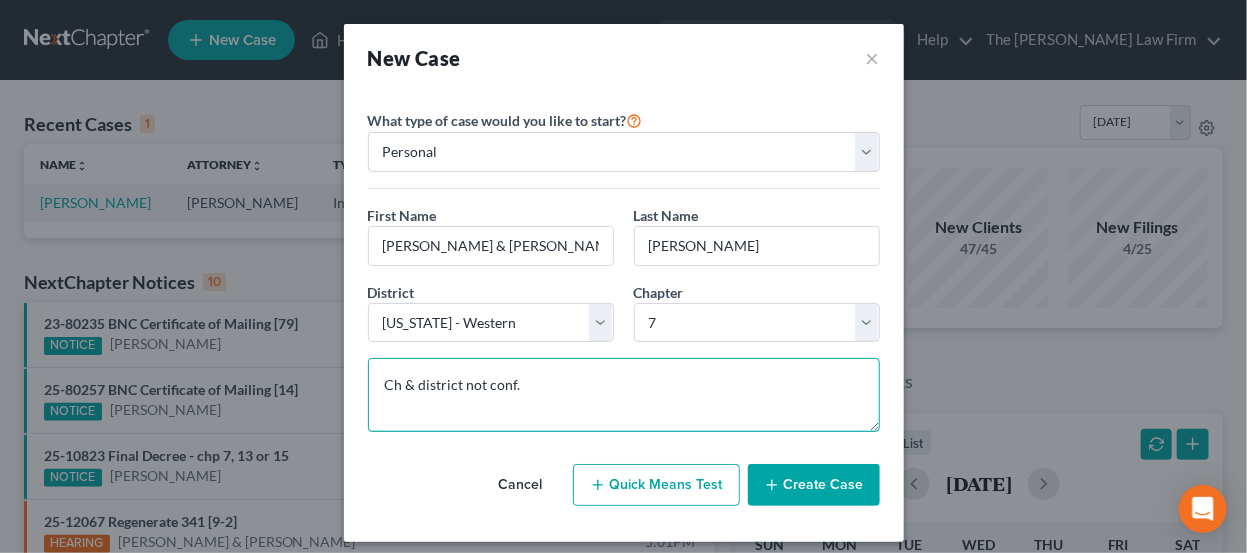 type on "Ch & district not conf." 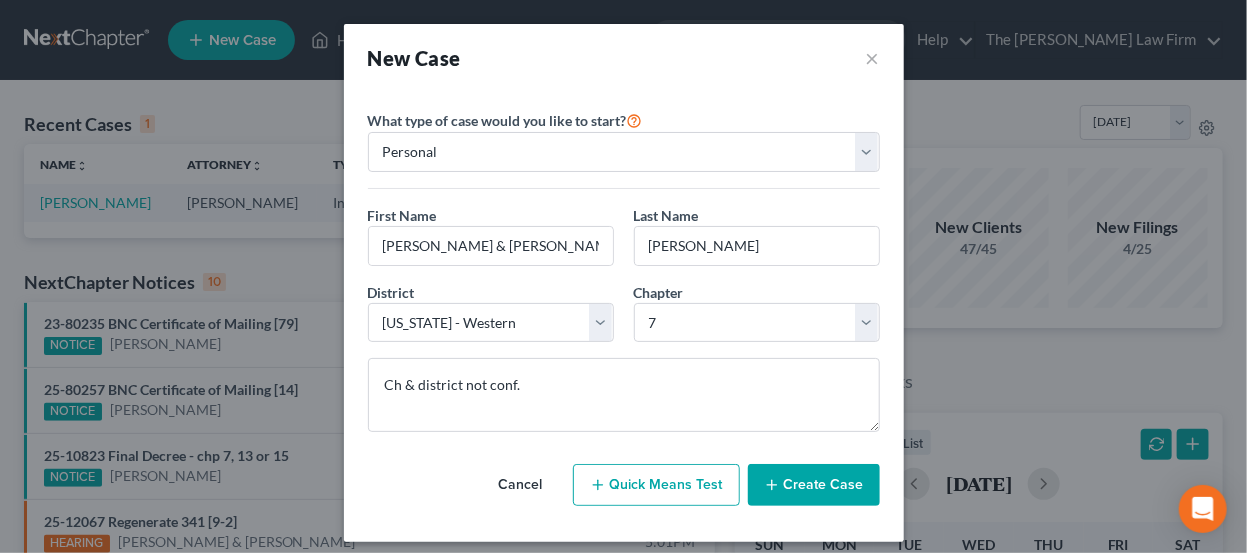 click on "Create Case" at bounding box center (814, 485) 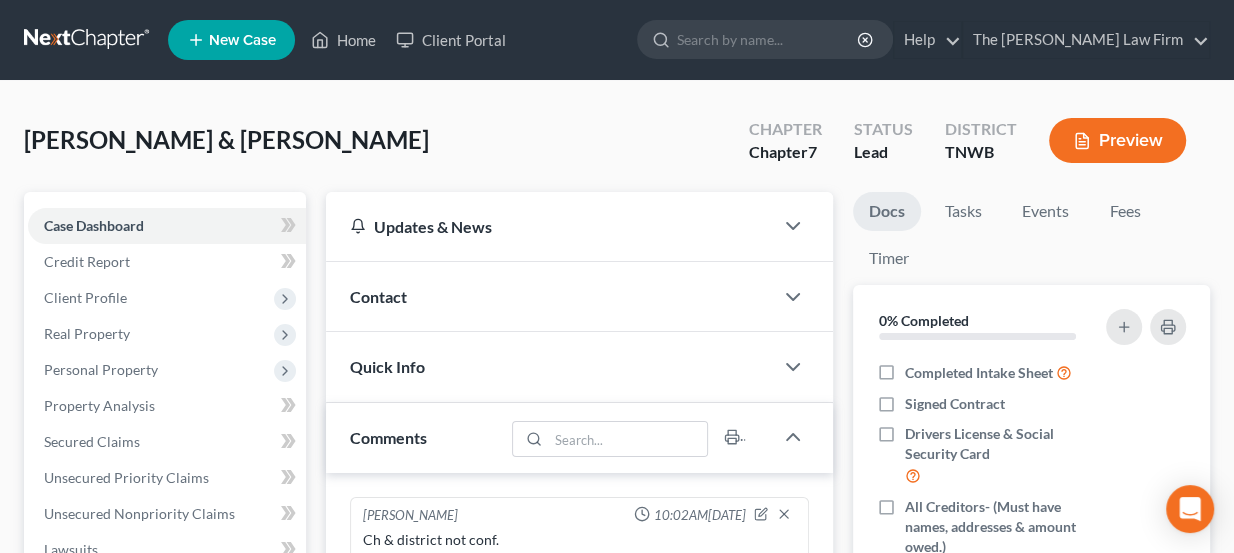 click on "Contact" at bounding box center (550, 296) 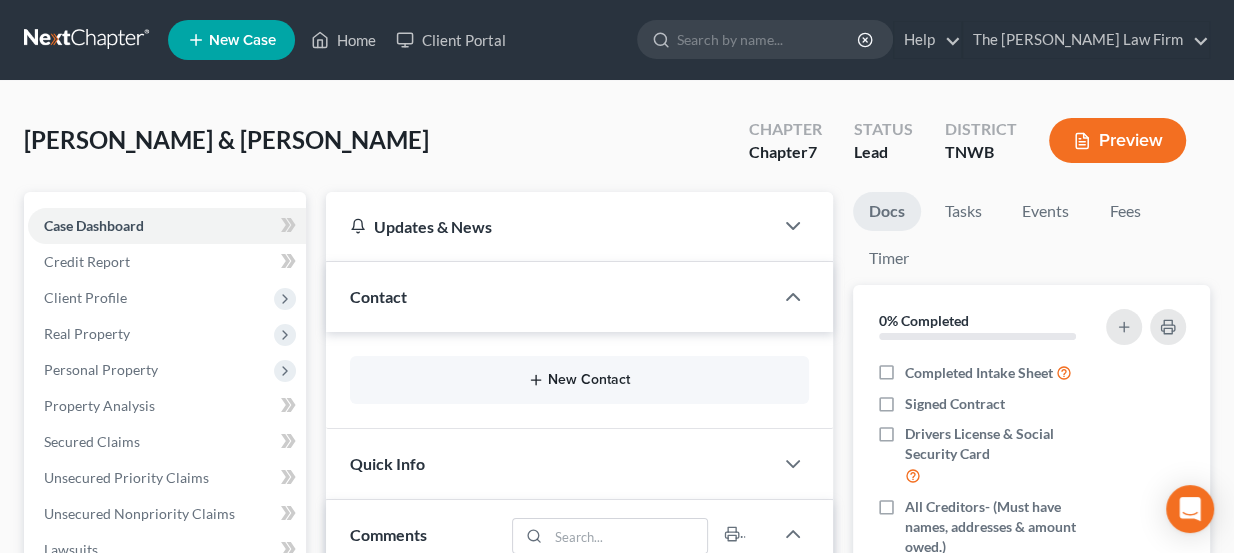 click on "New Contact" at bounding box center [580, 380] 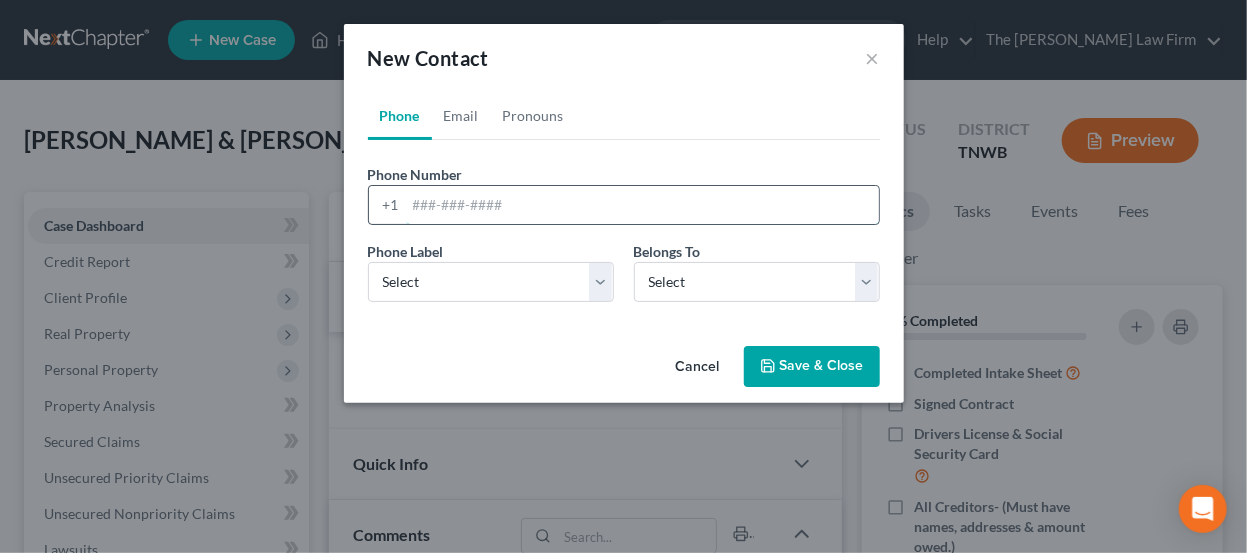 paste on "AnnT859@gmail.com (405) 395-7357" 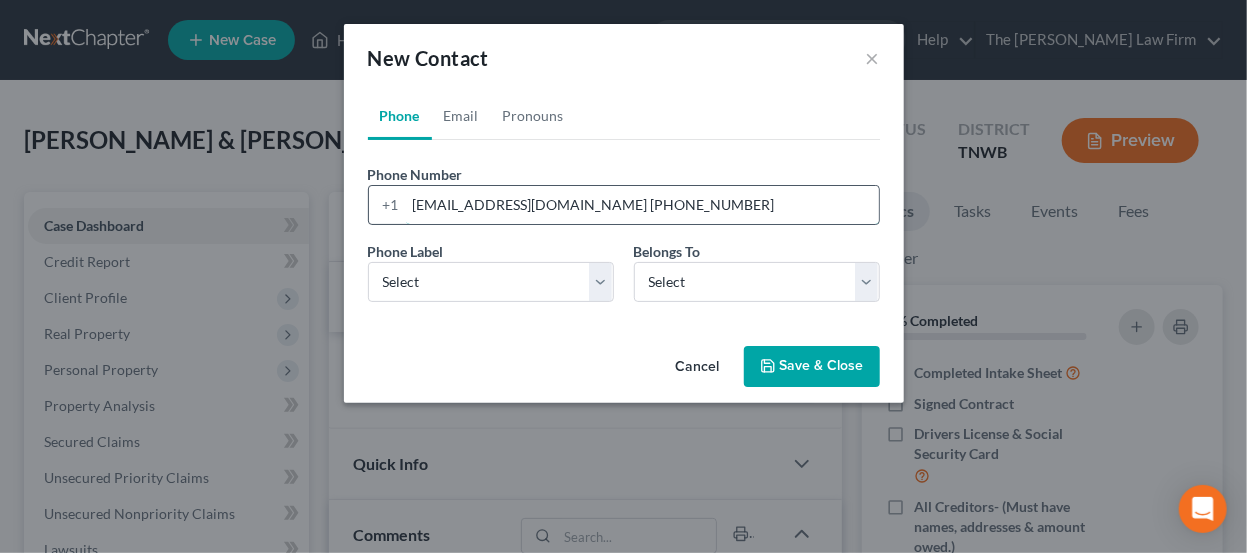 drag, startPoint x: 546, startPoint y: 206, endPoint x: 382, endPoint y: 197, distance: 164.24677 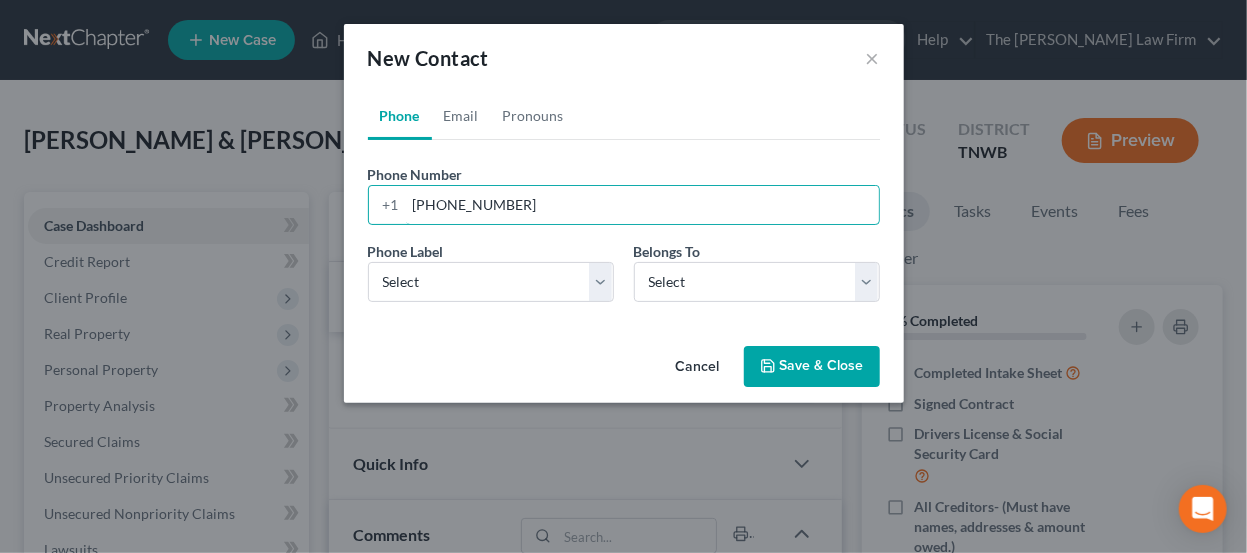 type on "(405) 395-7357" 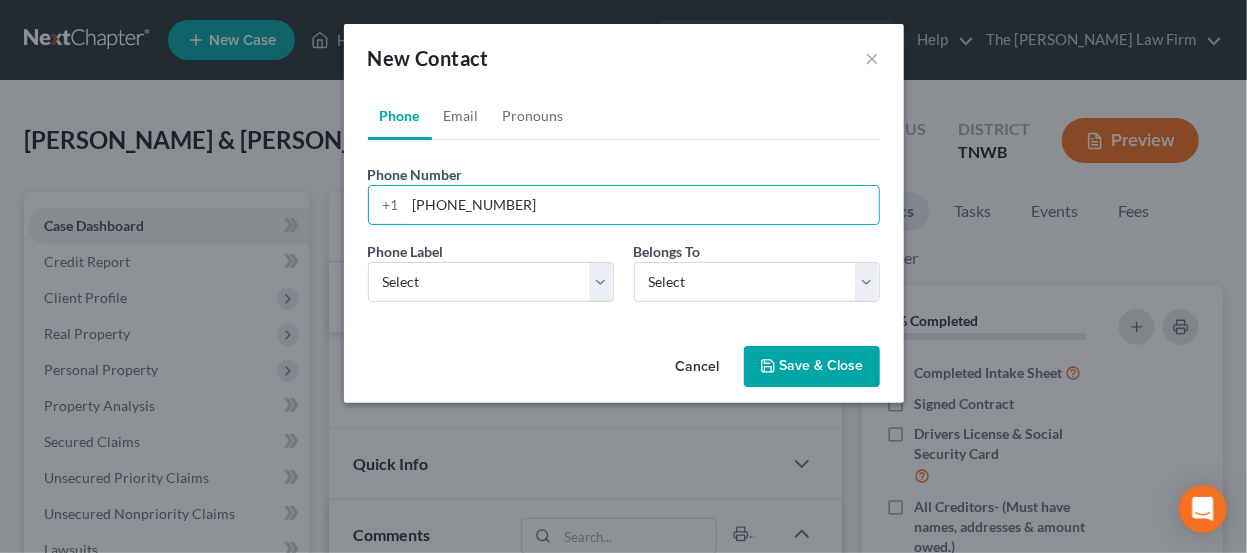 click on "Phone Label
*
Select Mobile Home Work Other
Belongs To
*
Select Client Other" at bounding box center [624, 279] 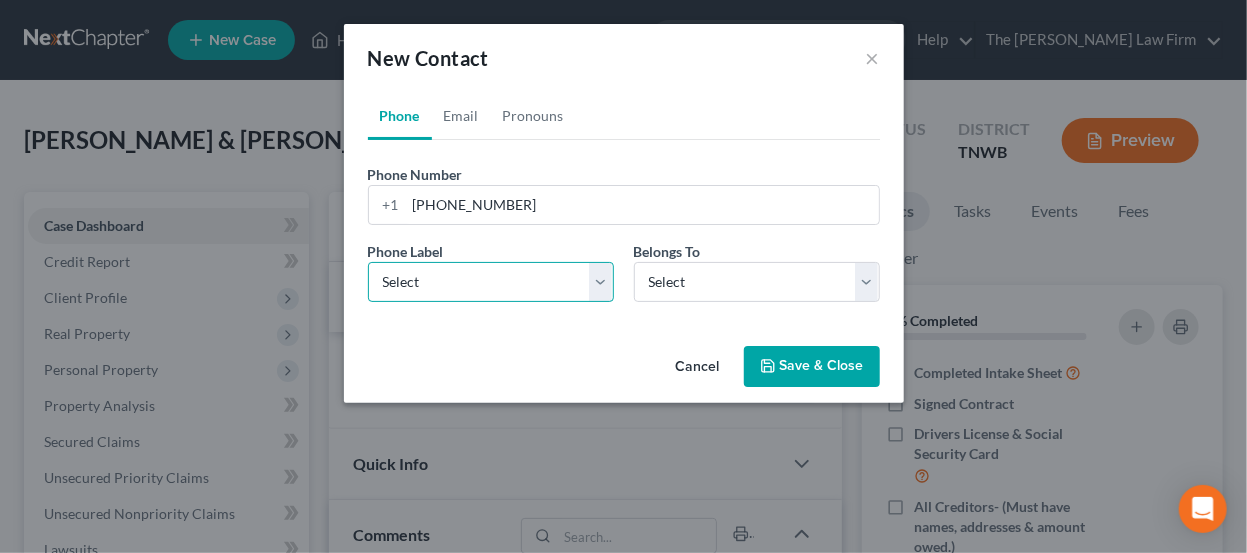 click on "Select Mobile Home Work Other" at bounding box center (491, 282) 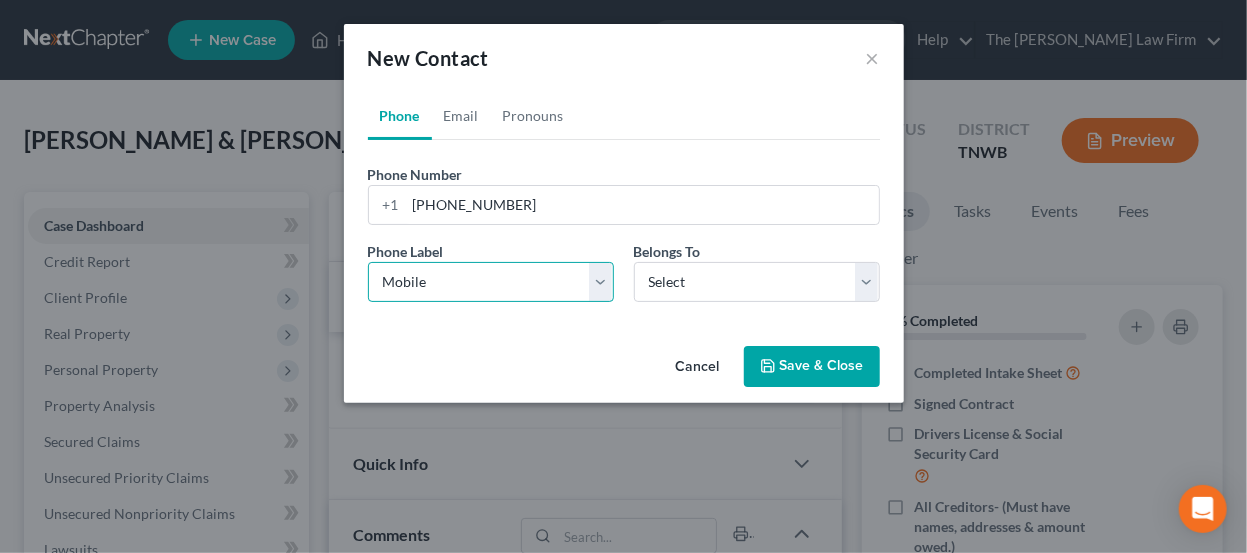 click on "Select Mobile Home Work Other" at bounding box center [491, 282] 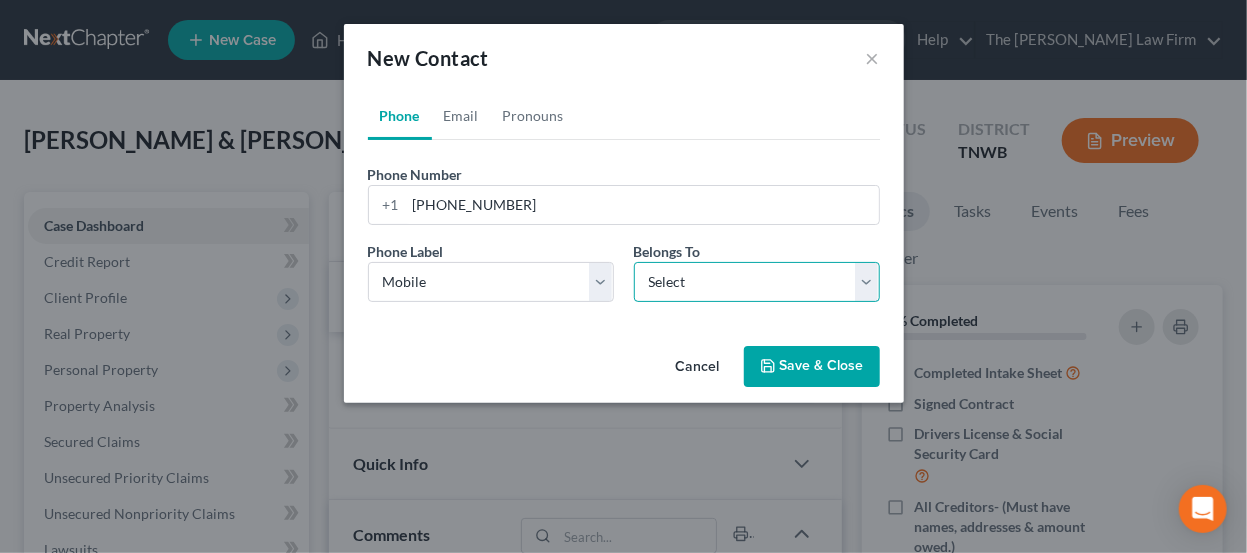 drag, startPoint x: 703, startPoint y: 270, endPoint x: 699, endPoint y: 297, distance: 27.294687 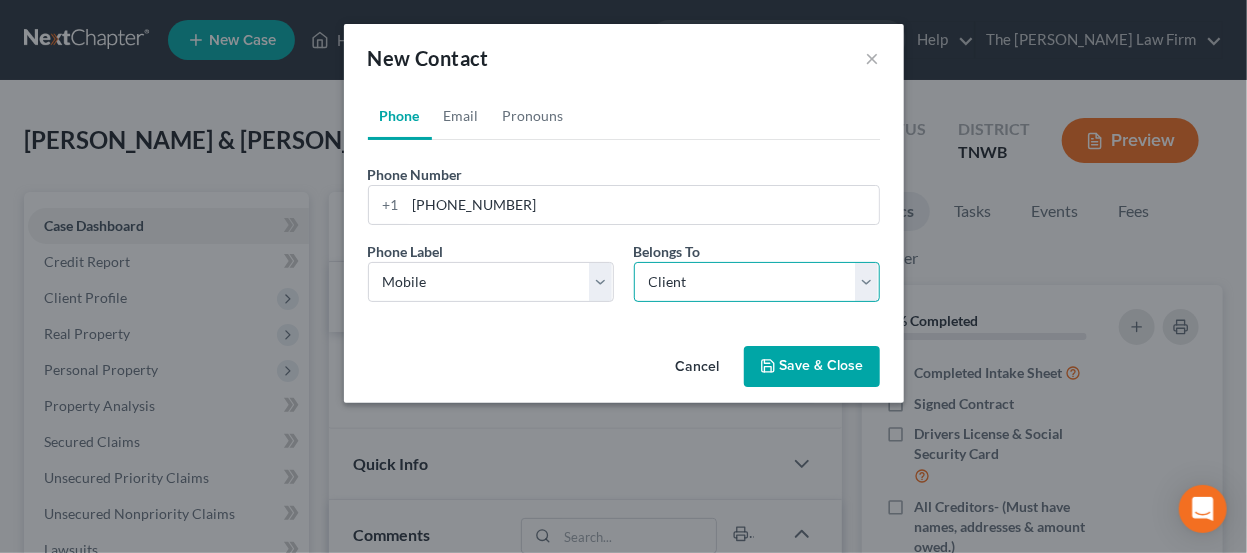 click on "Select Client Other" at bounding box center (757, 282) 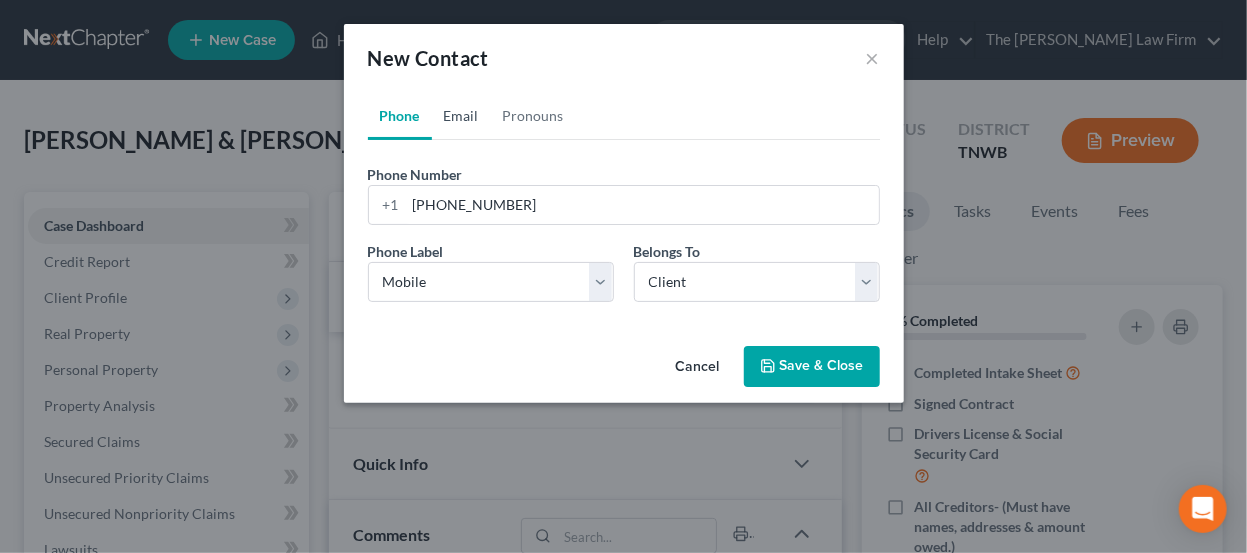 click on "Email" at bounding box center (461, 116) 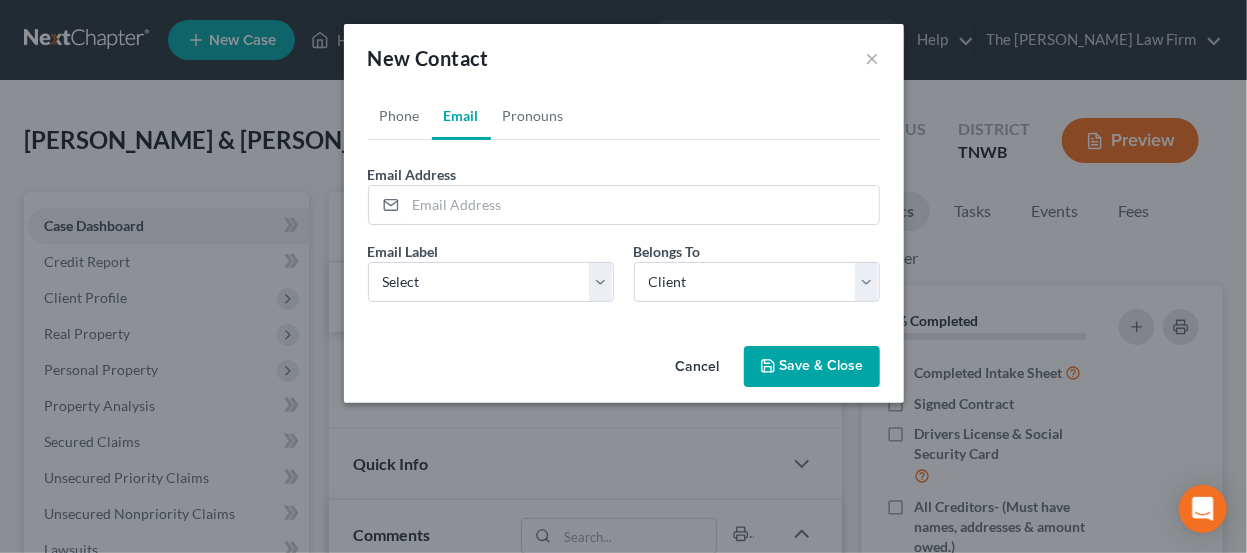 click on "Email" at bounding box center [461, 116] 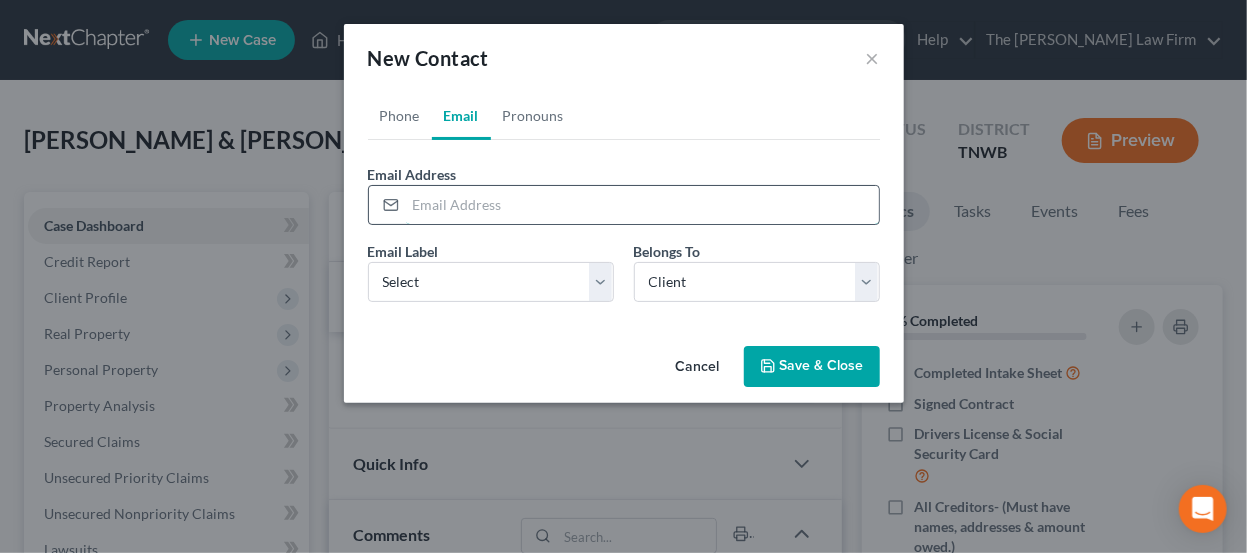 paste on "AnnT859@gmail.com" 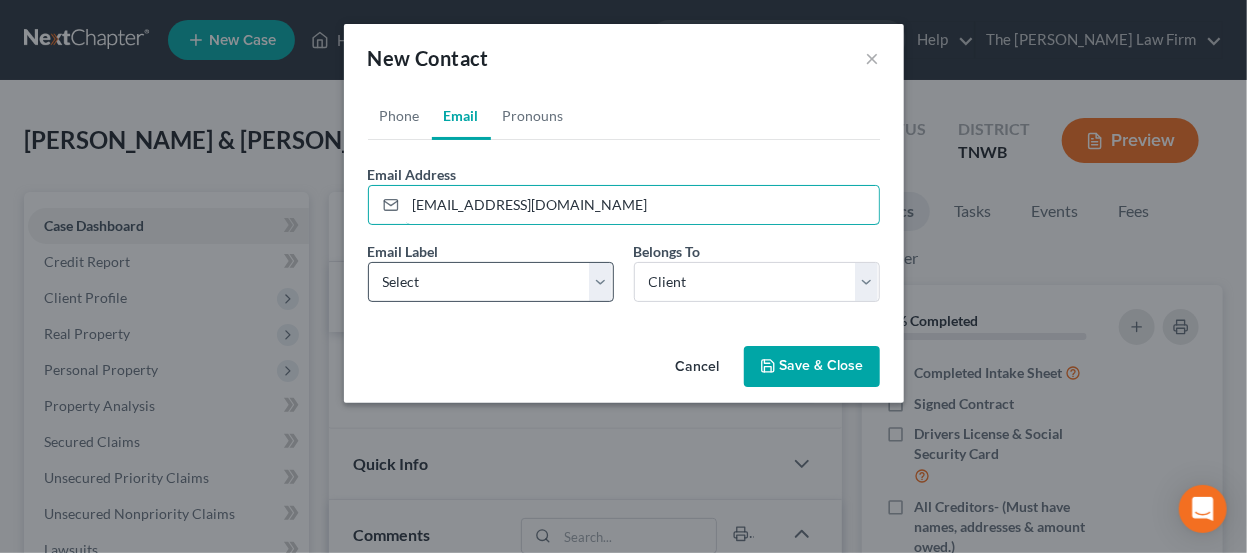 type on "AnnT859@gmail.com" 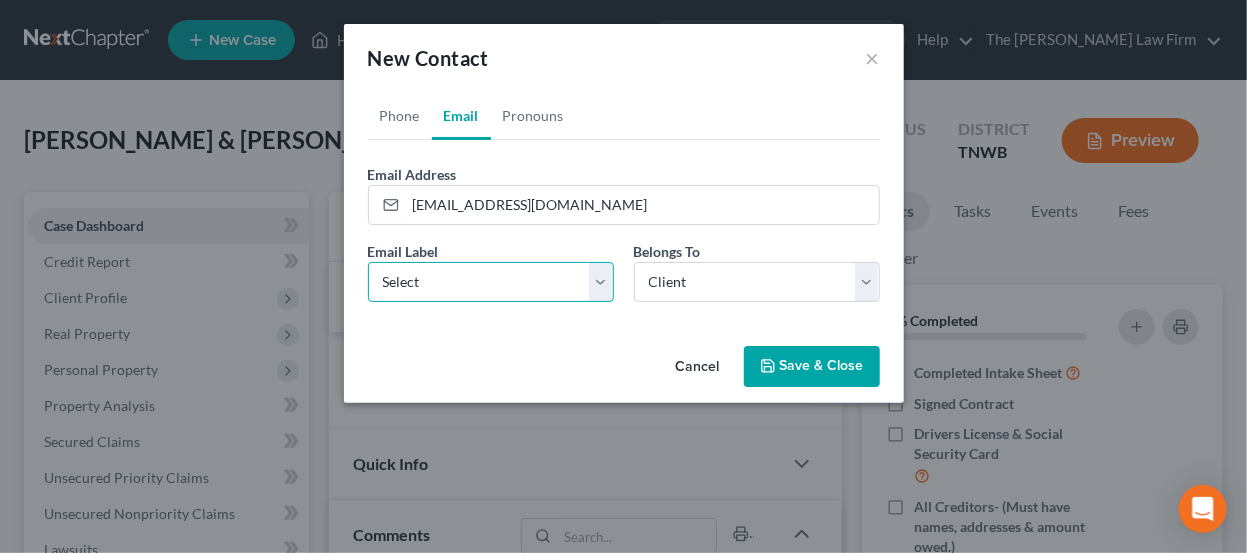 click on "Select Home Work Other" at bounding box center (491, 282) 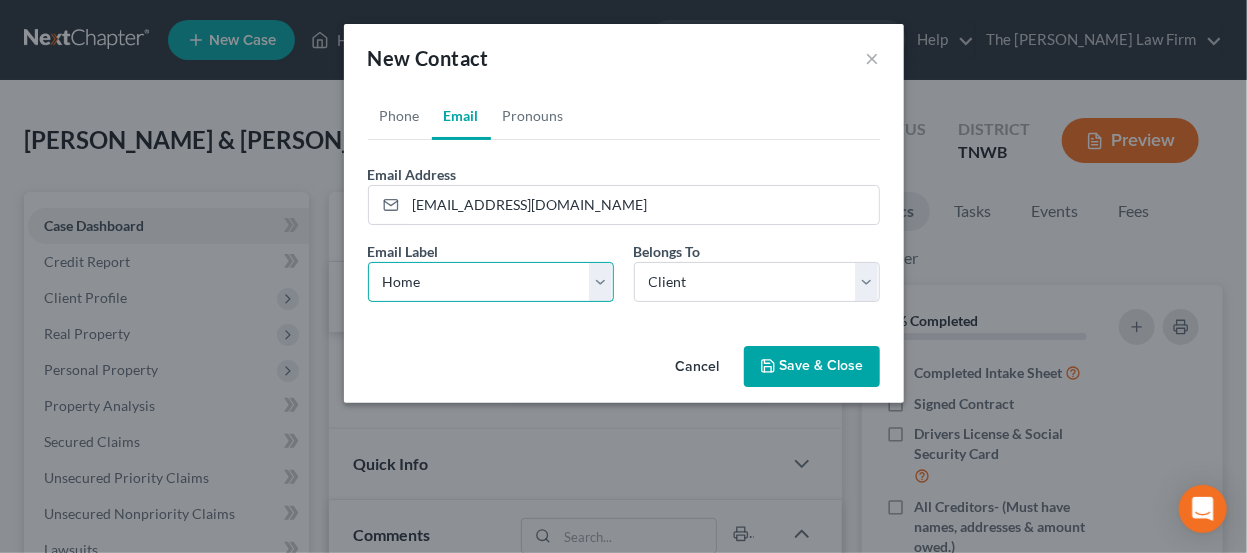 click on "Select Home Work Other" at bounding box center (491, 282) 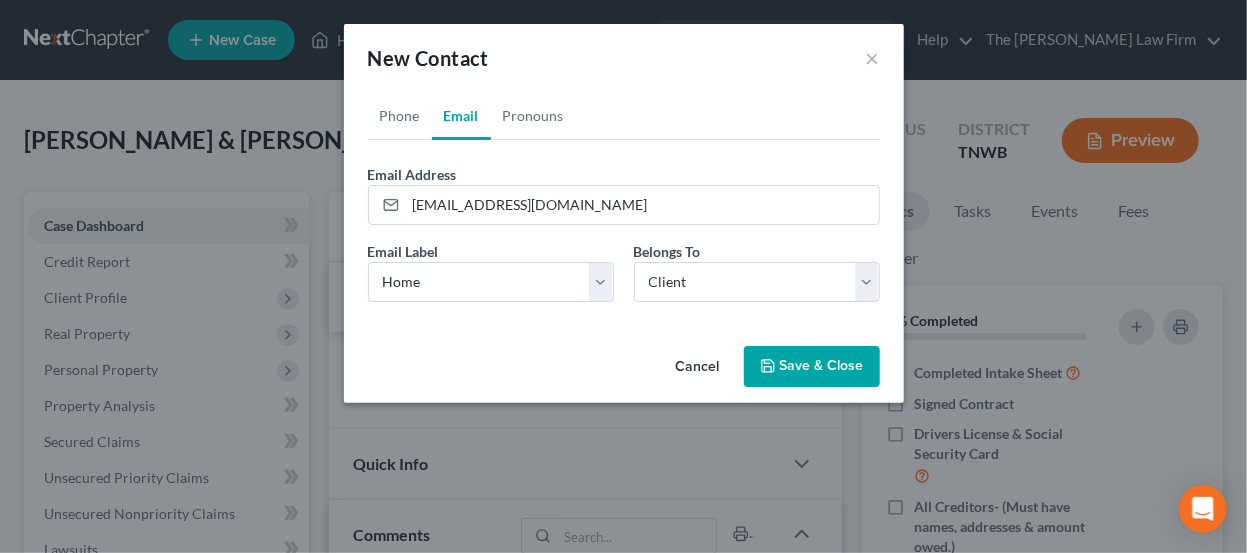 click on "Save & Close" at bounding box center (812, 367) 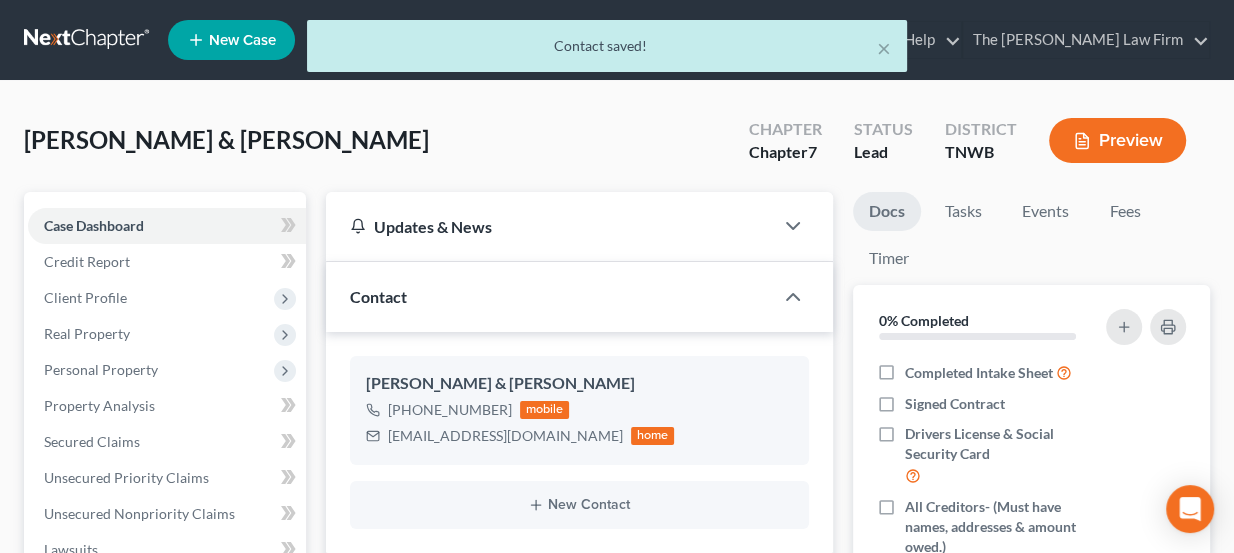 click on "×                     Contact saved!" at bounding box center [607, 51] 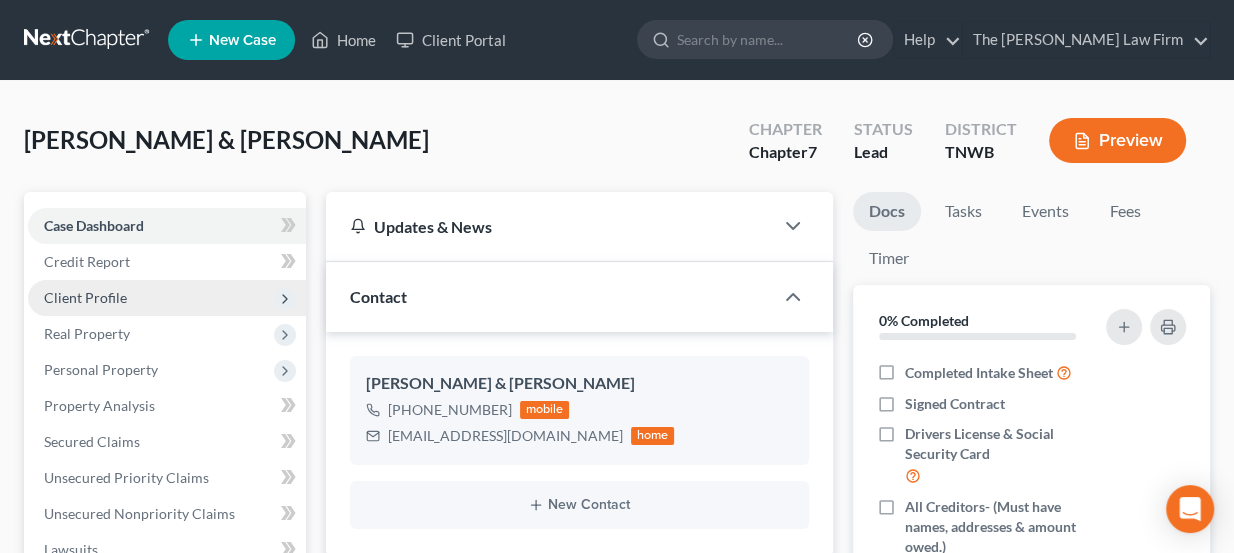 click on "Client Profile" at bounding box center [85, 297] 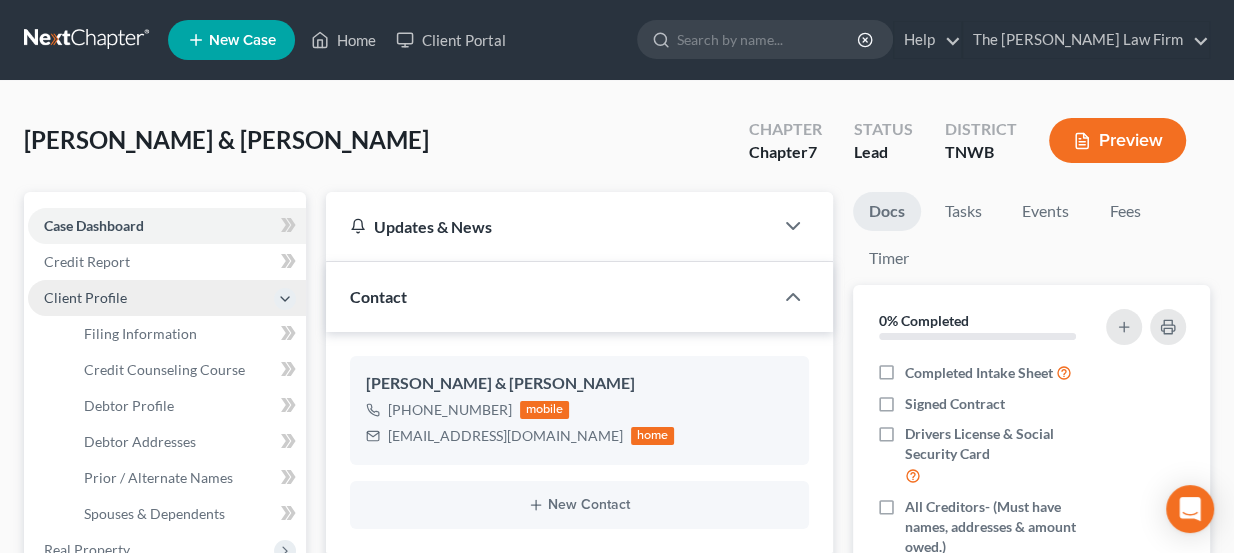 click on "Client Profile" at bounding box center [167, 298] 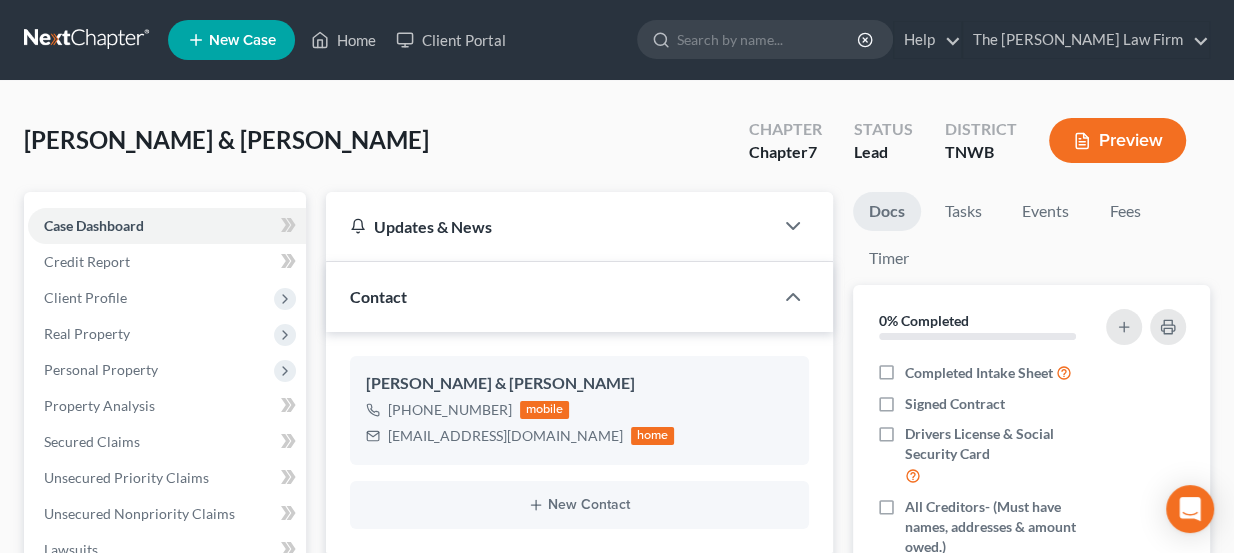 click on "Case Dashboard
Payments
Invoices
Payments
Payments
Credit Report
Client Profile" at bounding box center (167, 532) 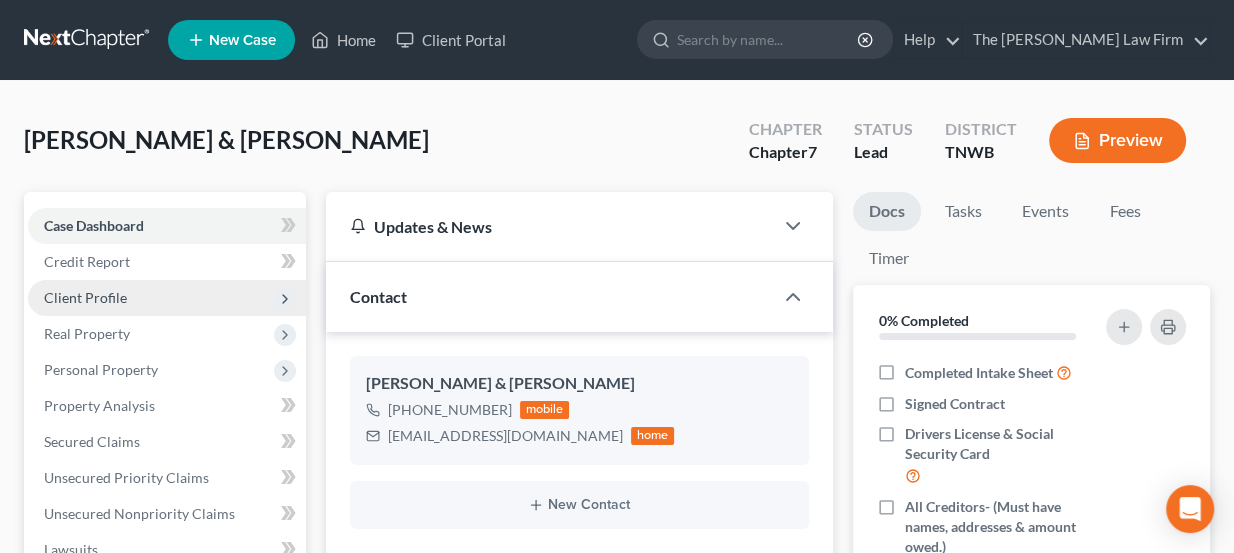 click on "Client Profile" at bounding box center (167, 298) 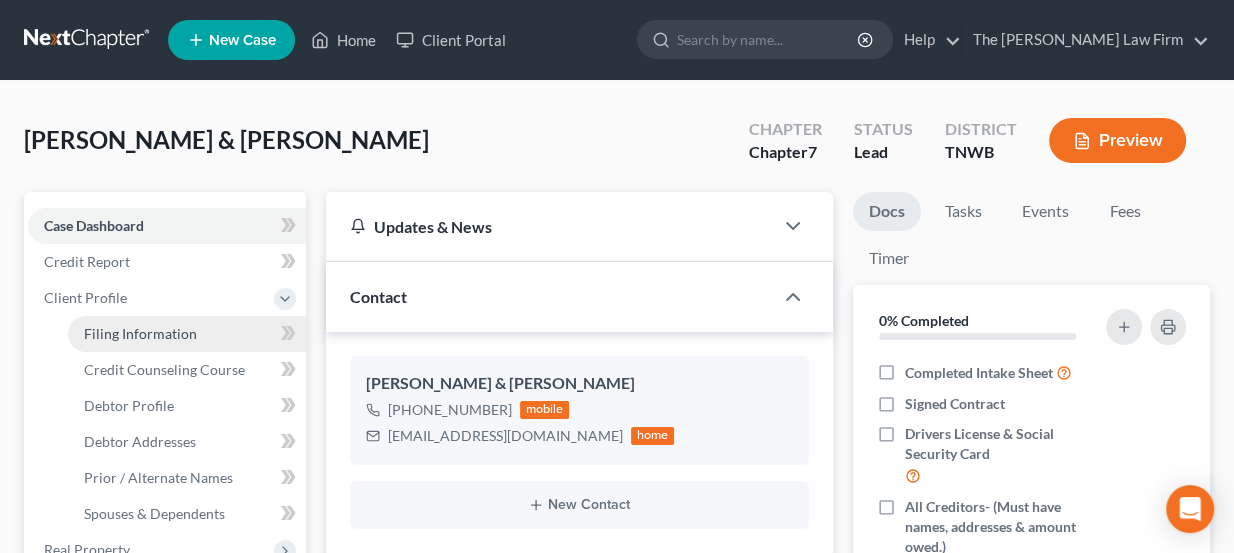 click on "Filing Information" at bounding box center (140, 333) 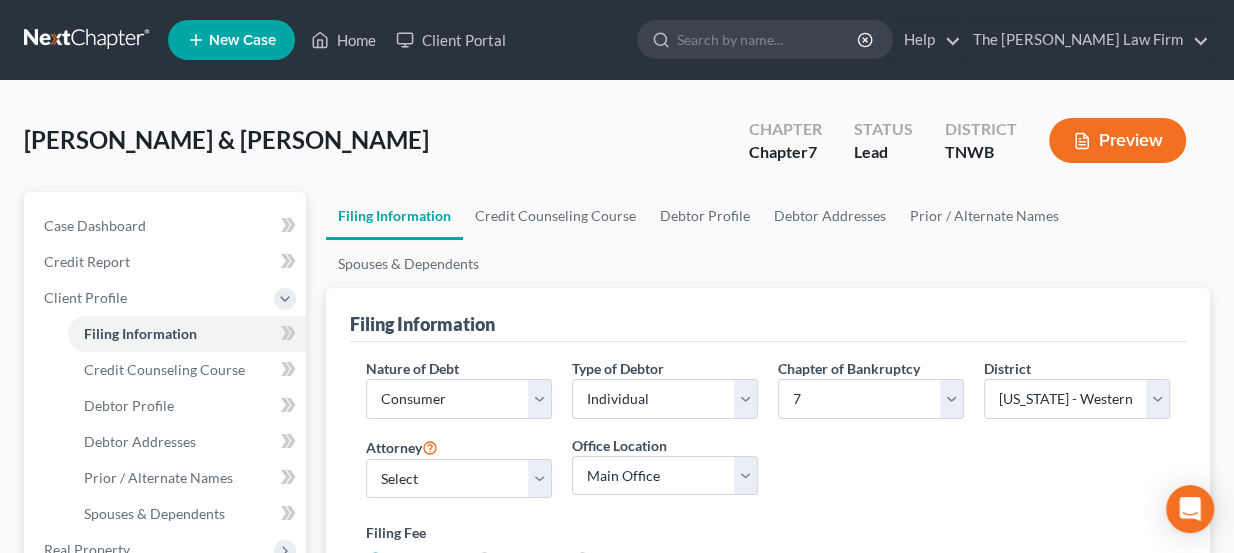 scroll, scrollTop: 90, scrollLeft: 0, axis: vertical 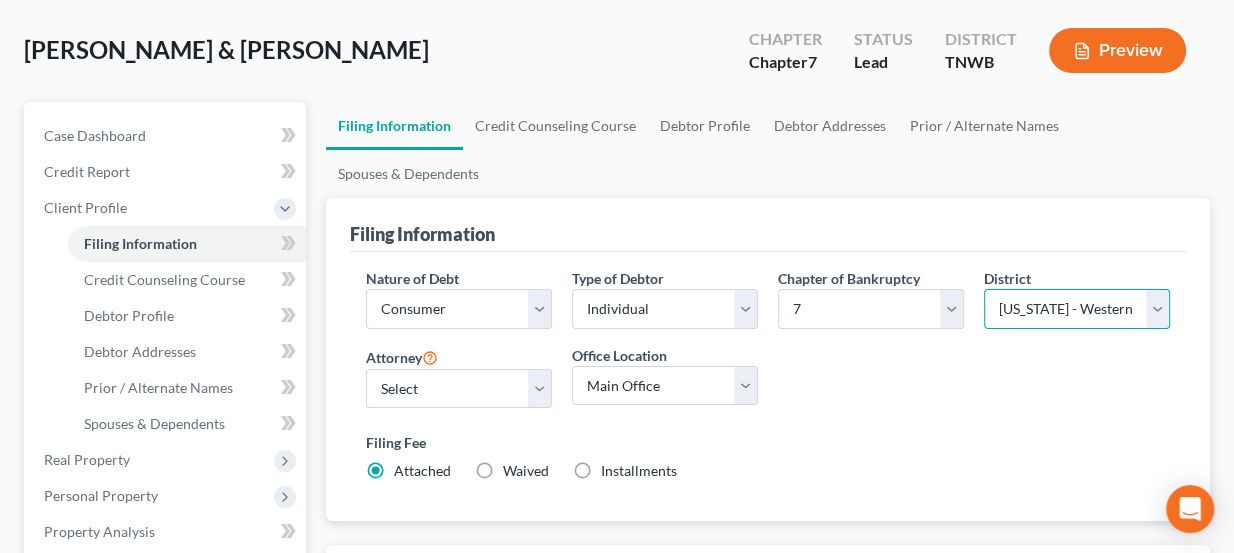 click on "Select Alabama - Middle Alabama - Northern Alabama - Southern Alaska Arizona Arkansas - Eastern Arkansas - Western California - Central California - Eastern California - Northern California - Southern Colorado Connecticut Delaware District of Columbia Florida - Middle Florida - Northern Florida - Southern Georgia - Middle Georgia - Northern Georgia - Southern Guam Hawaii Idaho Illinois - Central Illinois - Northern Illinois - Southern Indiana - Northern Indiana - Southern Iowa - Northern Iowa - Southern Kansas Kentucky - Eastern Kentucky - Western Louisiana - Eastern Louisiana - Middle Louisiana - Western Maine Maryland Massachusetts Michigan - Eastern Michigan - Western Minnesota Mississippi - Northern Mississippi - Southern Missouri - Eastern Missouri - Western Montana Nebraska Nevada New Hampshire New Jersey New Mexico New York - Eastern New York - Northern New York - Southern New York - Western North Carolina - Eastern North Carolina - Middle North Carolina - Western North Dakota Ohio - Northern Oregon" at bounding box center (1077, 309) 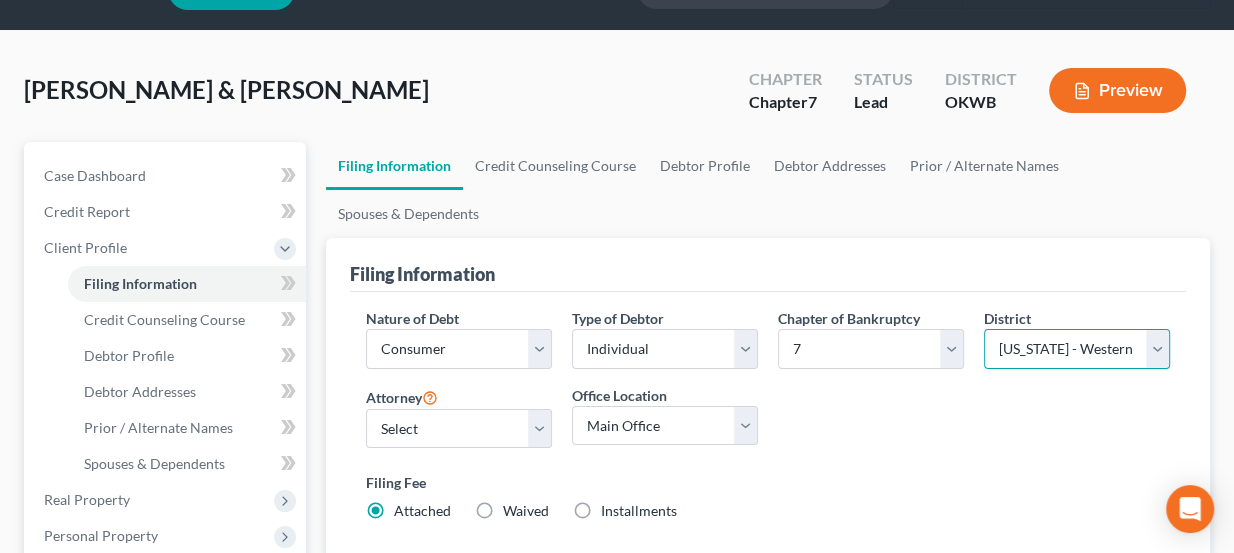 scroll, scrollTop: 0, scrollLeft: 0, axis: both 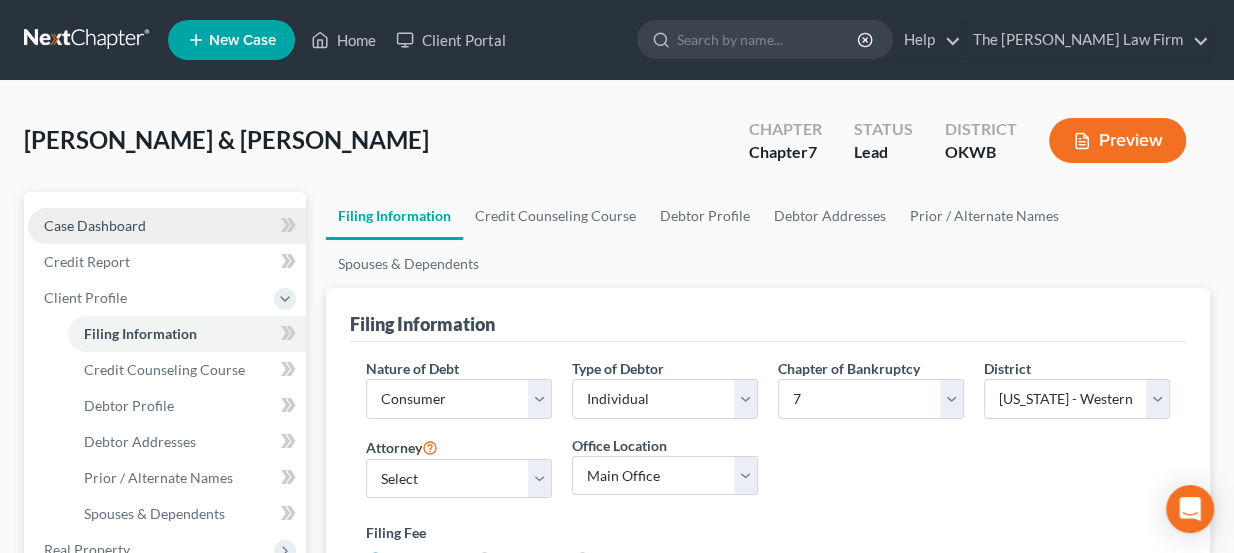 click on "Case Dashboard" at bounding box center (167, 226) 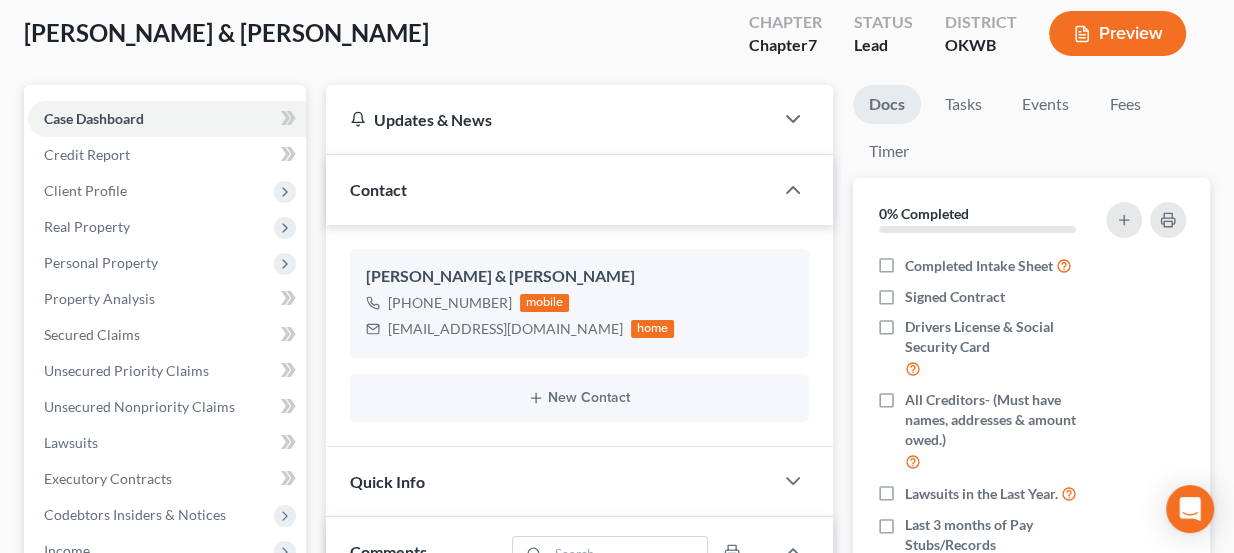 scroll, scrollTop: 0, scrollLeft: 0, axis: both 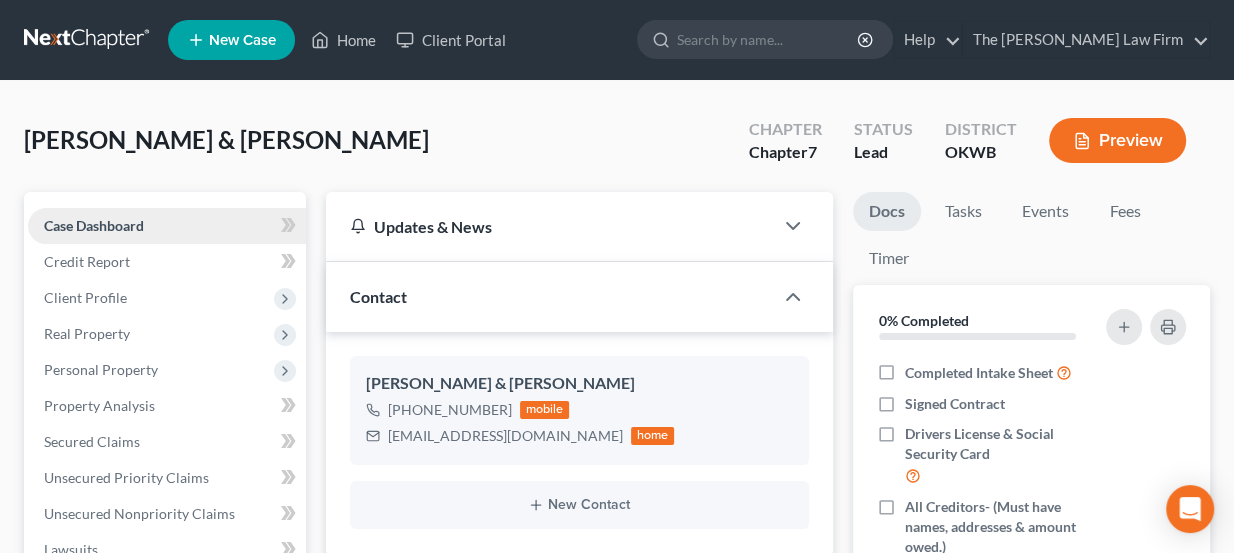 click on "Case Dashboard" at bounding box center [167, 226] 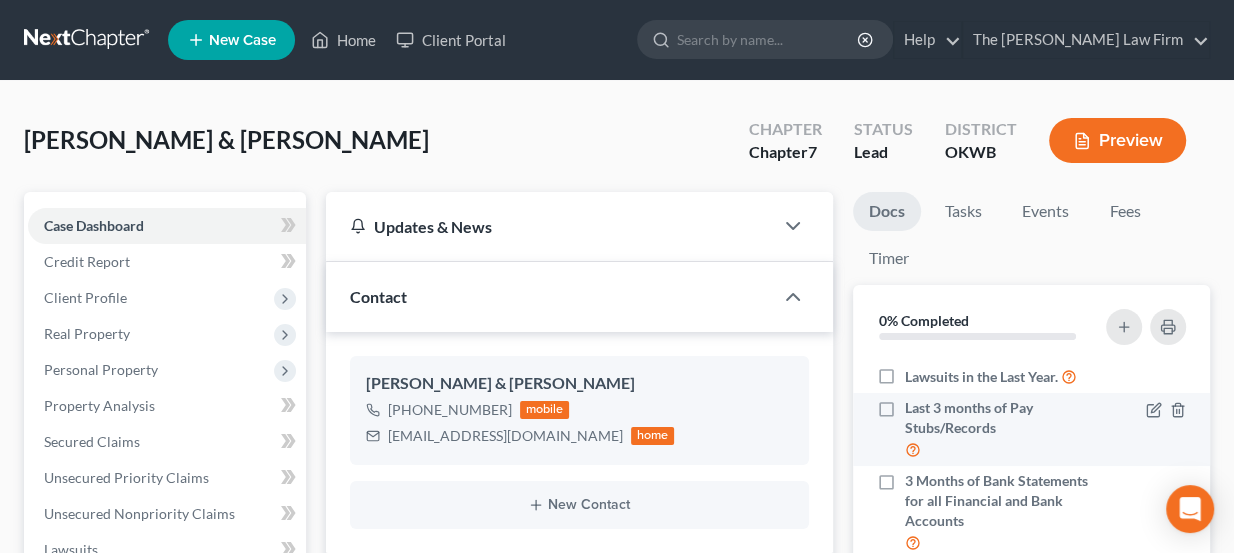 scroll, scrollTop: 272, scrollLeft: 0, axis: vertical 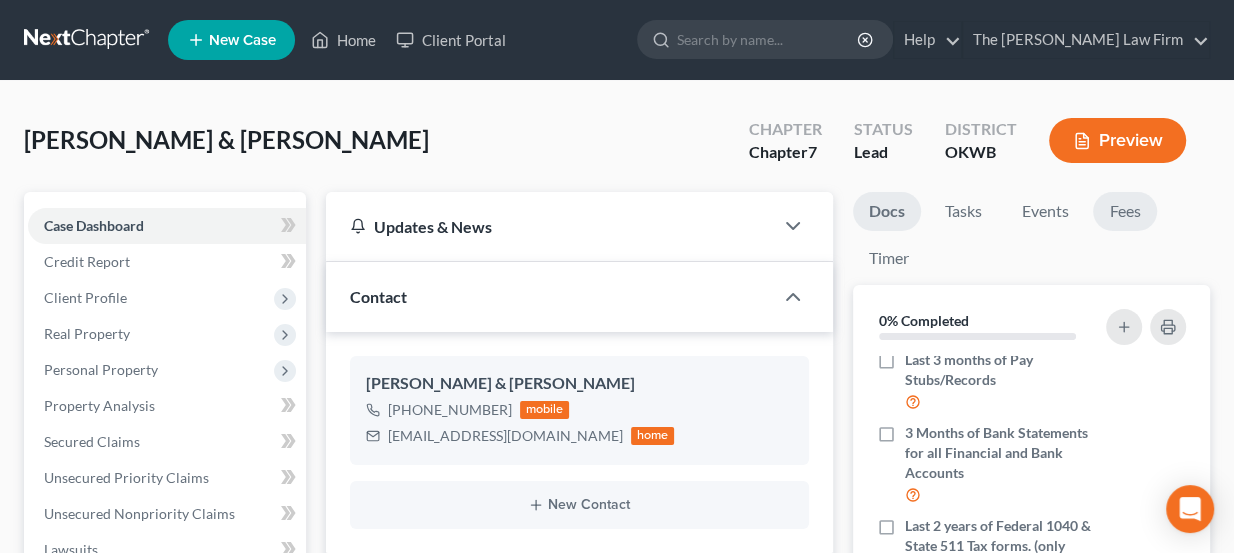 click on "Fees" at bounding box center [1125, 211] 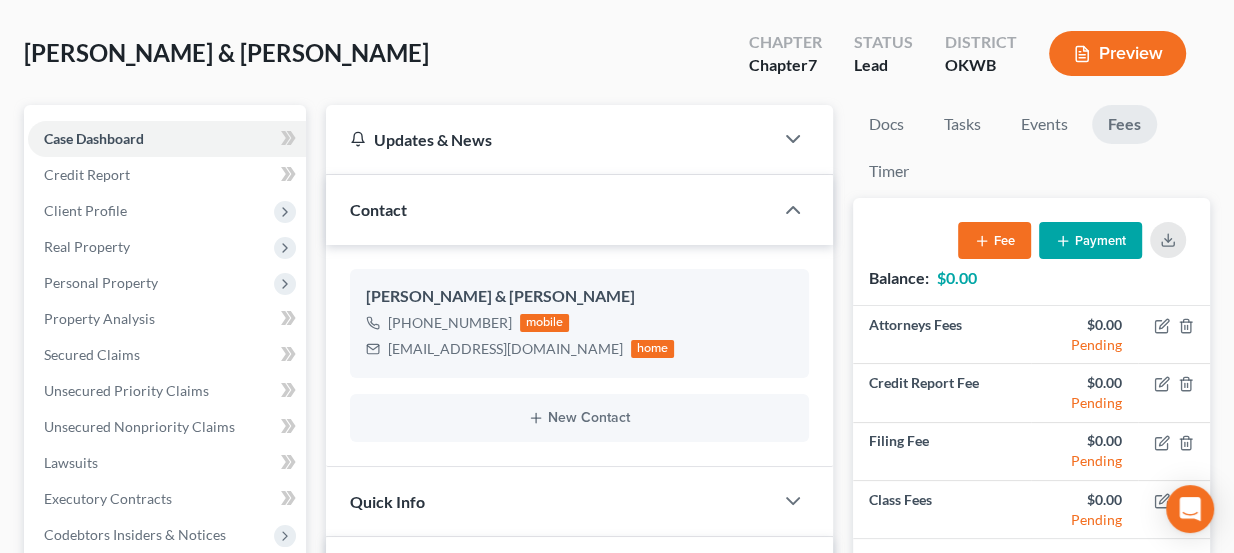 scroll, scrollTop: 0, scrollLeft: 0, axis: both 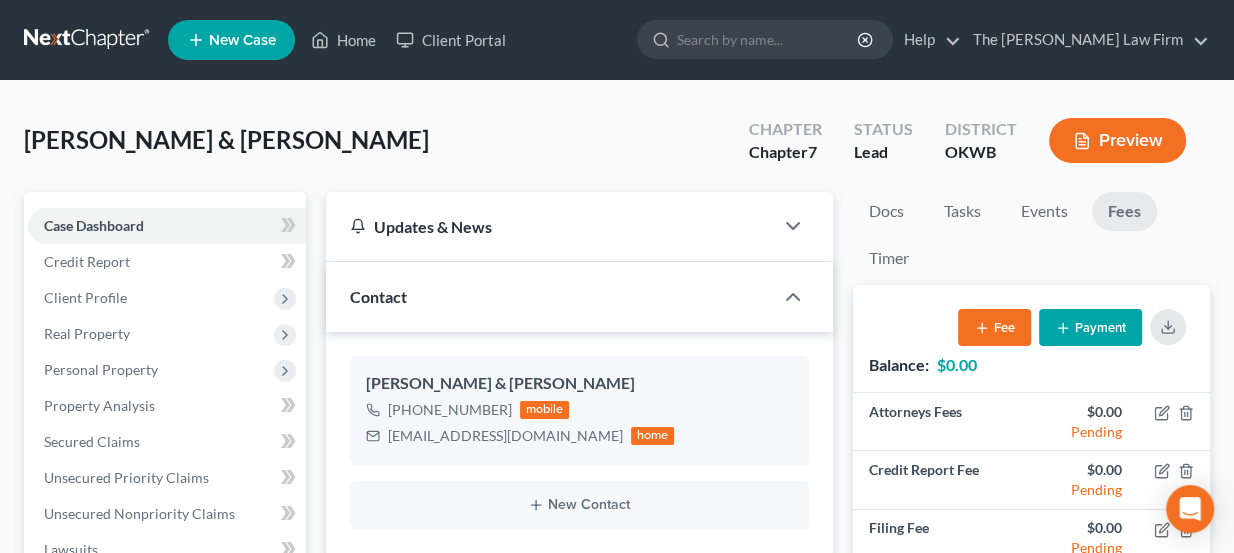 click at bounding box center (88, 40) 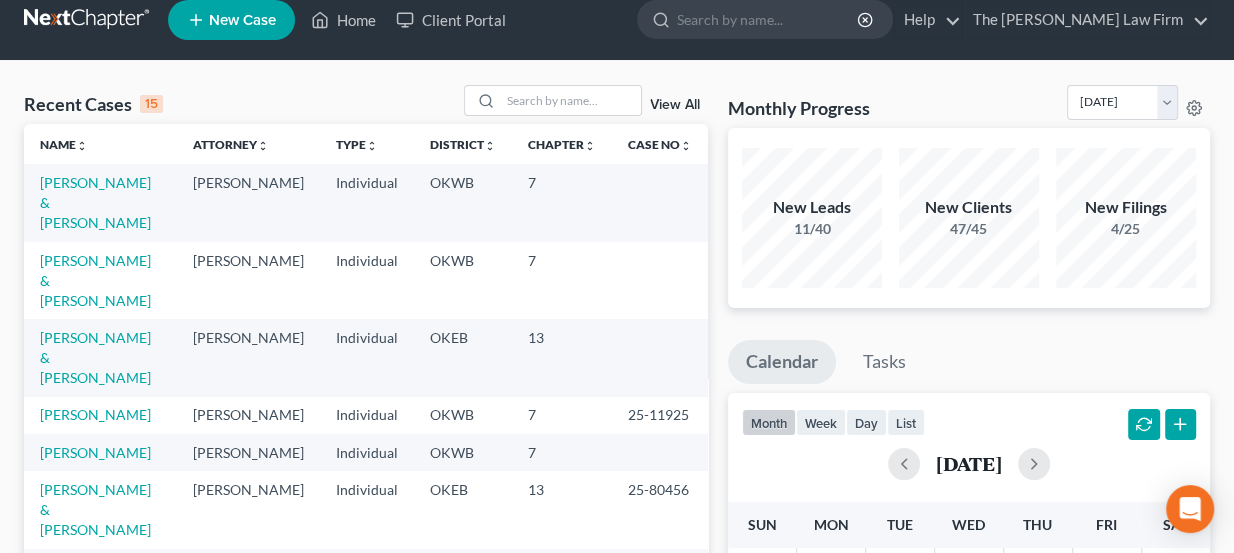 scroll, scrollTop: 0, scrollLeft: 0, axis: both 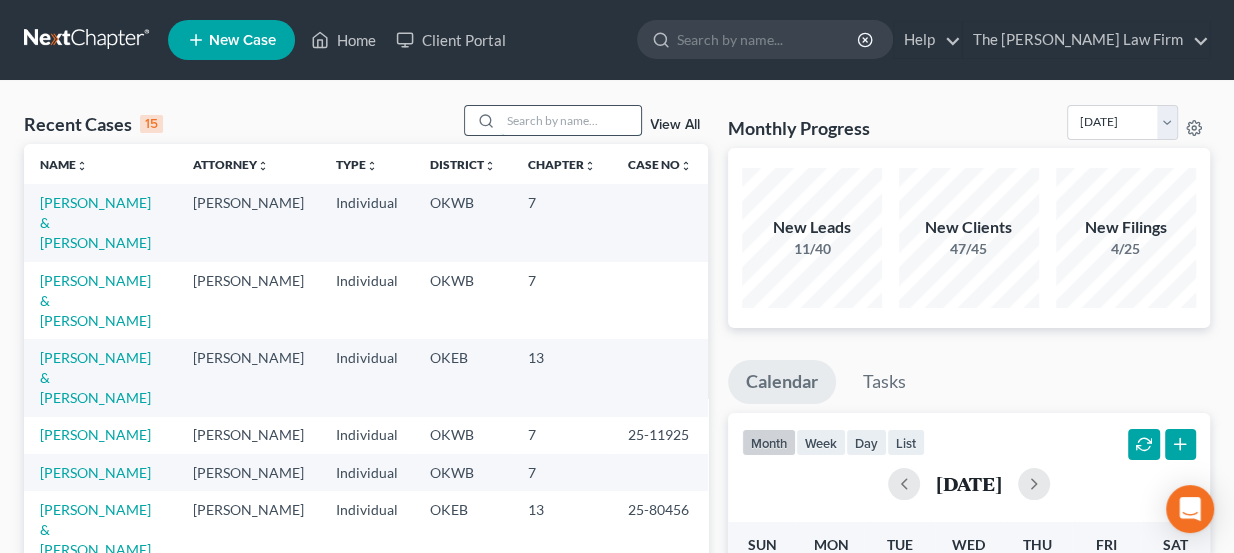 click at bounding box center [571, 120] 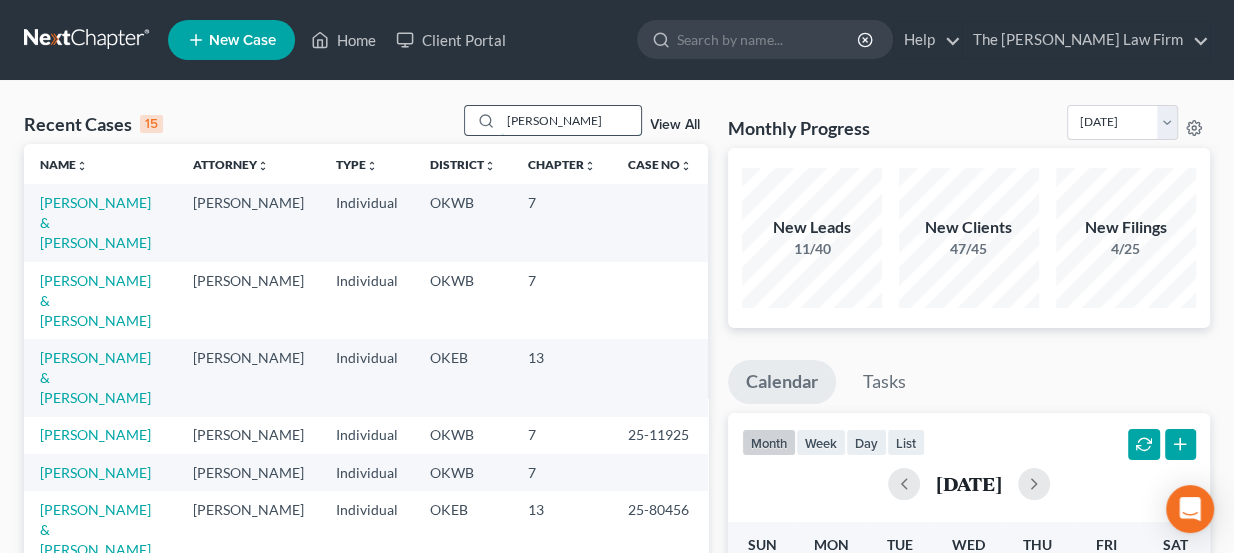 type on "[PERSON_NAME]" 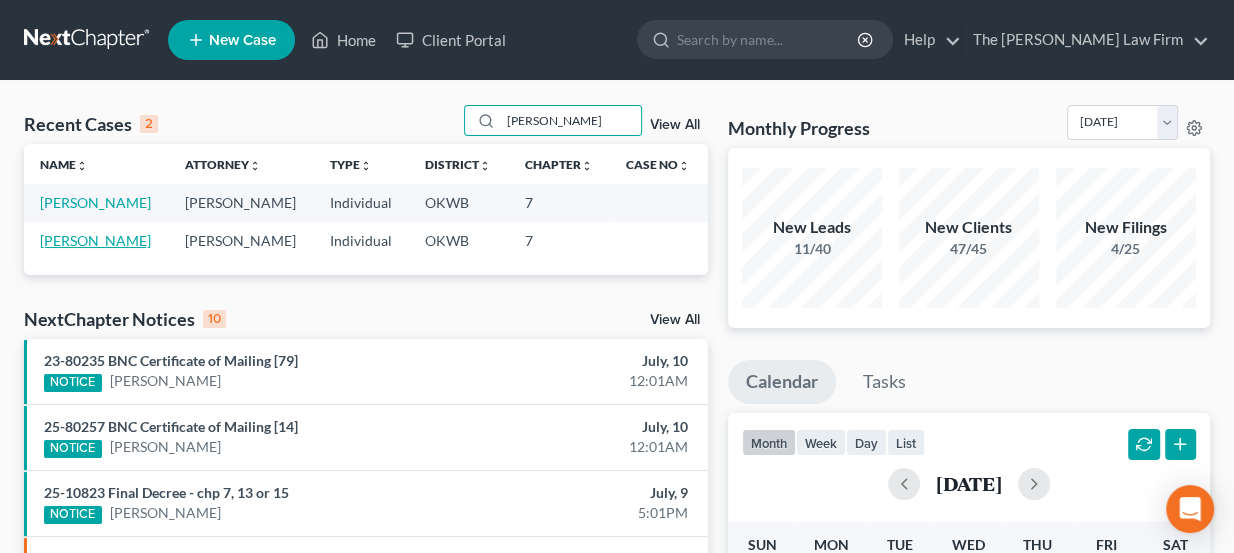 click on "[PERSON_NAME]" at bounding box center (95, 240) 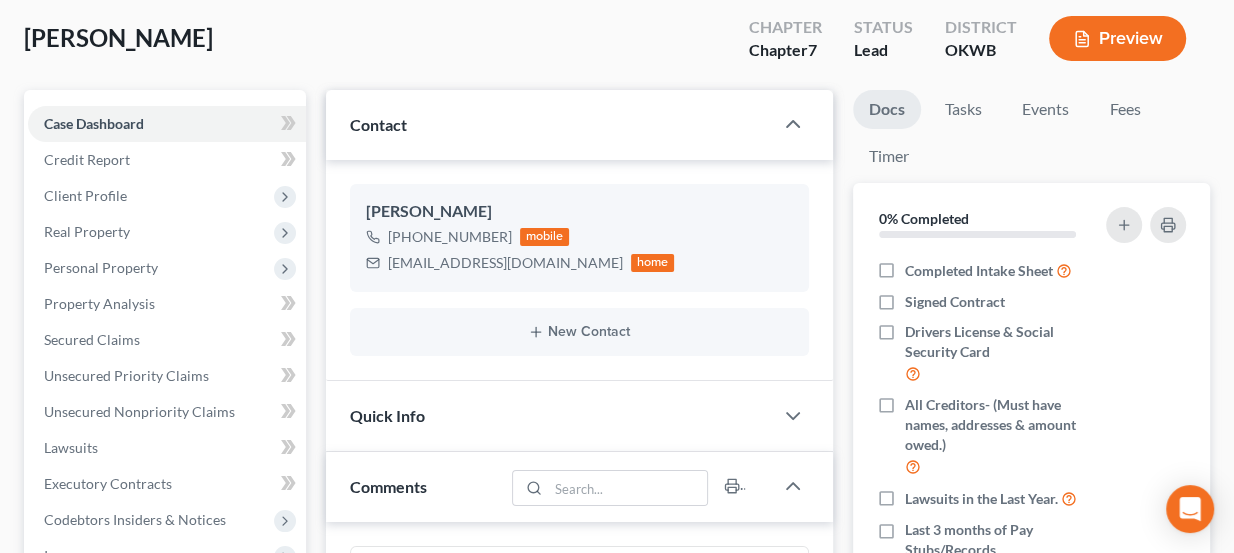scroll, scrollTop: 181, scrollLeft: 0, axis: vertical 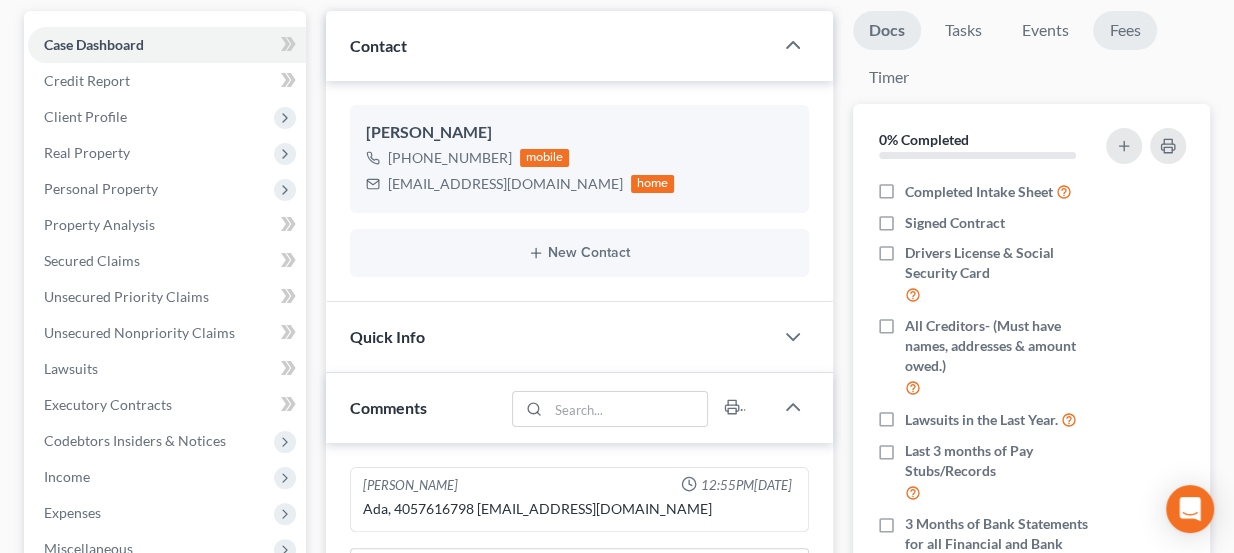 click on "Fees" at bounding box center (1125, 30) 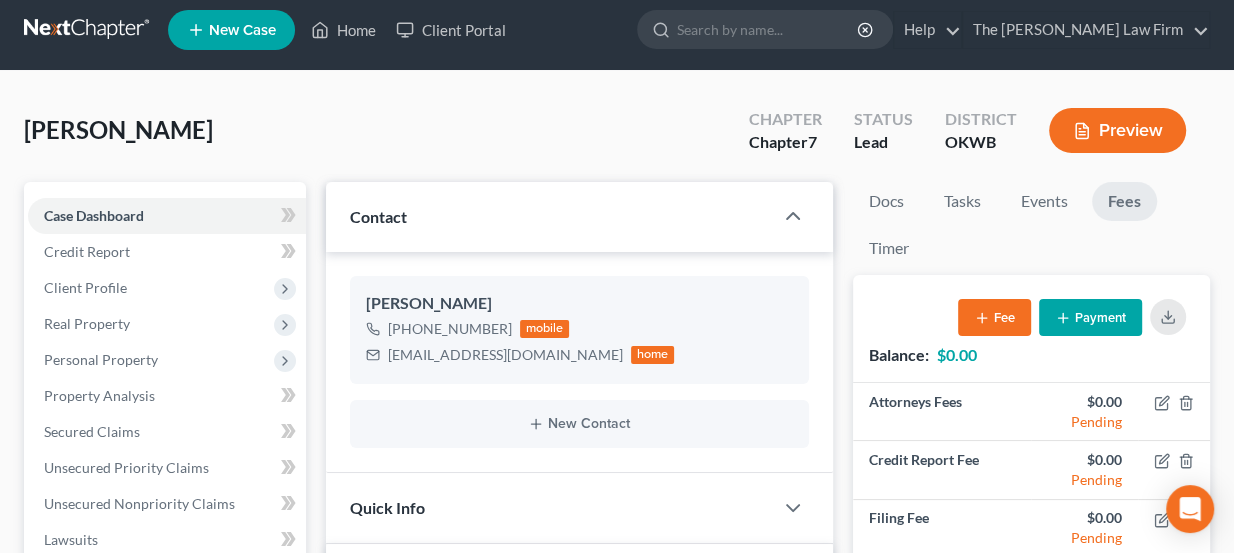 scroll, scrollTop: 0, scrollLeft: 0, axis: both 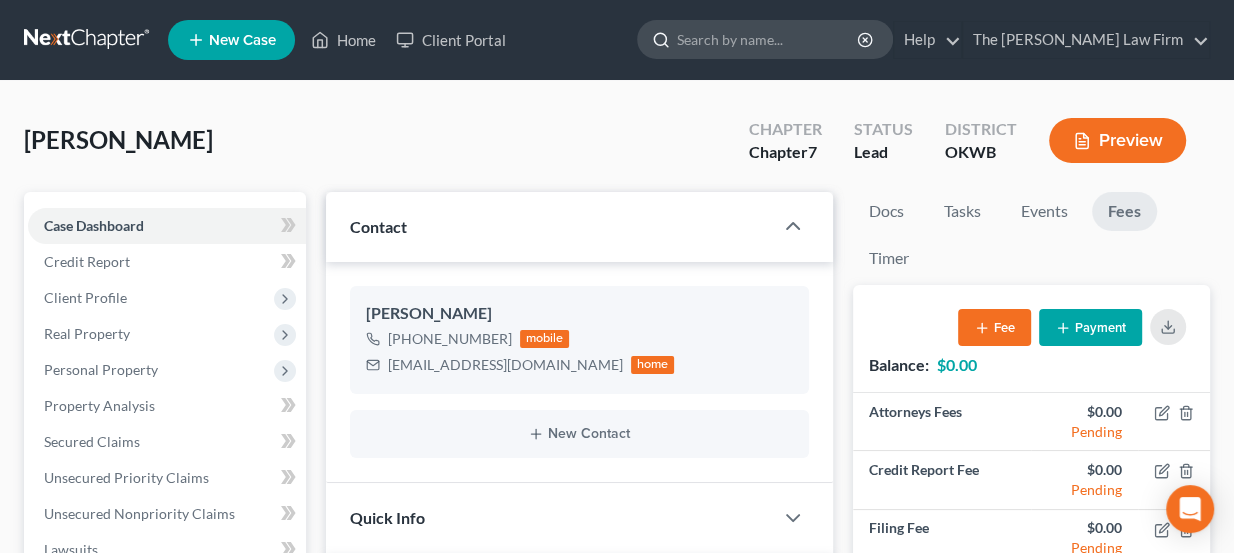 click at bounding box center [768, 39] 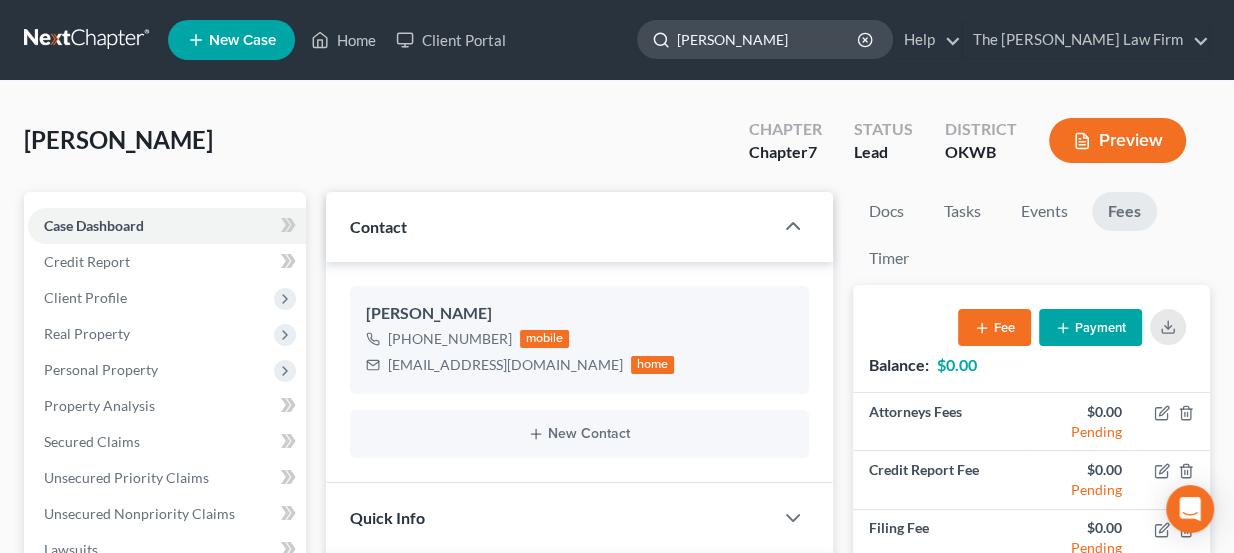 type on "[PERSON_NAME]" 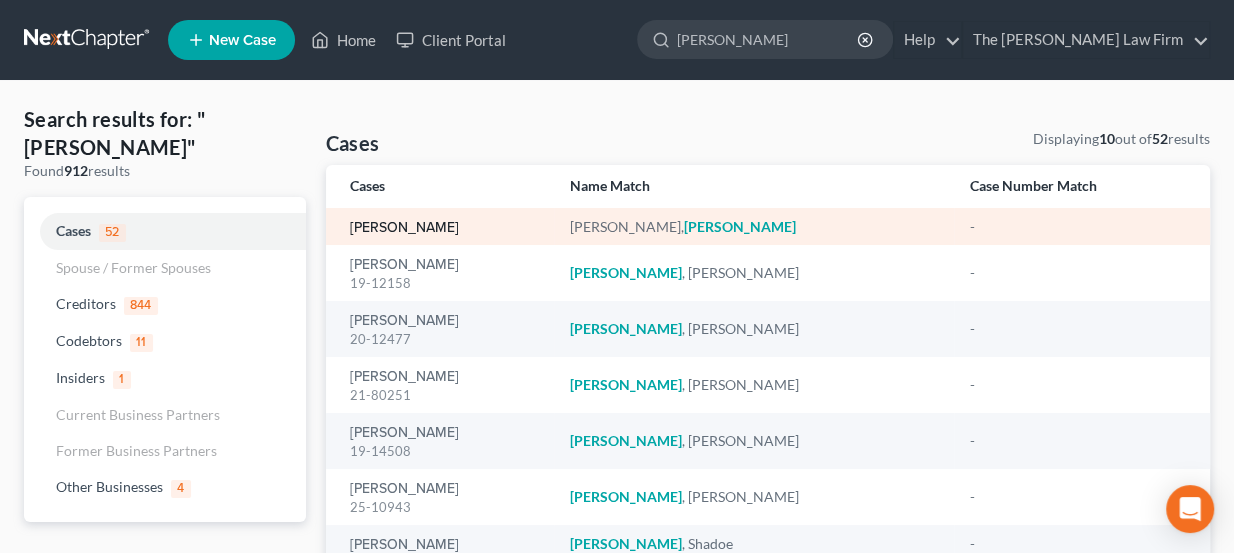 click on "[PERSON_NAME]" at bounding box center [404, 228] 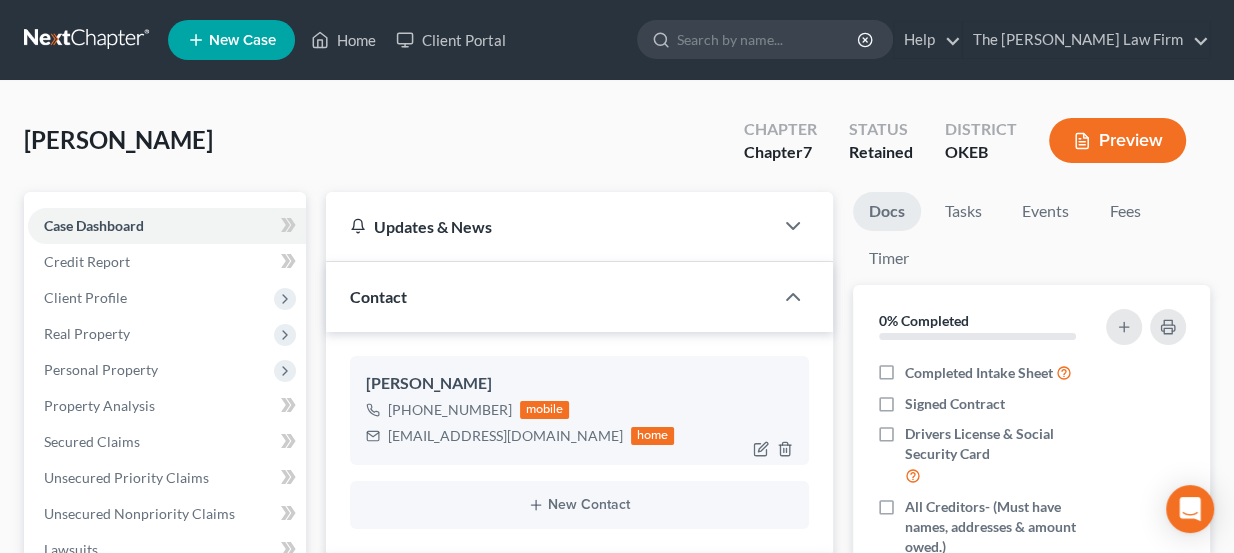 scroll, scrollTop: 623, scrollLeft: 0, axis: vertical 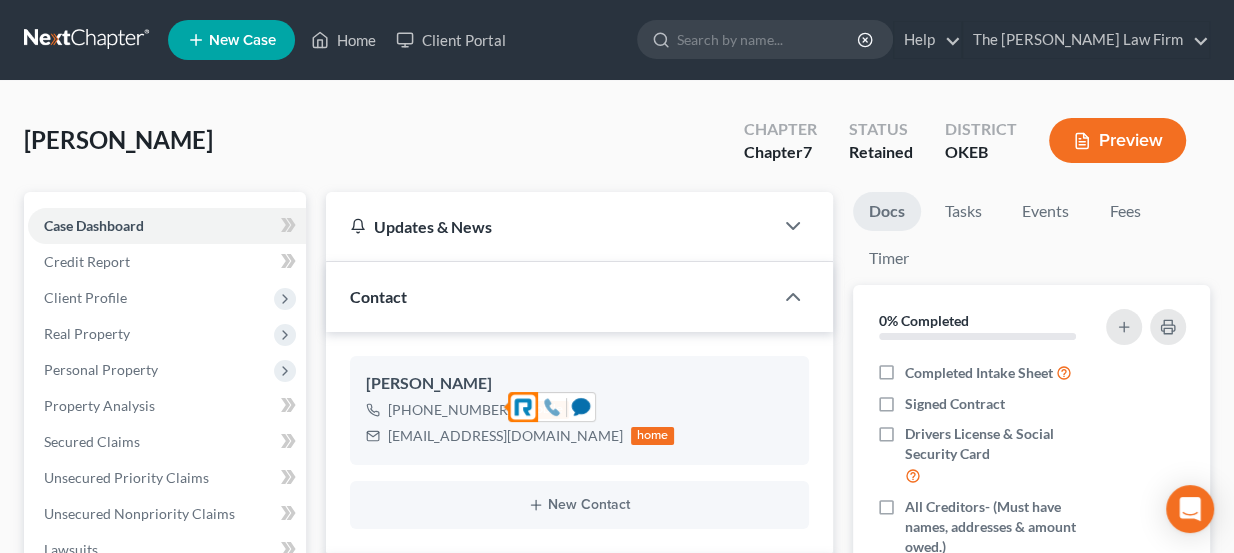 click 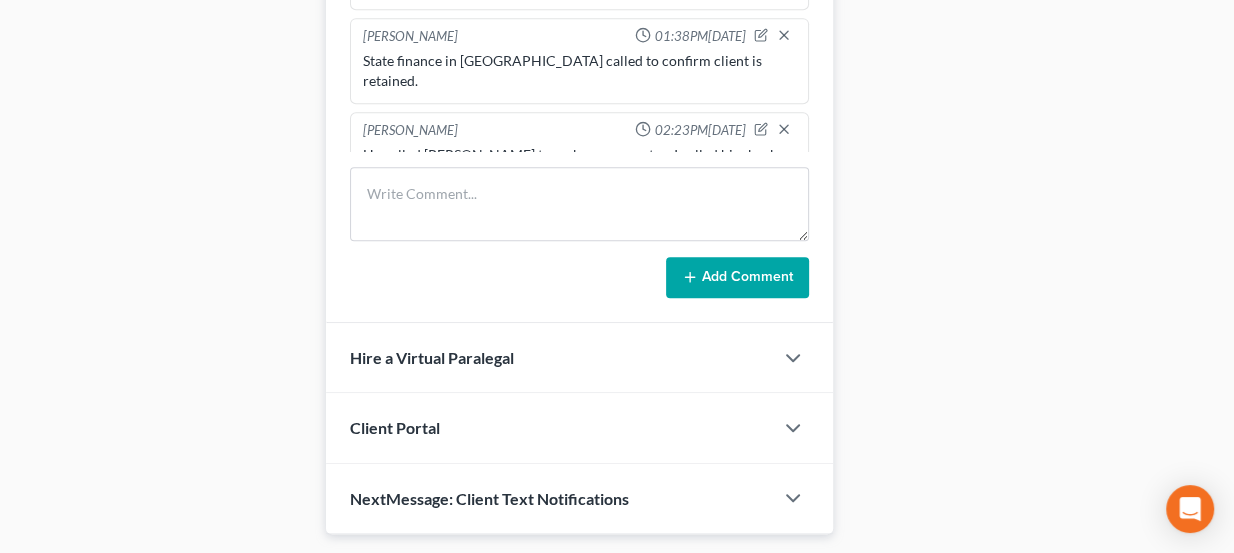 scroll, scrollTop: 935, scrollLeft: 0, axis: vertical 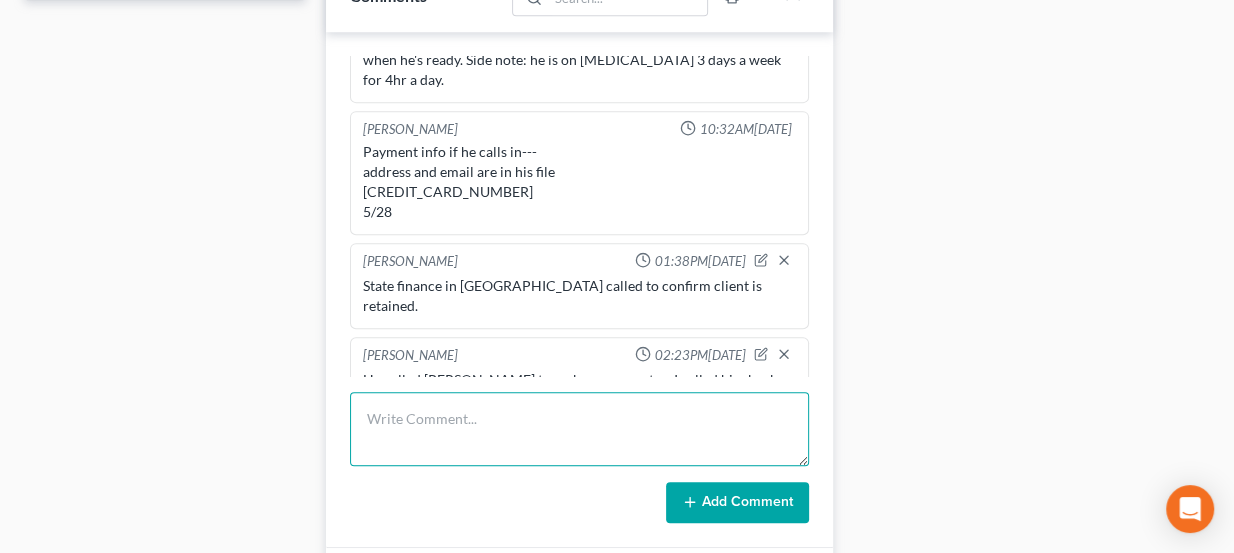 click at bounding box center (580, 429) 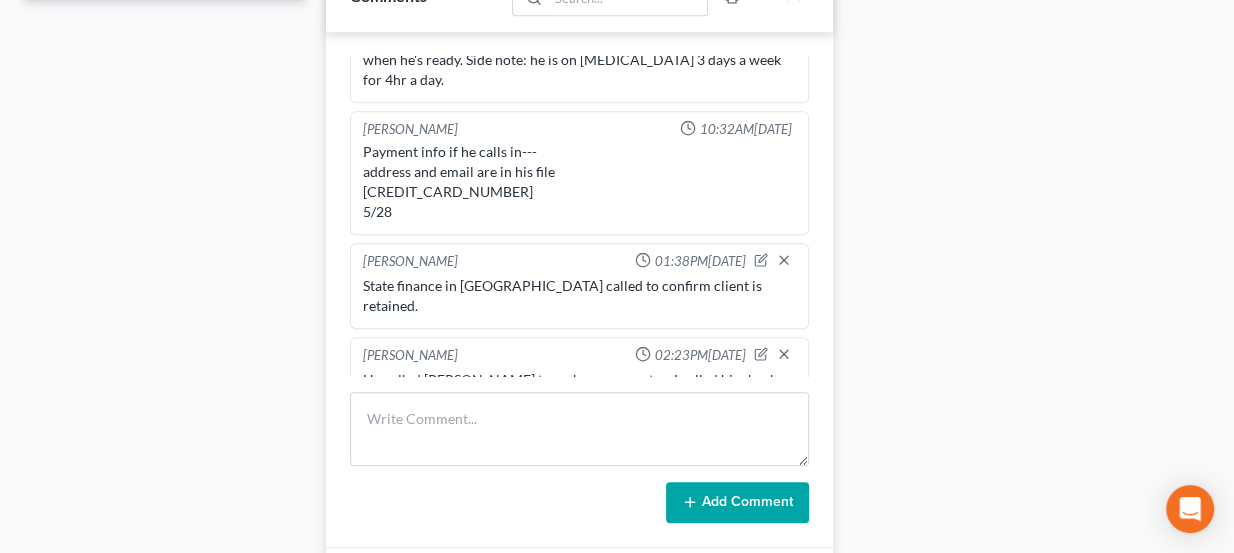 drag, startPoint x: 430, startPoint y: 339, endPoint x: 468, endPoint y: 352, distance: 40.16217 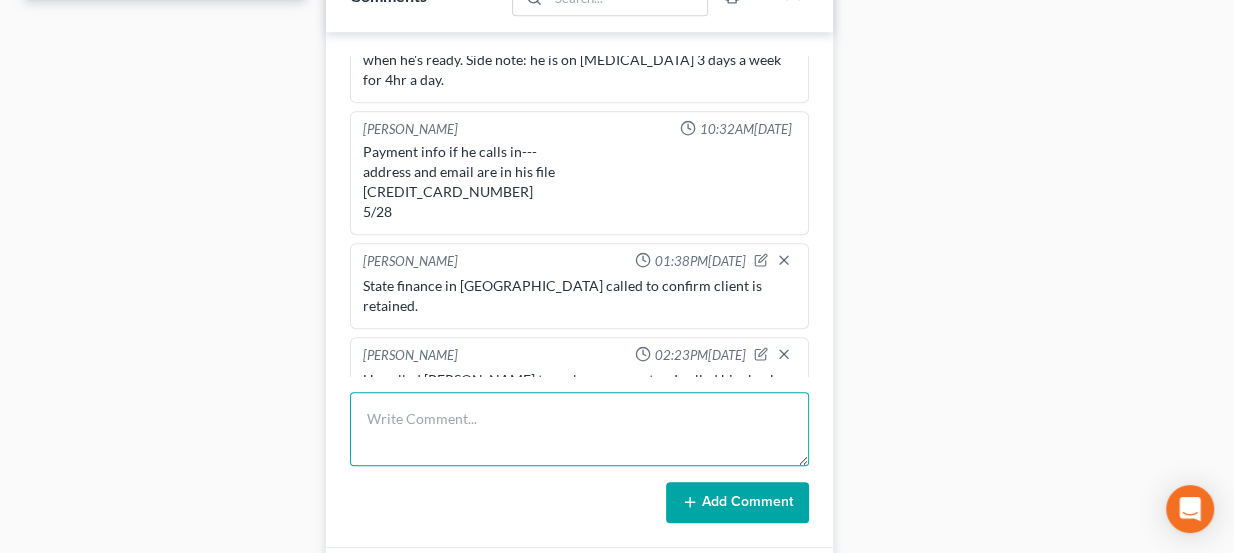 click at bounding box center [580, 429] 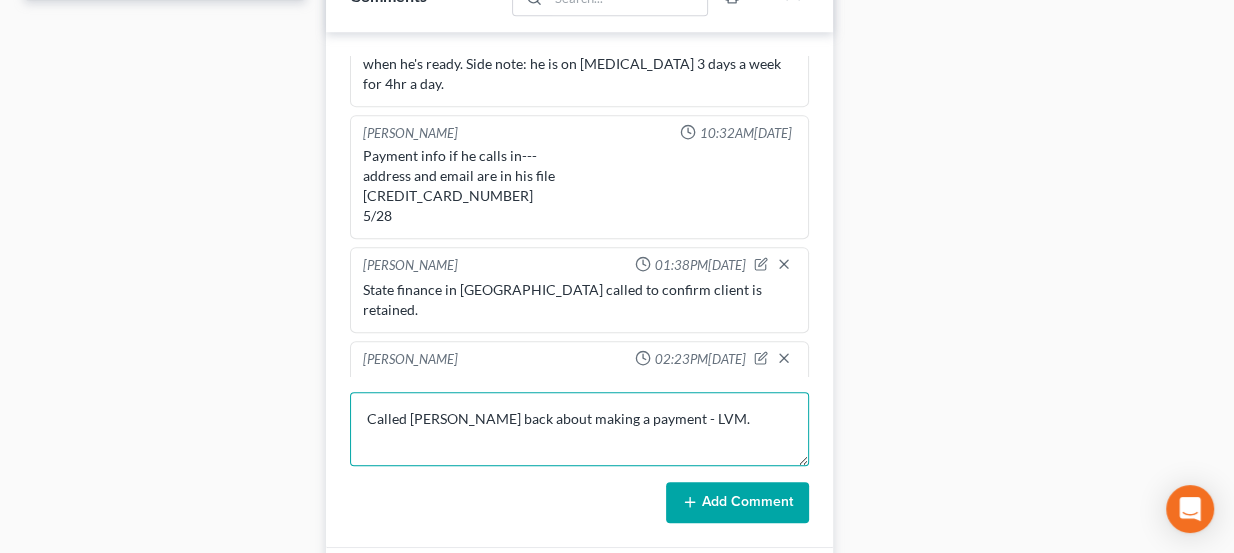 scroll, scrollTop: 622, scrollLeft: 0, axis: vertical 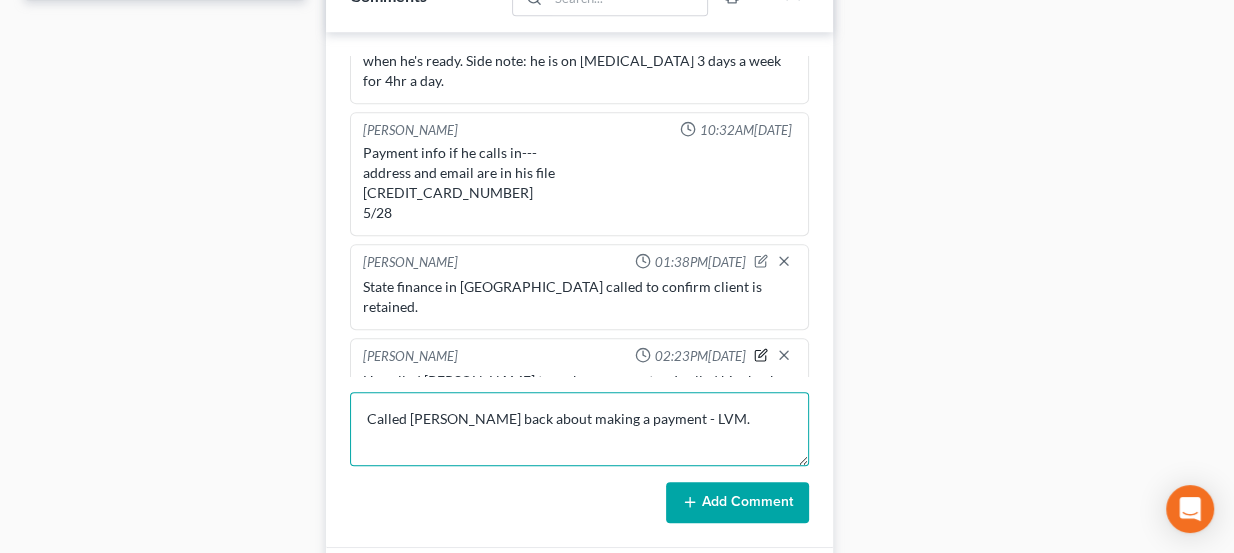 type on "Called [PERSON_NAME] back about making a payment - LVM." 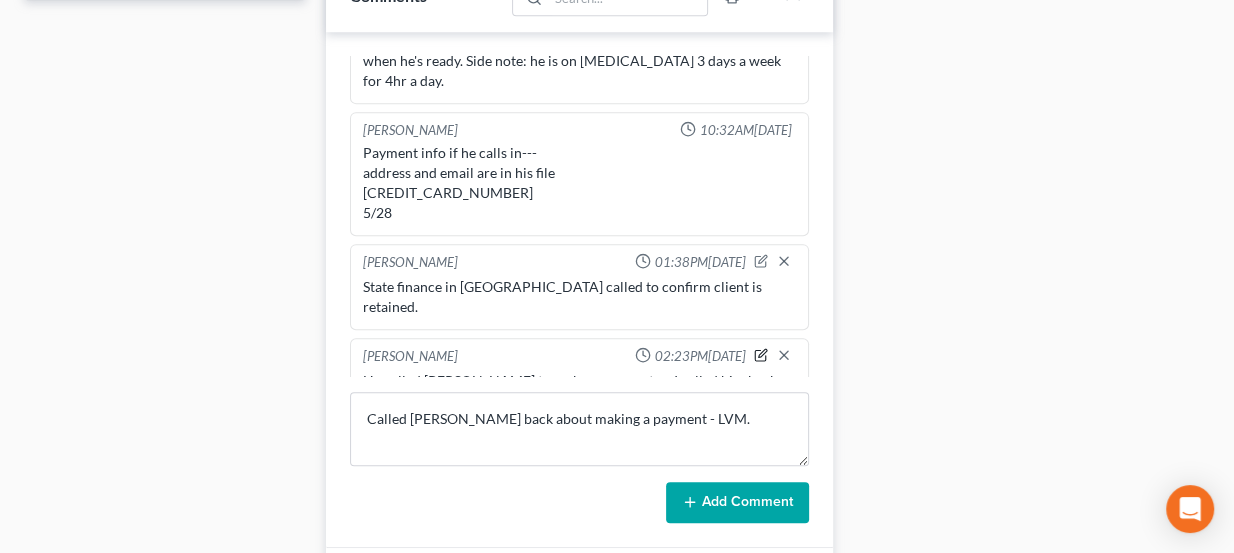 click 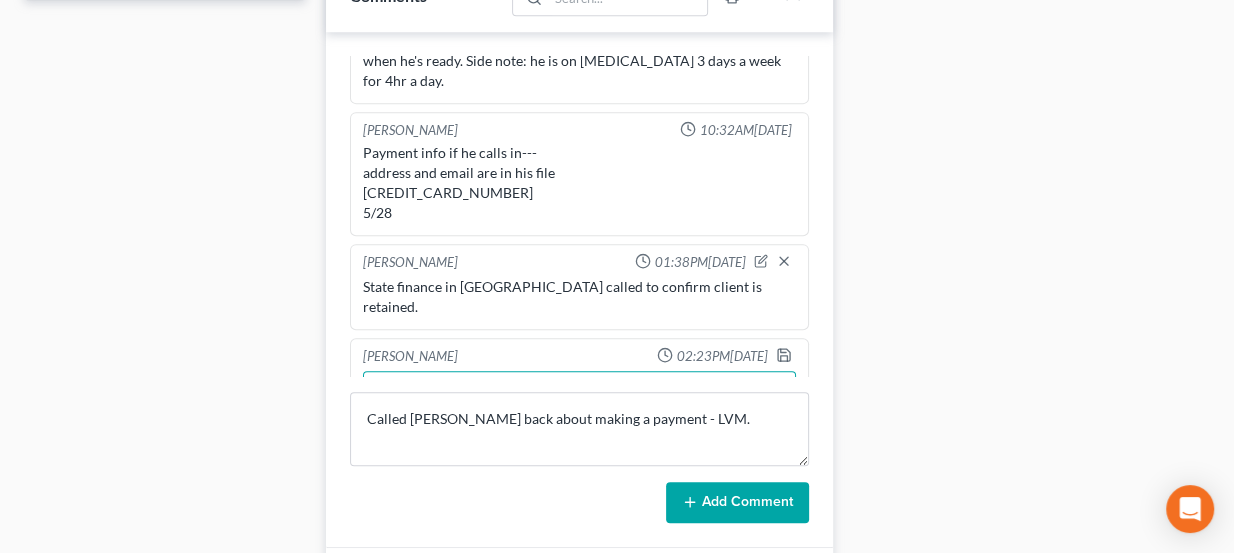 drag, startPoint x: 468, startPoint y: 363, endPoint x: 454, endPoint y: 365, distance: 14.142136 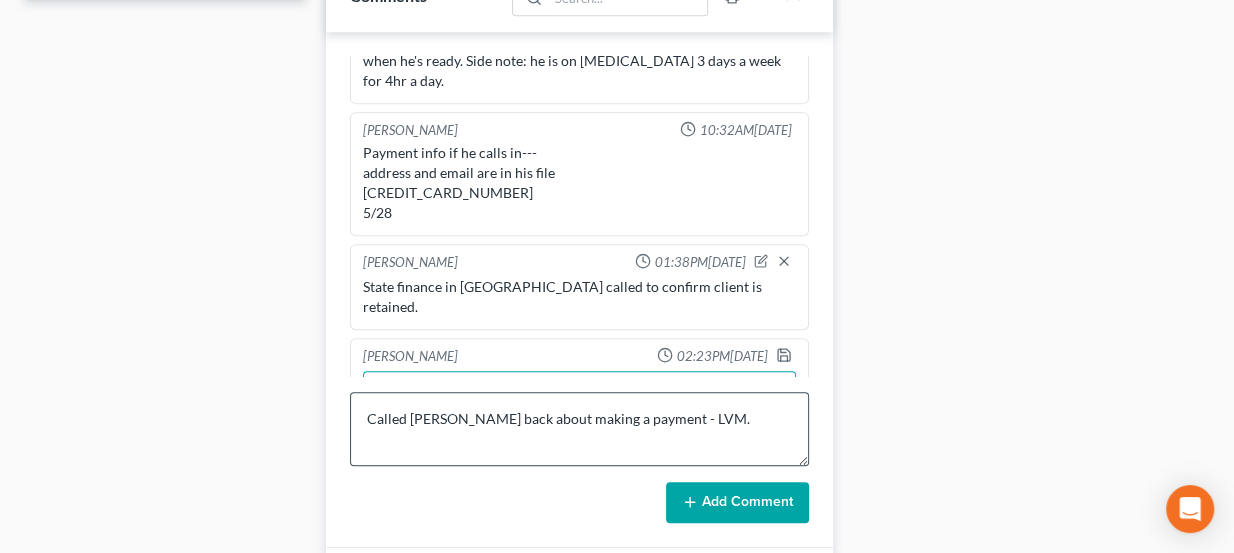 scroll, scrollTop: 625, scrollLeft: 0, axis: vertical 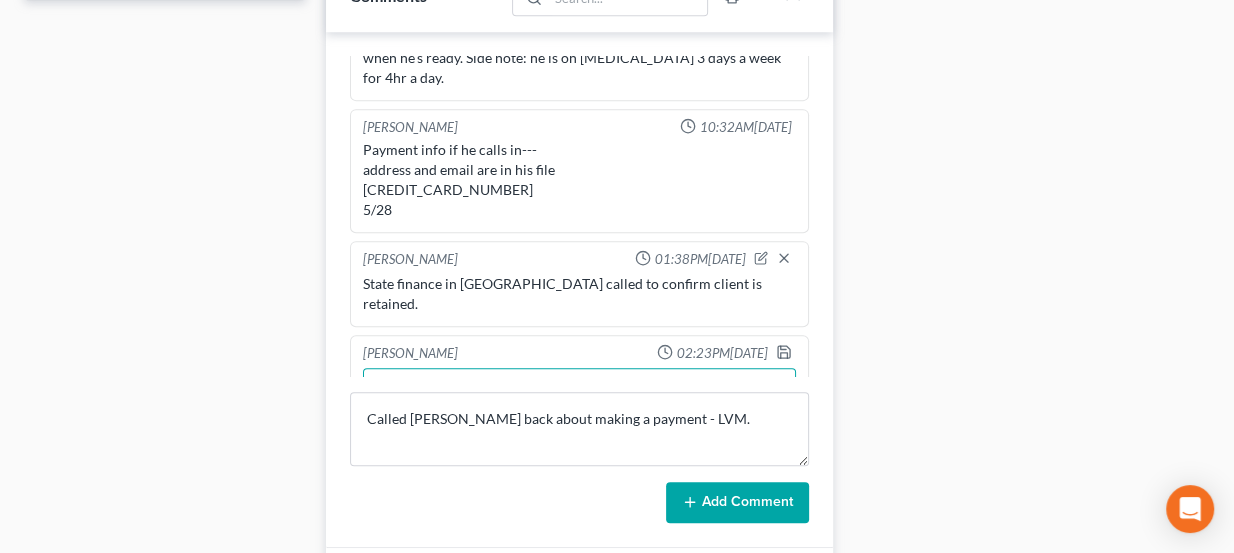 click on "He called [PERSON_NAME] to make a payment so I called him back - the line was static. Will call back." at bounding box center [580, 405] 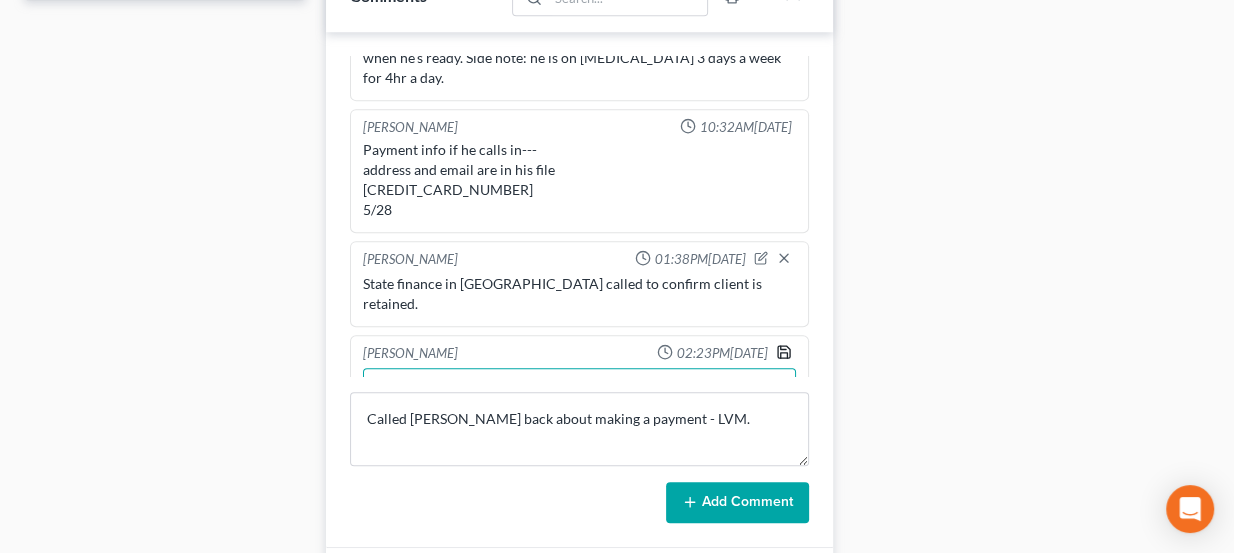 type on "He called [PERSON_NAME] to make a payment so I called him back - the line was static. Will call back." 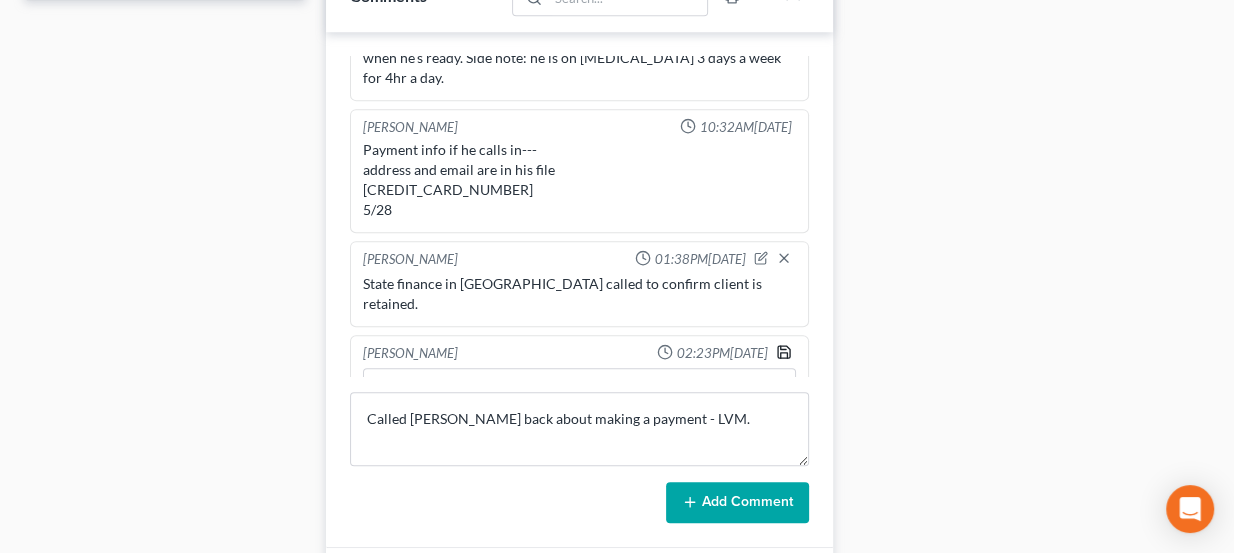 click 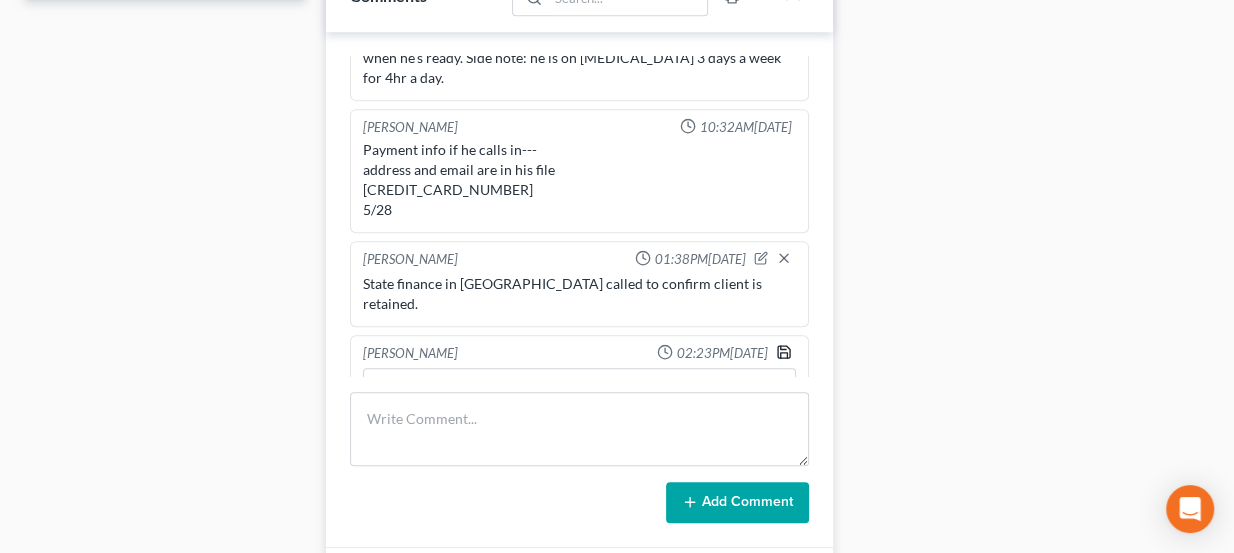 scroll, scrollTop: 623, scrollLeft: 0, axis: vertical 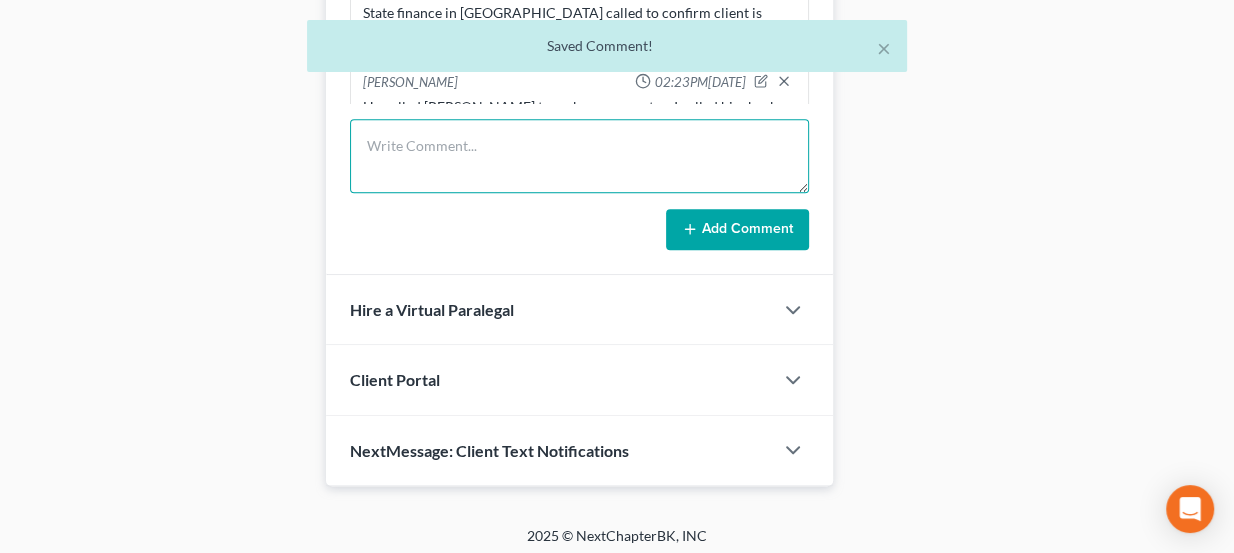 click at bounding box center [580, 156] 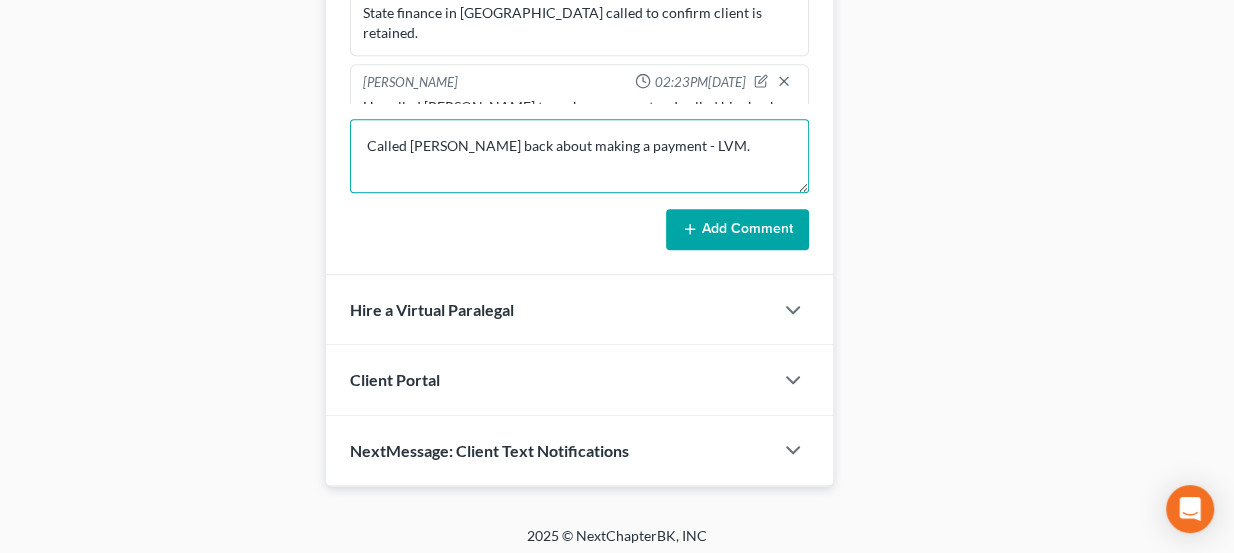 type on "Called Harvey back about making a payment - LVM." 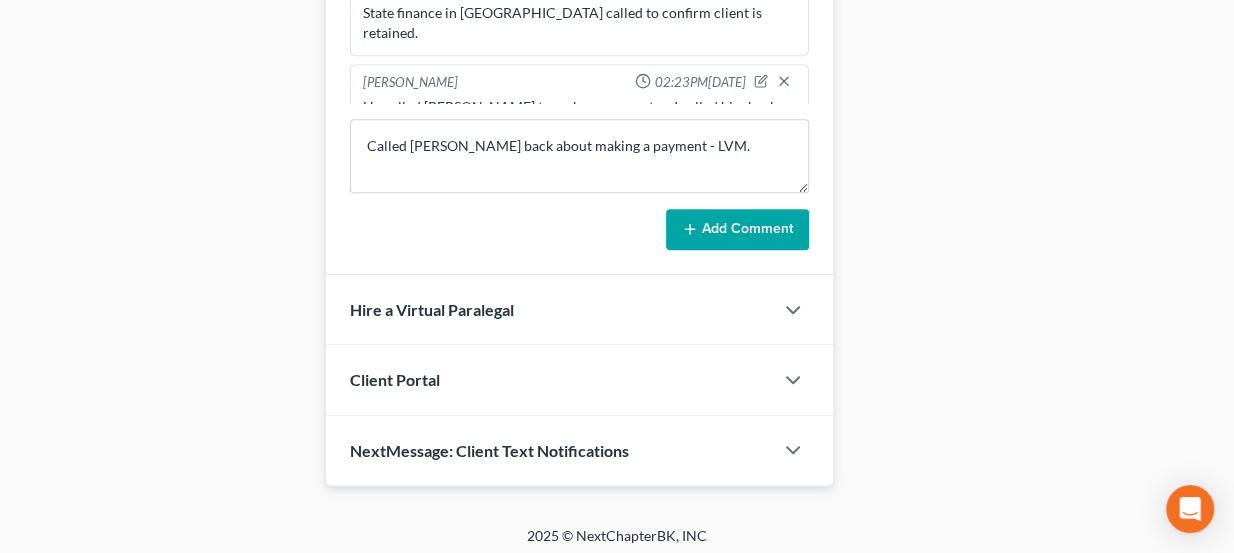 click on "Add Comment" at bounding box center (737, 230) 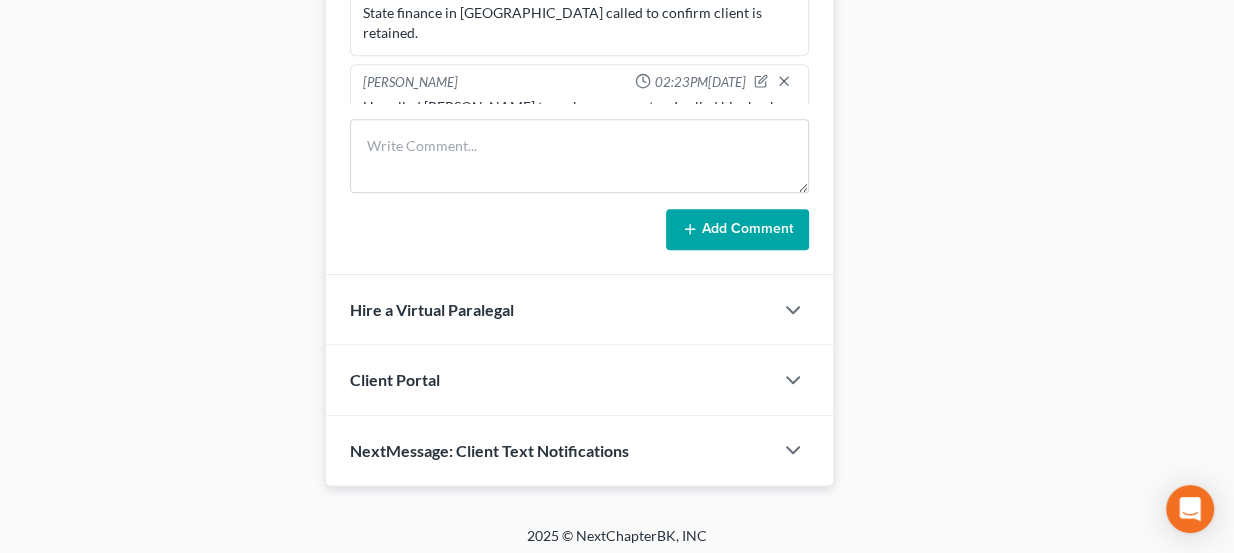 scroll, scrollTop: 625, scrollLeft: 0, axis: vertical 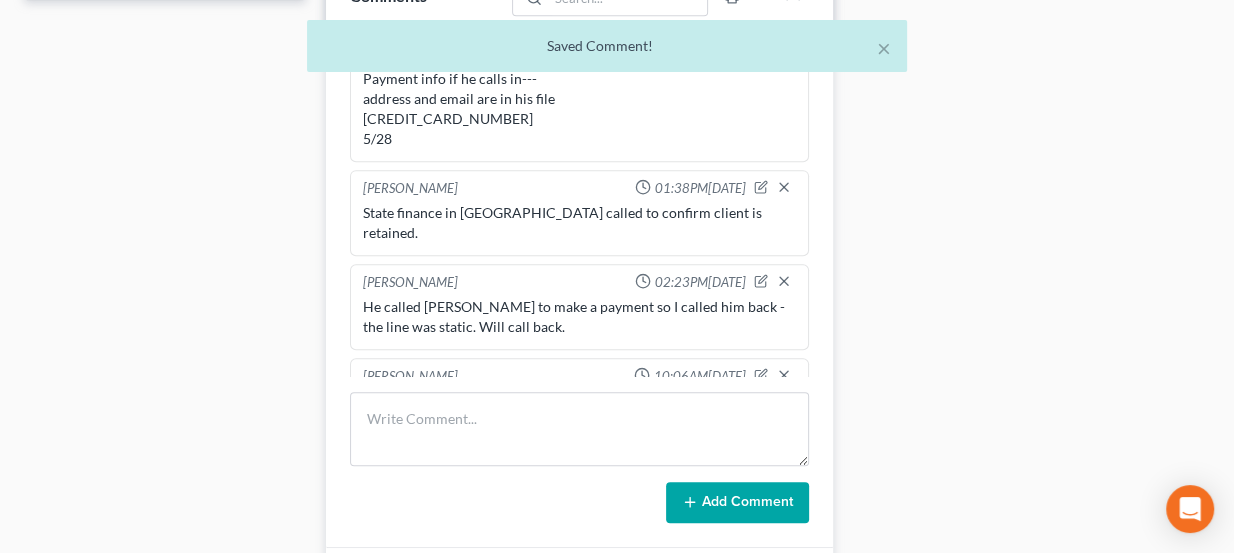 drag, startPoint x: 440, startPoint y: 347, endPoint x: 532, endPoint y: 354, distance: 92.26592 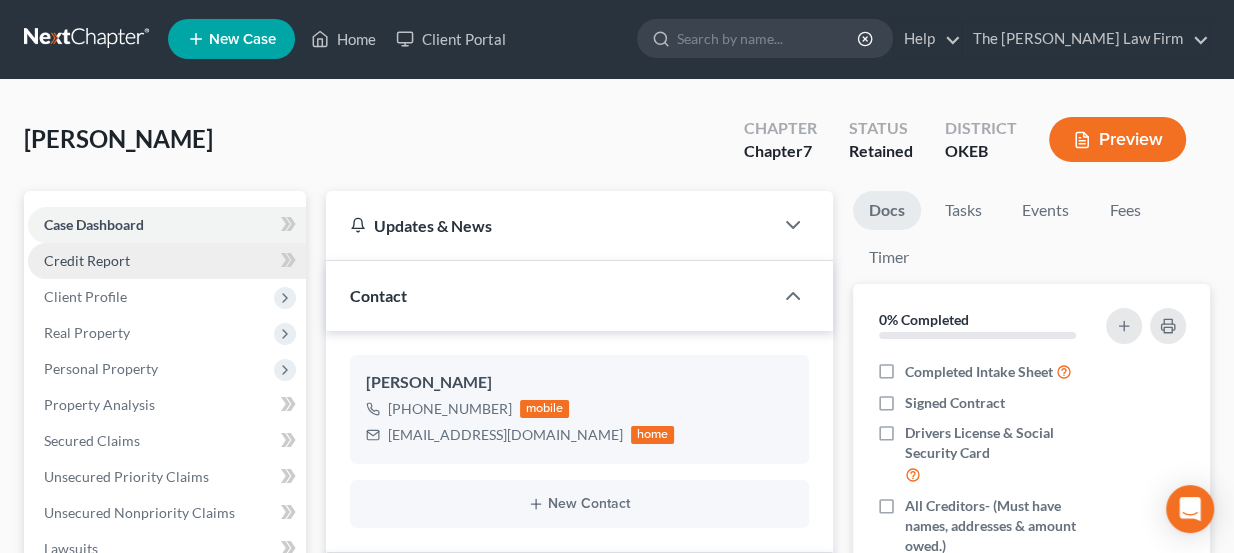 scroll, scrollTop: 0, scrollLeft: 0, axis: both 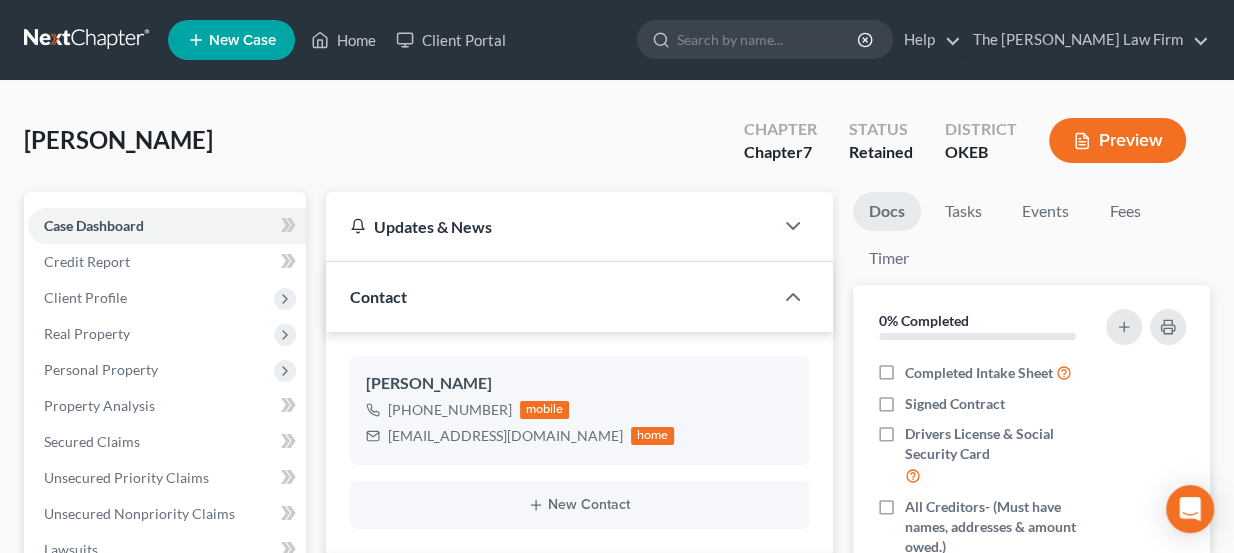 drag, startPoint x: 148, startPoint y: 134, endPoint x: 227, endPoint y: 151, distance: 80.80842 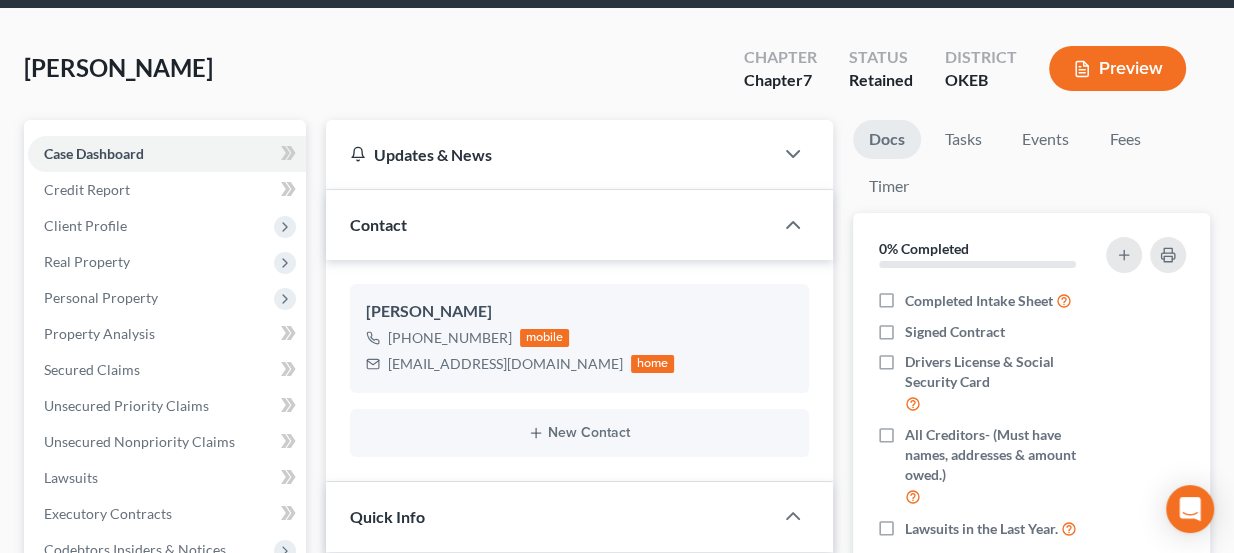 scroll, scrollTop: 181, scrollLeft: 0, axis: vertical 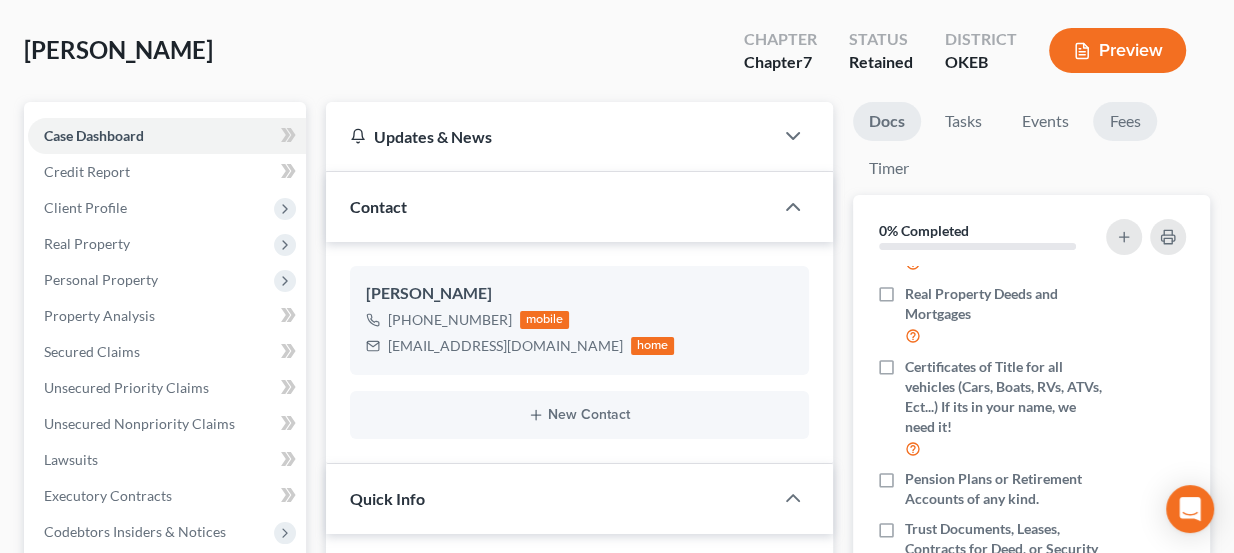 click on "Fees" at bounding box center [1125, 121] 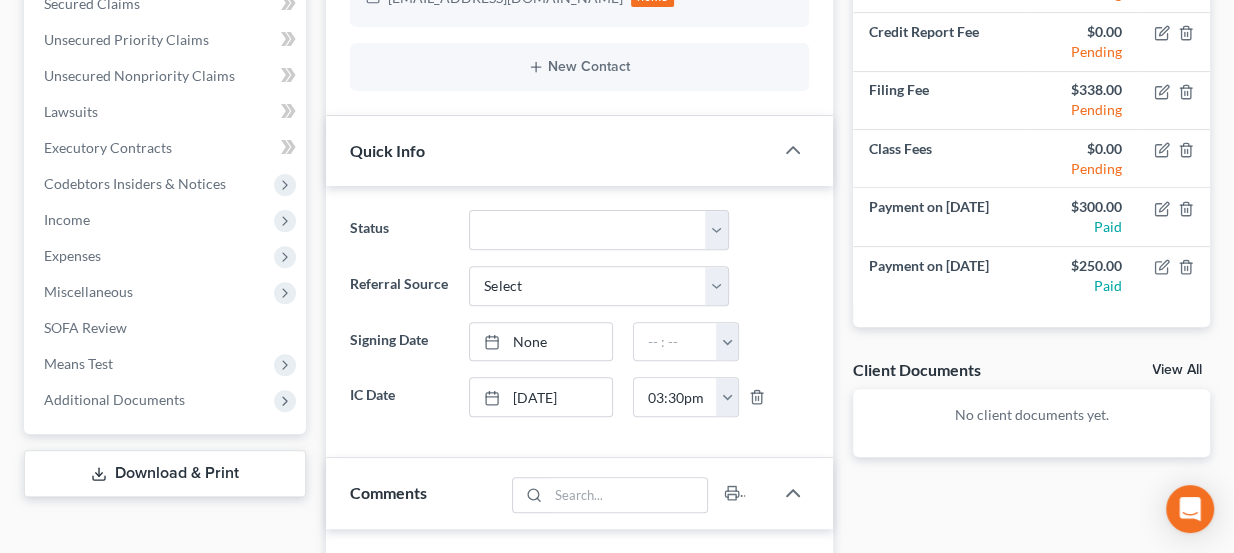 scroll, scrollTop: 454, scrollLeft: 0, axis: vertical 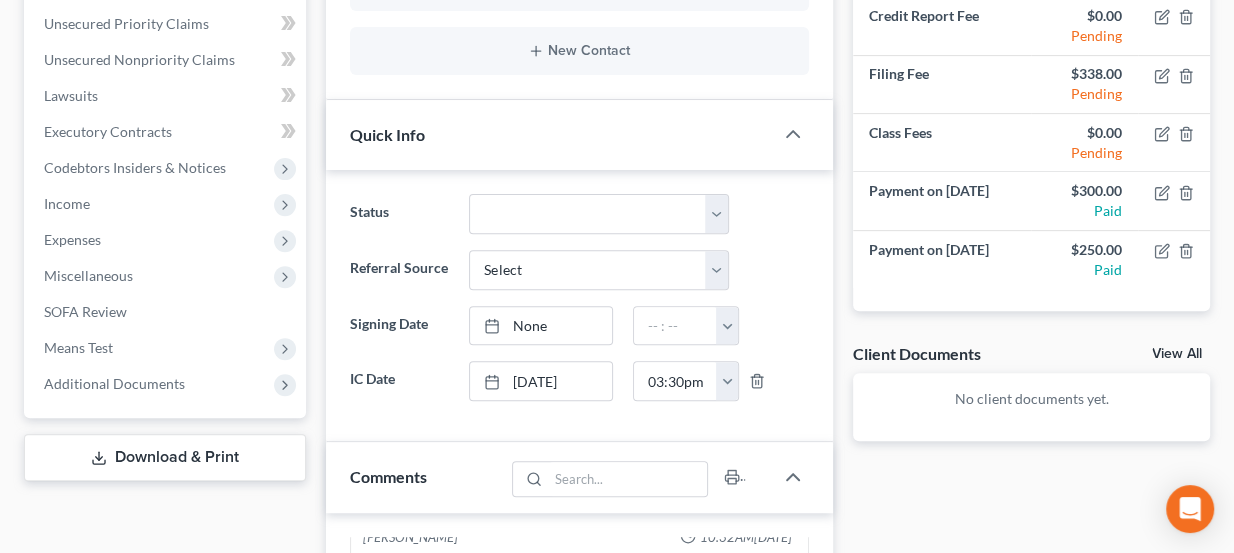 click on "Docs
Tasks
Events
Fees
Timer
0% Completed
Nothing here yet! Completed Intake Sheet   Signed Contract   Drivers License & Social Security Card   All Creditors- (Must have names, addresses & amount owed.)   Lawsuits in the Last Year.   Last 3 months of Pay Stubs/Records   3 Months of Bank Statements for all Financial and Bank Accounts   Last 2 years of Federal 1040 & State 511 Tax forms. (only submitting W2 is not acceptable)   Real Property Deeds and Mortgages   Certificates of Title for all vehicles (Cars, Boats, RVs, ATVs, Ect...) If its in your name, we need it!   Pension Plans or Retirement Accounts of any kind.   Trust Documents, Leases, Contracts for Deed, or Security Agreements   Oil leases, Mineral rights   Credit Counseling Certificate
Hide Completed Tasks
Initial consultation Receive documents Follow up appointment Review petition Signing appointment File petition Email pay stubs to trustee File reaffirmation agreements" at bounding box center (1031, 489) 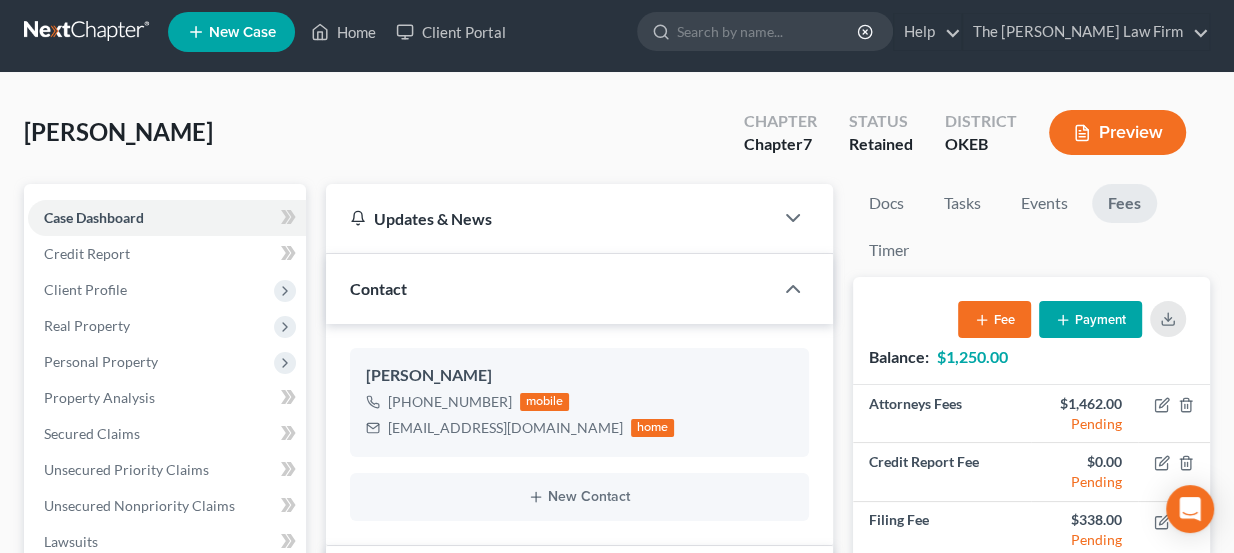 scroll, scrollTop: 0, scrollLeft: 0, axis: both 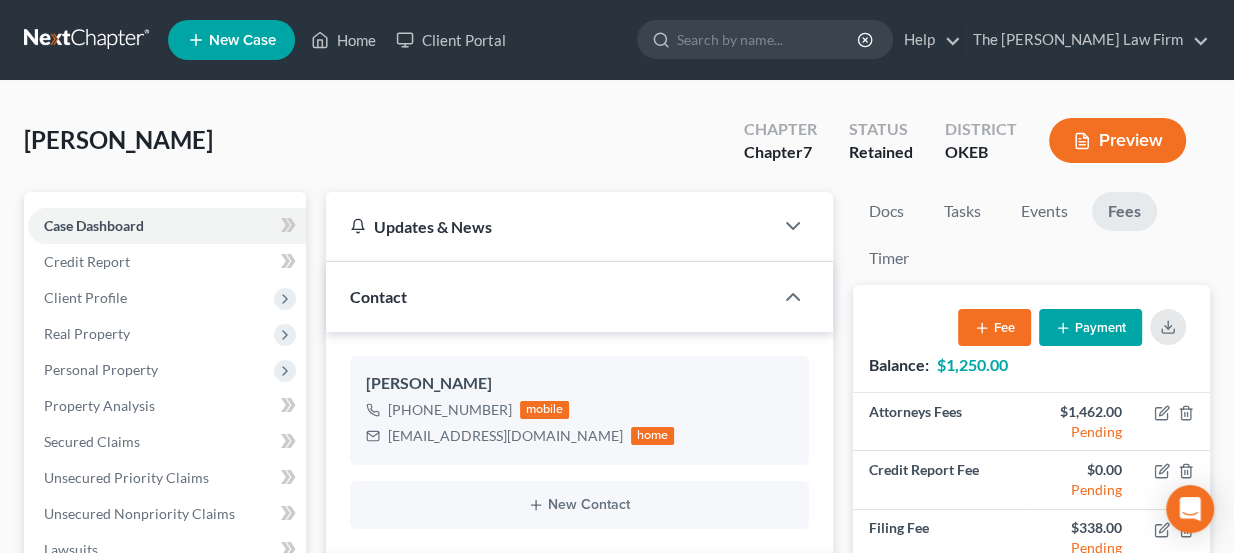 click on "Home New Case Client Portal The Choate Law Firm lou@chapter7ok.com My Account Settings Plan + Billing Account Add-Ons Upgrade to Whoa Help Center Webinars Training Videos What's new Log out New Case Home Client Portal         - No Result - See all results Or Press Enter... Help Help Center Webinars Training Videos What's new The Choate Law Firm The Choate Law Firm lou@chapter7ok.com My Account Settings Plan + Billing Account Add-Ons Upgrade to Whoa Log out" at bounding box center (617, 40) 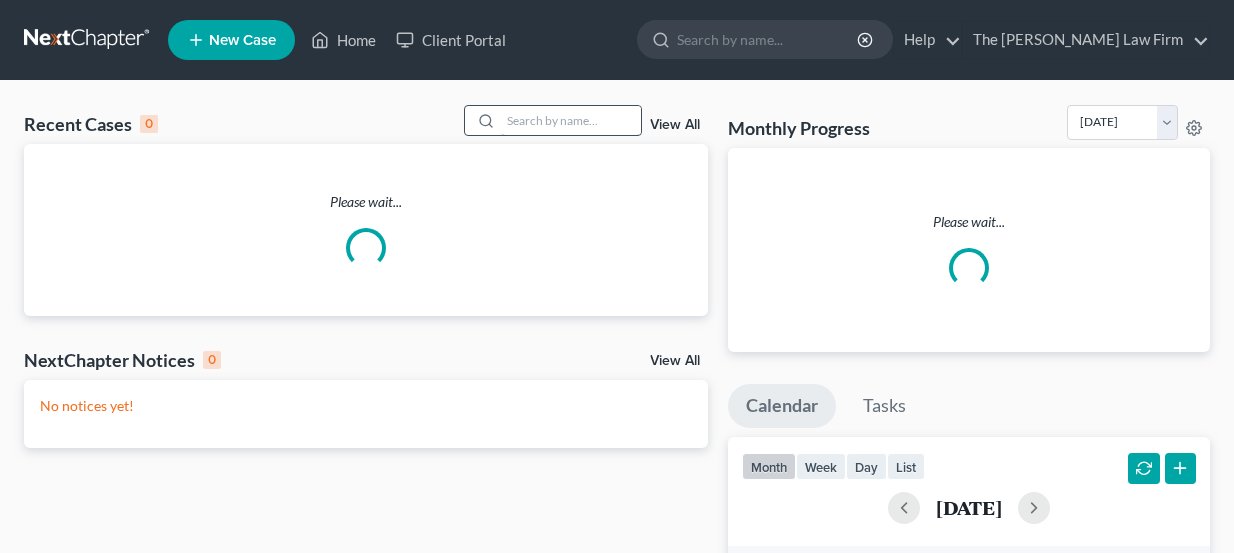 scroll, scrollTop: 0, scrollLeft: 0, axis: both 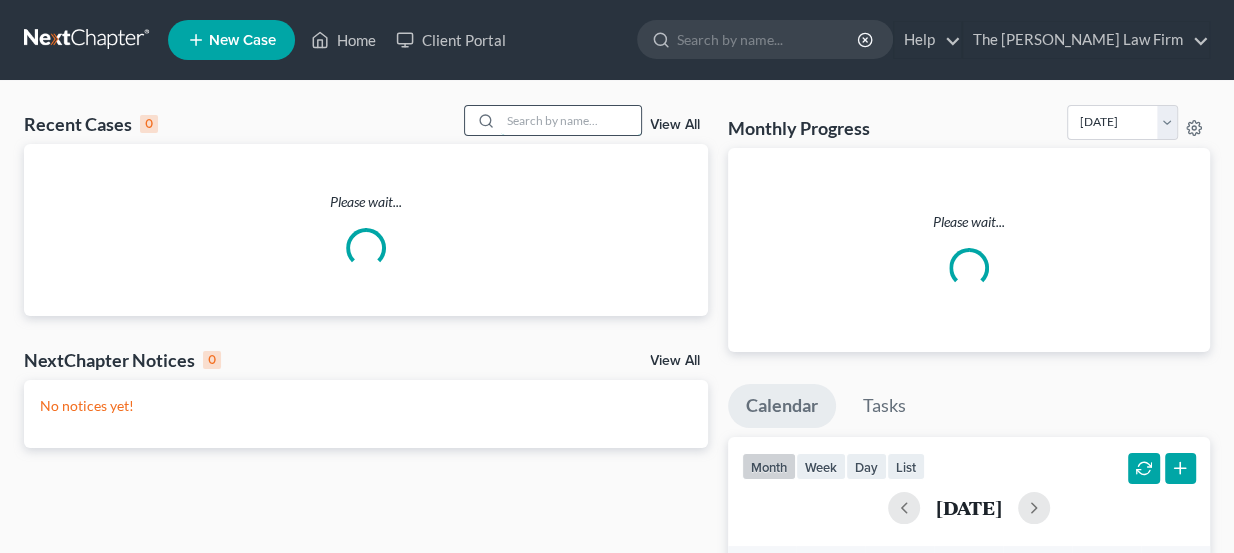 click at bounding box center (571, 120) 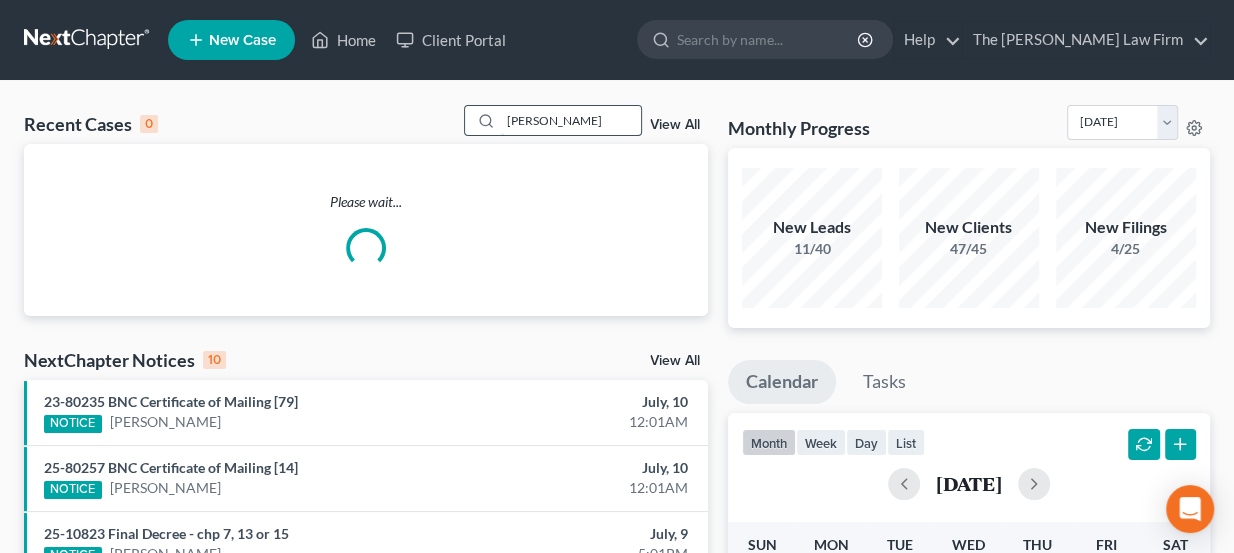 type on "brooking" 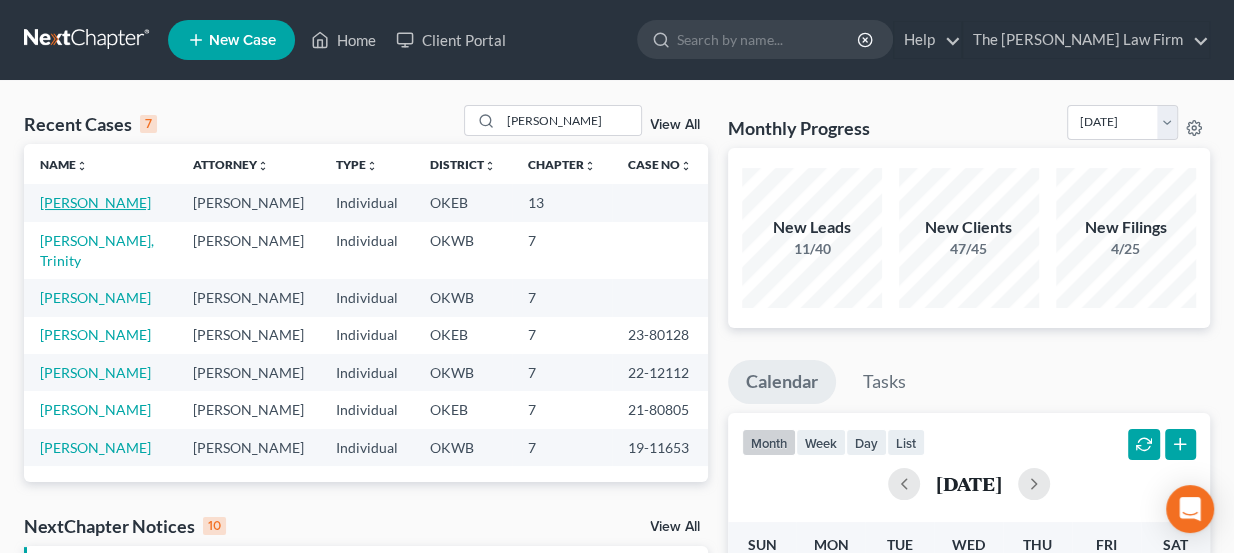 click on "[PERSON_NAME]" at bounding box center [95, 202] 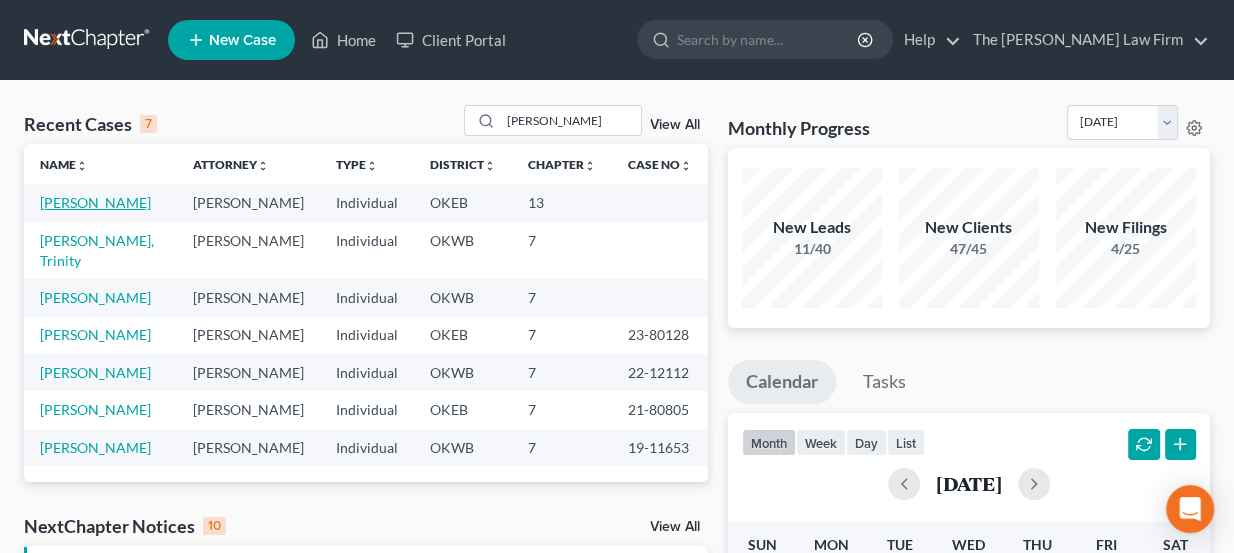 select on "3" 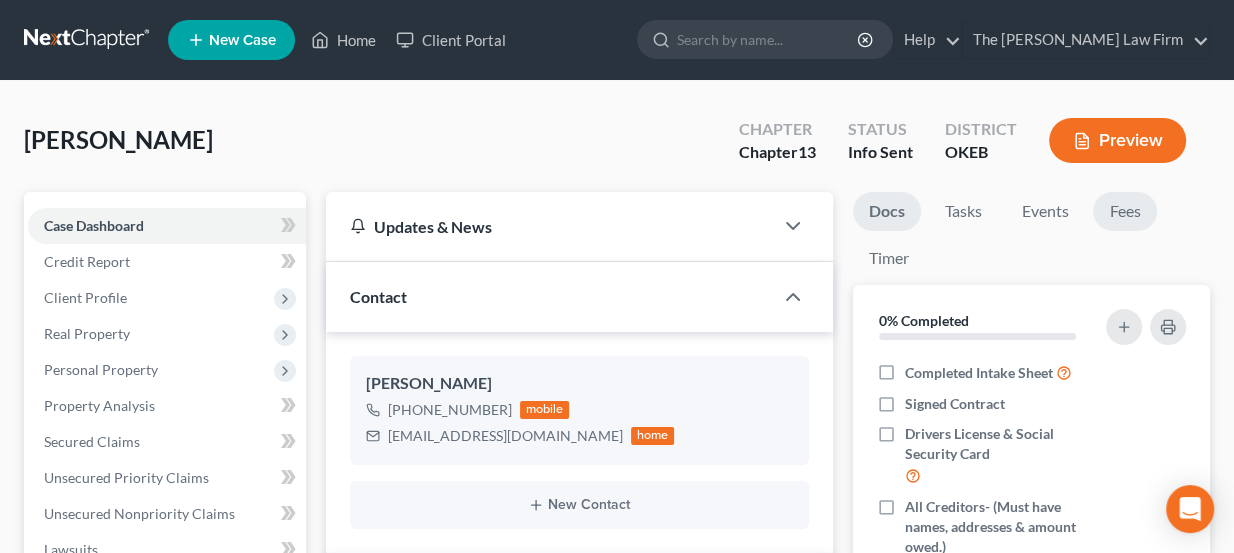 click on "Fees" at bounding box center [1125, 211] 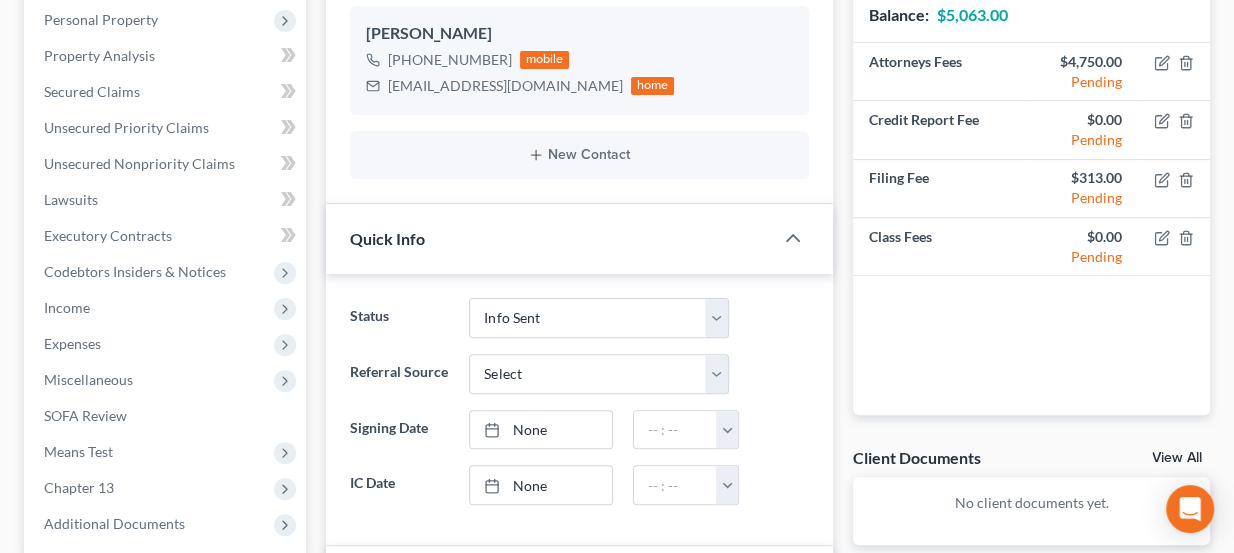scroll, scrollTop: 454, scrollLeft: 0, axis: vertical 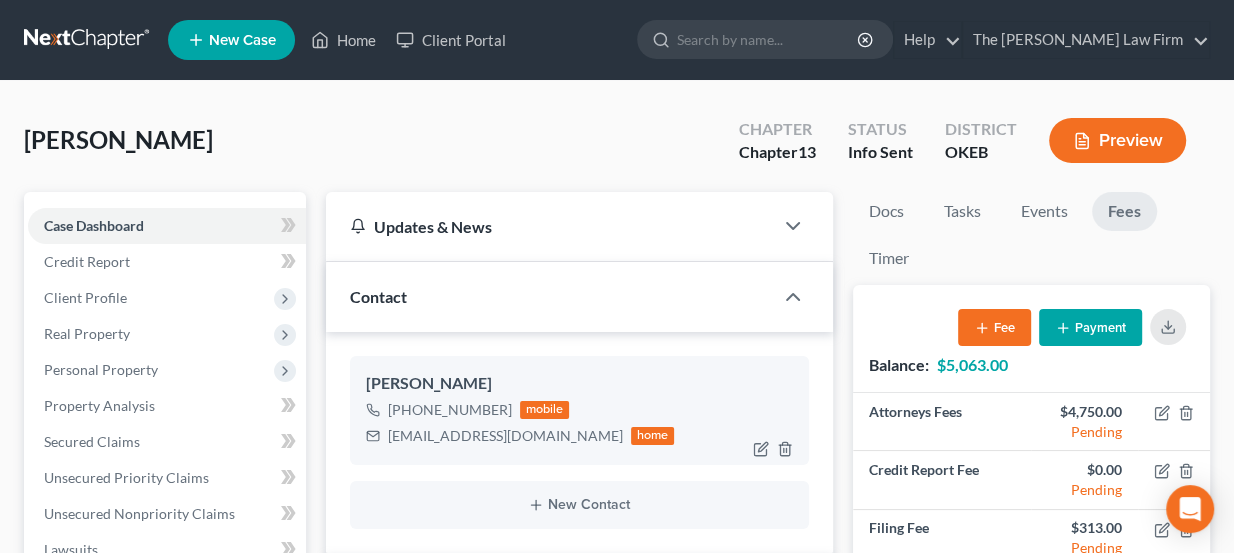 click on "sbrook.74848@gmail.com" at bounding box center [505, 436] 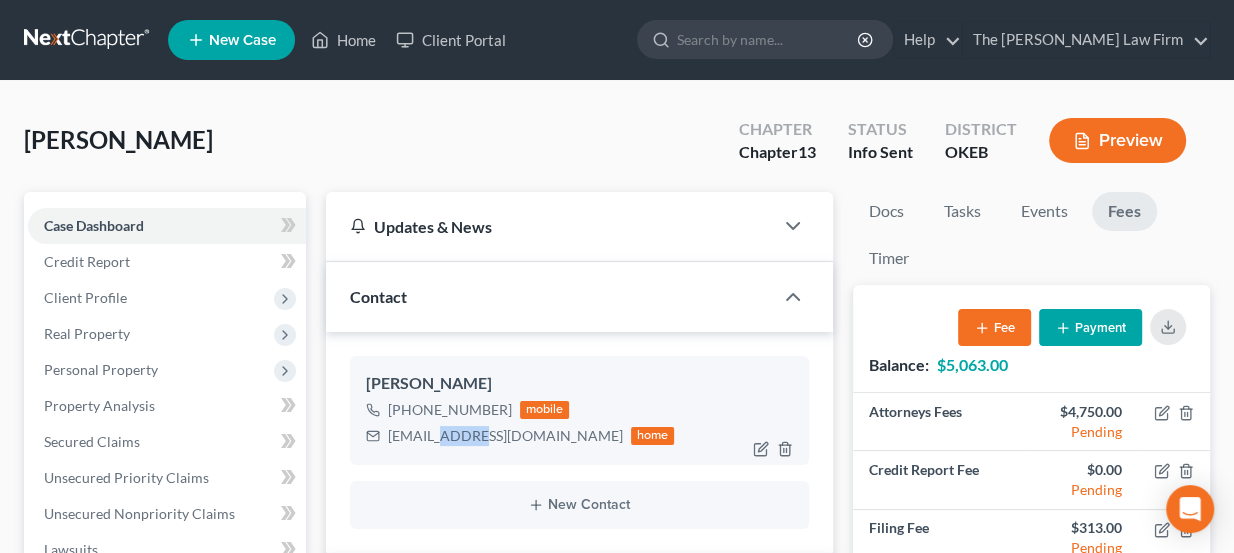 click on "sbrook.74848@gmail.com" at bounding box center (505, 436) 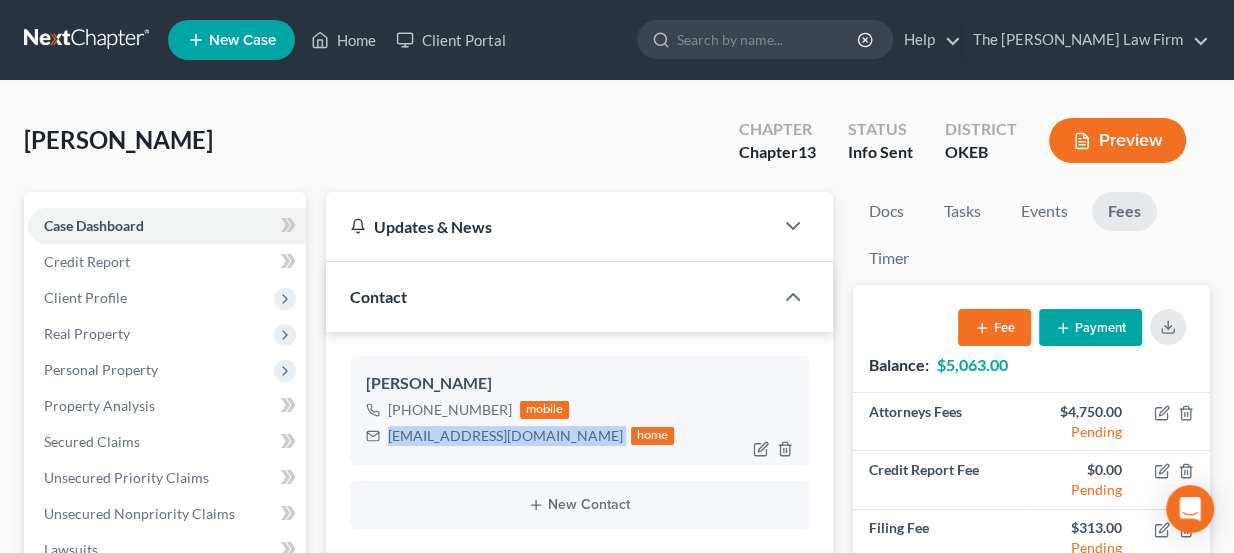 click on "sbrook.74848@gmail.com" at bounding box center [505, 436] 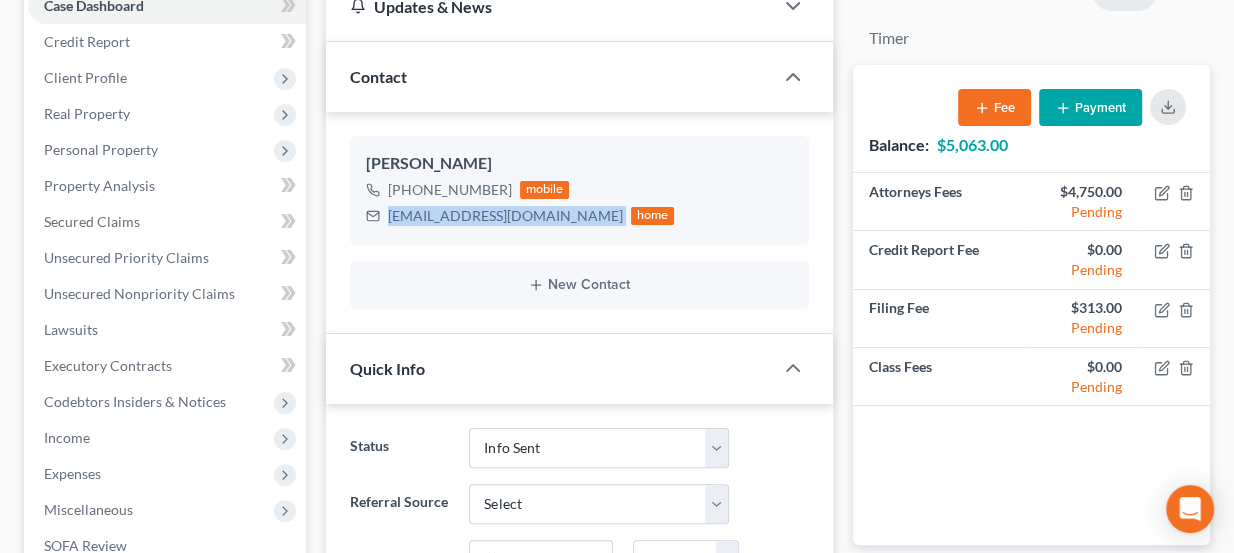 scroll, scrollTop: 0, scrollLeft: 0, axis: both 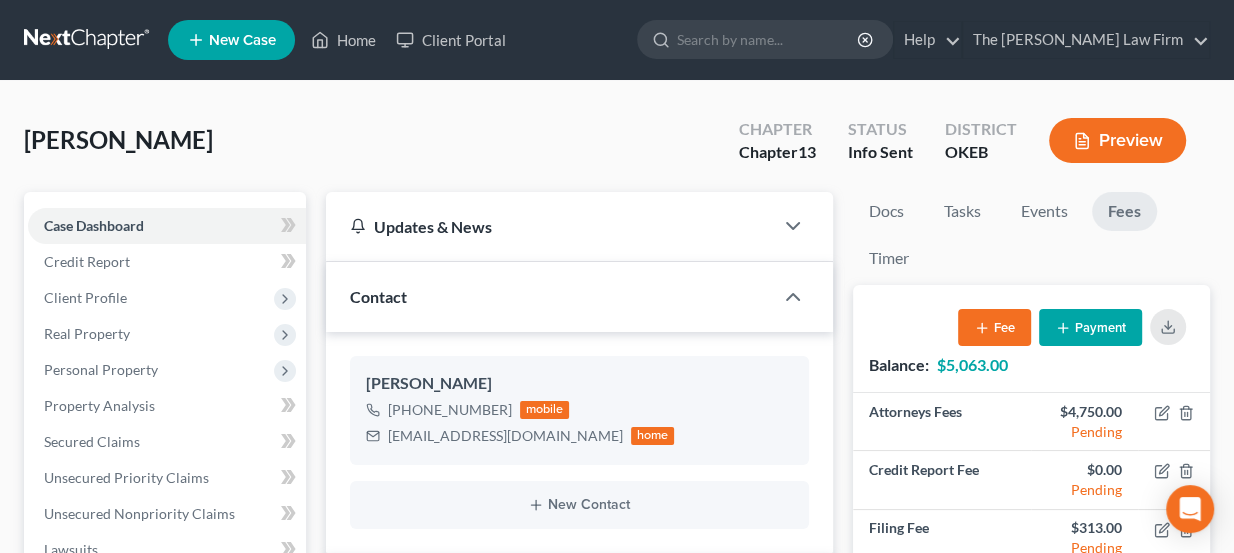 click on "Home New Case Client Portal The Choate Law Firm lou@chapter7ok.com My Account Settings Plan + Billing Account Add-Ons Upgrade to Whoa Help Center Webinars Training Videos What's new Log out New Case Home Client Portal         - No Result - See all results Or Press Enter... Help Help Center Webinars Training Videos What's new The Choate Law Firm The Choate Law Firm lou@chapter7ok.com My Account Settings Plan + Billing Account Add-Ons Upgrade to Whoa Log out" at bounding box center (617, 40) 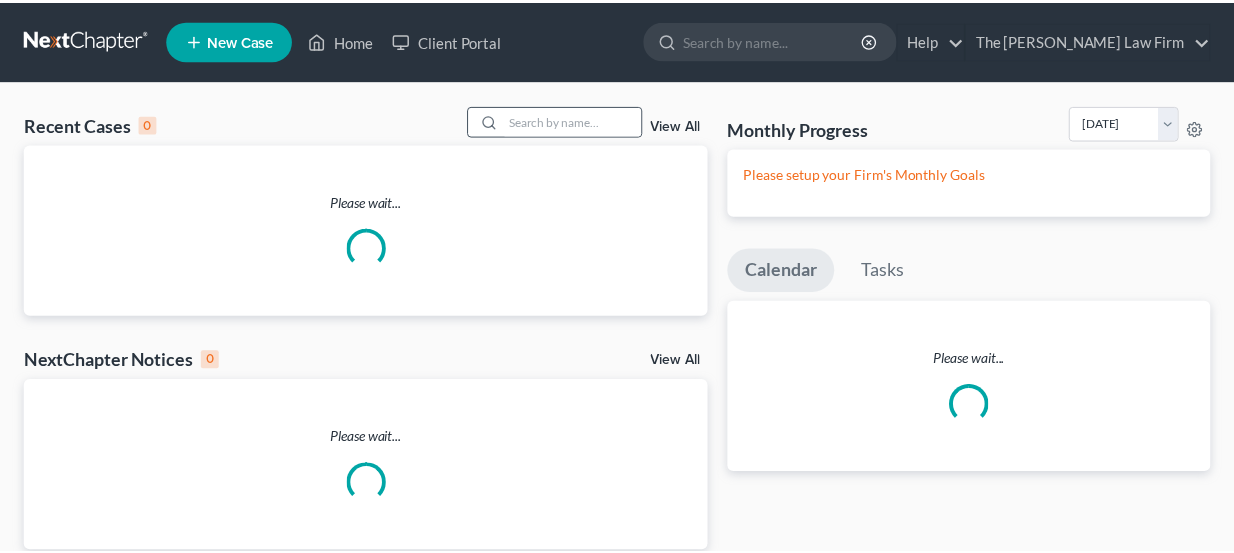 scroll, scrollTop: 0, scrollLeft: 0, axis: both 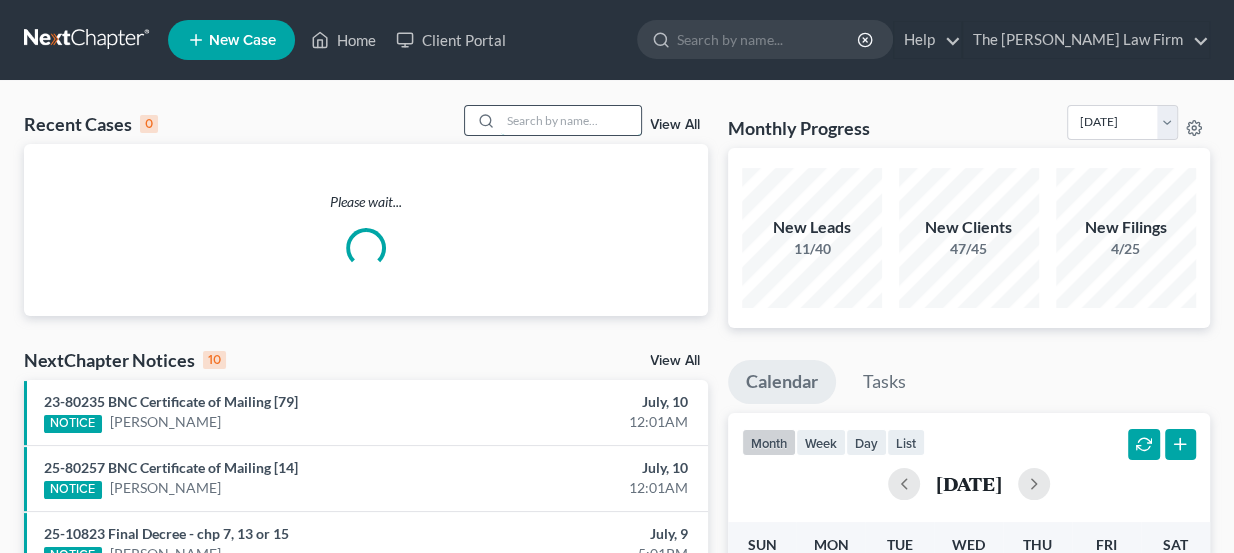click at bounding box center [571, 120] 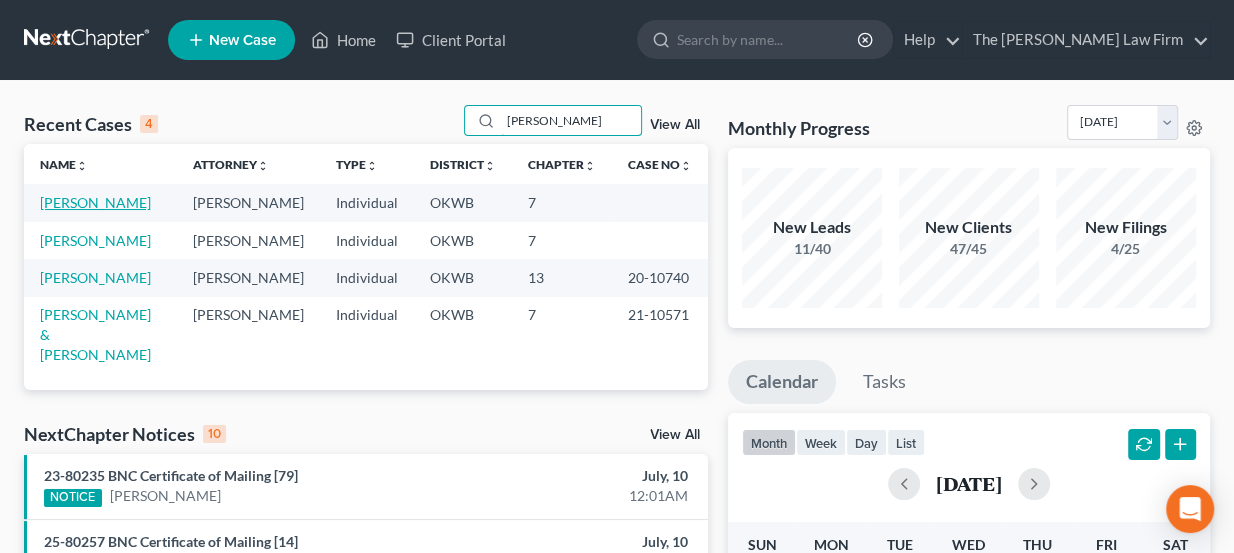 type on "[PERSON_NAME]" 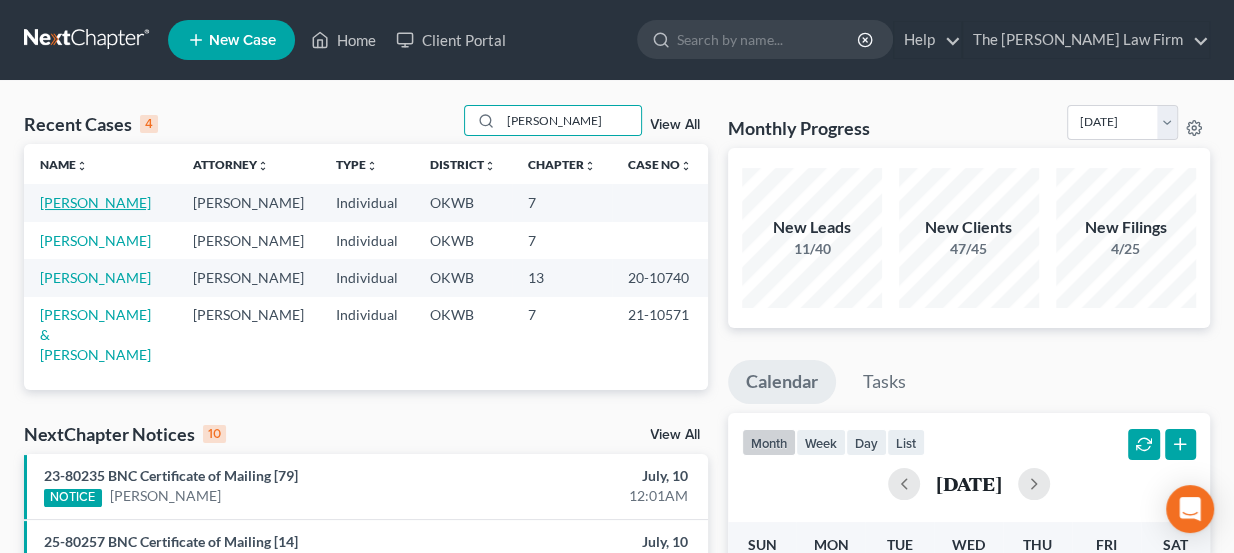 click on "[PERSON_NAME]" at bounding box center (95, 202) 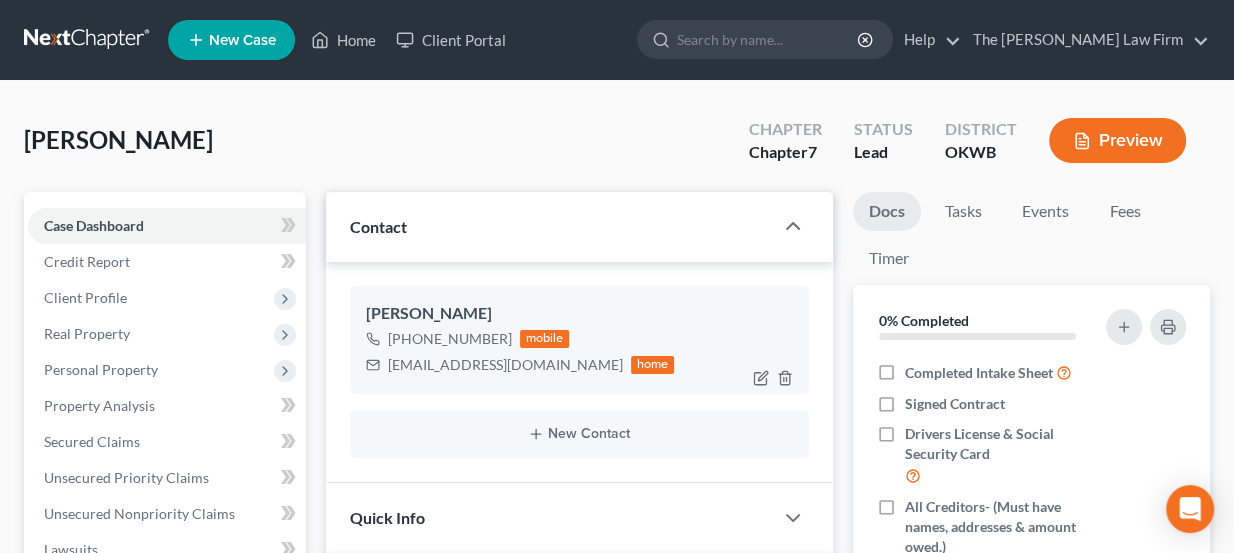 click on "[EMAIL_ADDRESS][DOMAIN_NAME]" at bounding box center [505, 365] 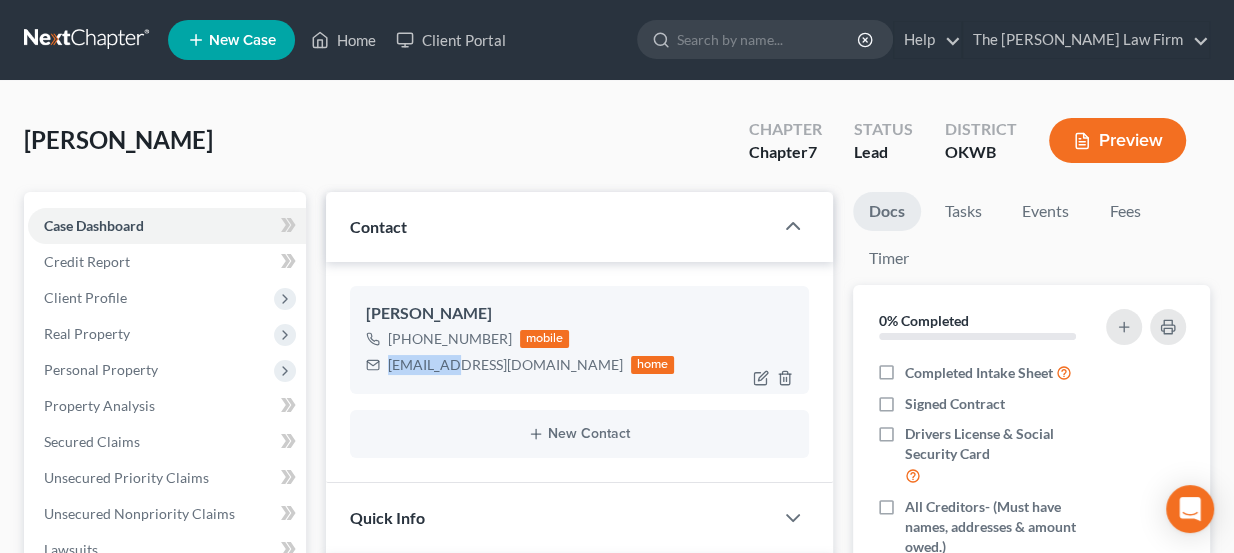 click on "walorskif@gmail.com" at bounding box center (505, 365) 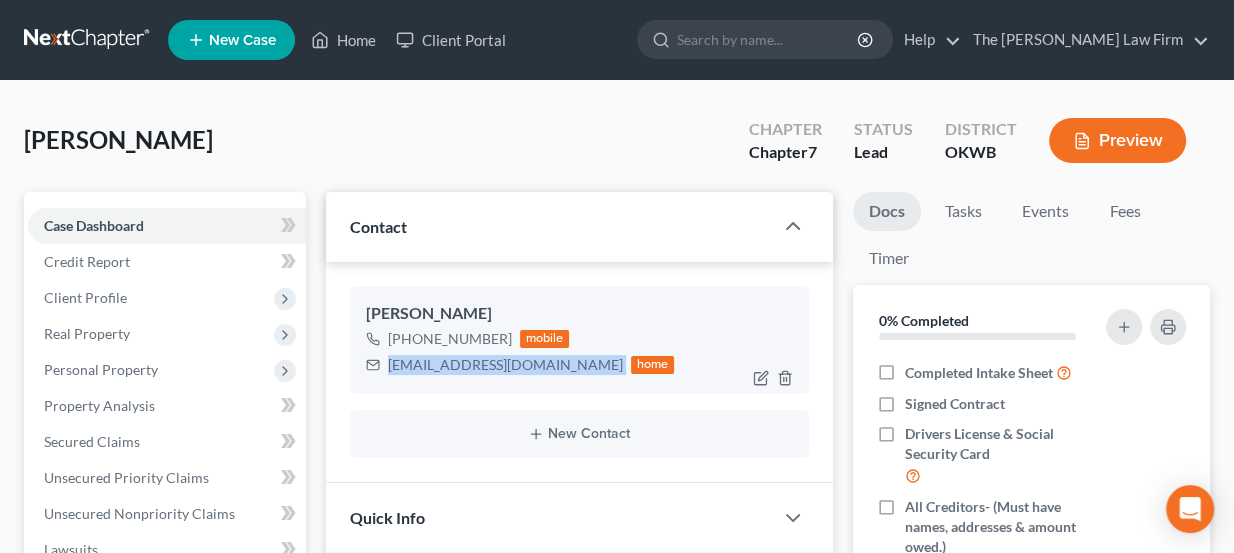 click on "walorskif@gmail.com" at bounding box center (505, 365) 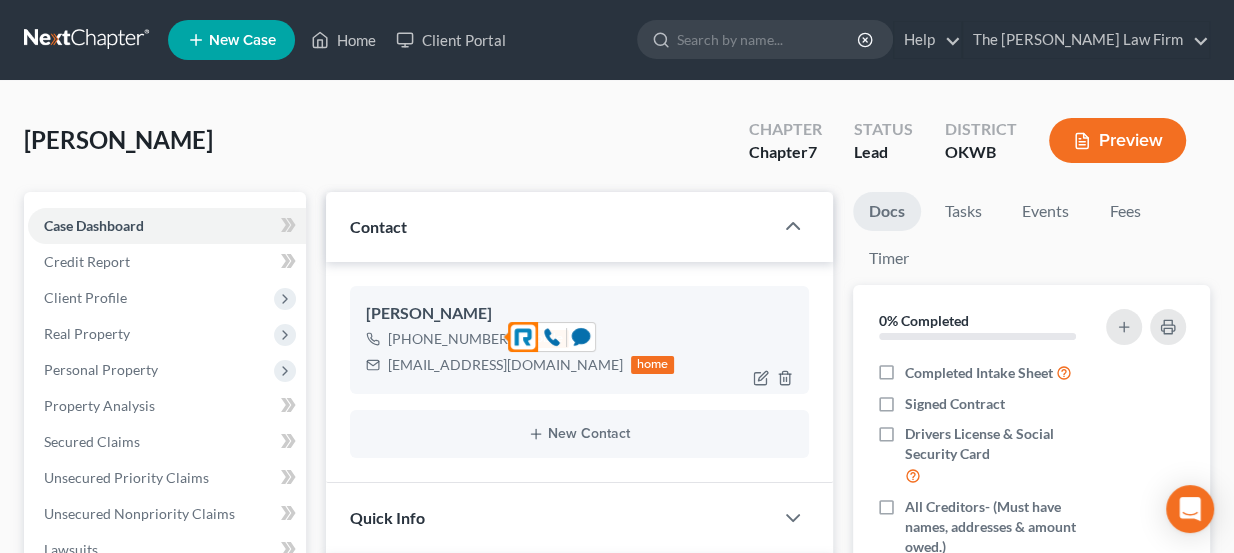 click on "+1 (405) 532-3760" at bounding box center [450, 339] 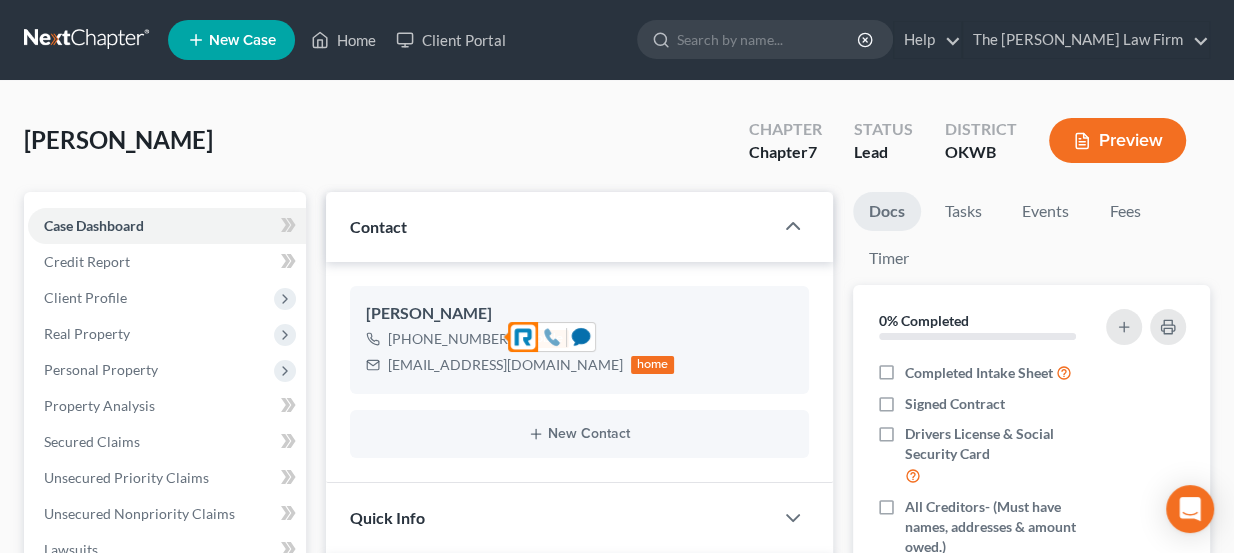 click 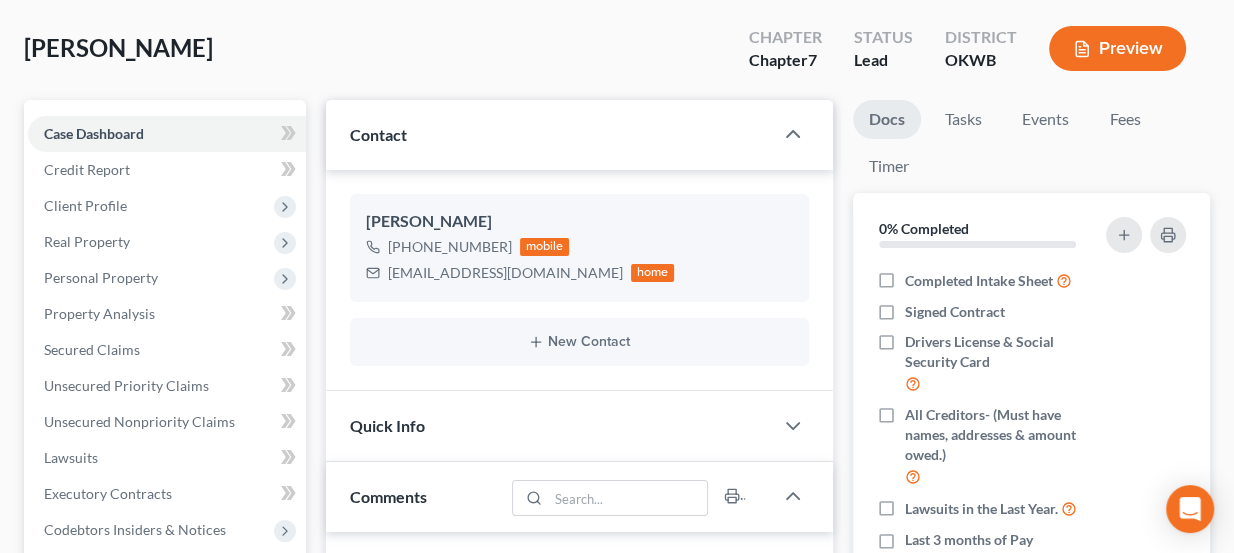 scroll, scrollTop: 90, scrollLeft: 0, axis: vertical 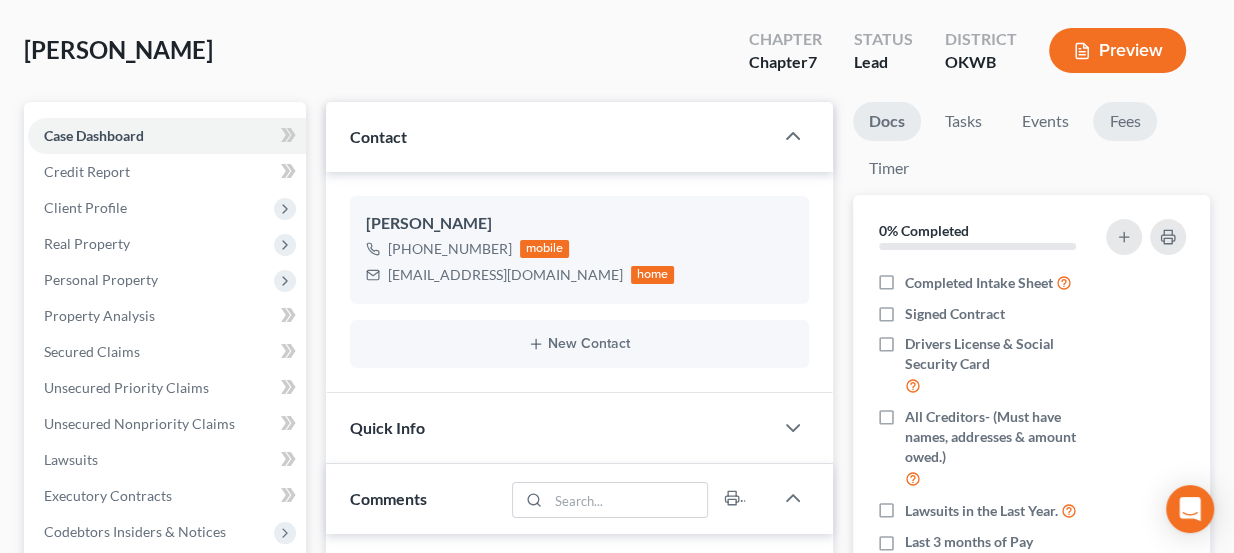 click on "Fees" at bounding box center (1125, 121) 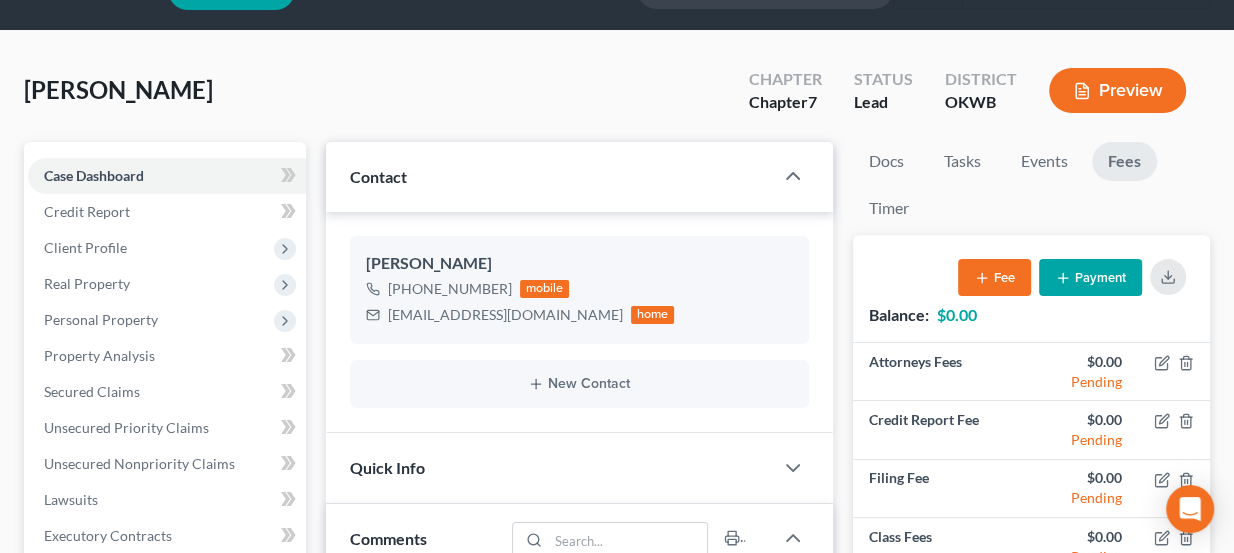 scroll, scrollTop: 0, scrollLeft: 0, axis: both 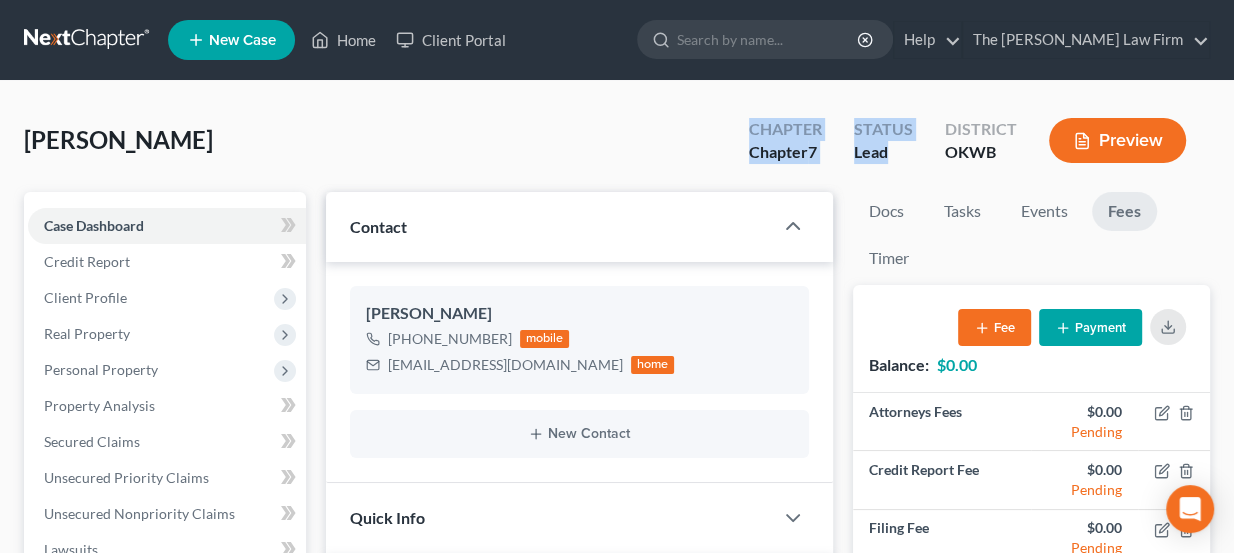 drag, startPoint x: 892, startPoint y: 151, endPoint x: 744, endPoint y: 138, distance: 148.56985 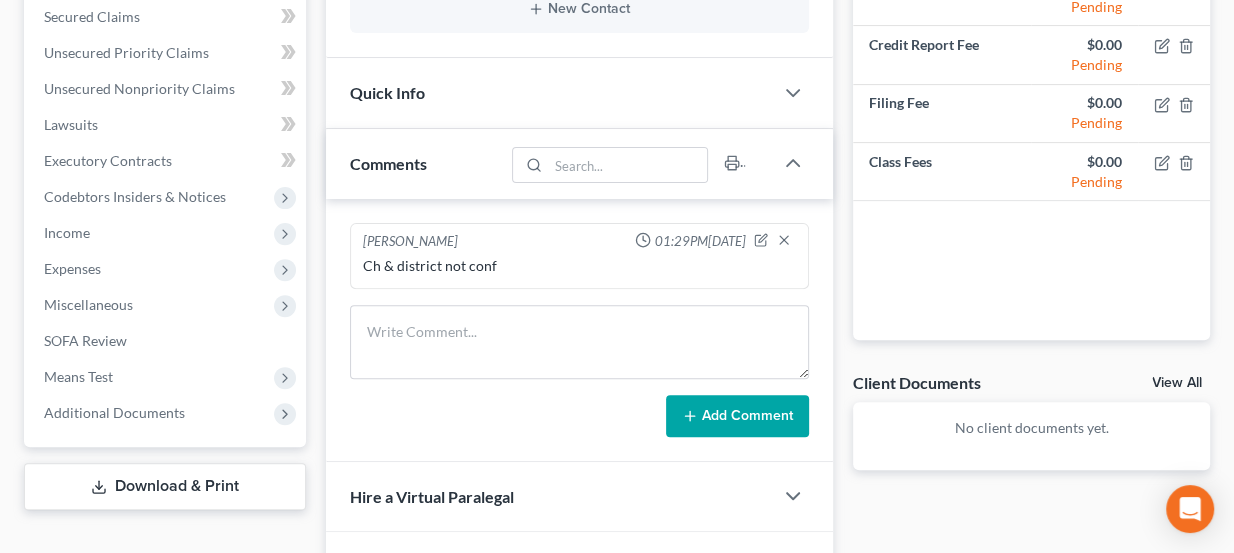 scroll, scrollTop: 454, scrollLeft: 0, axis: vertical 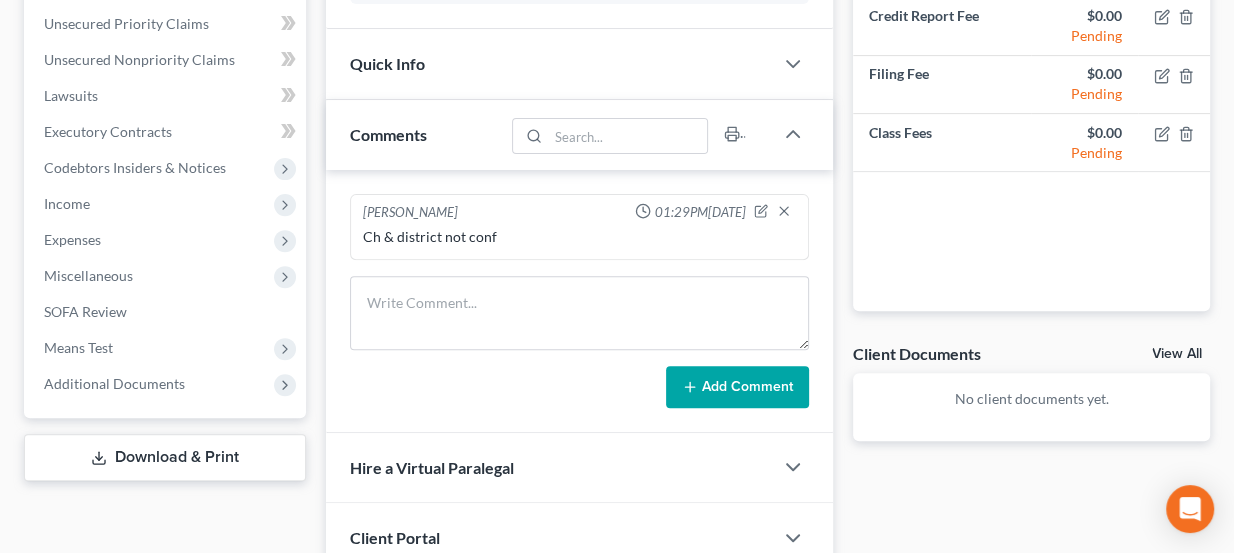 click on "Quick Info" at bounding box center [550, 63] 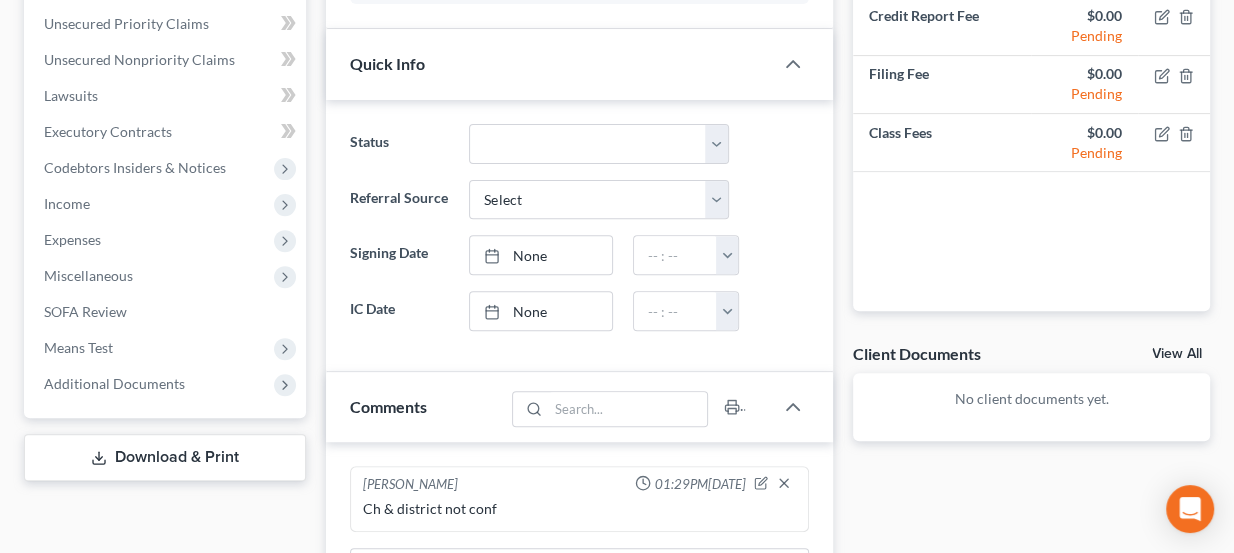 click on "Status Discharged Dismissed Filed Info Sent In Progress Lead Lost Lead Ready to File Retained To Review Referral Source
Select Word Of Mouth Previous Clients Direct Mail Website Google Search Modern Attorney Other (specify)
Signing Date
None
close
Date
Time
chevron_left
July 2025
chevron_right
Su M Tu W Th F Sa
29 30 1 2 3 4 5
6 7 8 9 10 11 12
13 14 15 16 17 18 19
20 21 22 23 24 25 26
27 28 29 30 31 1 2
Clear
12:00am
12:30am
1:00am
1:30am
2:00am
2:30am
3:00am
3:30am
4:00am
4:30am
5:00am" at bounding box center [580, 227] 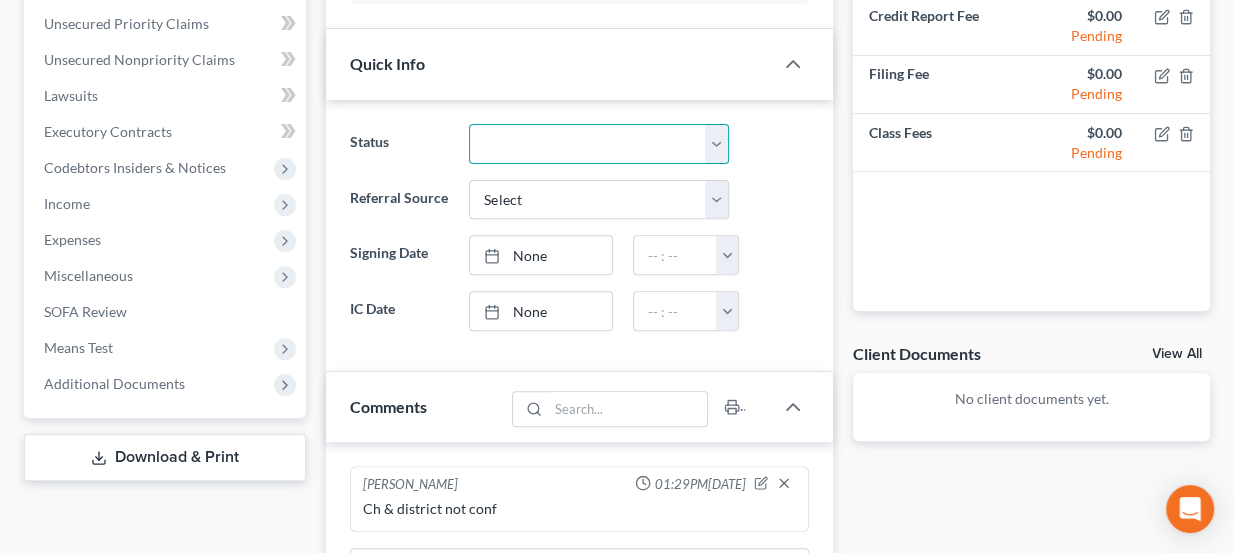 click on "Discharged Dismissed Filed Info Sent In Progress Lead Lost Lead Ready to File Retained To Review" at bounding box center (599, 144) 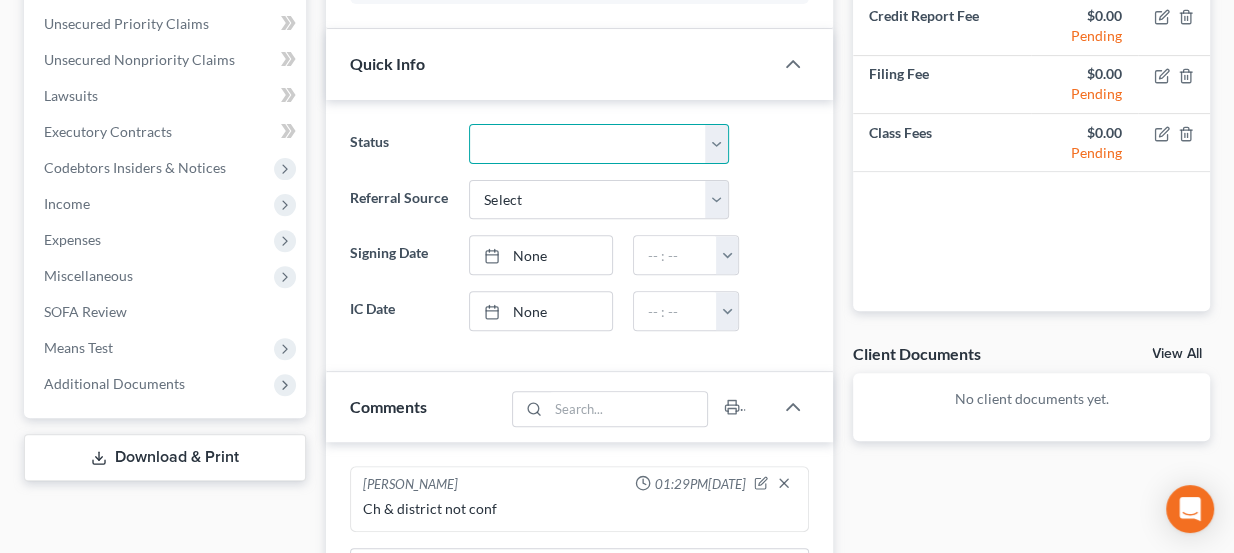 select on "6" 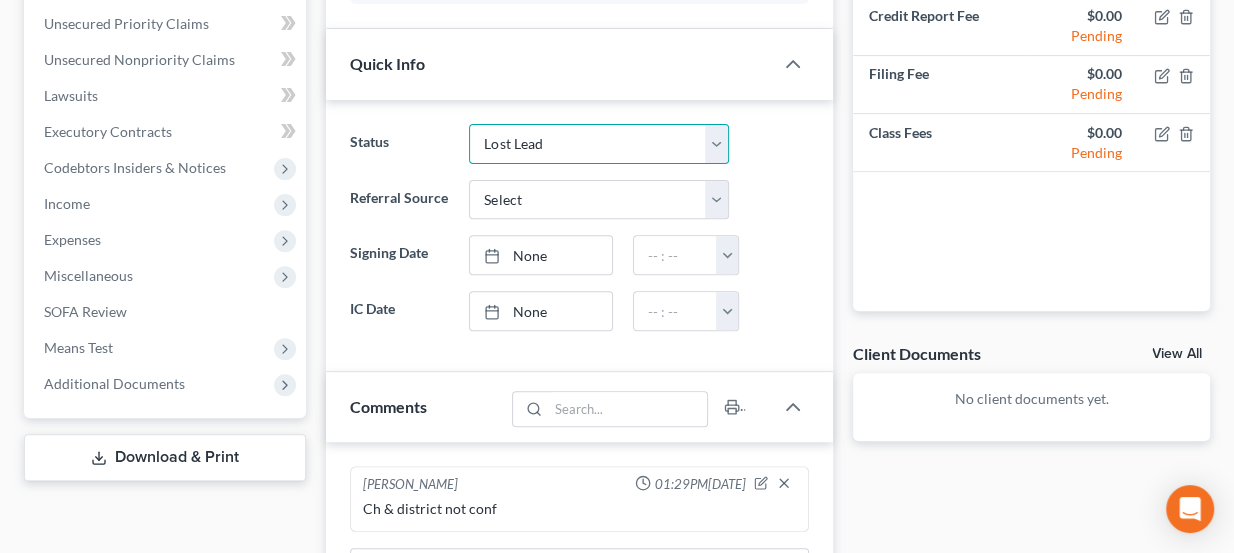 click on "Discharged Dismissed Filed Info Sent In Progress Lead Lost Lead Ready to File Retained To Review" at bounding box center (599, 144) 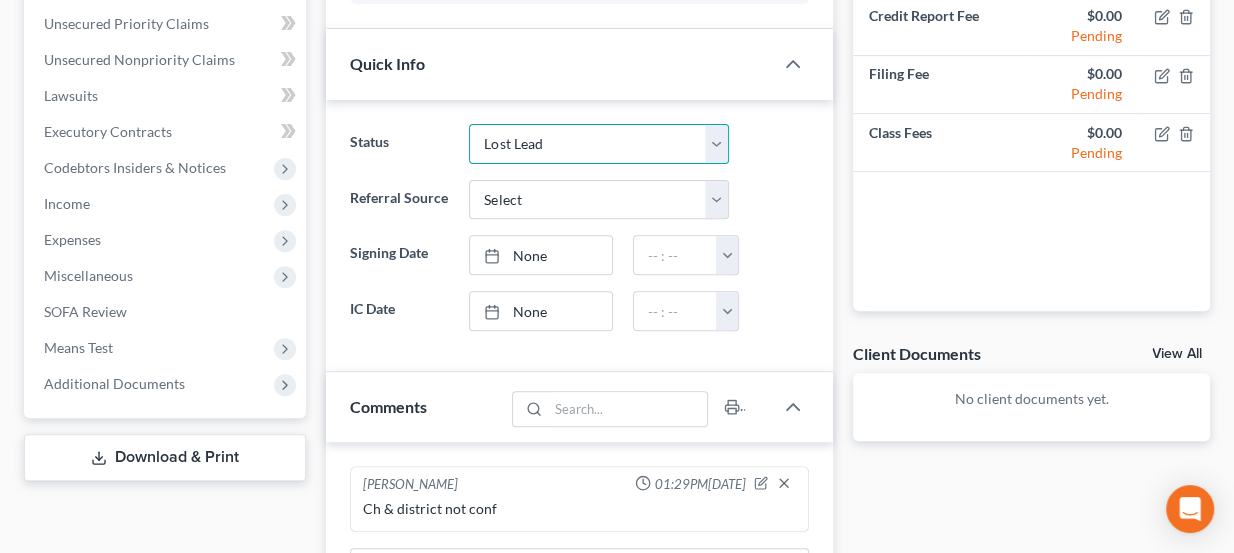 scroll, scrollTop: 0, scrollLeft: 0, axis: both 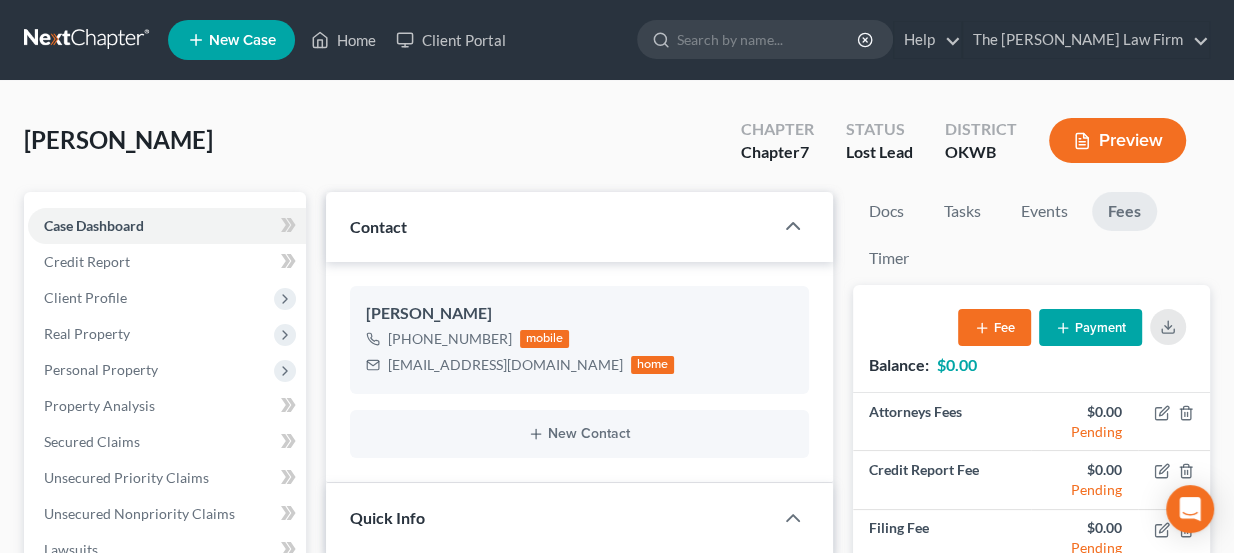 click at bounding box center [88, 40] 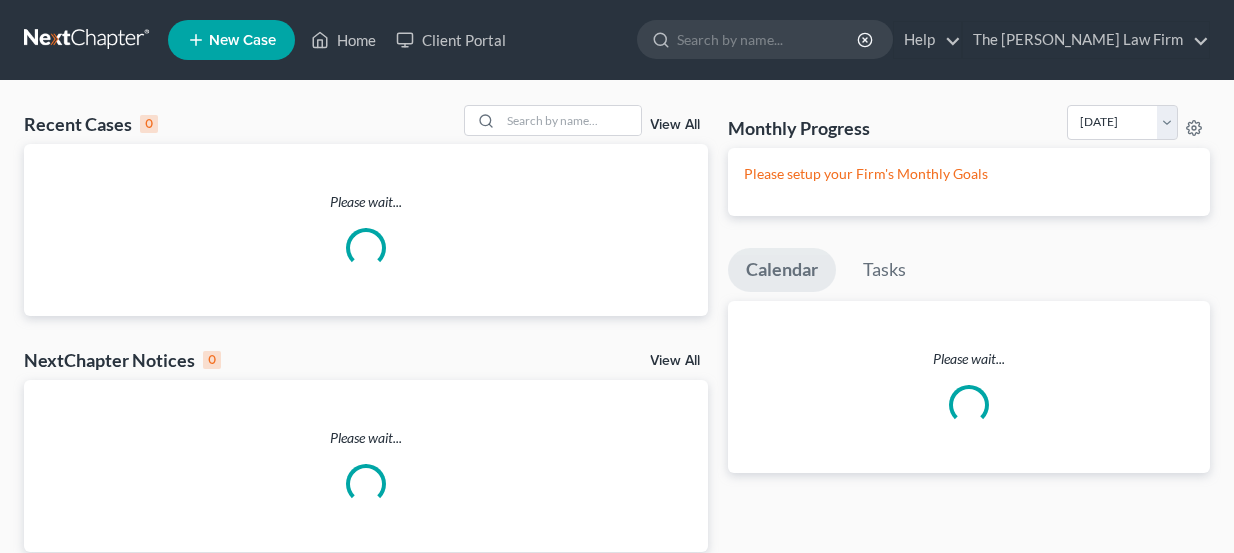 scroll, scrollTop: 0, scrollLeft: 0, axis: both 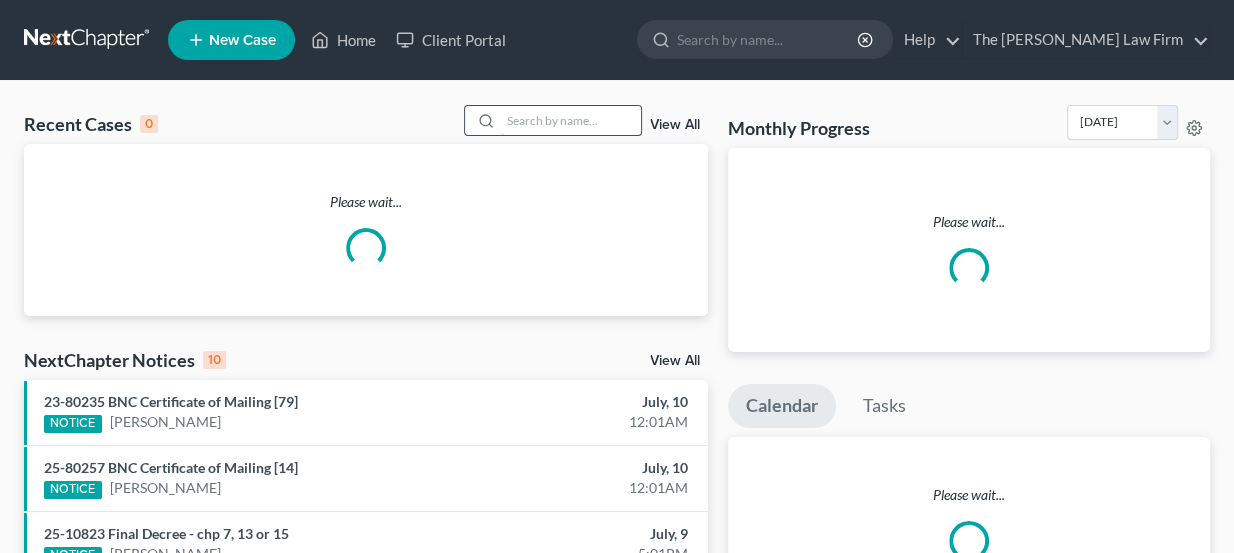 click at bounding box center (571, 120) 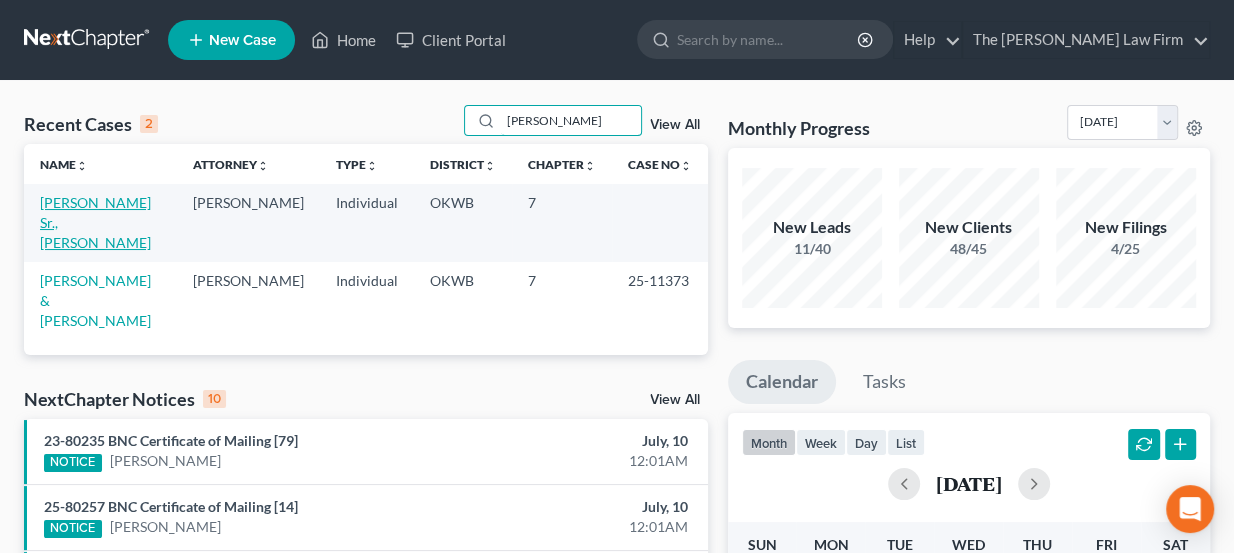 type on "[PERSON_NAME]" 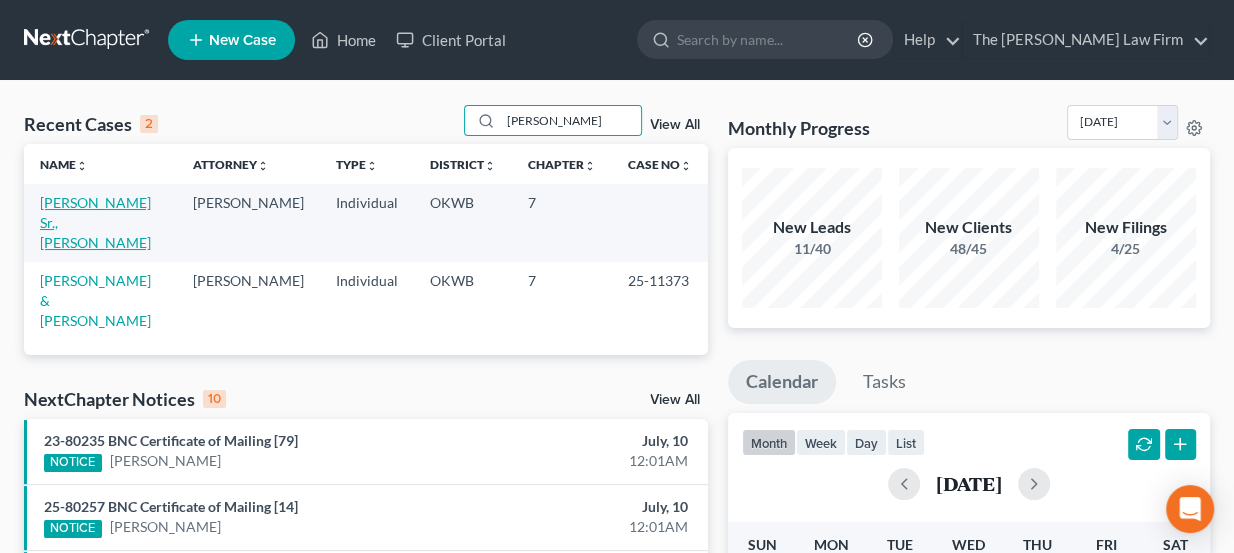 click on "[PERSON_NAME] Sr., [PERSON_NAME]" at bounding box center (95, 222) 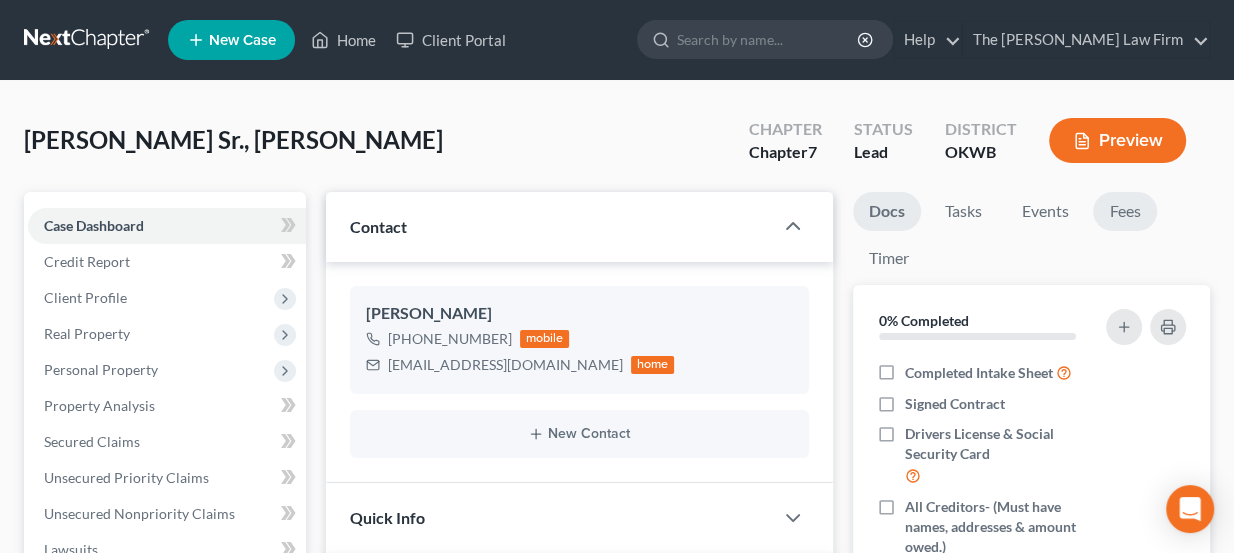 click on "Fees" at bounding box center (1125, 211) 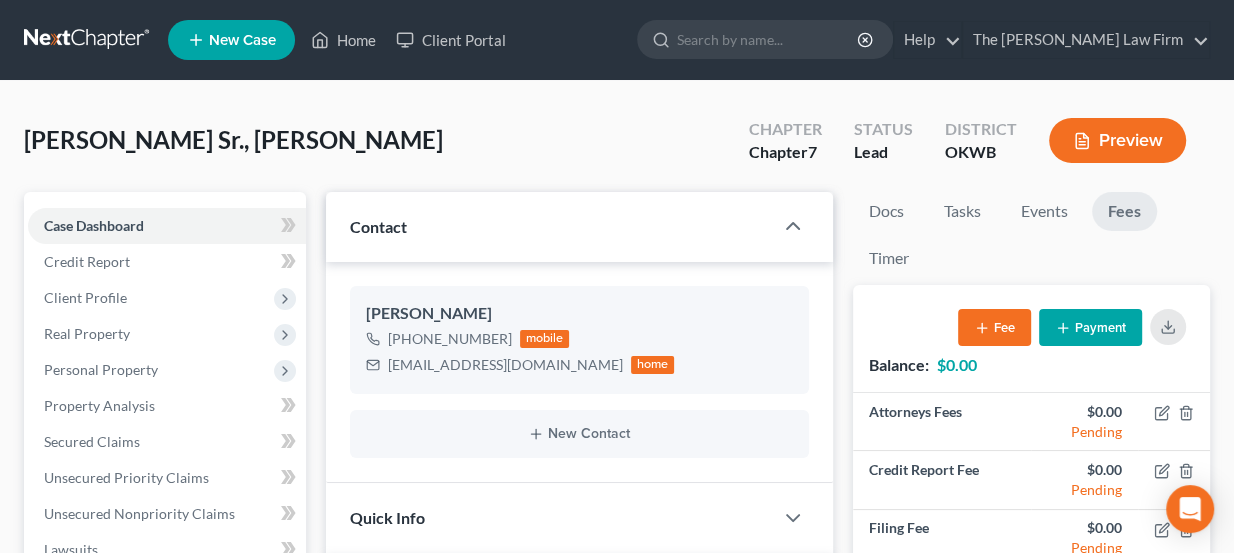 scroll, scrollTop: 181, scrollLeft: 0, axis: vertical 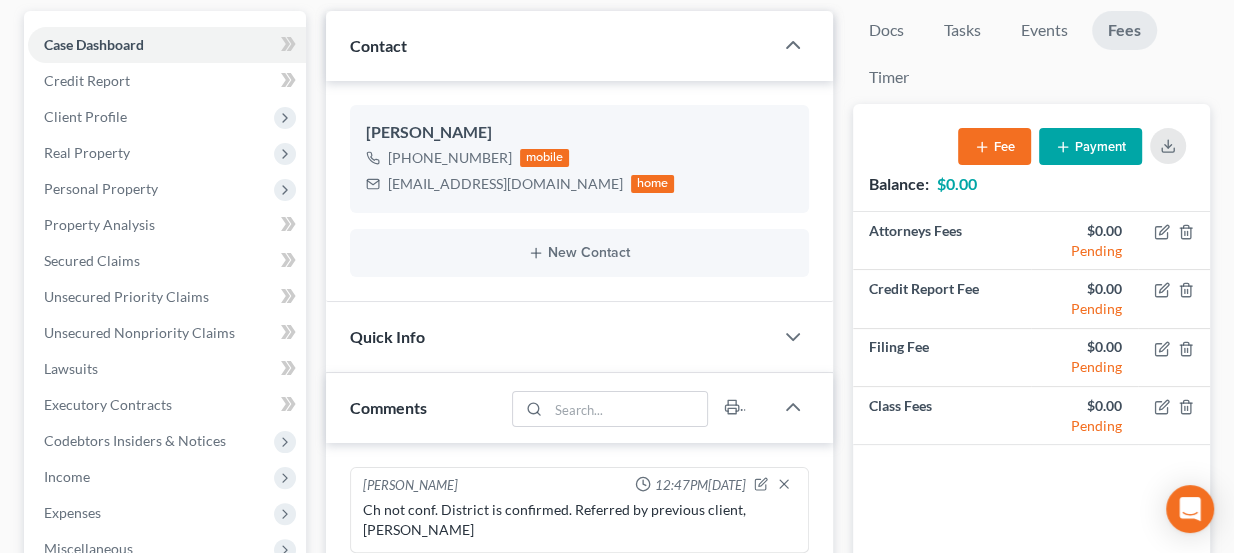 click on "Payment" at bounding box center [1090, 146] 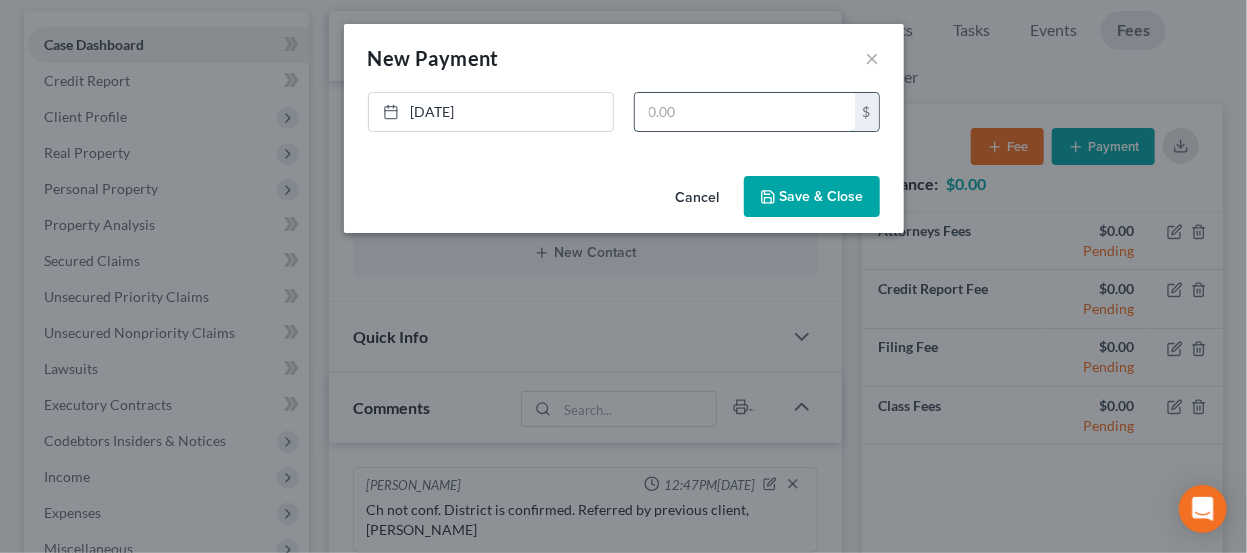 click at bounding box center [745, 112] 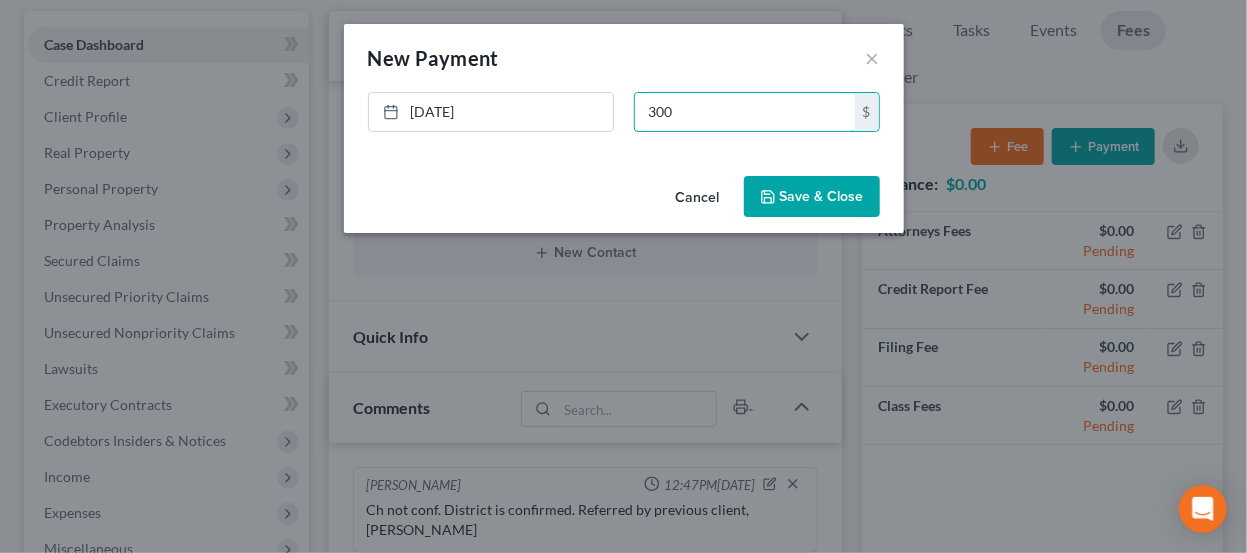 type on "300" 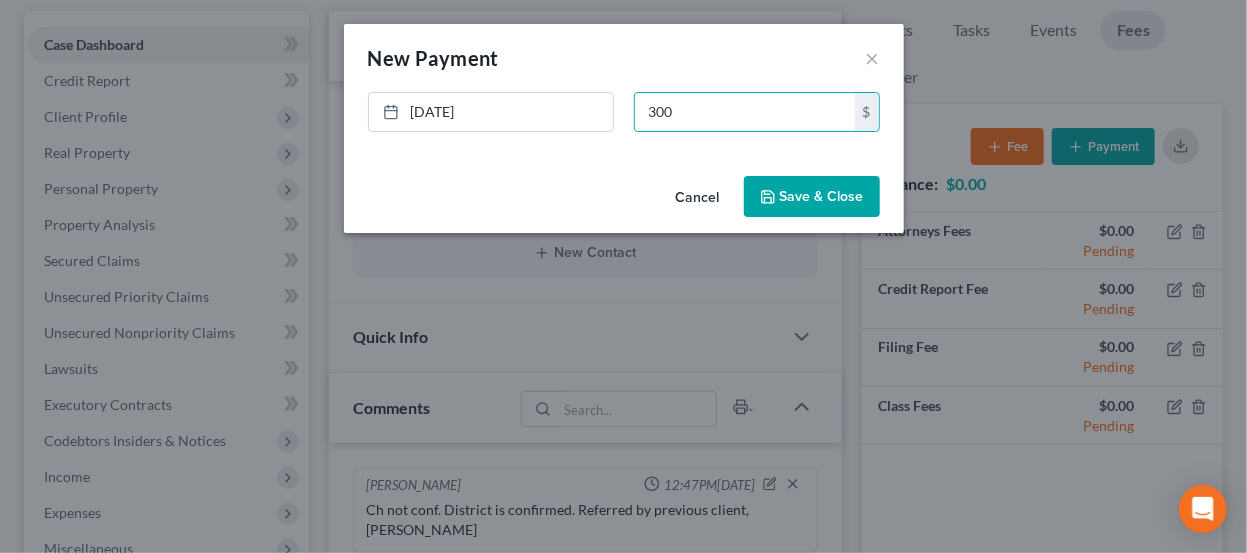 click on "Save & Close" at bounding box center [812, 197] 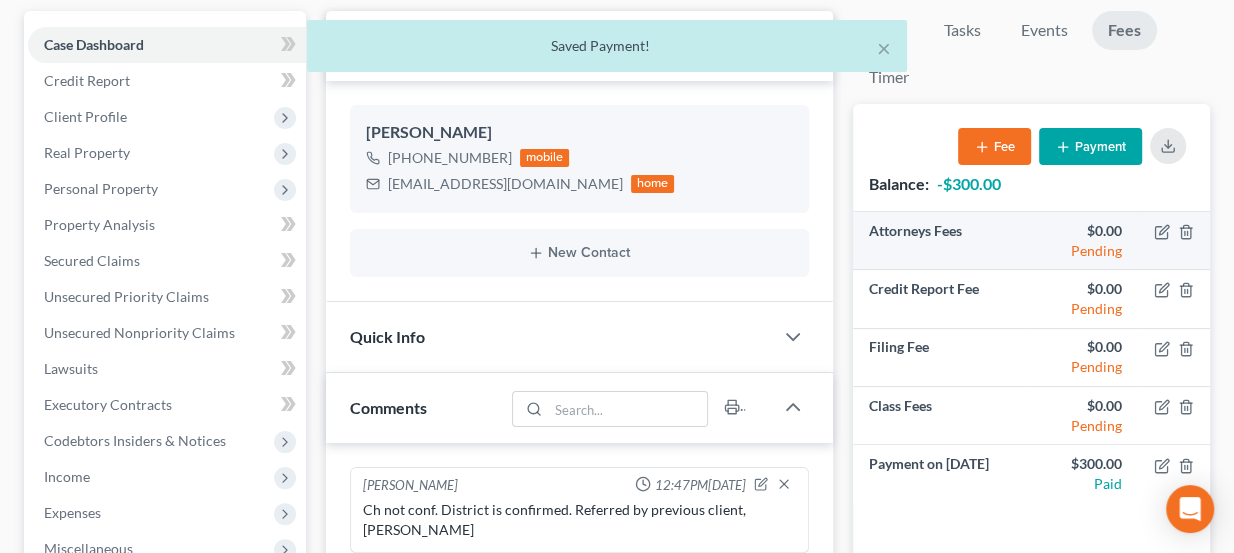 click at bounding box center [777, 197] 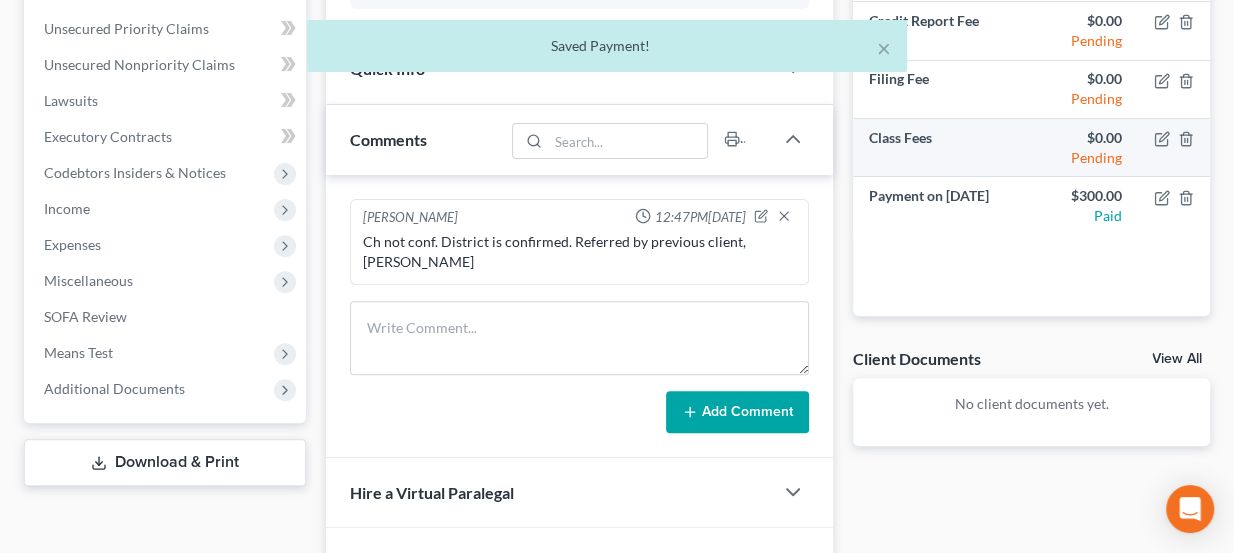 scroll, scrollTop: 454, scrollLeft: 0, axis: vertical 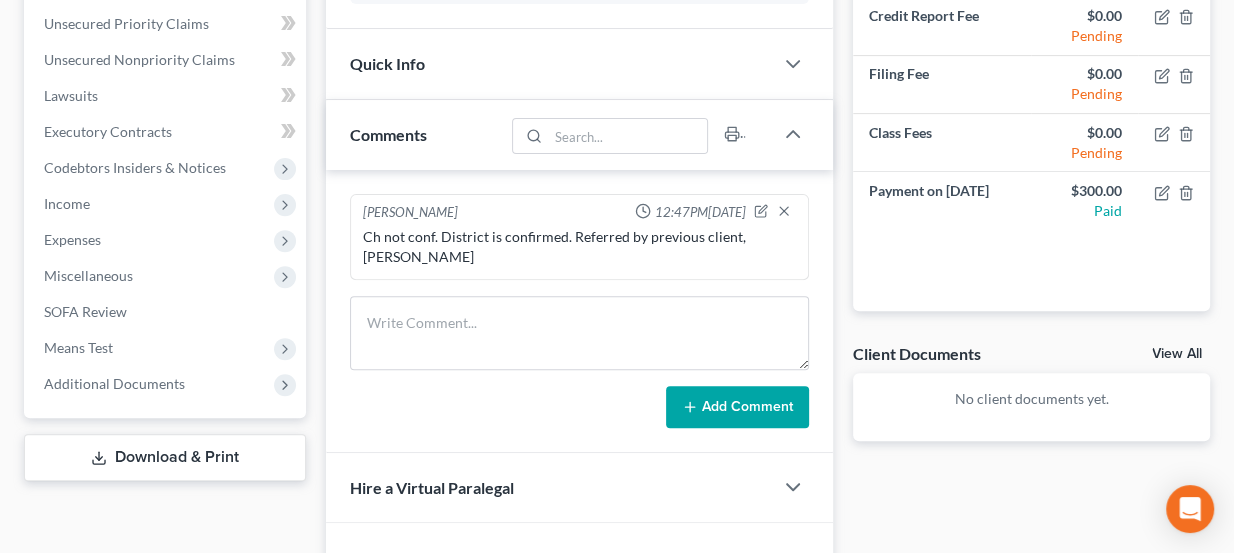 drag, startPoint x: 600, startPoint y: 238, endPoint x: 695, endPoint y: 259, distance: 97.29337 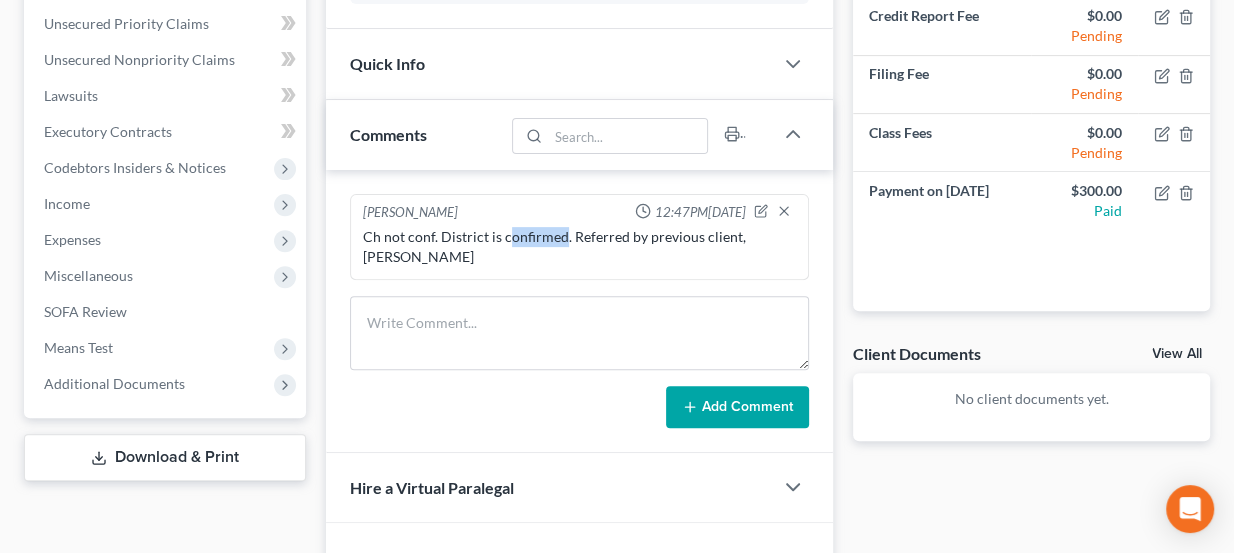 drag, startPoint x: 508, startPoint y: 239, endPoint x: 562, endPoint y: 239, distance: 54 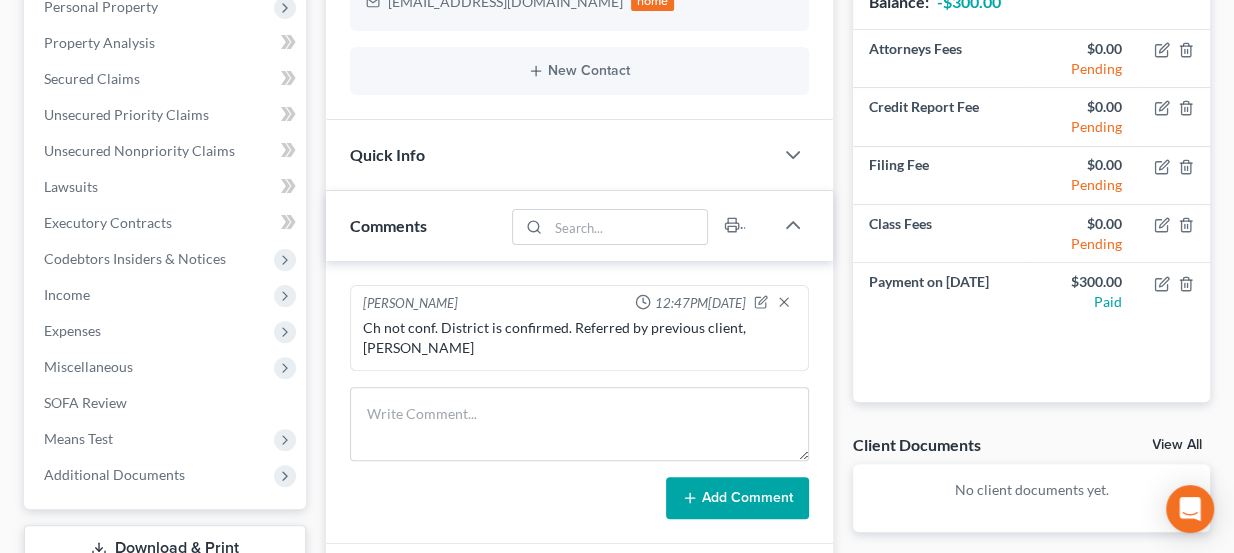 scroll, scrollTop: 0, scrollLeft: 0, axis: both 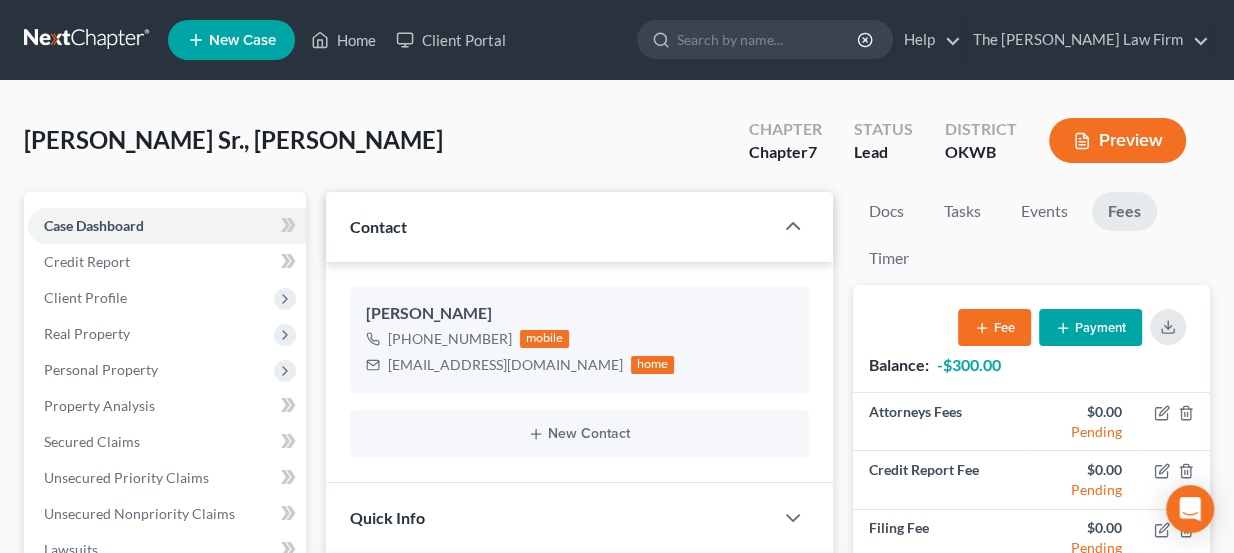 click at bounding box center [88, 40] 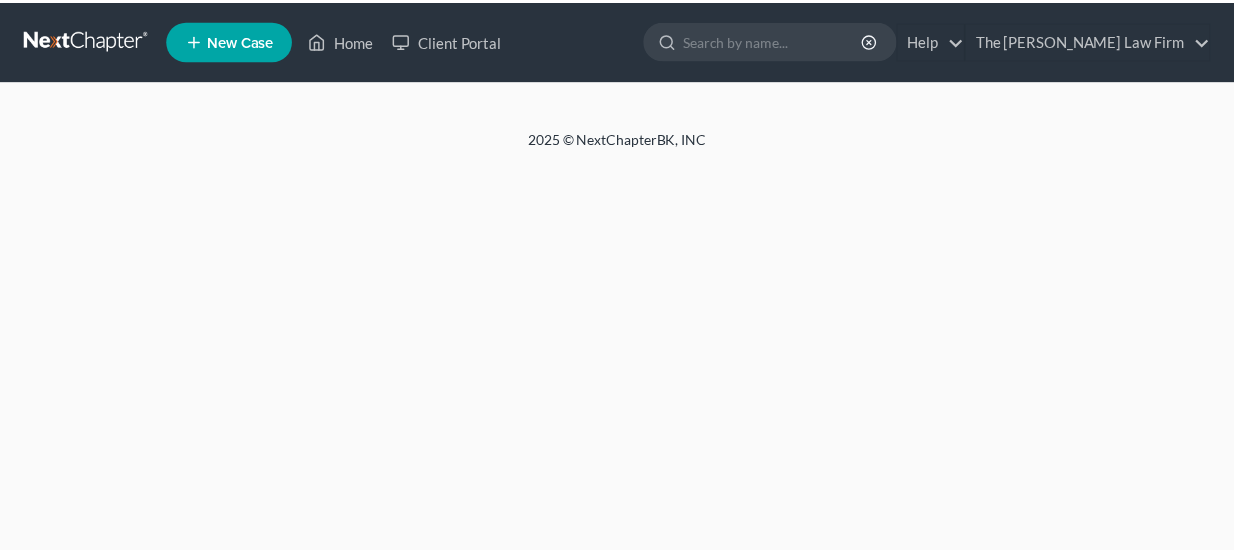 scroll, scrollTop: 0, scrollLeft: 0, axis: both 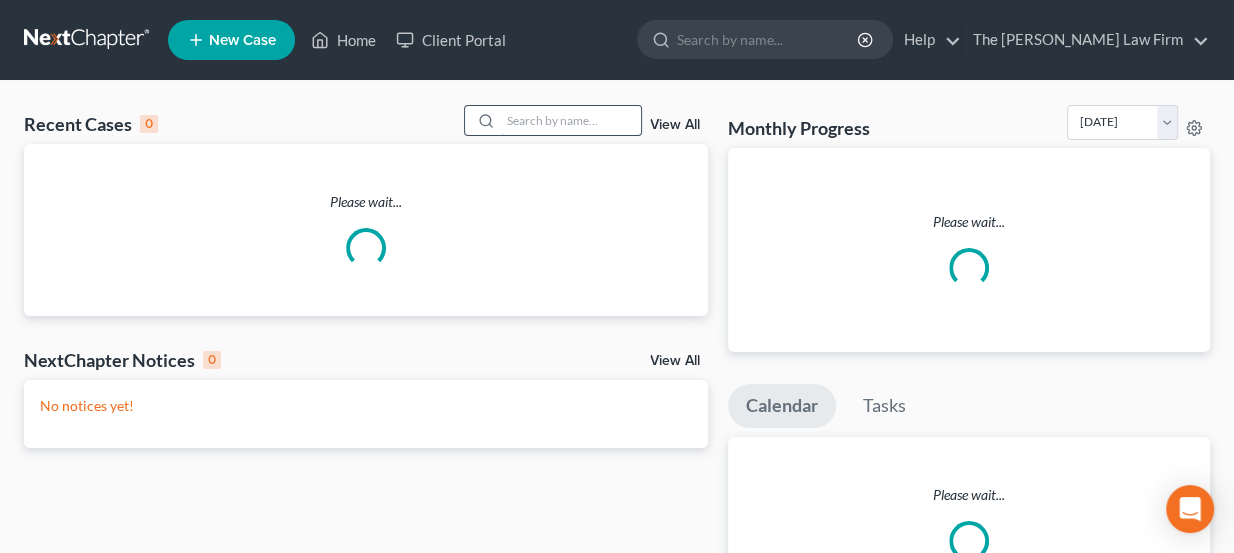 click at bounding box center (571, 120) 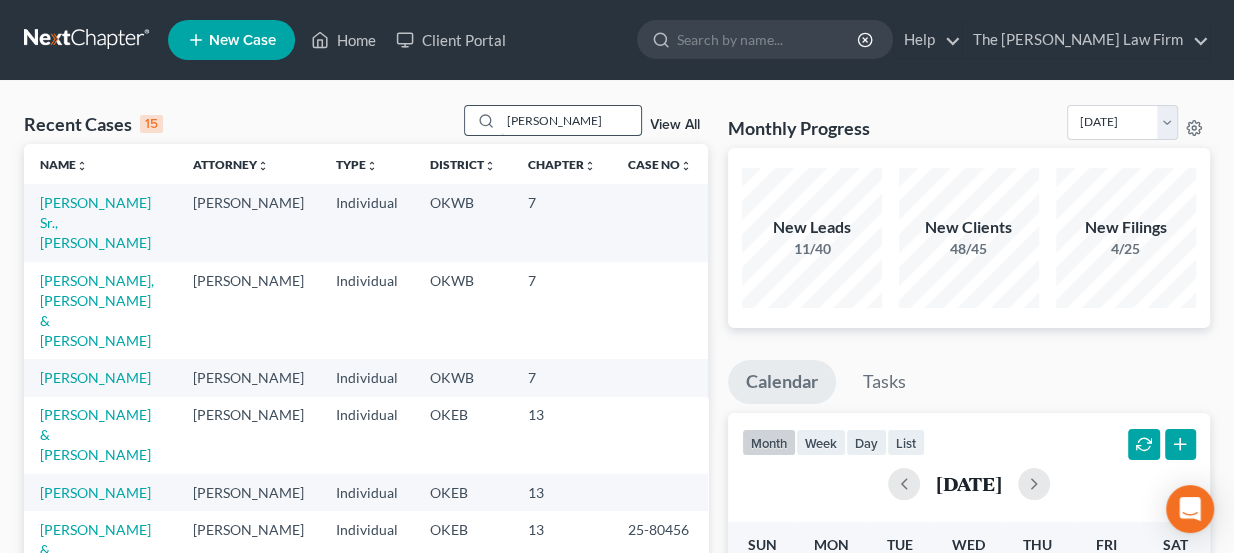 type on "[PERSON_NAME]" 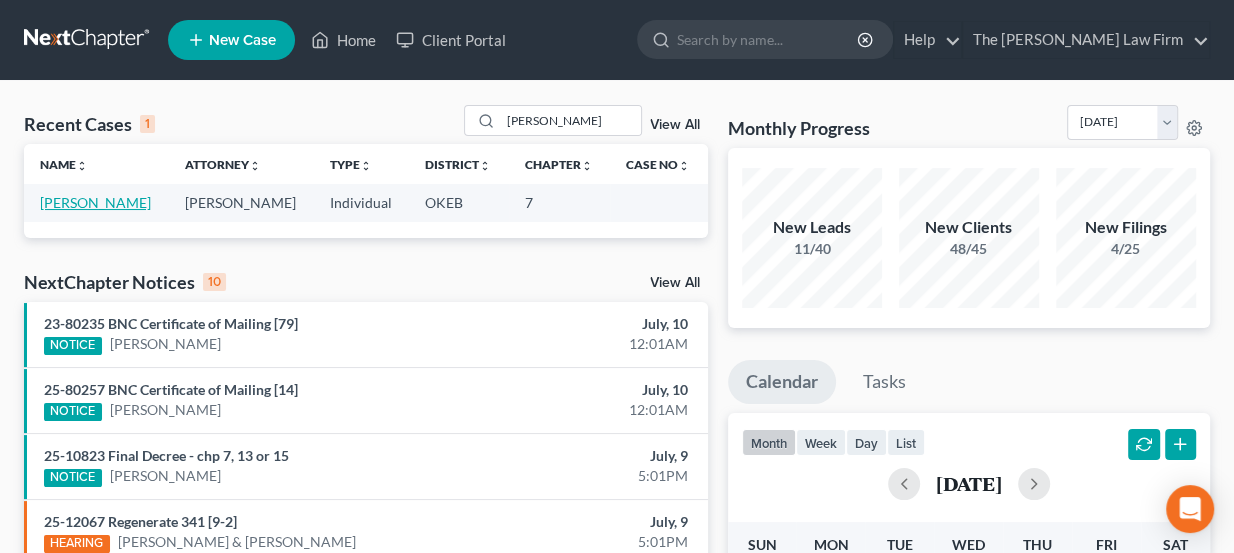 click on "[PERSON_NAME]" at bounding box center [96, 202] 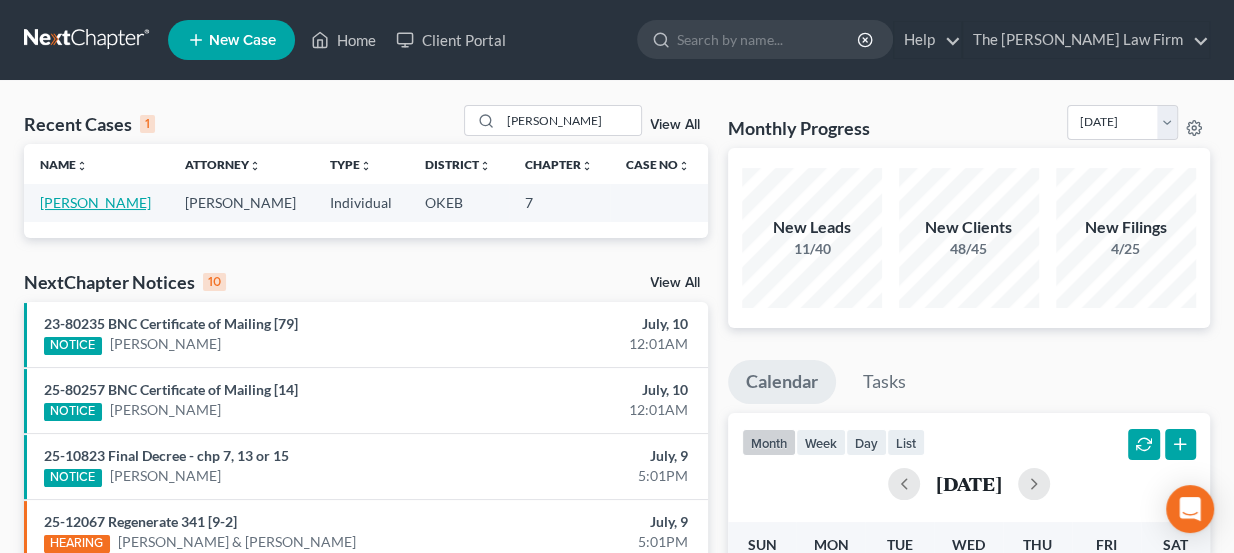 select on "8" 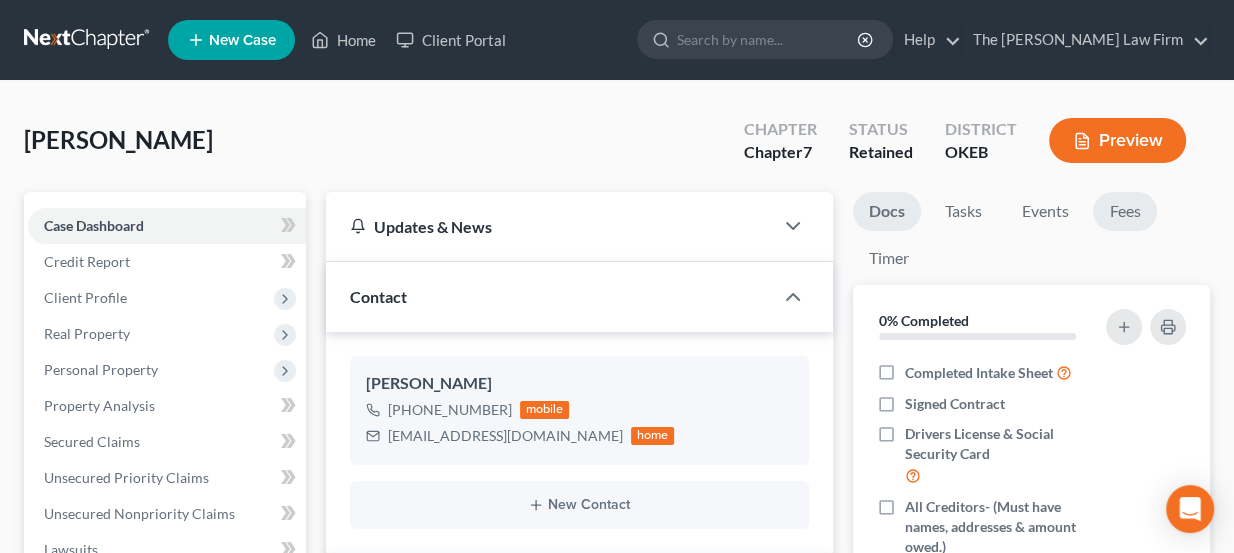 click on "Fees" at bounding box center (1125, 211) 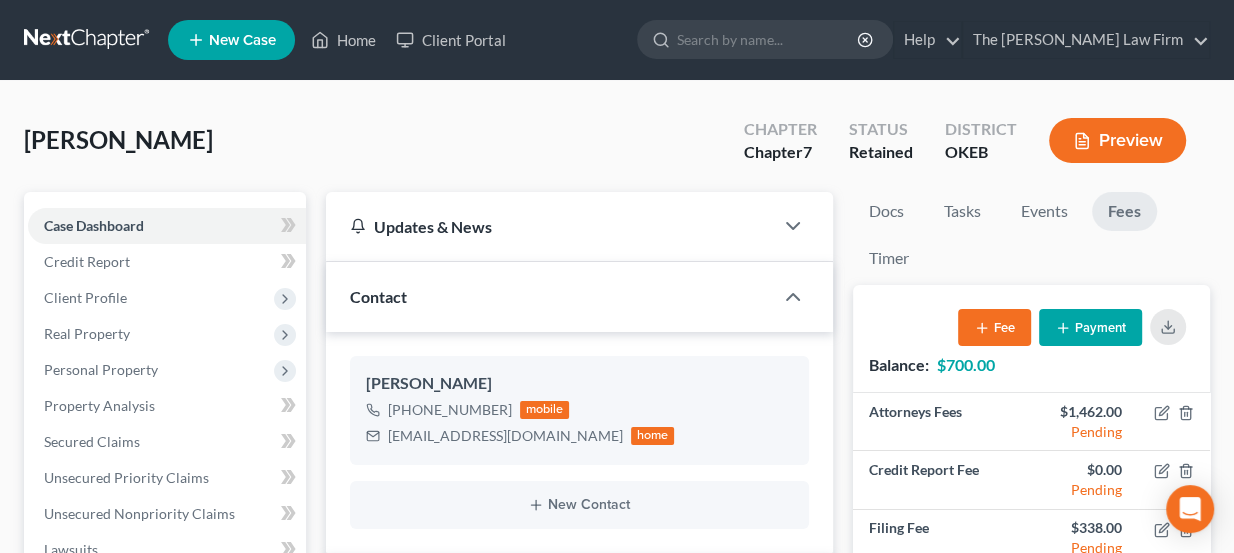scroll, scrollTop: 198, scrollLeft: 0, axis: vertical 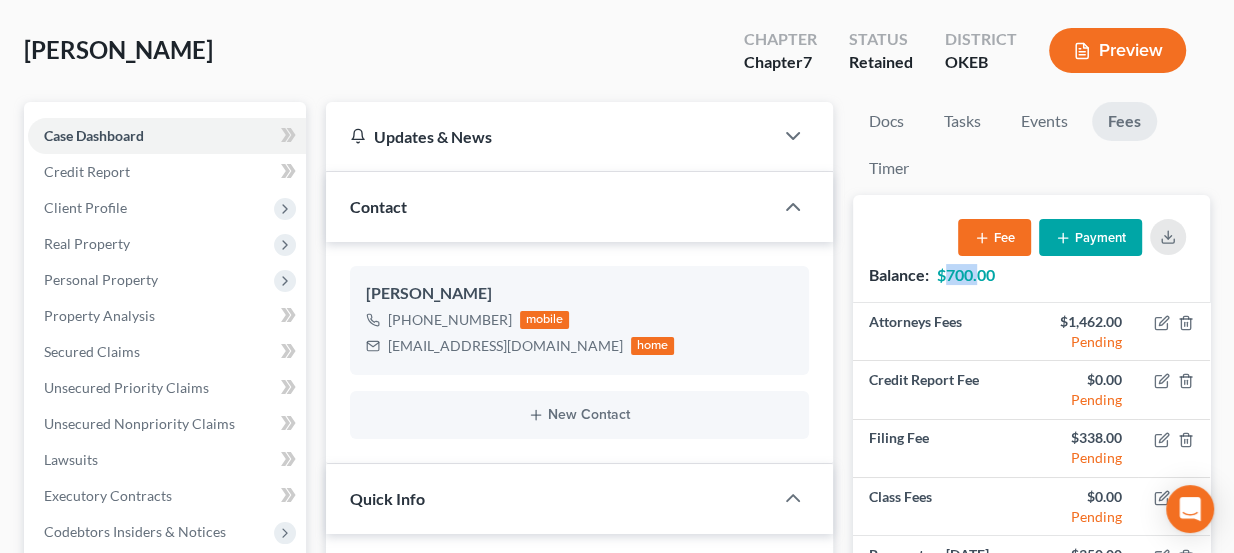 drag, startPoint x: 947, startPoint y: 272, endPoint x: 982, endPoint y: 274, distance: 35.057095 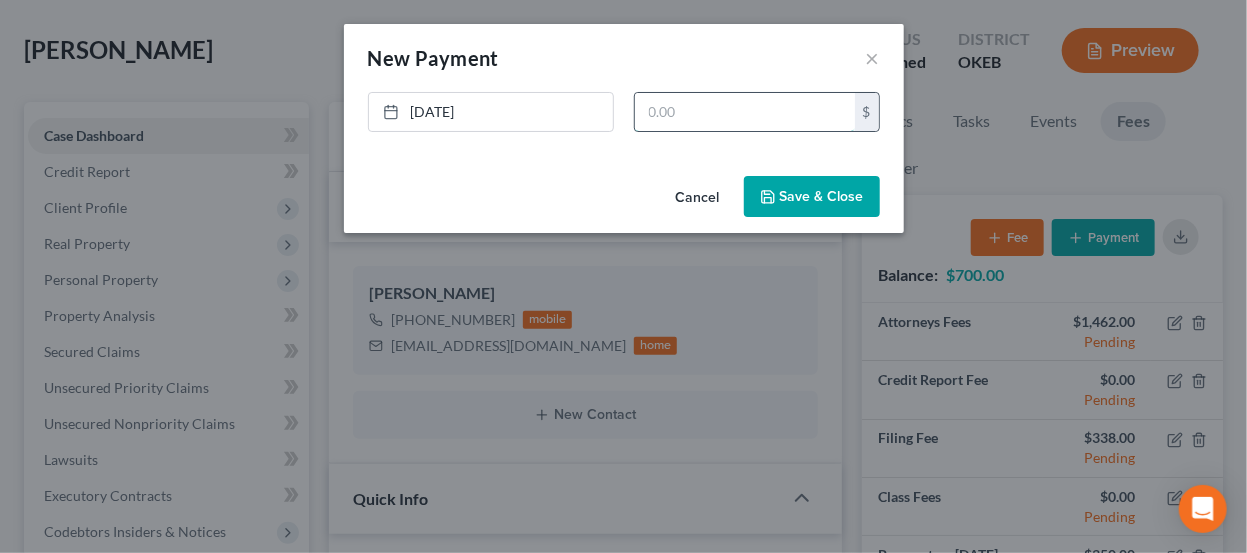 click at bounding box center (745, 112) 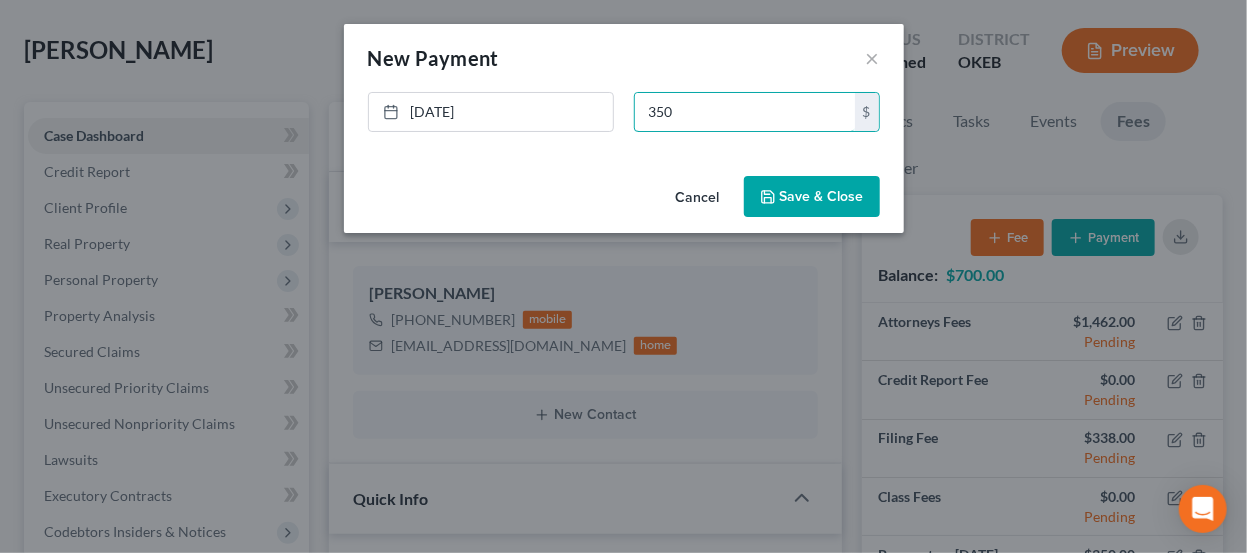 type on "350" 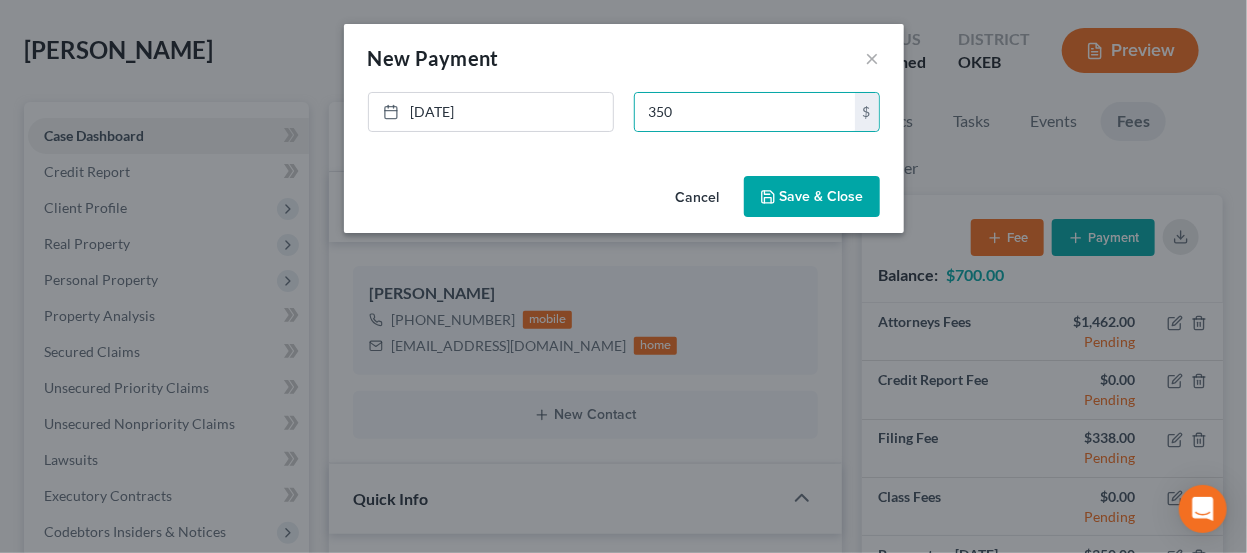 drag, startPoint x: 762, startPoint y: 188, endPoint x: 781, endPoint y: 211, distance: 29.832869 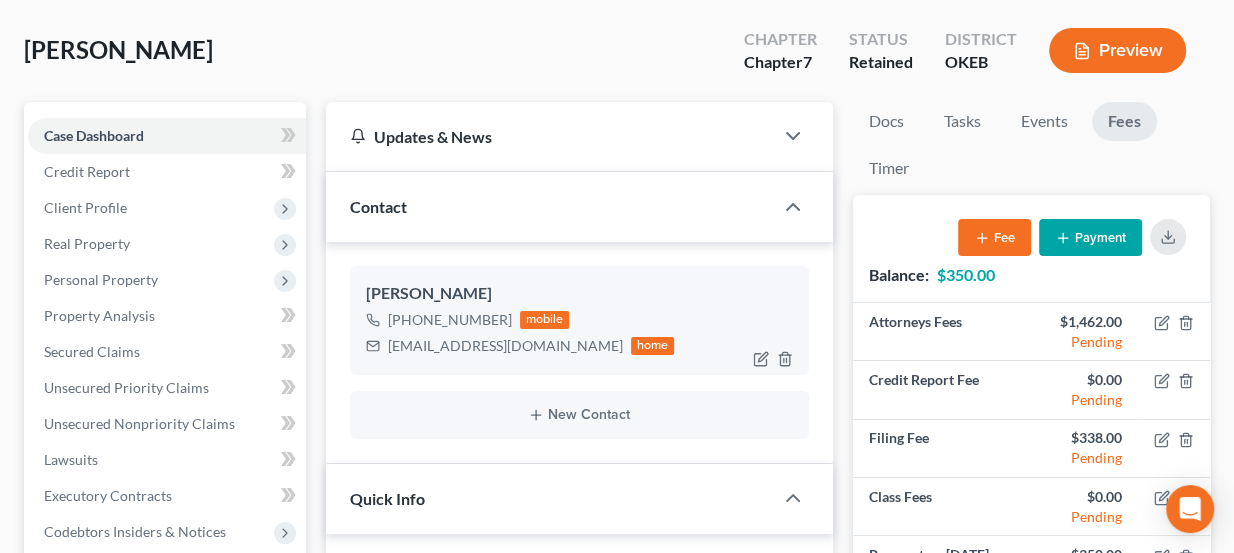 click on "behespinoza@gmail.com" at bounding box center [505, 346] 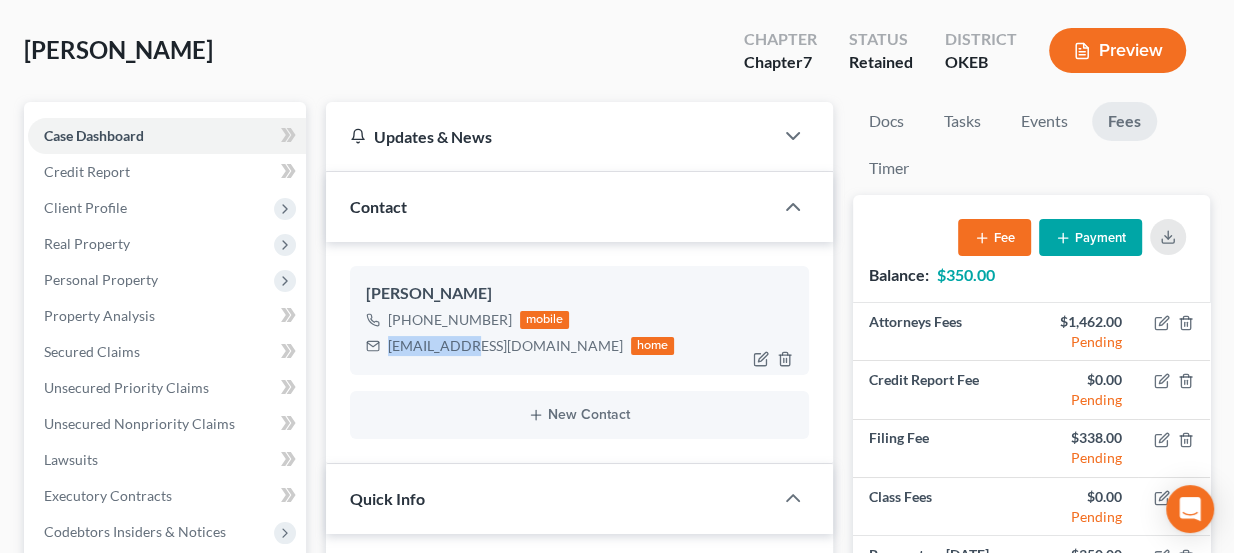click on "behespinoza@gmail.com" at bounding box center (505, 346) 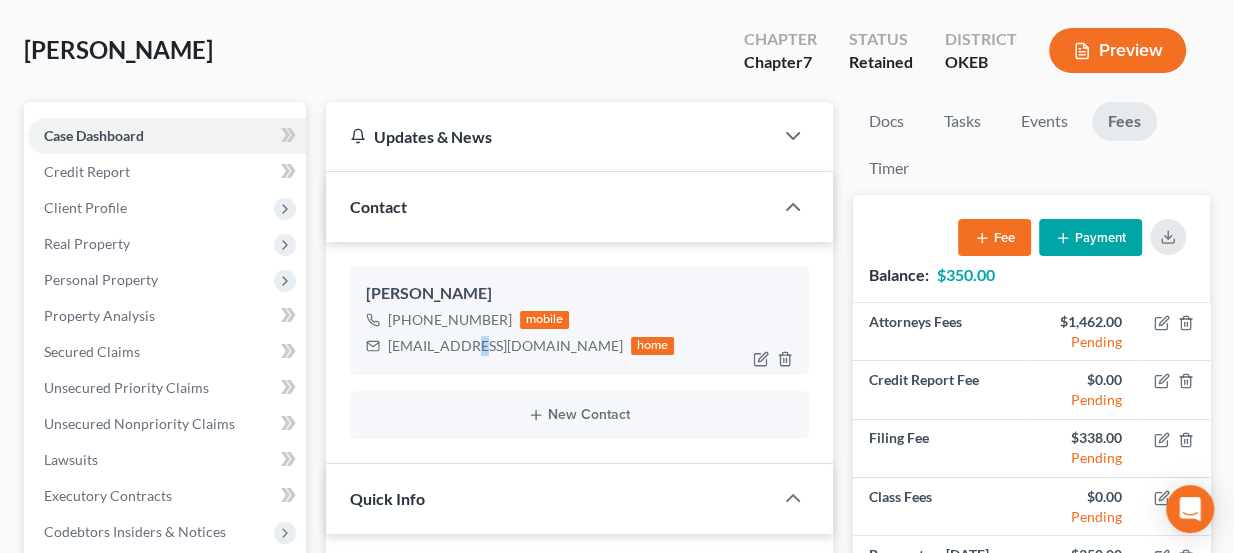 click on "behespinoza@gmail.com" at bounding box center [505, 346] 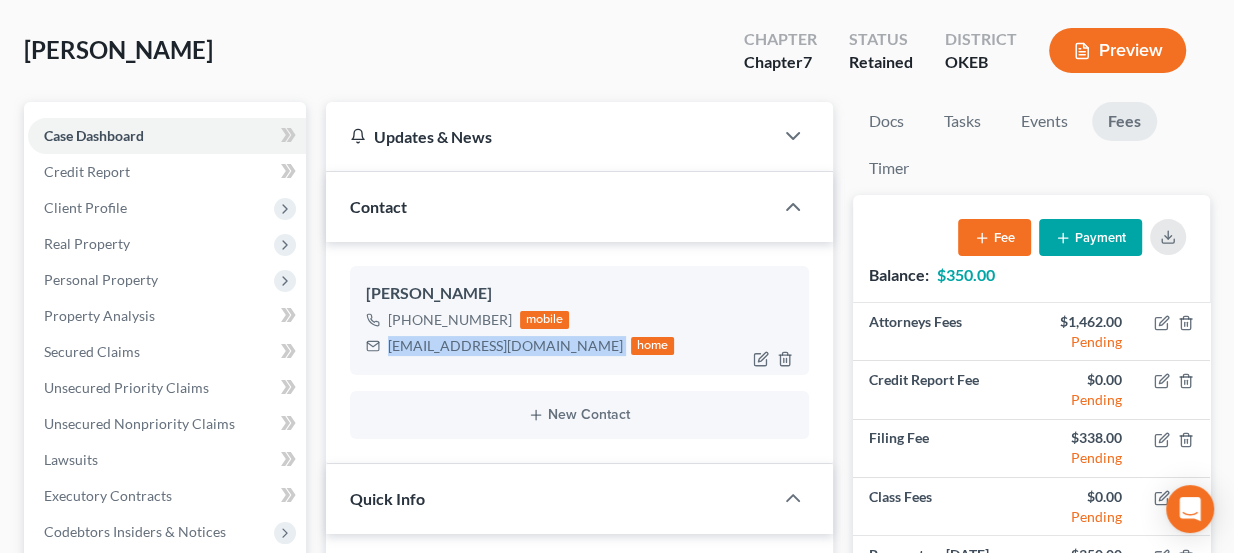 click on "behespinoza@gmail.com" at bounding box center [505, 346] 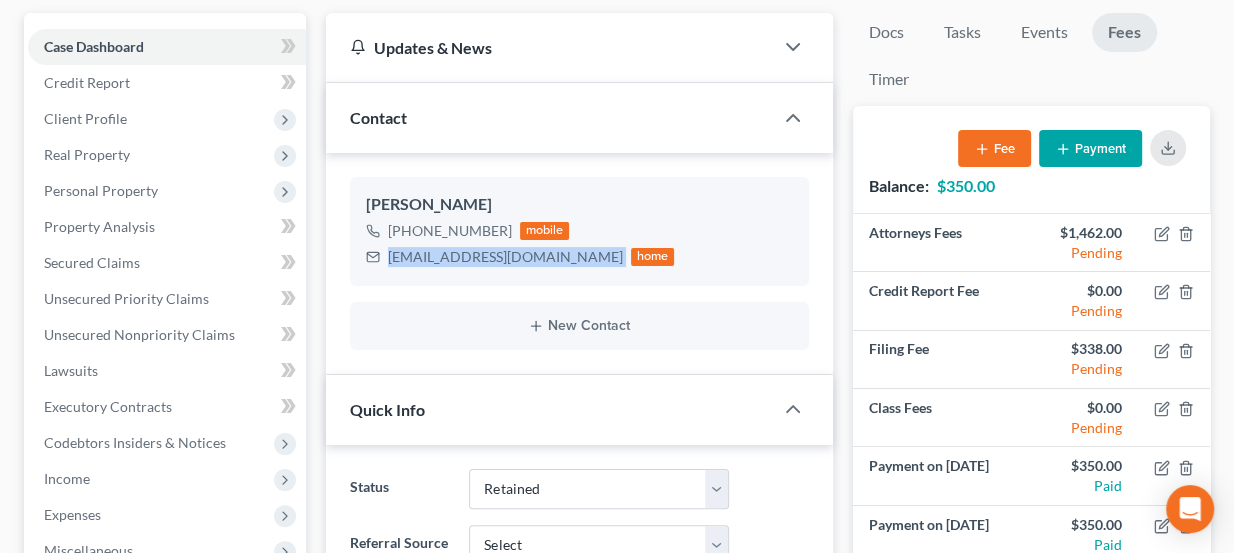 scroll, scrollTop: 181, scrollLeft: 0, axis: vertical 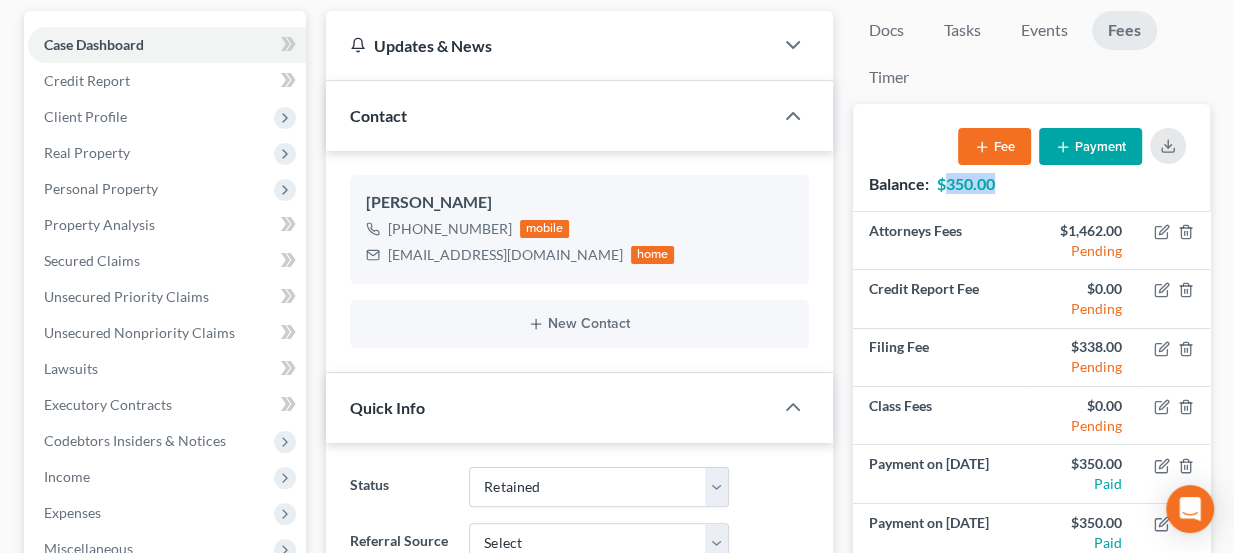 drag, startPoint x: 998, startPoint y: 179, endPoint x: 944, endPoint y: 180, distance: 54.00926 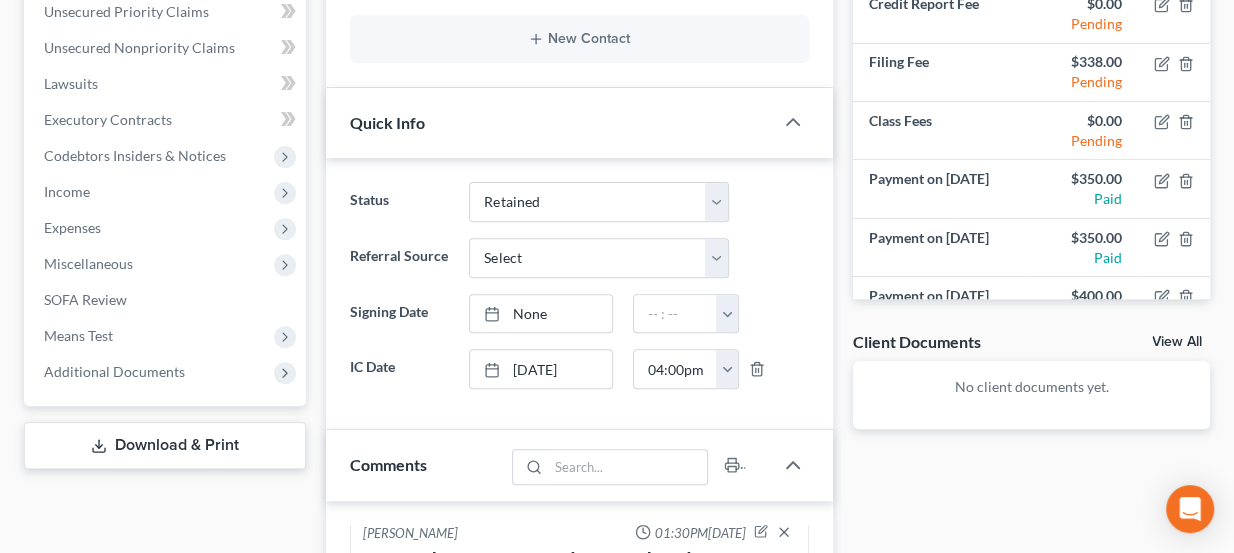 scroll, scrollTop: 485, scrollLeft: 0, axis: vertical 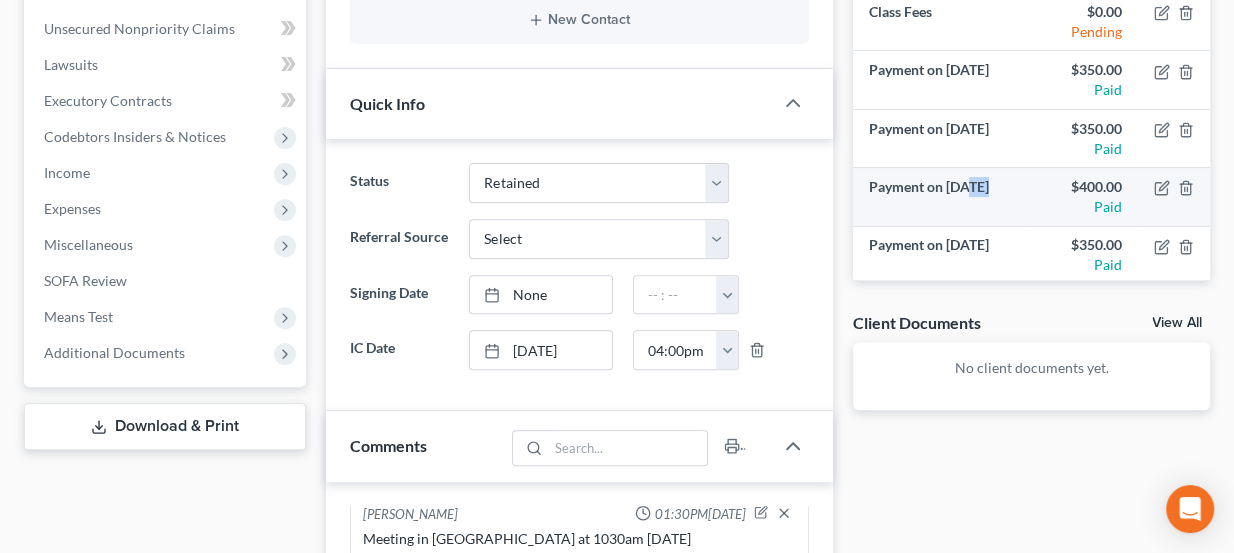 drag, startPoint x: 968, startPoint y: 177, endPoint x: 984, endPoint y: 179, distance: 16.124516 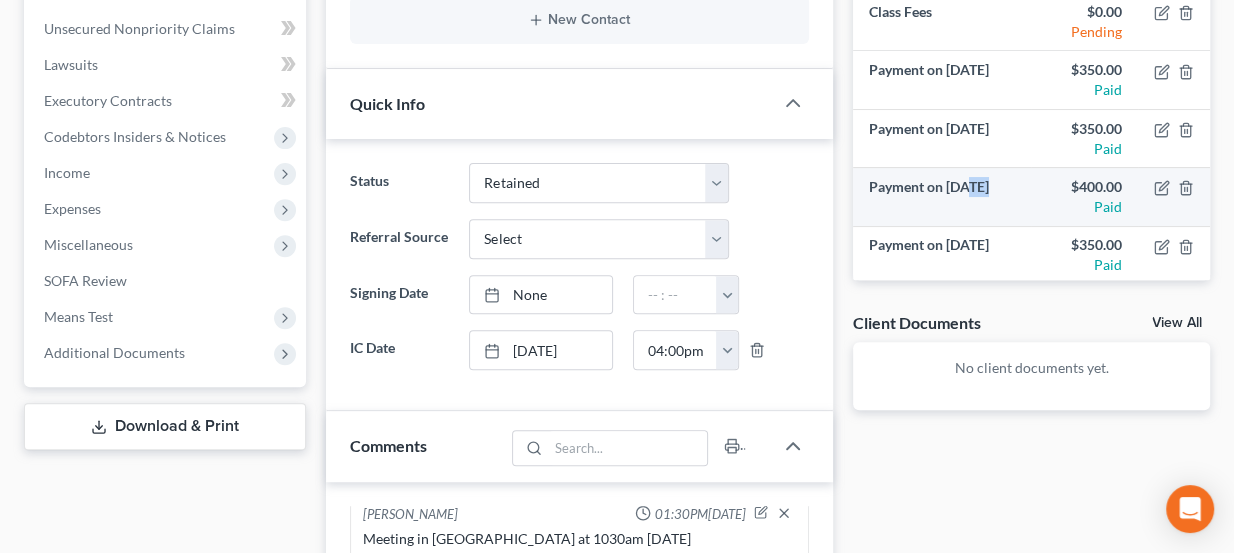 click on "Payment on Jun 18, 2025" at bounding box center (942, 197) 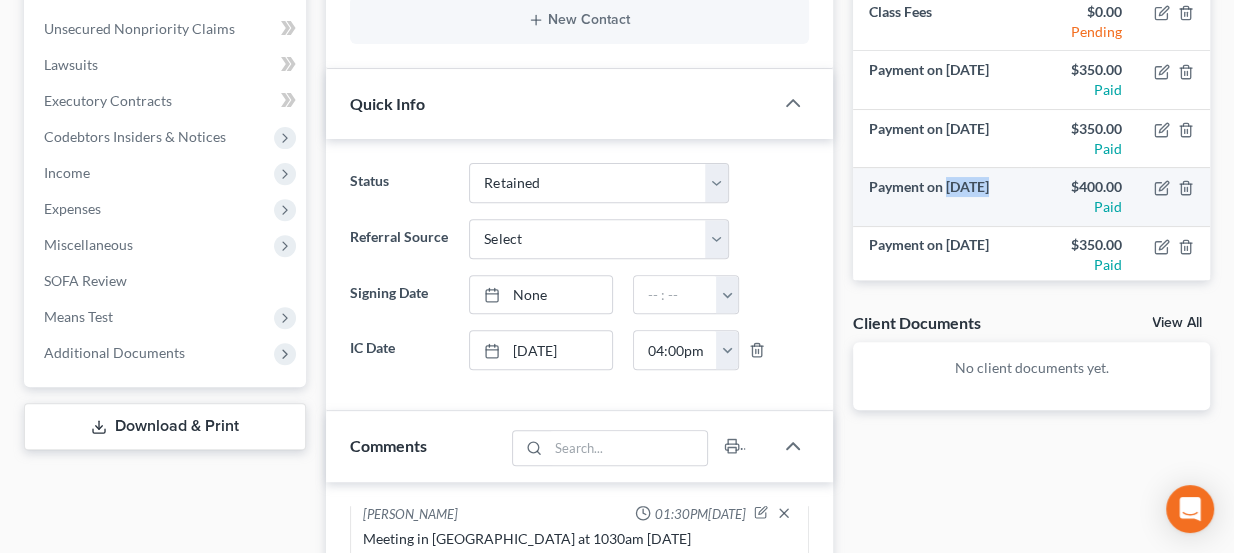 drag, startPoint x: 983, startPoint y: 175, endPoint x: 948, endPoint y: 175, distance: 35 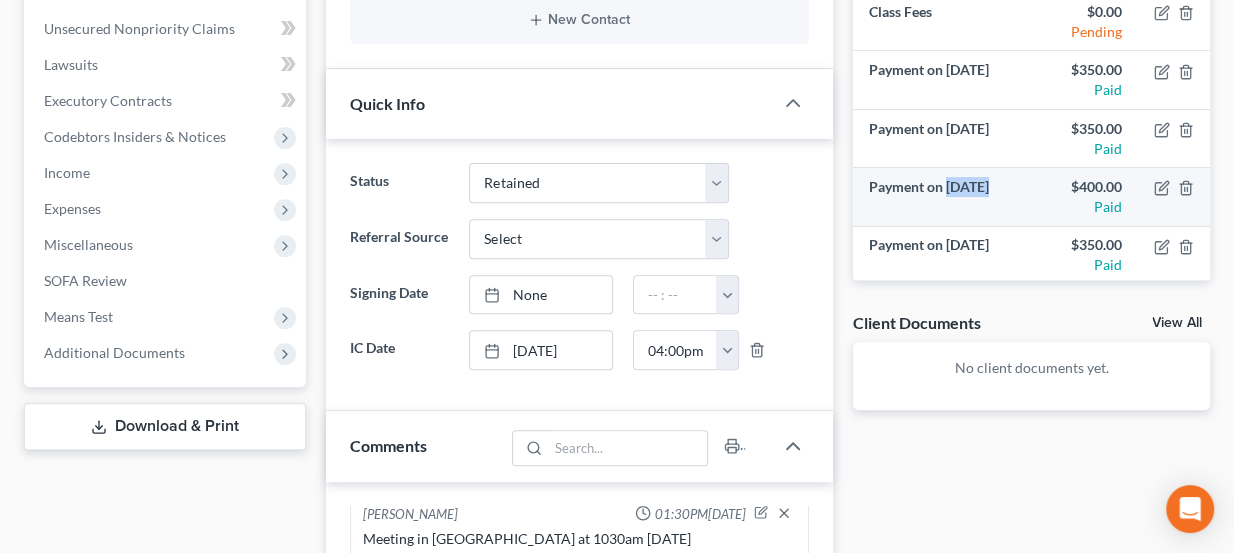 click on "Payment on Jun 18, 2025" at bounding box center [942, 197] 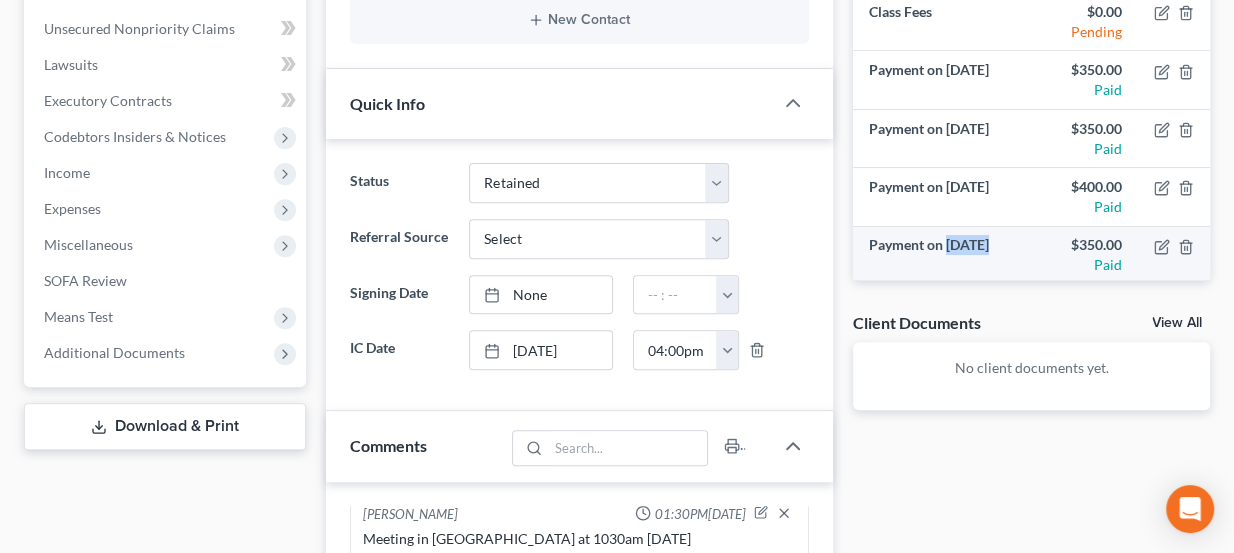 drag, startPoint x: 979, startPoint y: 240, endPoint x: 947, endPoint y: 239, distance: 32.01562 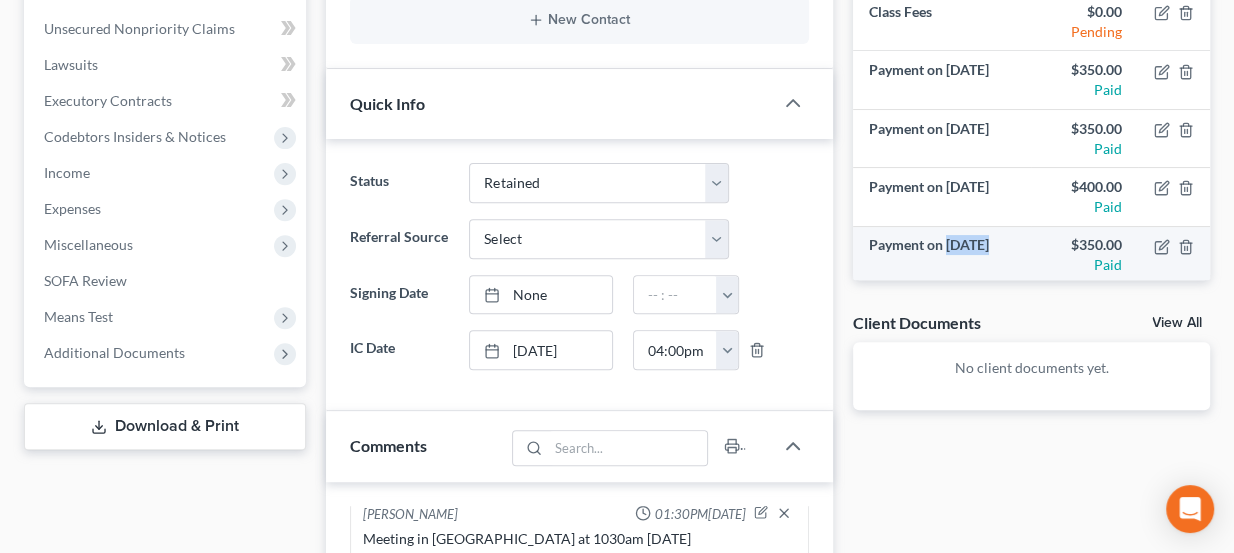 click on "Payment on Jul 10, 2025" at bounding box center (942, 255) 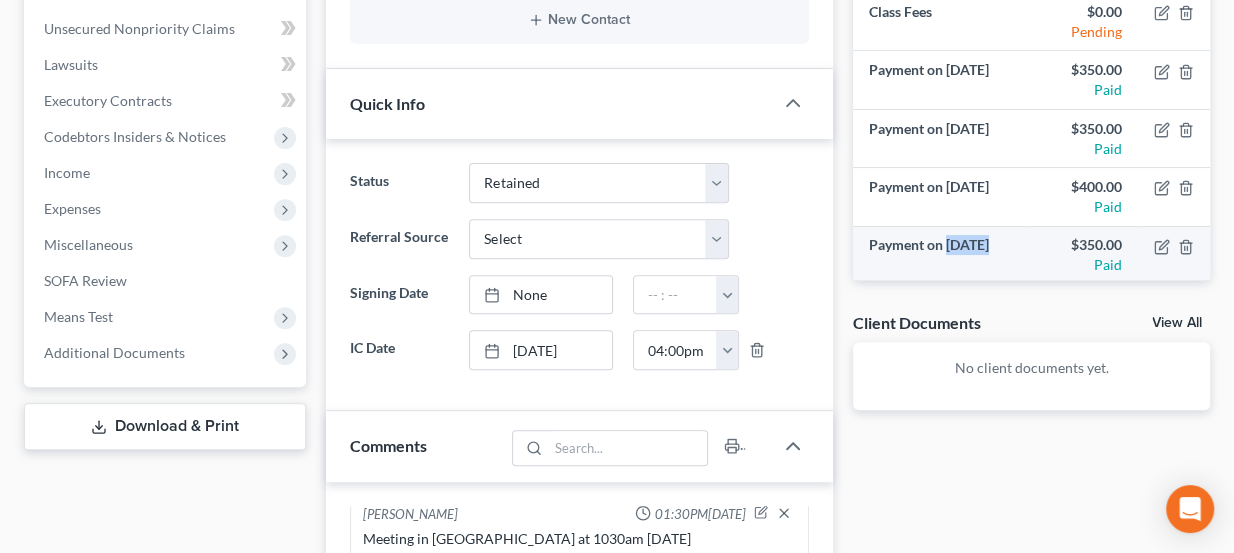 drag, startPoint x: 896, startPoint y: 260, endPoint x: 869, endPoint y: 243, distance: 31.906113 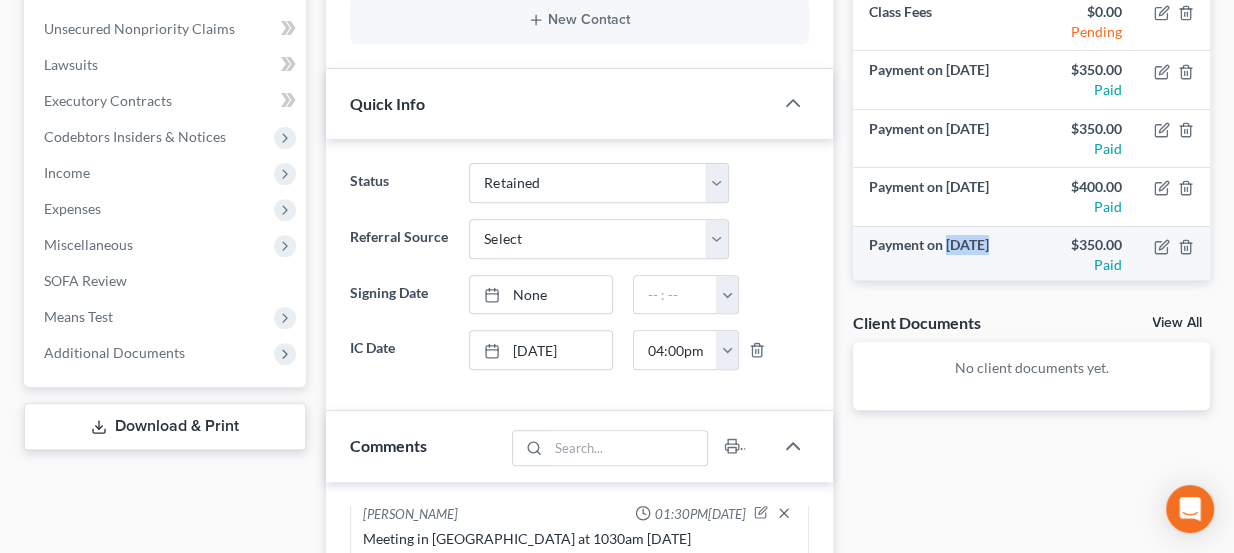 click on "Payment on Jul 10, 2025" at bounding box center (942, 255) 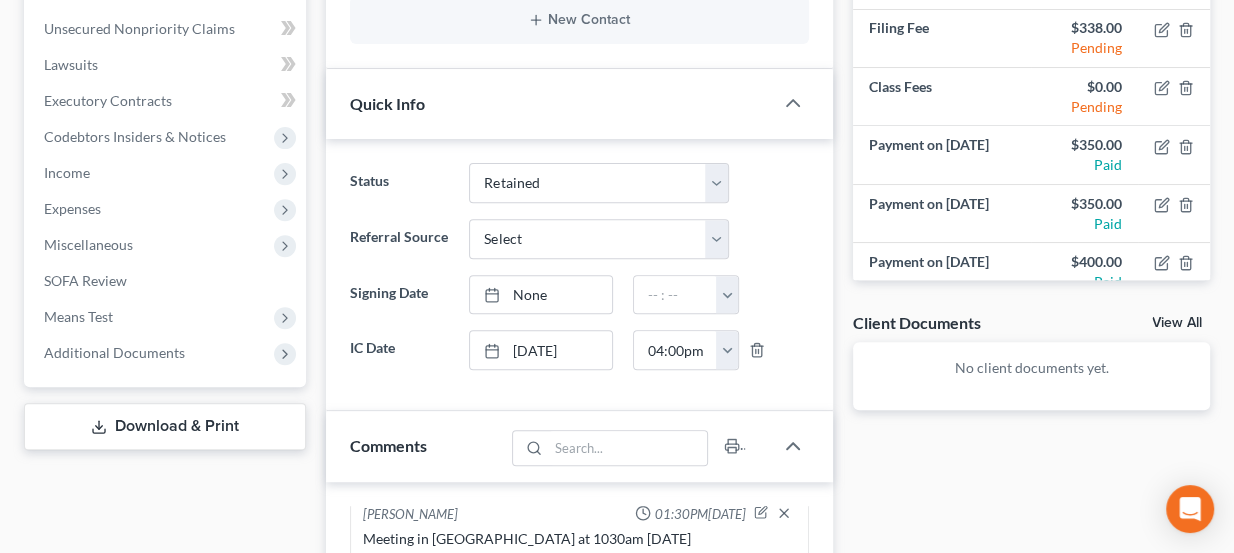 scroll, scrollTop: 0, scrollLeft: 0, axis: both 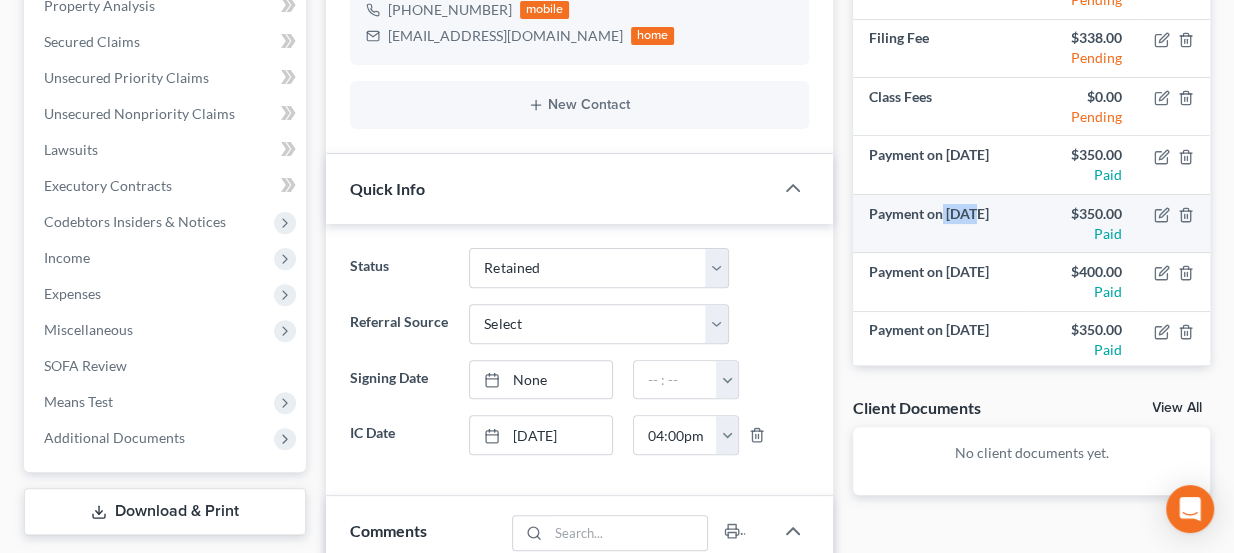 drag, startPoint x: 942, startPoint y: 202, endPoint x: 978, endPoint y: 209, distance: 36.67424 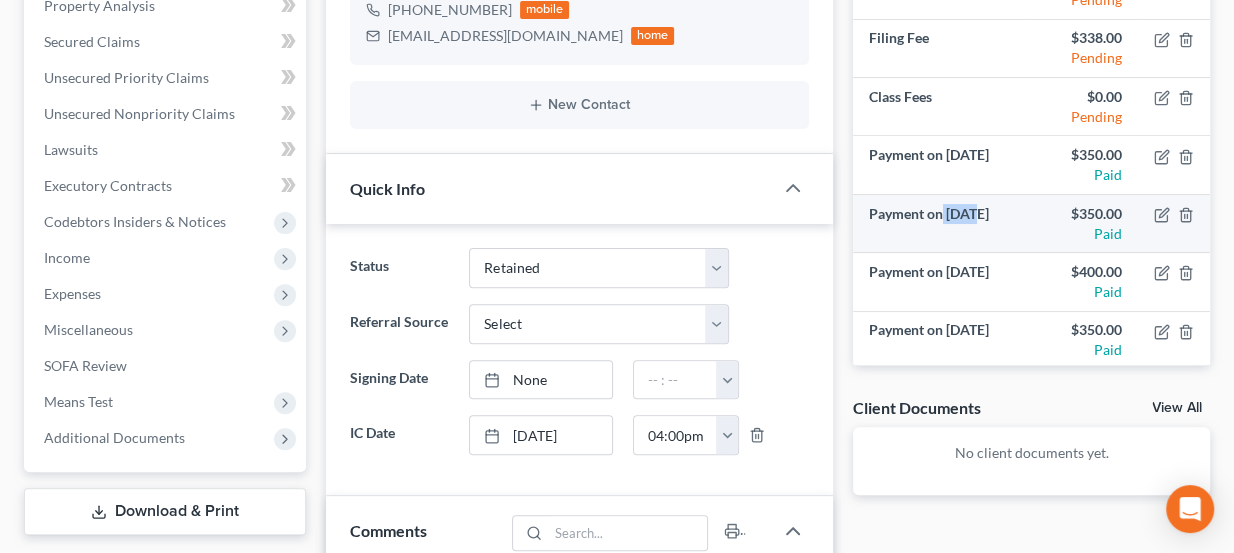 click on "Payment on May 7, 2025" at bounding box center [942, 223] 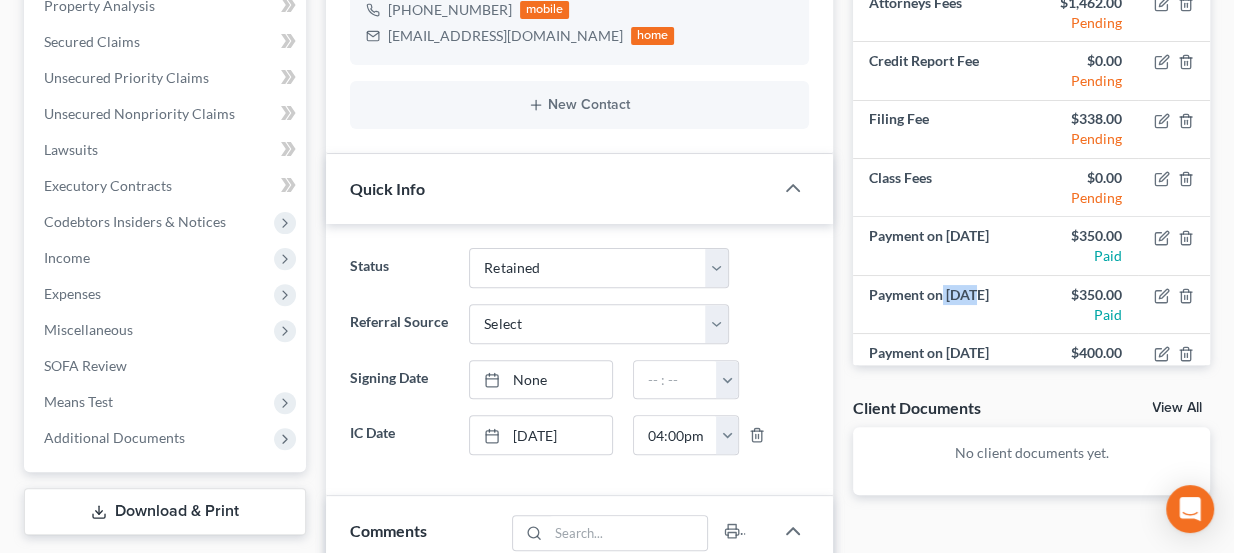 scroll, scrollTop: 1, scrollLeft: 0, axis: vertical 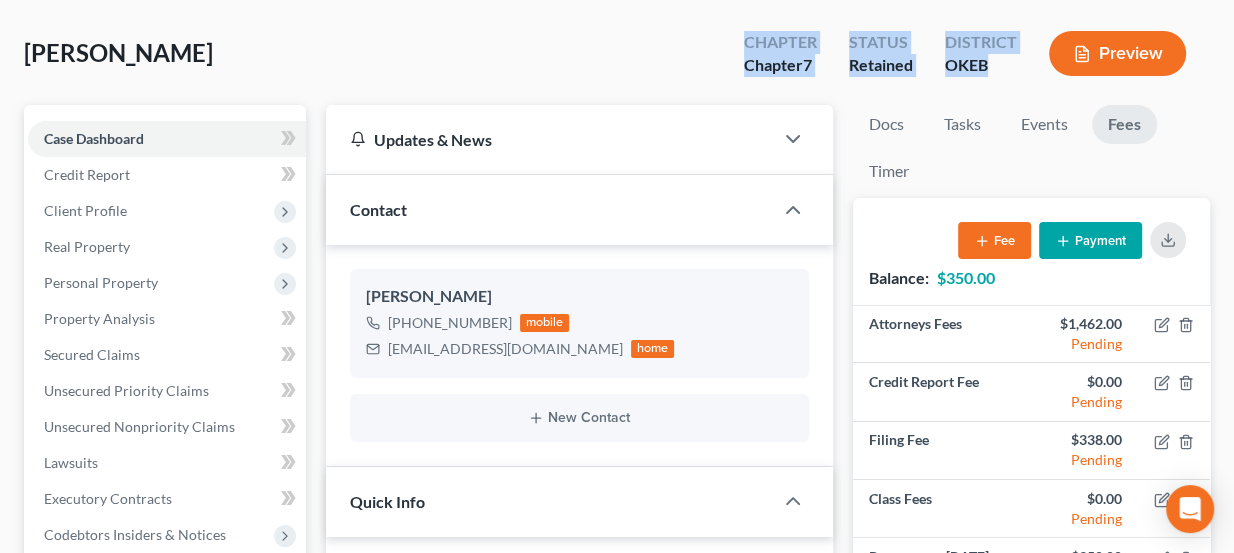drag, startPoint x: 1003, startPoint y: 62, endPoint x: 742, endPoint y: 44, distance: 261.61996 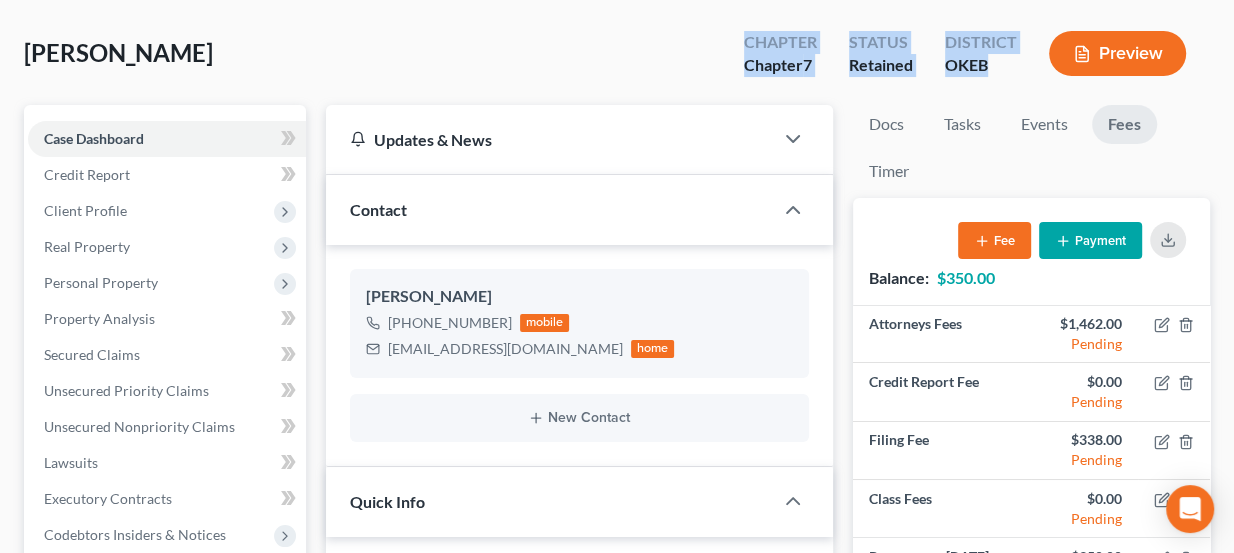 drag, startPoint x: 742, startPoint y: 40, endPoint x: 988, endPoint y: 65, distance: 247.26706 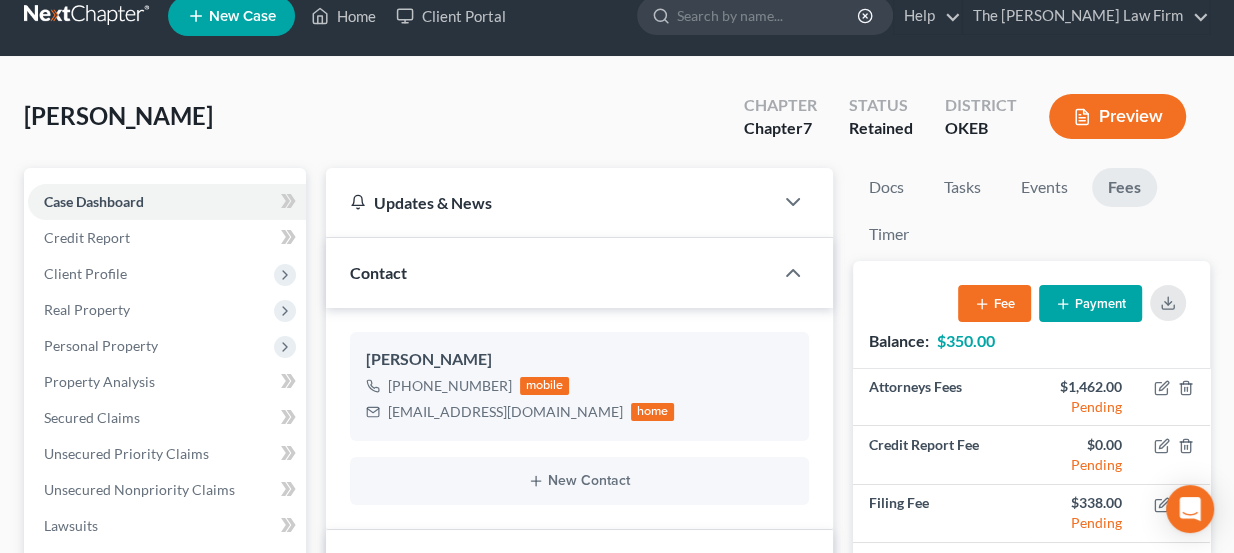 scroll, scrollTop: 11, scrollLeft: 0, axis: vertical 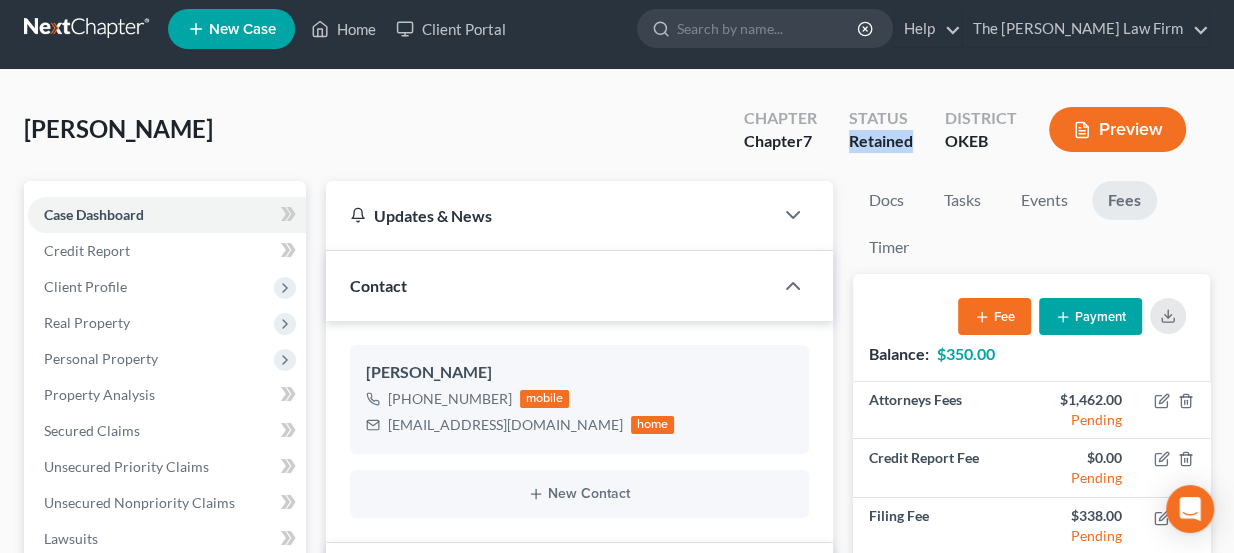 drag, startPoint x: 849, startPoint y: 141, endPoint x: 911, endPoint y: 148, distance: 62.39391 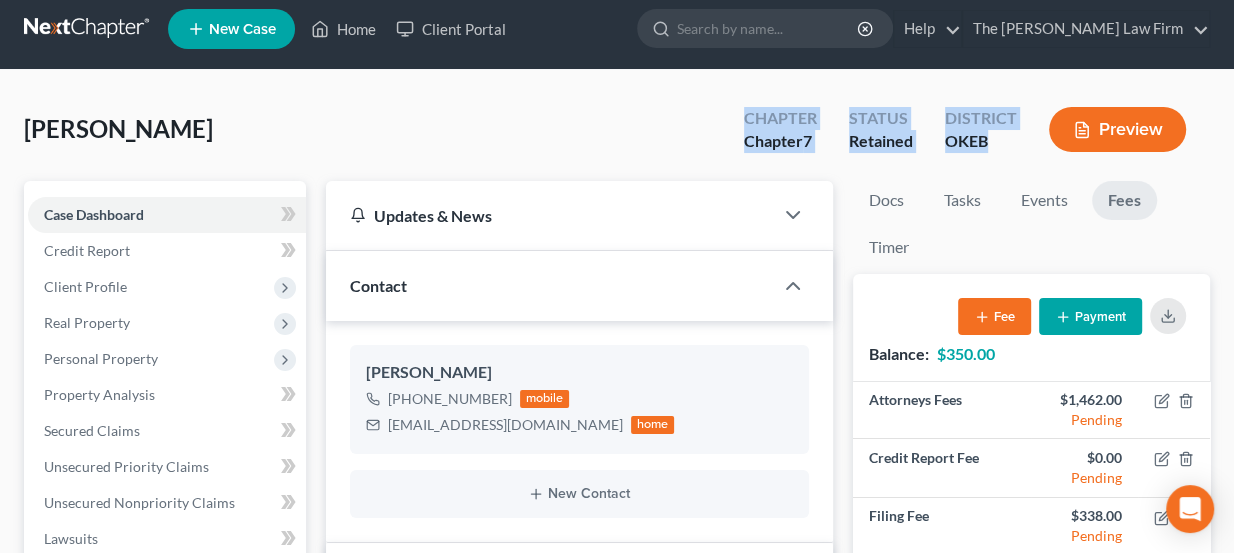 drag, startPoint x: 990, startPoint y: 140, endPoint x: 730, endPoint y: 119, distance: 260.8467 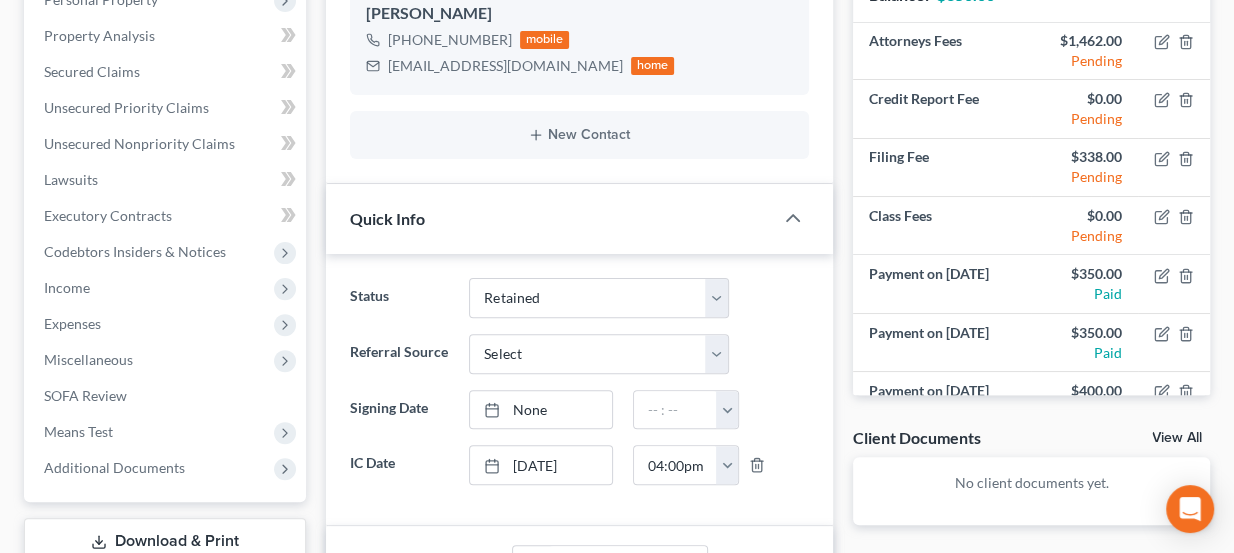 scroll, scrollTop: 374, scrollLeft: 0, axis: vertical 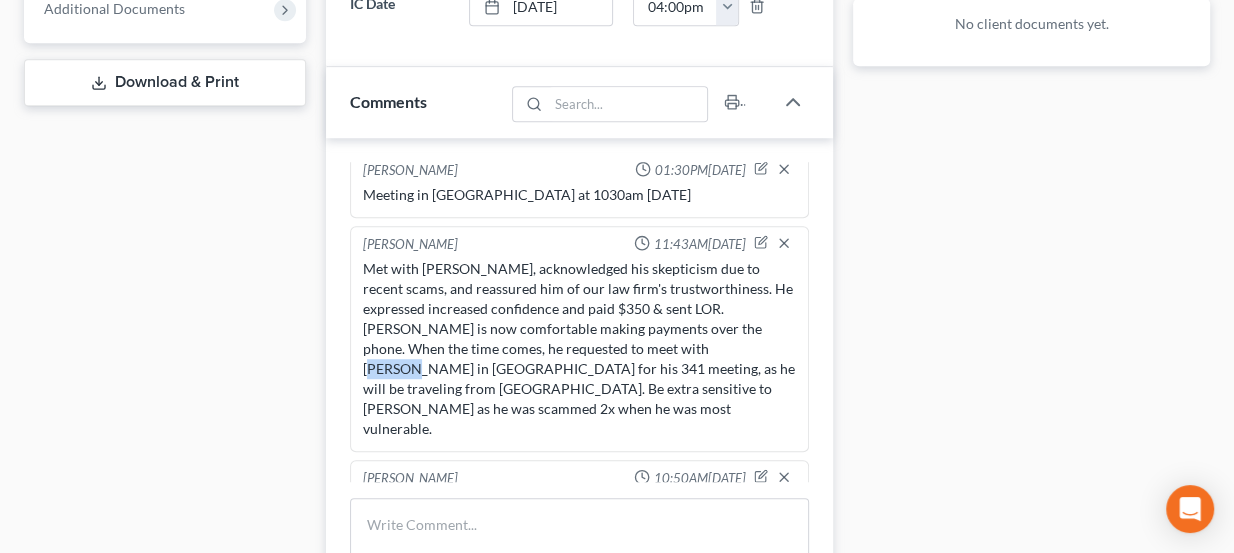 drag, startPoint x: 632, startPoint y: 333, endPoint x: 676, endPoint y: 339, distance: 44.407207 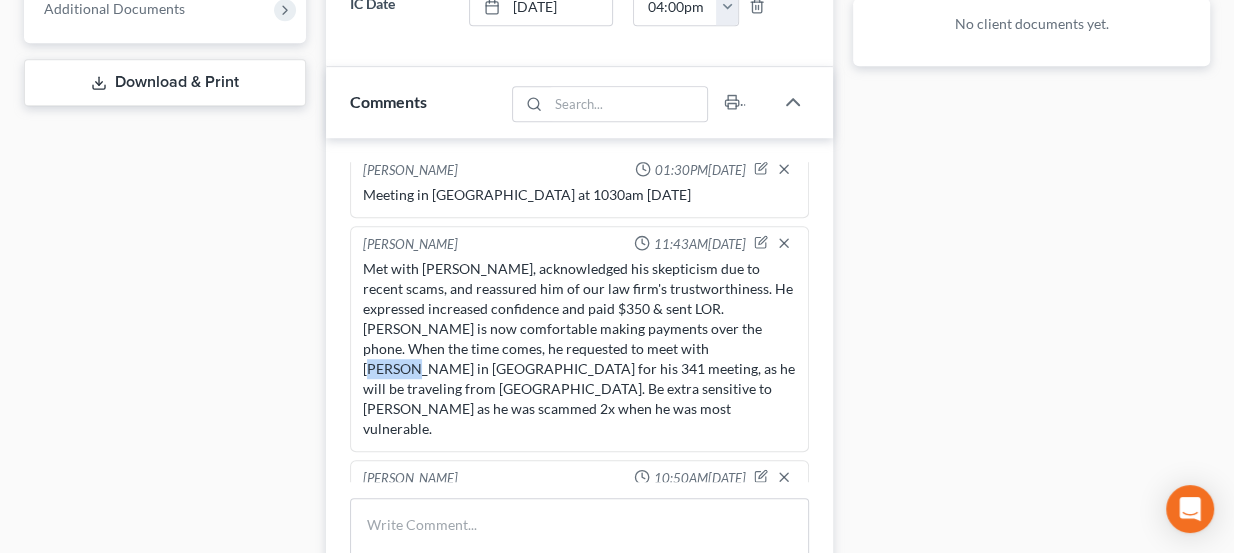 click on "Met with Hugo, acknowledged his skepticism due to recent scams, and reassured him of our law firm's trustworthiness. He expressed increased confidence and paid $350 & sent LOR. Hugo is now comfortable making payments over the phone. When the time comes, he requested to meet with Paul in Ada for his 341 meeting, as he will be traveling from Atoka. Be extra sensitive to Hugo as he was scammed 2x when he was most vulnerable." at bounding box center (580, 349) 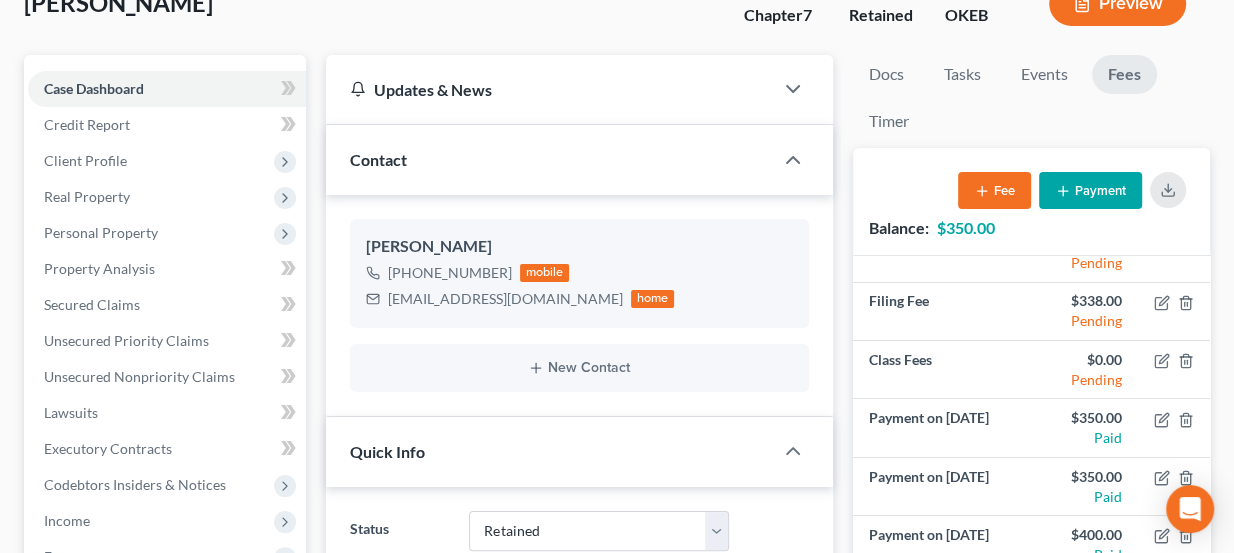 scroll, scrollTop: 0, scrollLeft: 0, axis: both 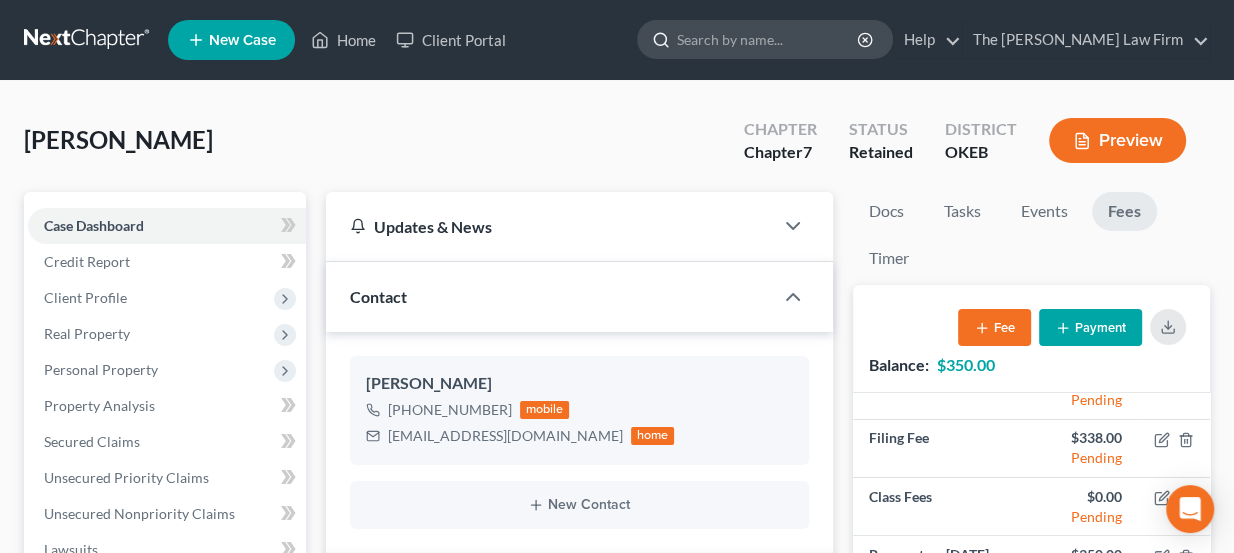 click at bounding box center [768, 39] 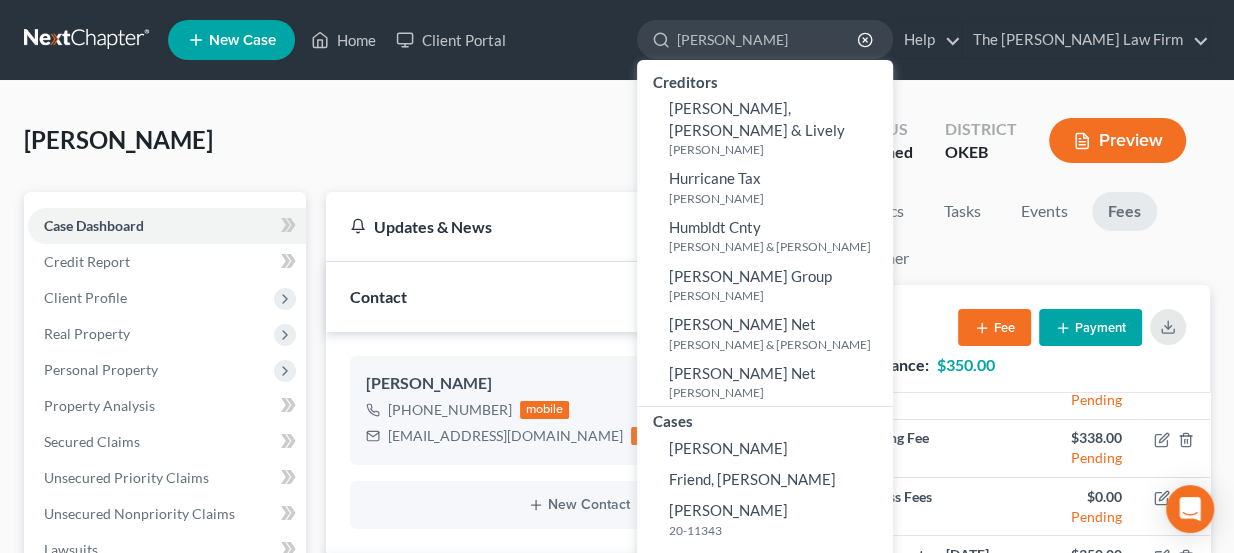 type on "hubbard" 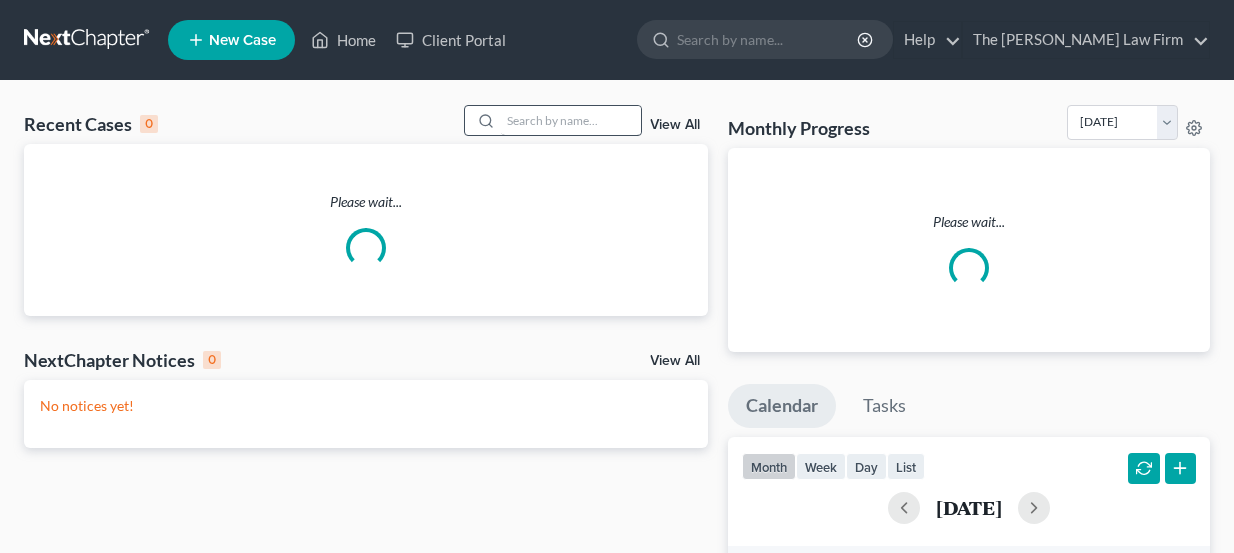 scroll, scrollTop: 0, scrollLeft: 0, axis: both 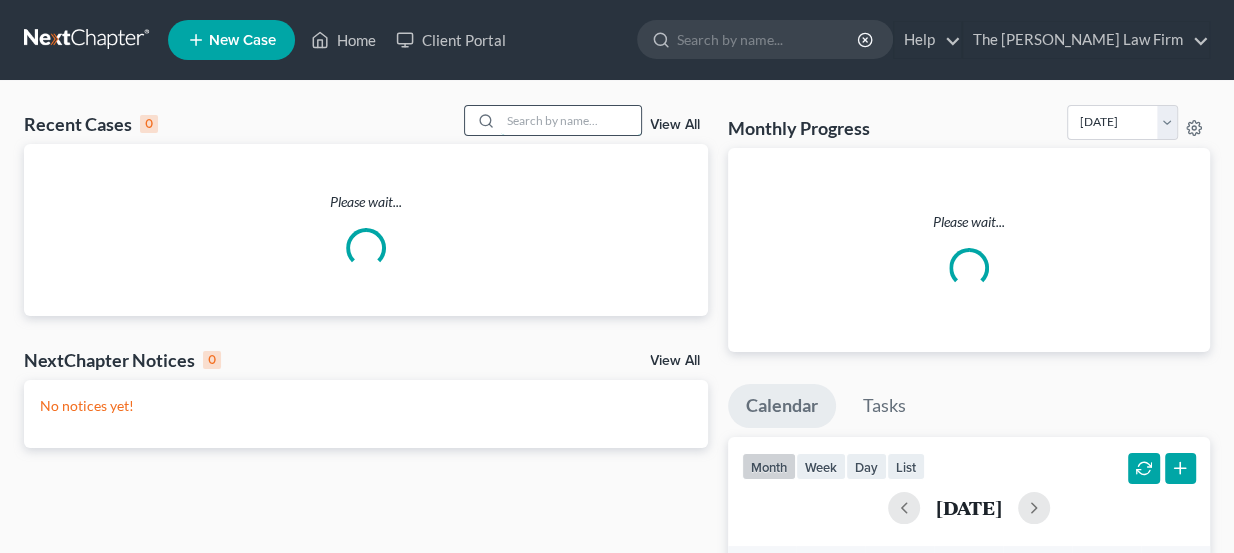 click at bounding box center (571, 120) 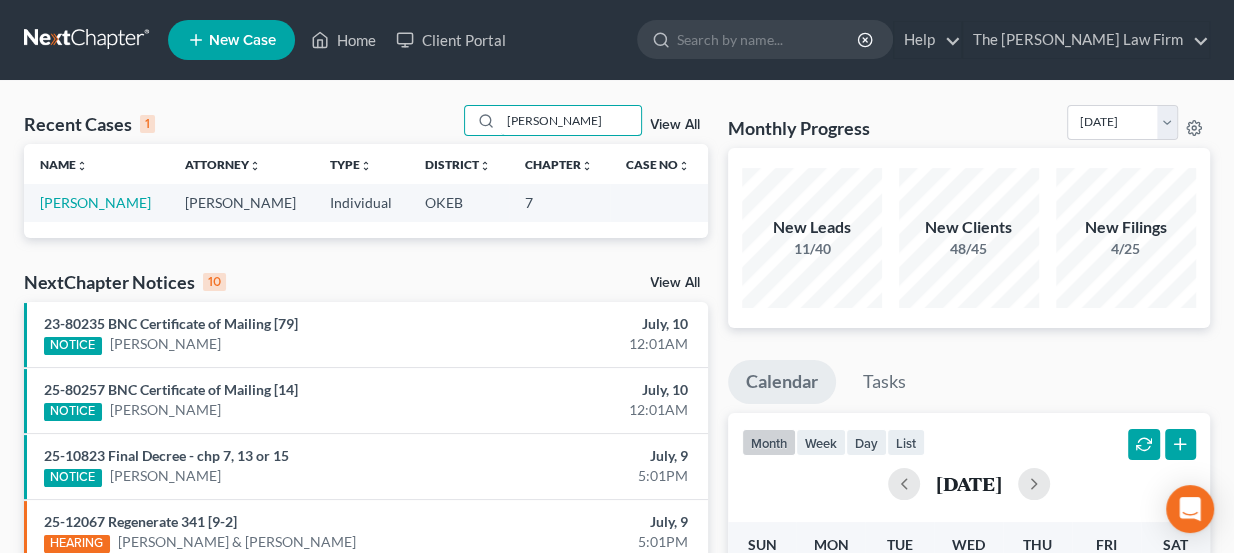 type on "[PERSON_NAME]" 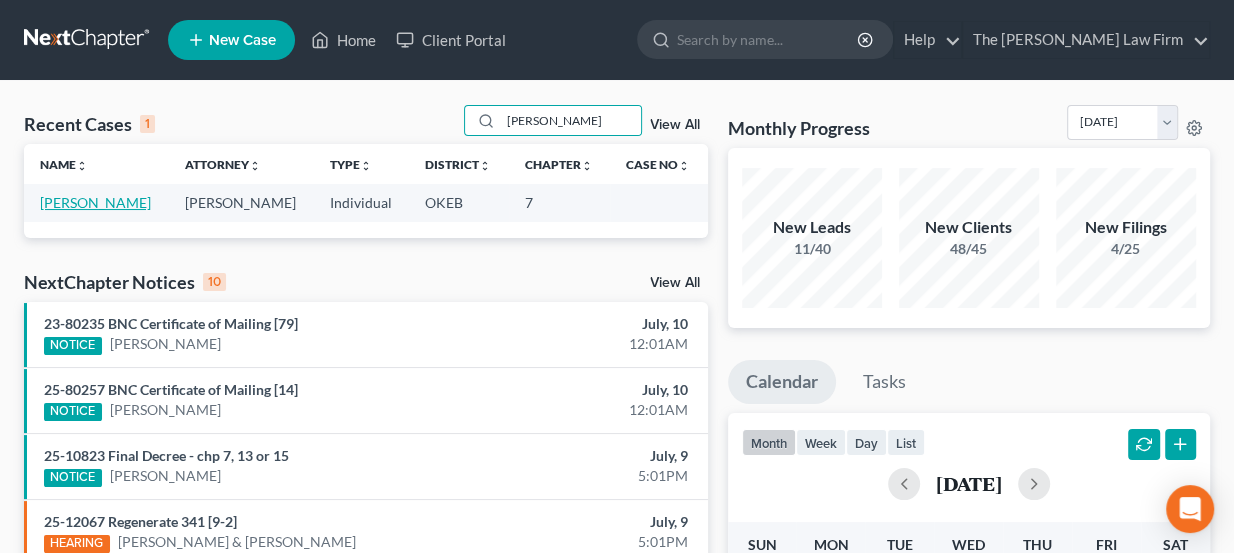 click on "[PERSON_NAME]" at bounding box center [95, 202] 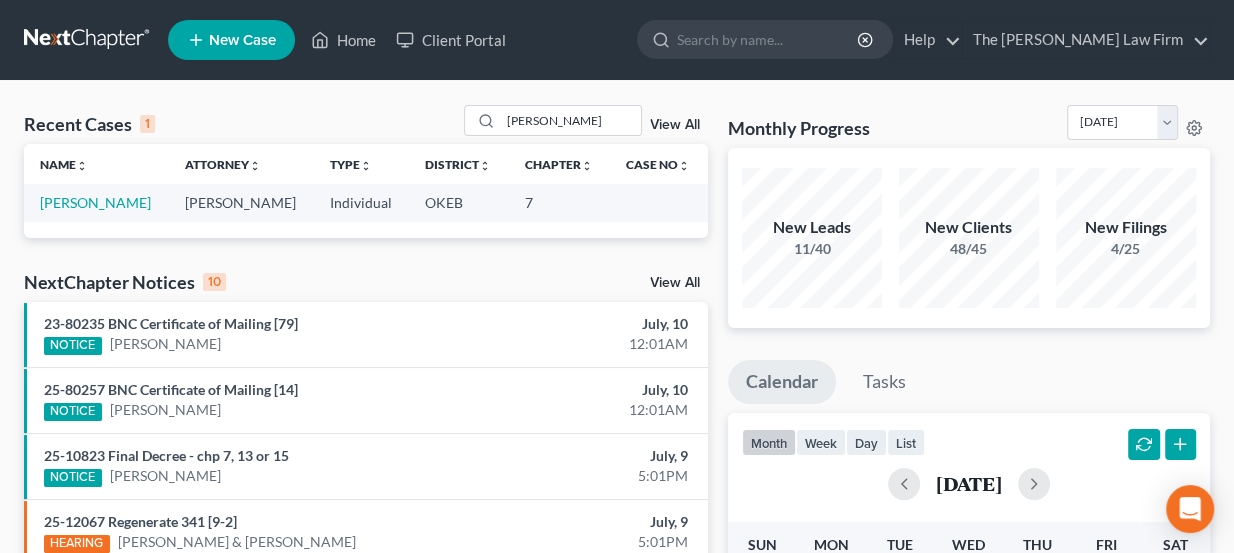 select on "8" 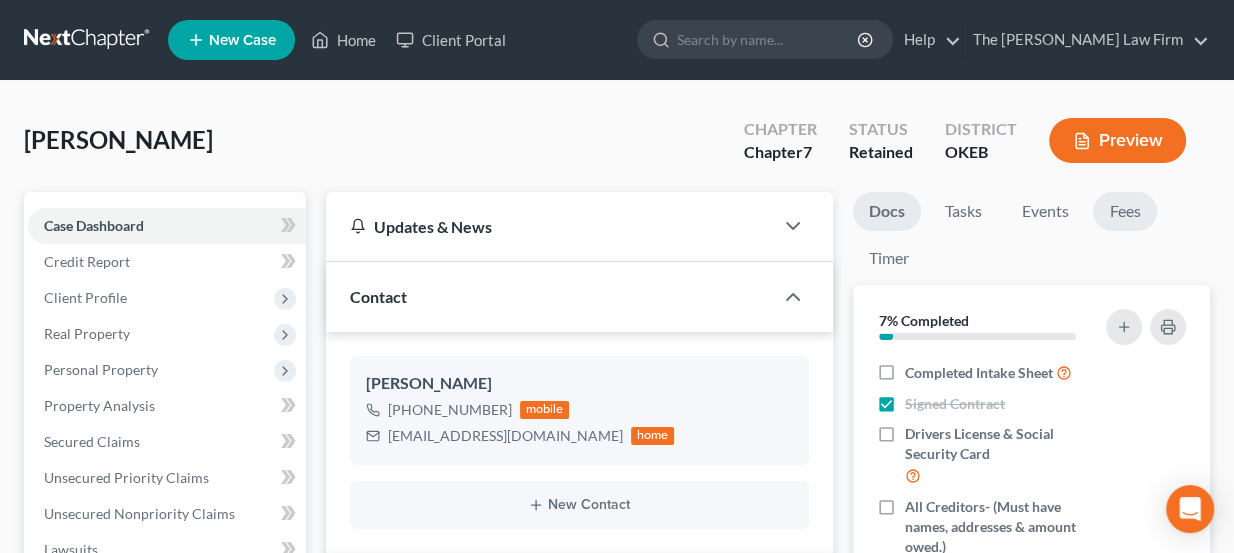 click on "Fees" at bounding box center (1125, 211) 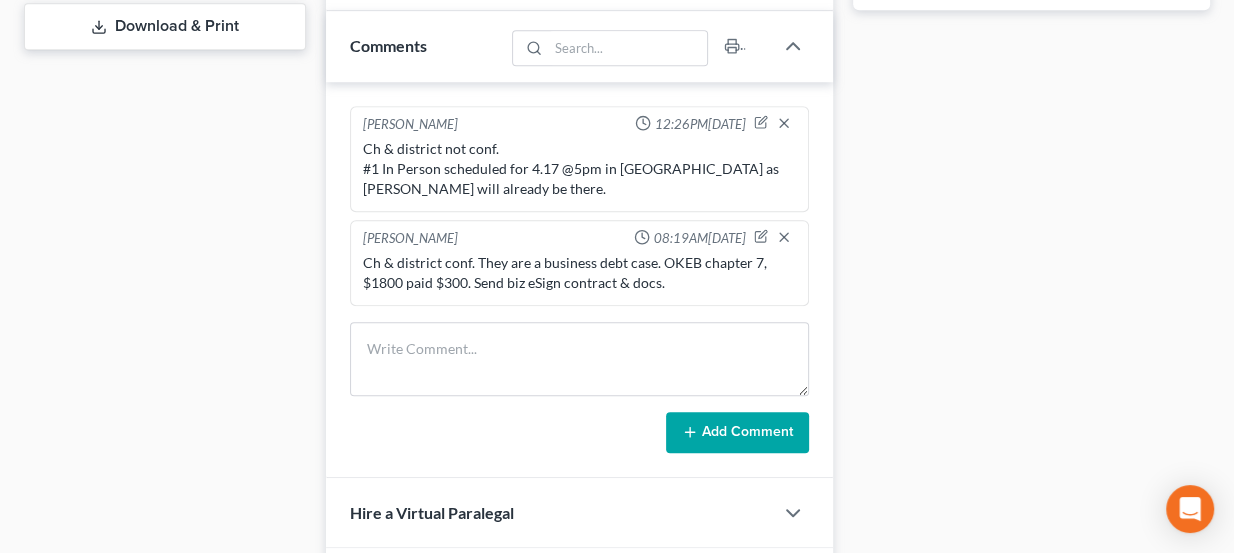 scroll, scrollTop: 909, scrollLeft: 0, axis: vertical 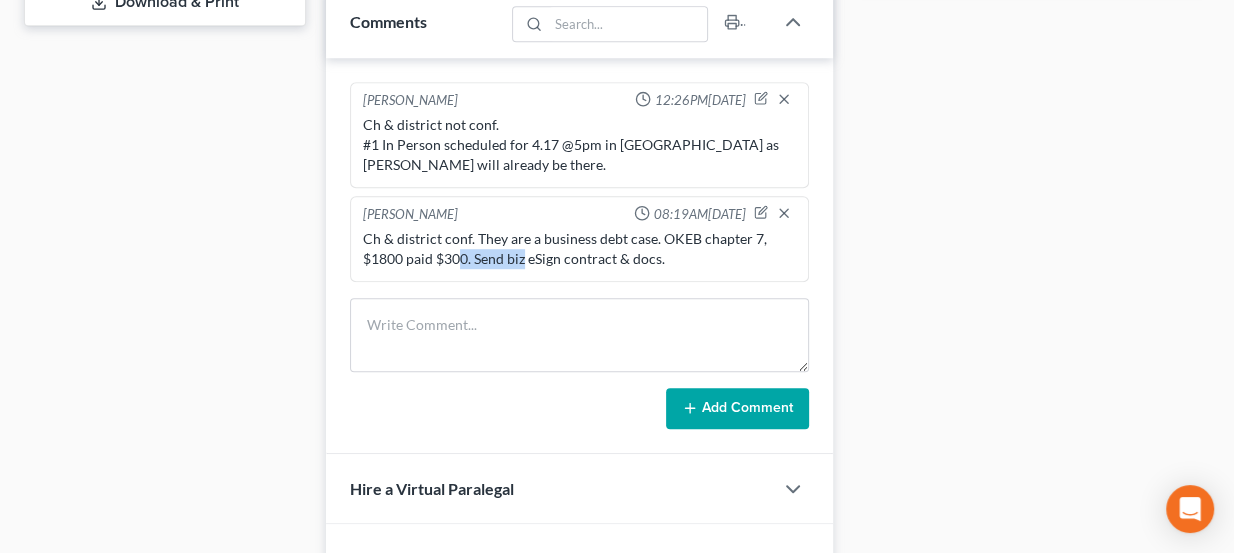 drag, startPoint x: 459, startPoint y: 245, endPoint x: 522, endPoint y: 256, distance: 63.953106 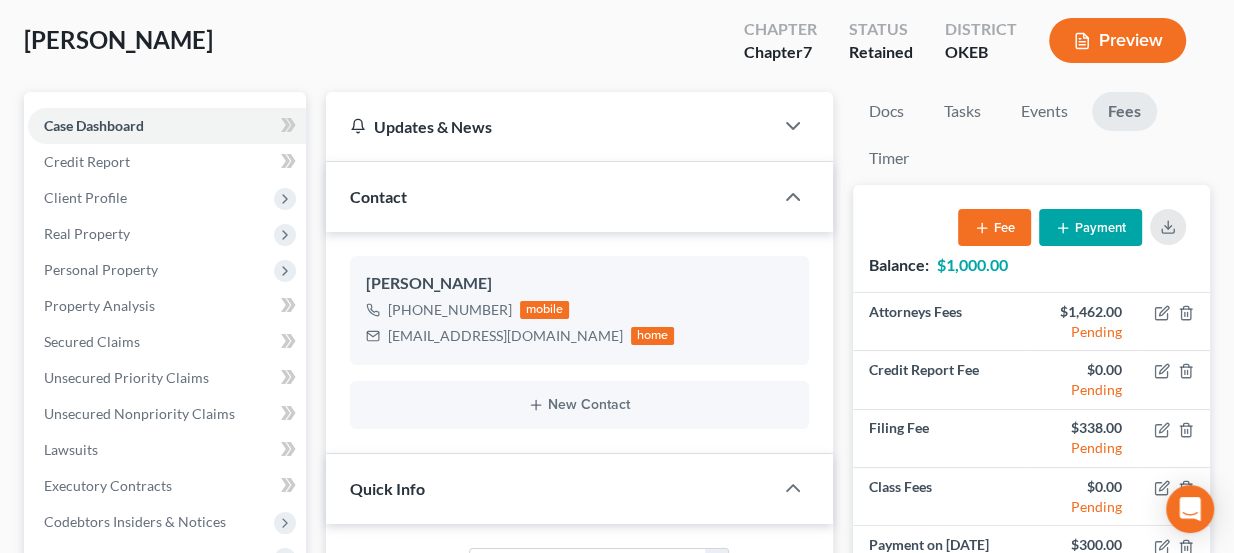 scroll, scrollTop: 90, scrollLeft: 0, axis: vertical 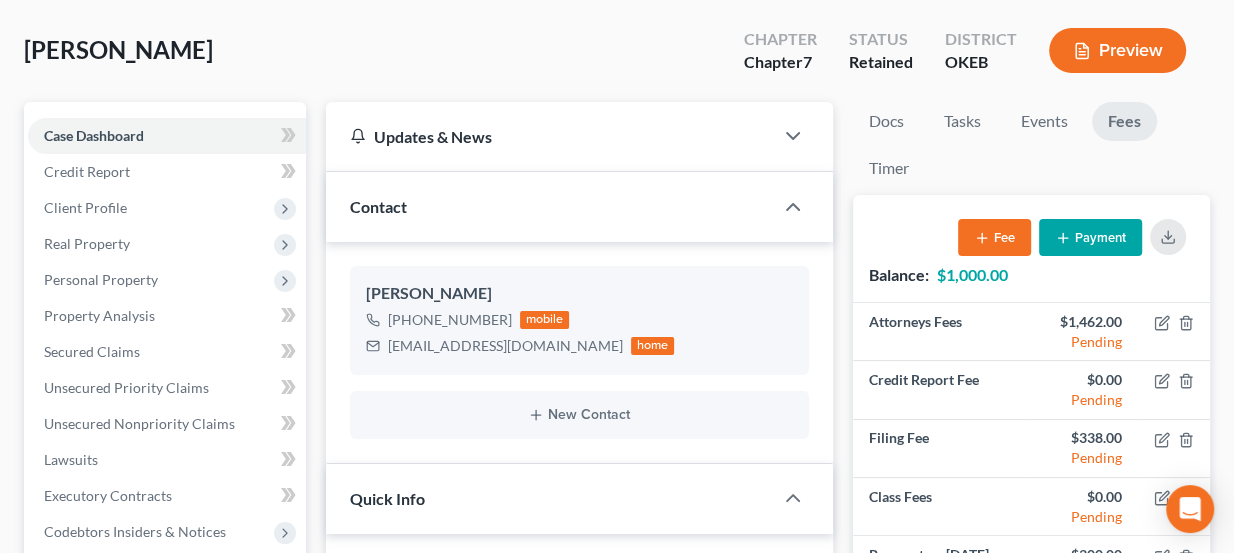 click on "Fees" at bounding box center (1124, 121) 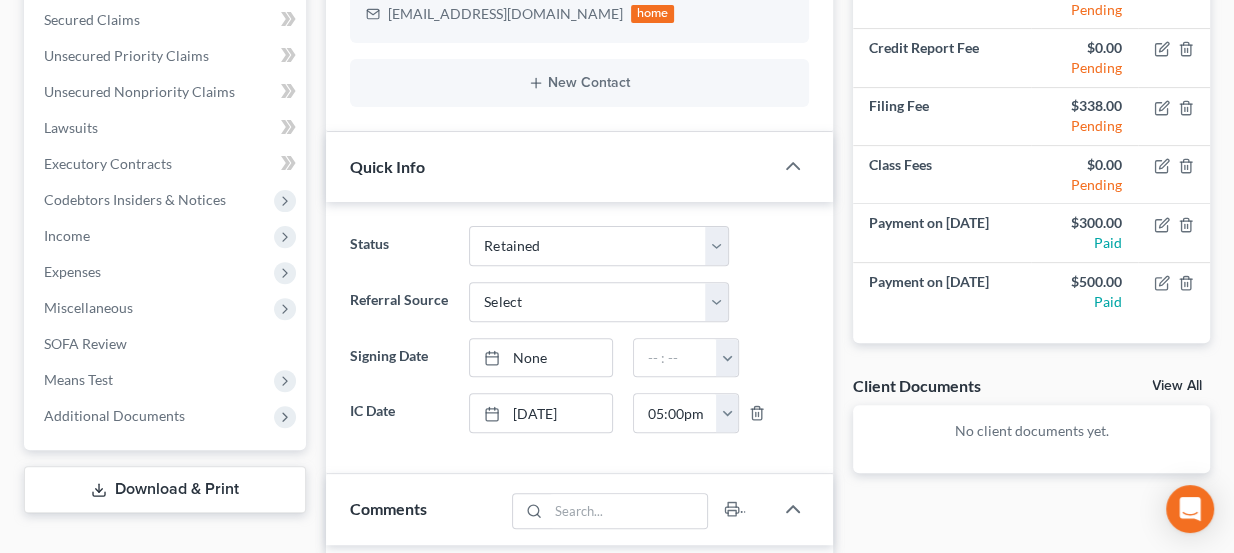 scroll, scrollTop: 454, scrollLeft: 0, axis: vertical 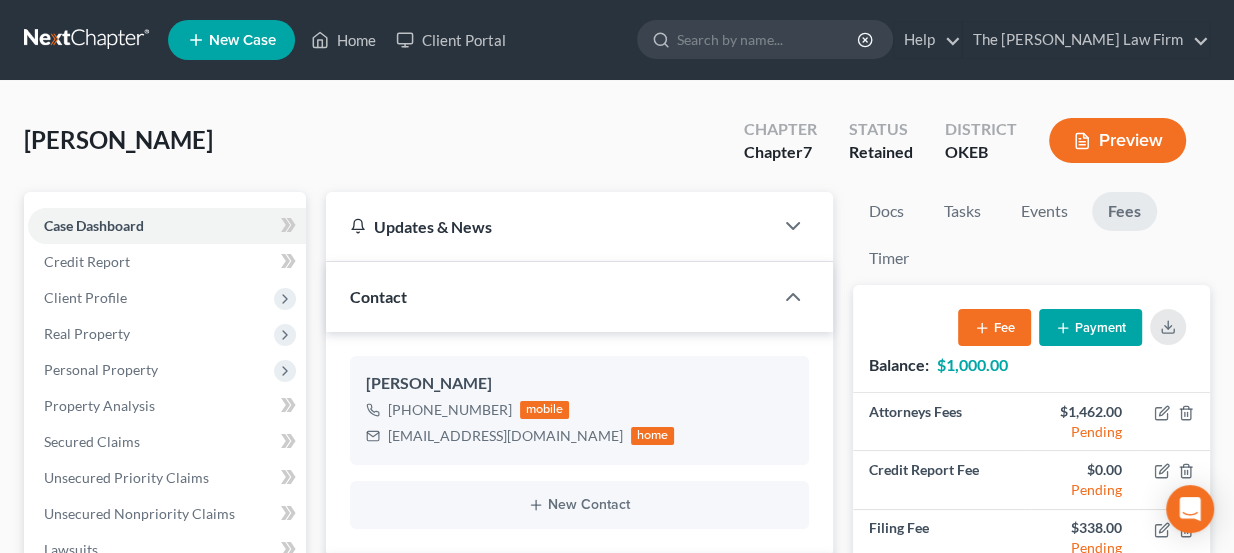 click on "Fees" at bounding box center (1124, 211) 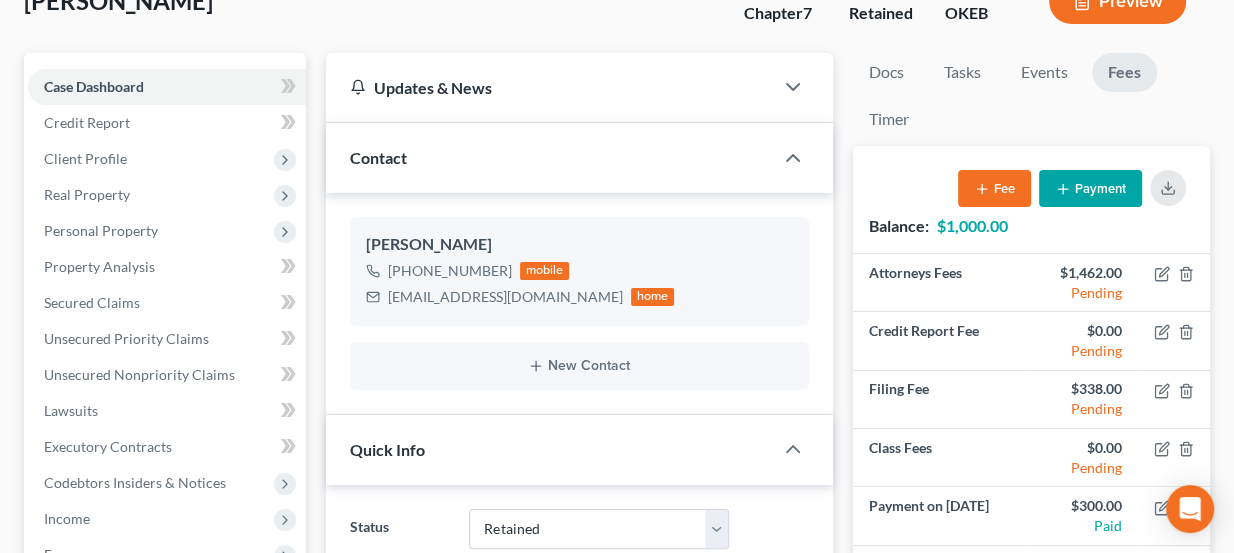 scroll, scrollTop: 181, scrollLeft: 0, axis: vertical 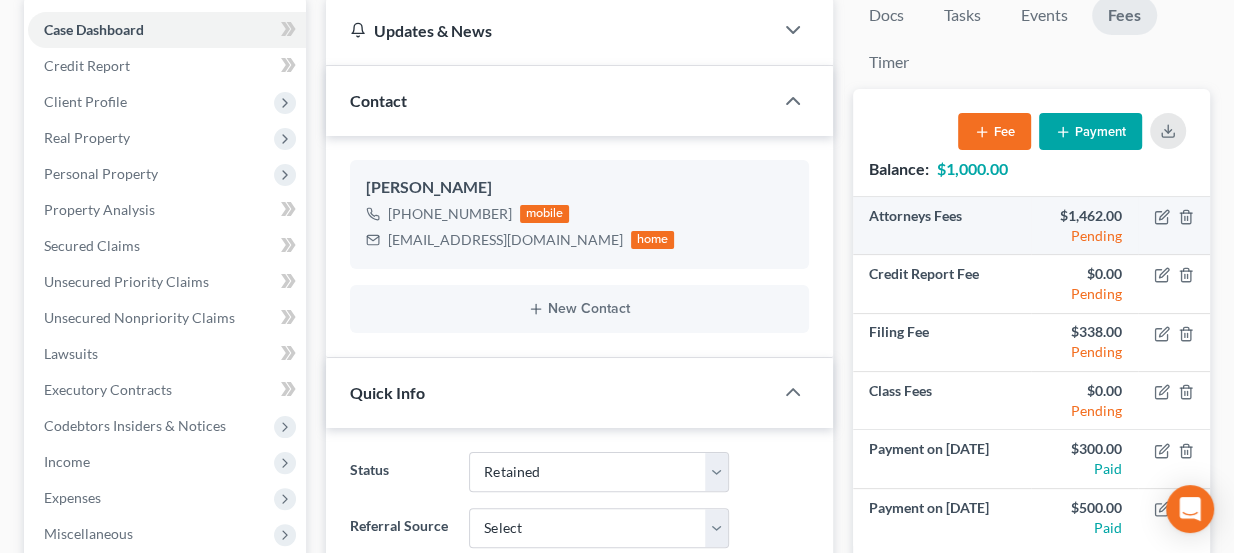 click at bounding box center [1174, 226] 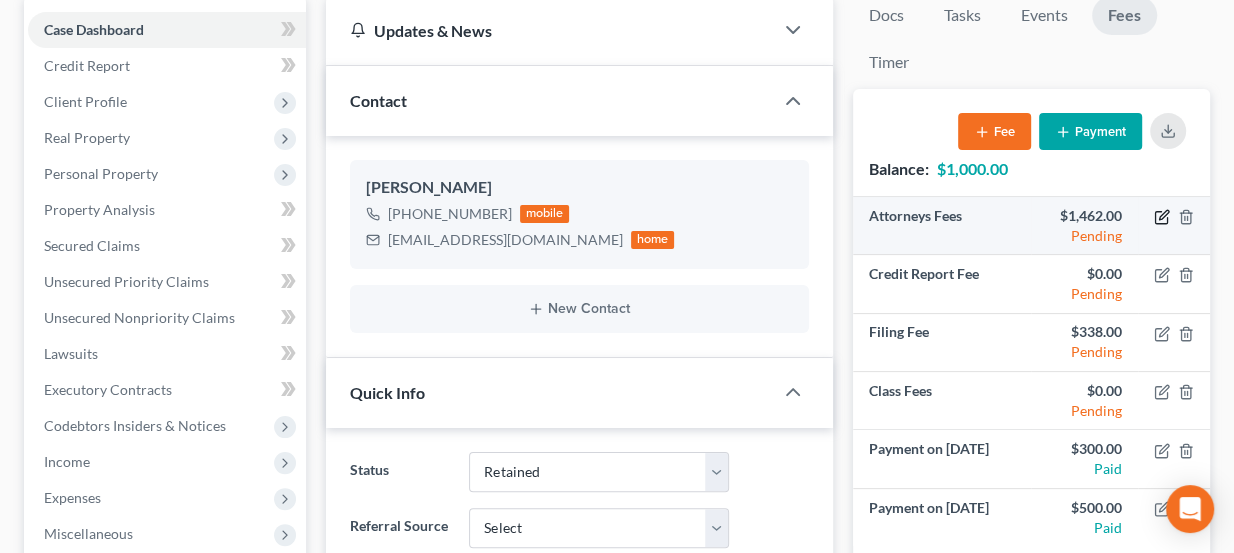 click 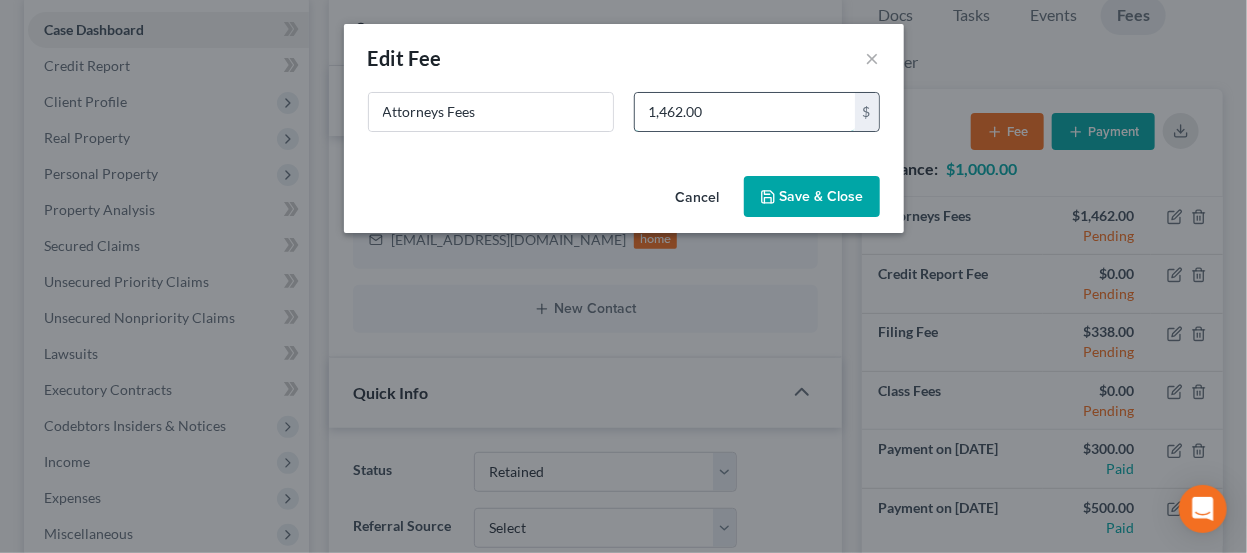 click on "1,462.00" at bounding box center [745, 112] 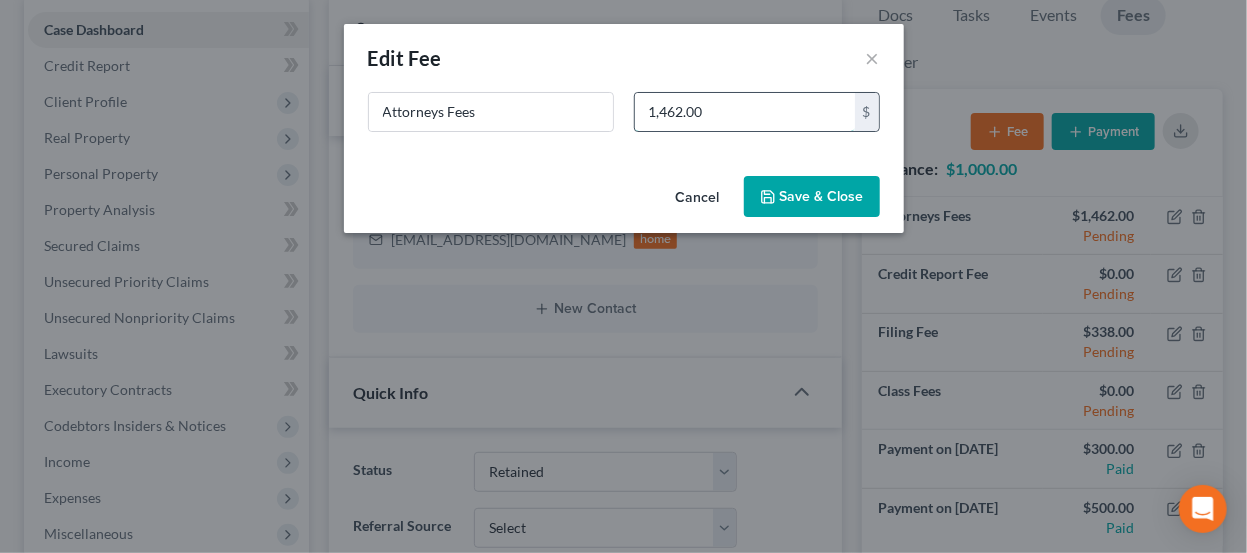 drag, startPoint x: 662, startPoint y: 111, endPoint x: 667, endPoint y: 121, distance: 11.18034 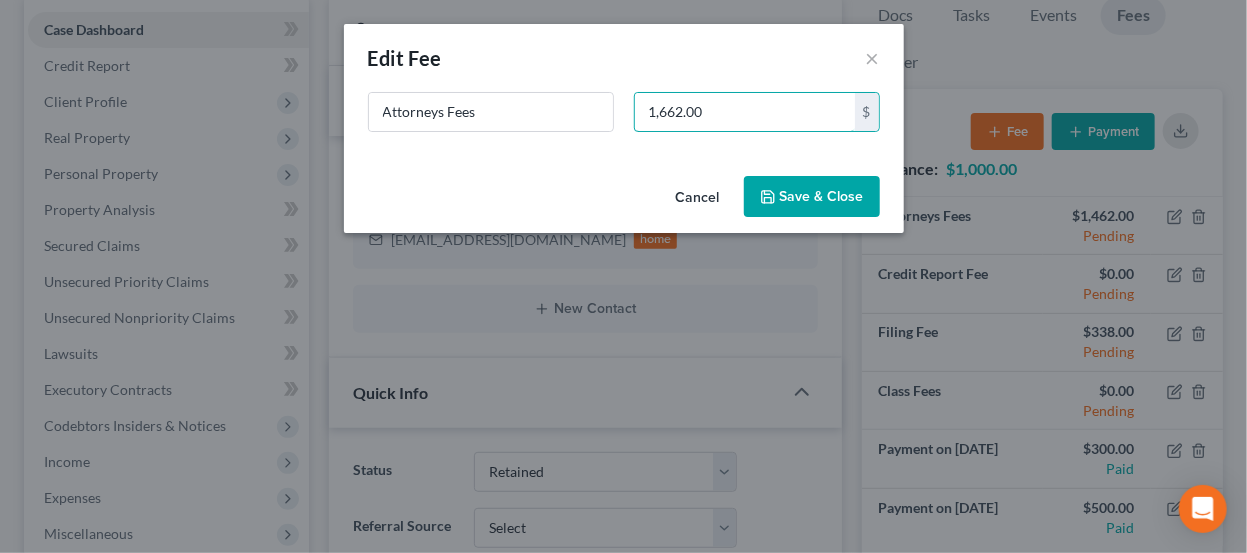 type on "1,662.00" 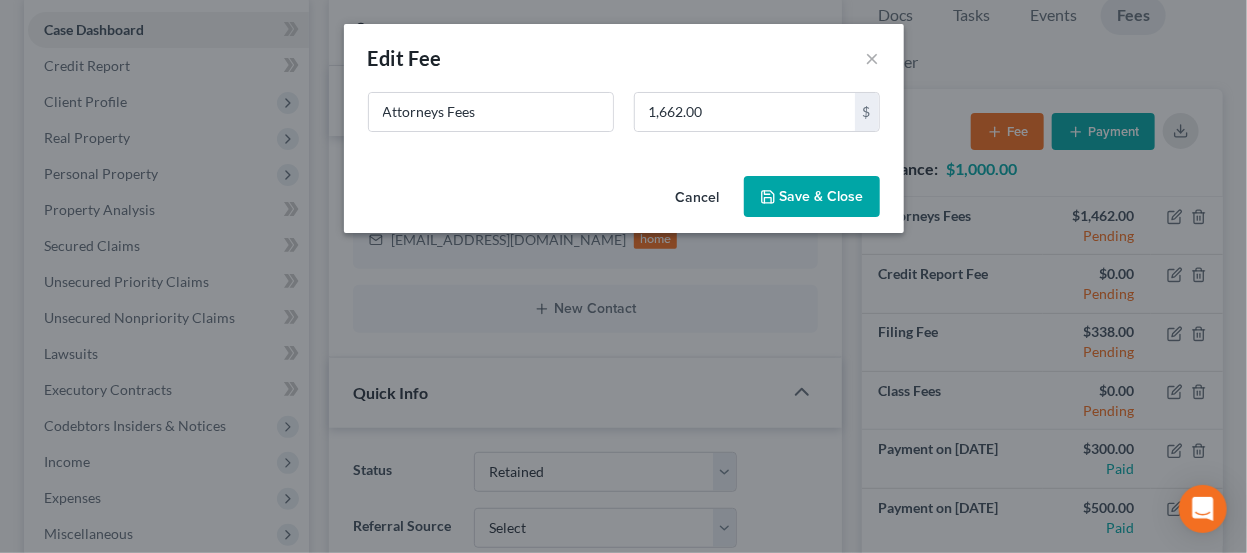 click on "Save & Close" at bounding box center [812, 197] 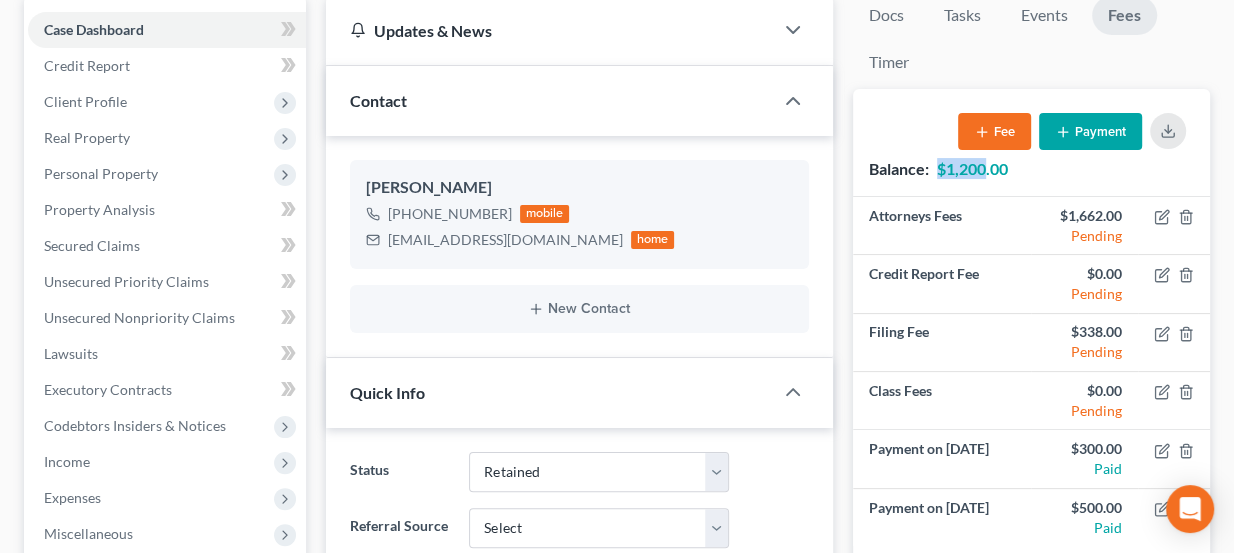 drag, startPoint x: 941, startPoint y: 157, endPoint x: 992, endPoint y: 173, distance: 53.450912 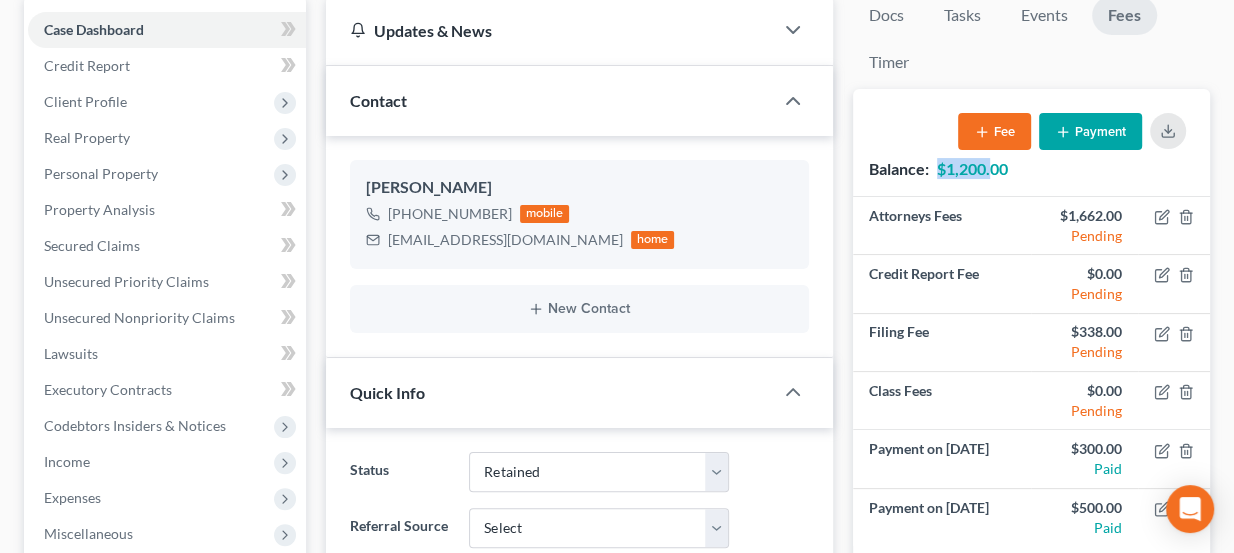 click on "$1,200.00" at bounding box center [972, 168] 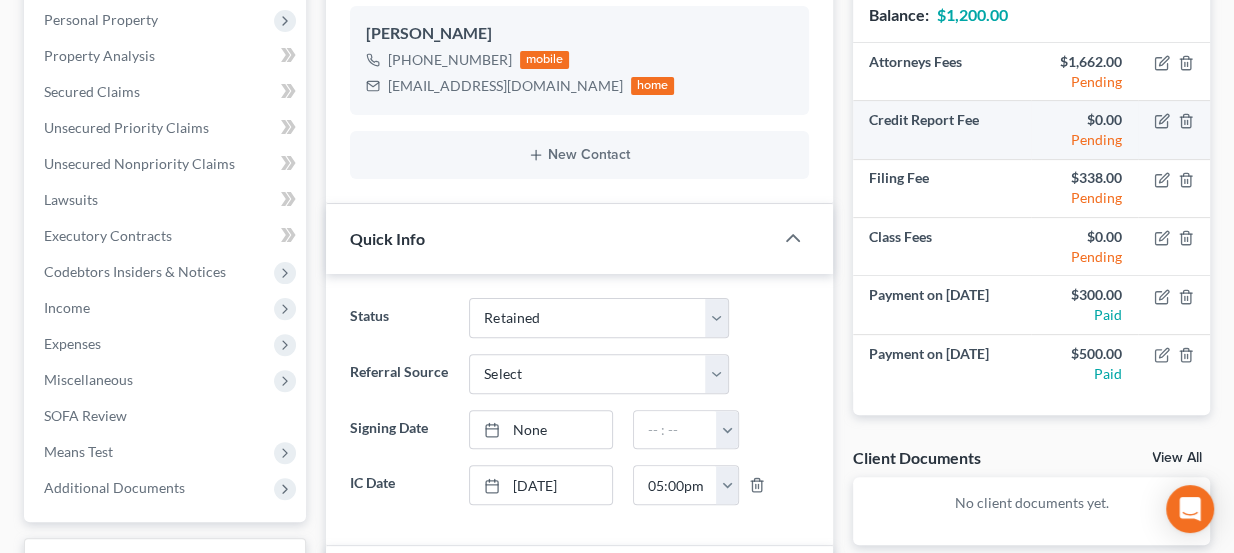 scroll, scrollTop: 287, scrollLeft: 0, axis: vertical 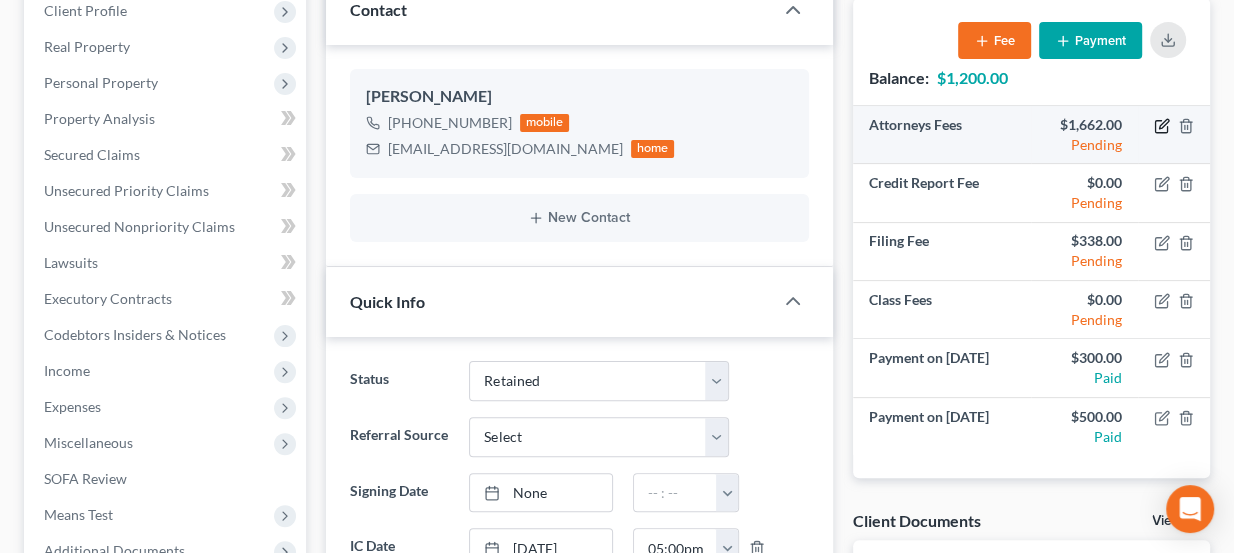 click 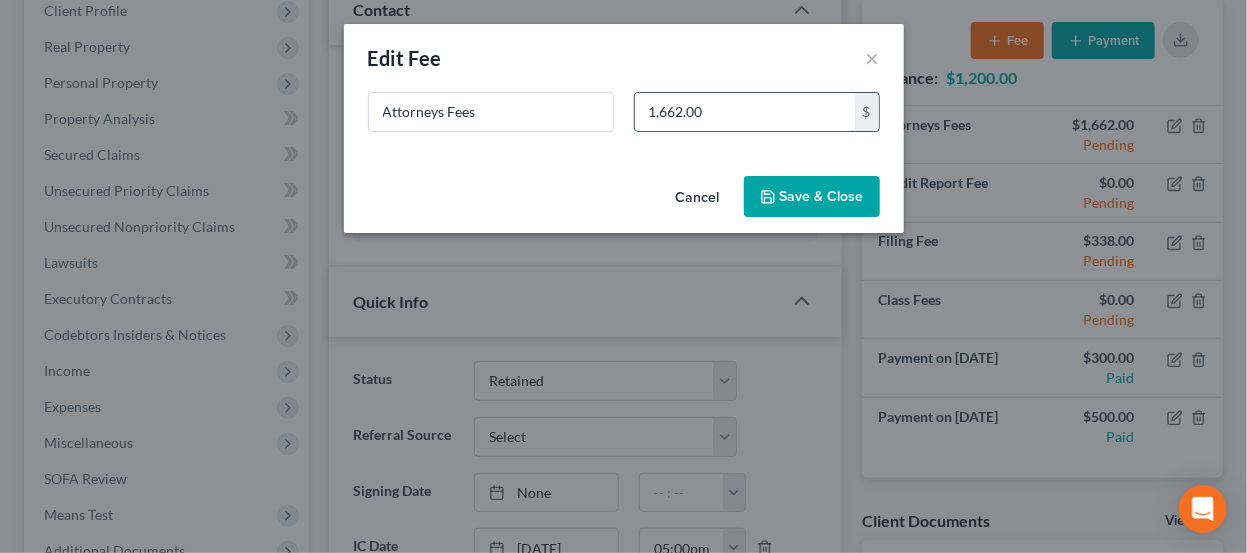 click on "1,662.00" at bounding box center (745, 112) 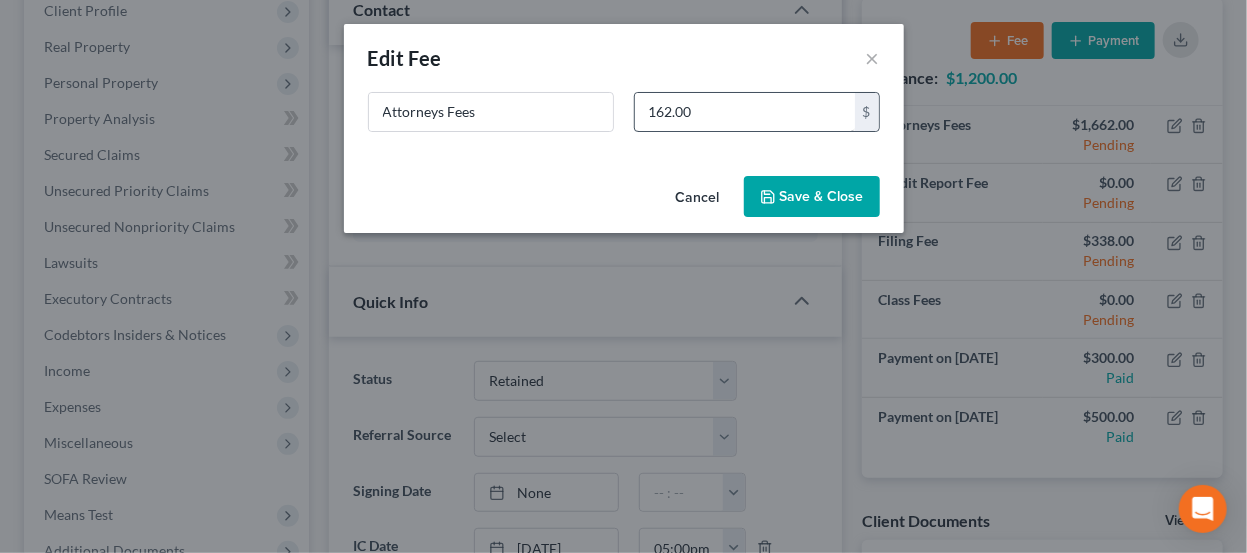 drag, startPoint x: 704, startPoint y: 85, endPoint x: 694, endPoint y: 101, distance: 18.867962 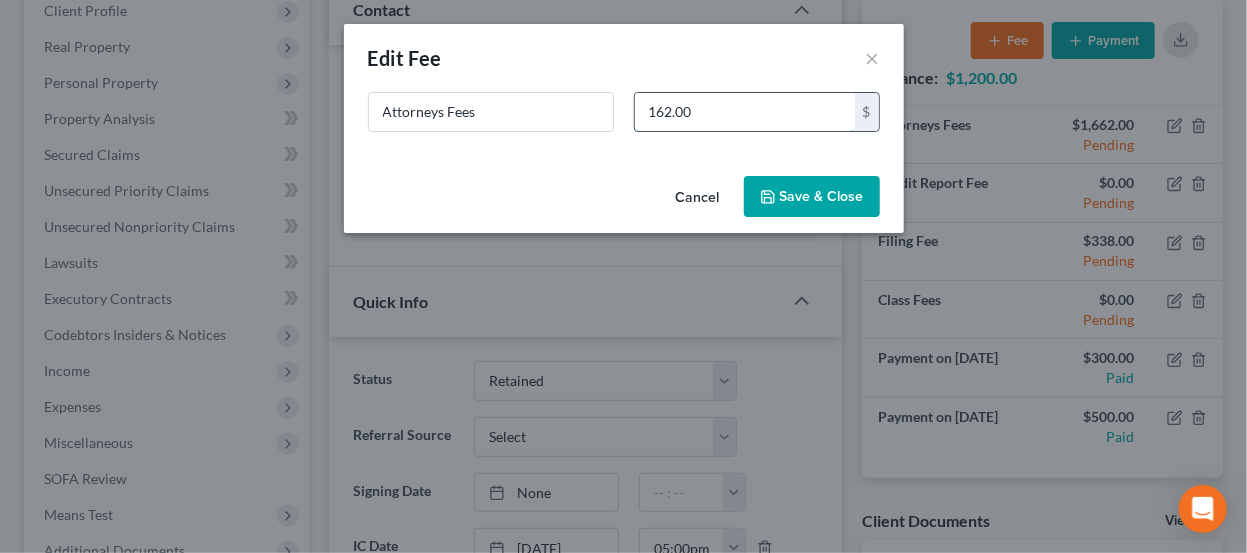 click on "162.00" at bounding box center [745, 112] 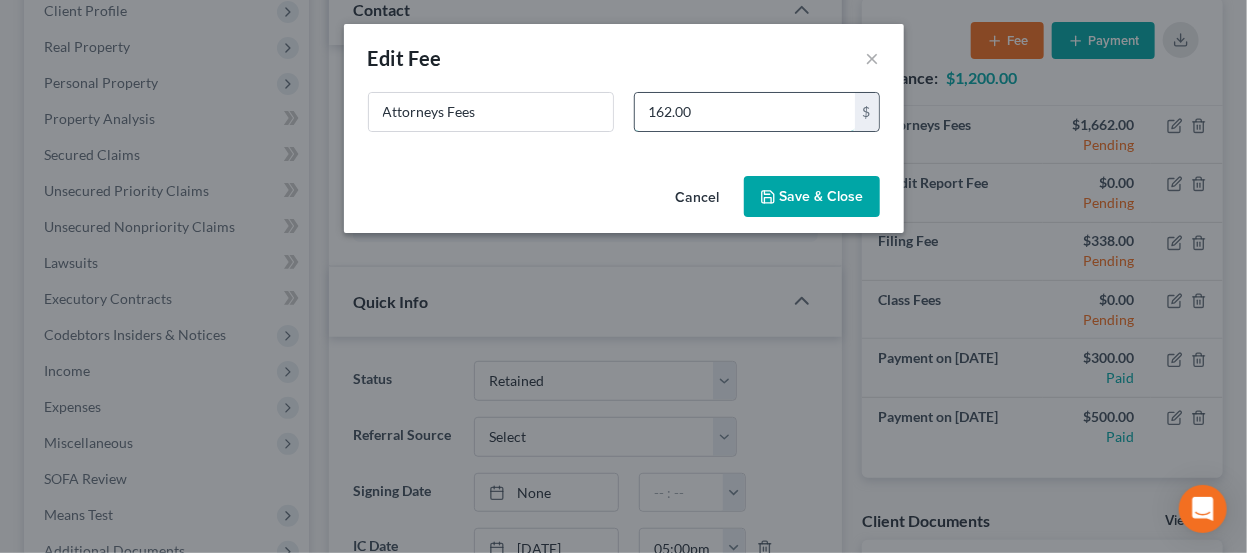 drag, startPoint x: 657, startPoint y: 112, endPoint x: 674, endPoint y: 114, distance: 17.117243 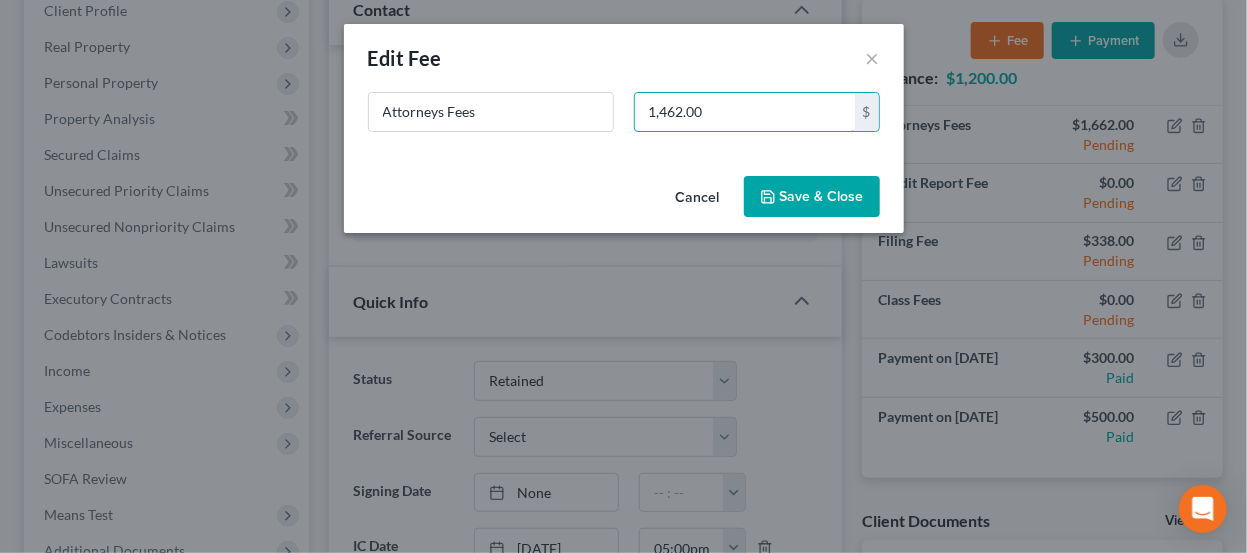 type on "1,462.00" 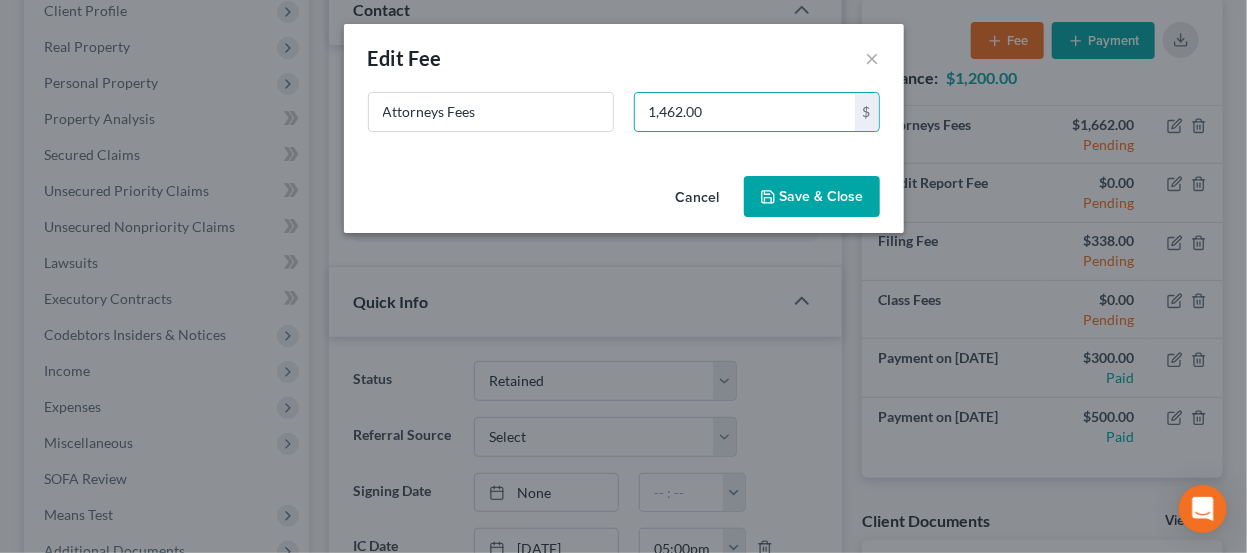 click 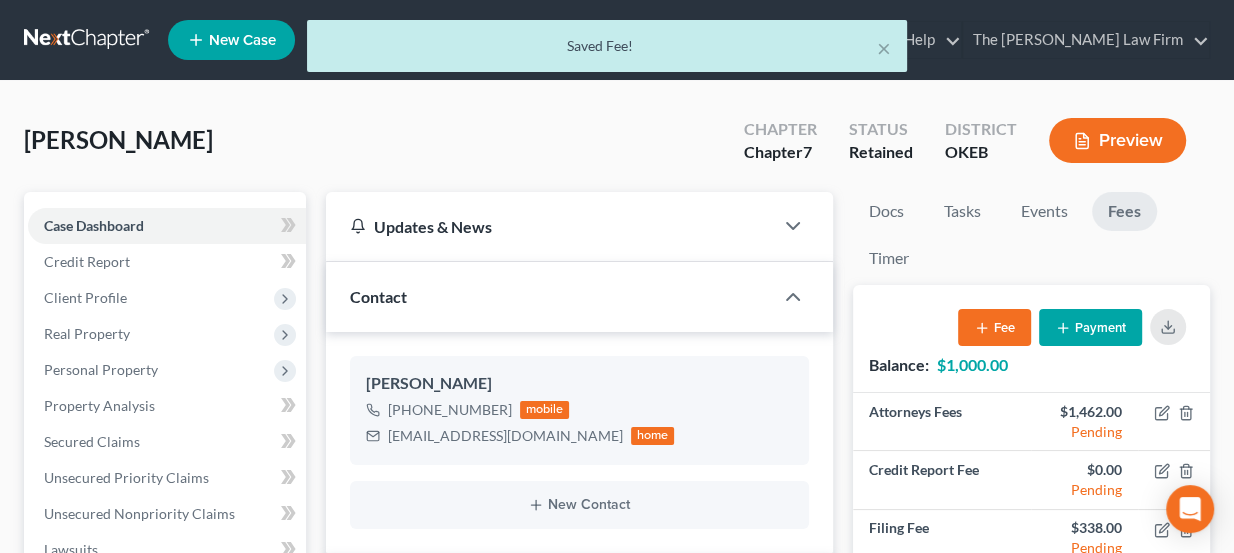 scroll, scrollTop: 0, scrollLeft: 0, axis: both 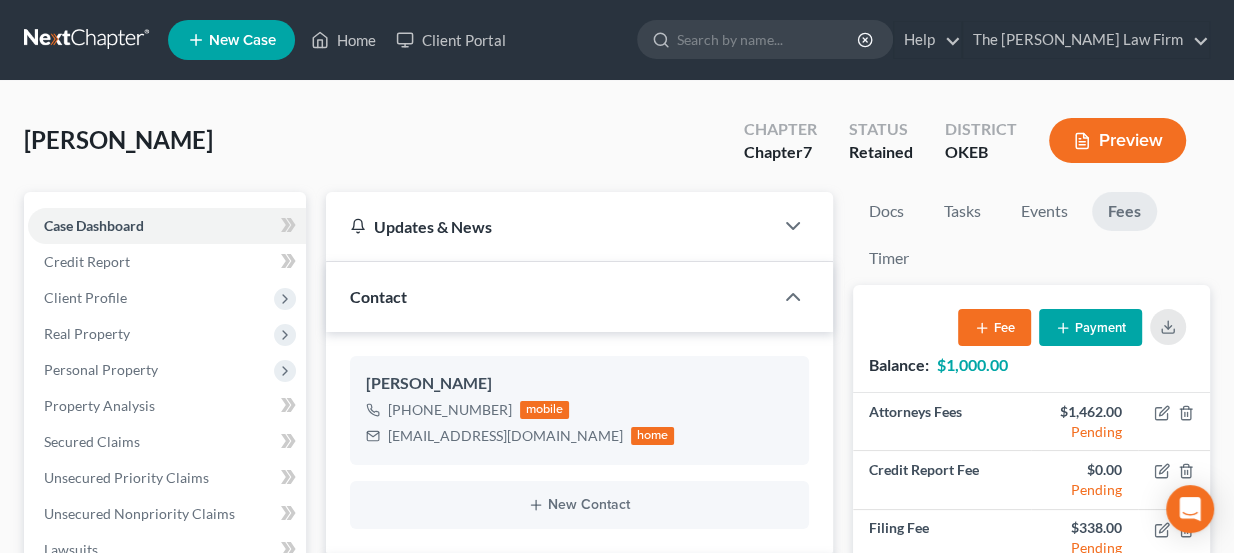 click on "[PERSON_NAME]" at bounding box center [118, 139] 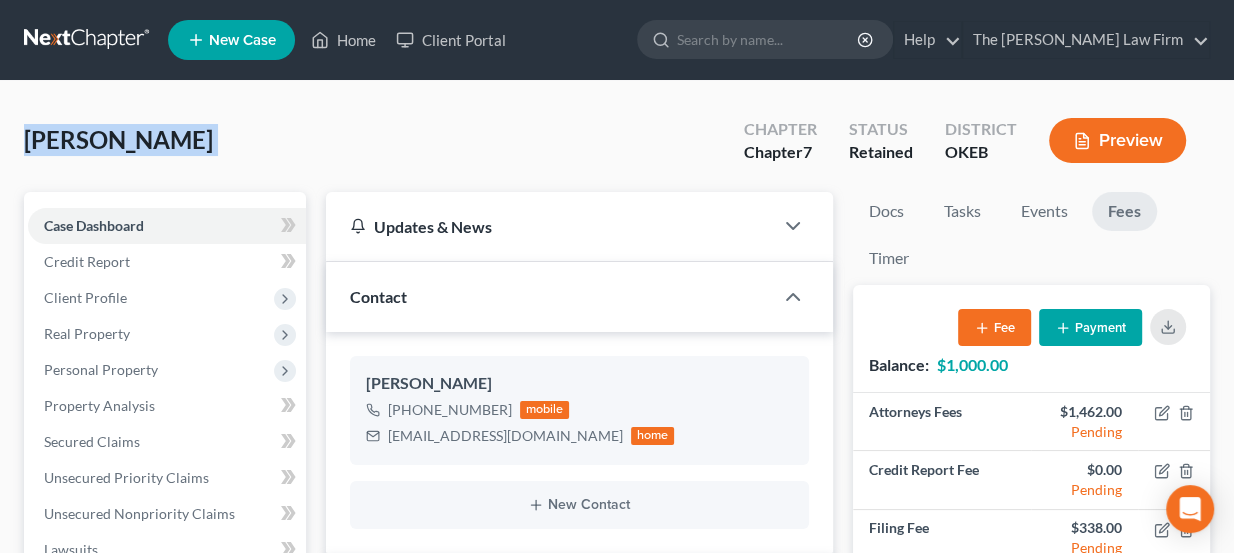 click on "[PERSON_NAME]" at bounding box center (118, 139) 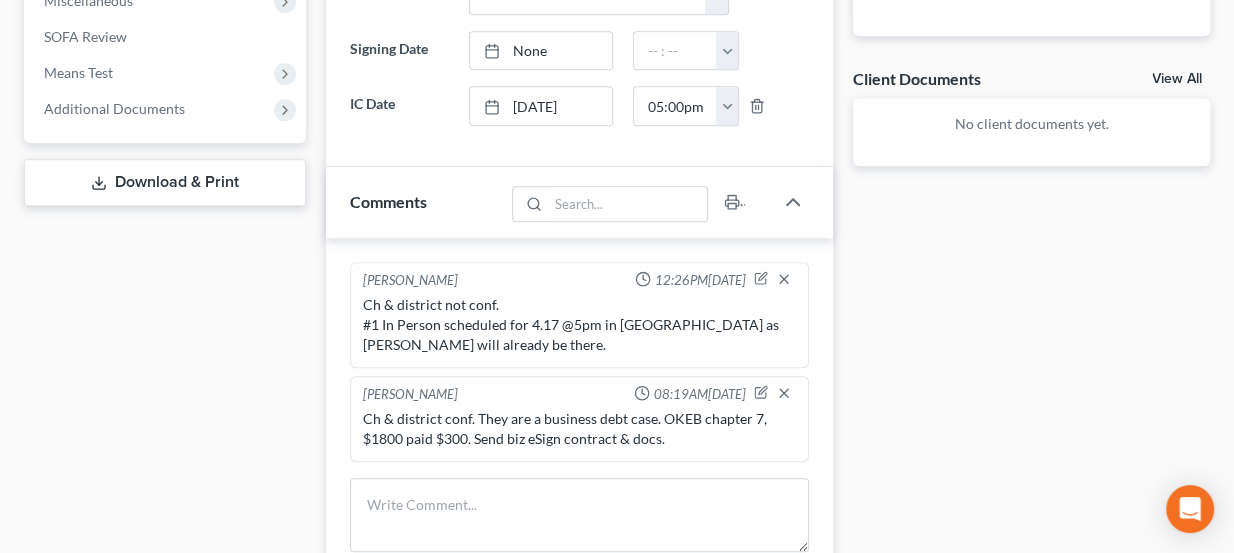 scroll, scrollTop: 727, scrollLeft: 0, axis: vertical 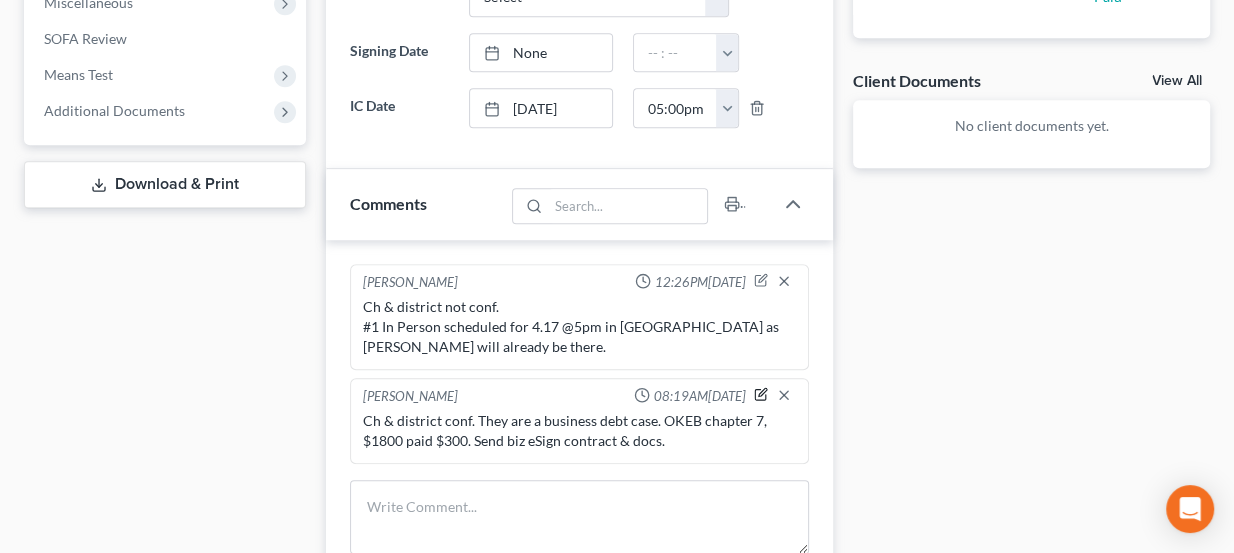 click 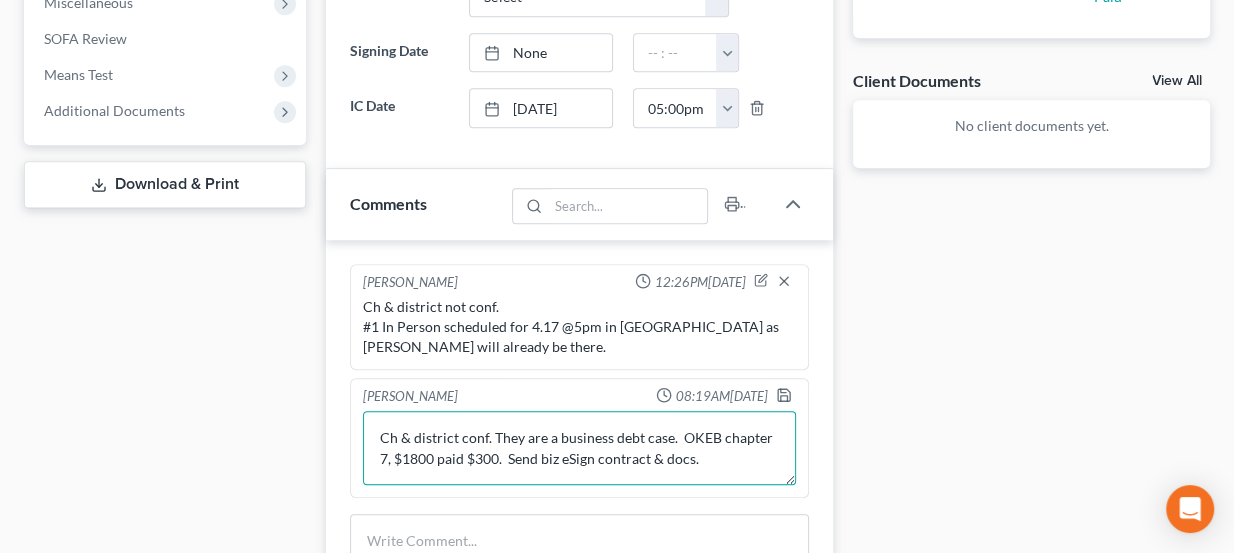 click on "Ch & district conf. They are a business debt case.  OKEB chapter 7, $1800 paid $300.  Send biz eSign contract & docs." at bounding box center [580, 448] 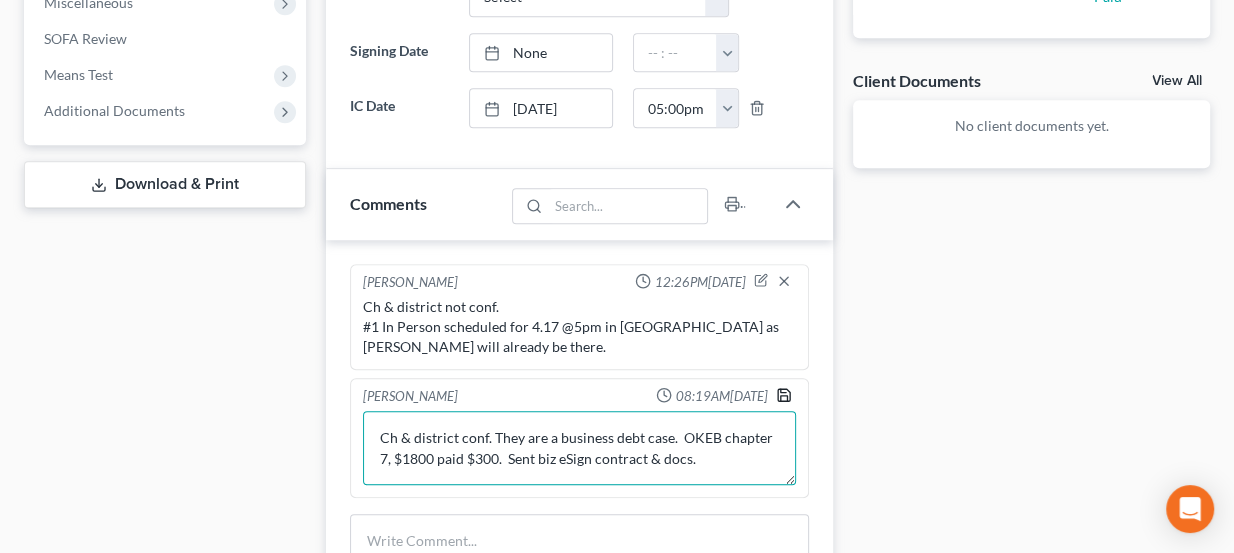 type on "Ch & district conf. They are a business debt case.  OKEB chapter 7, $1800 paid $300.  Sent biz eSign contract & docs." 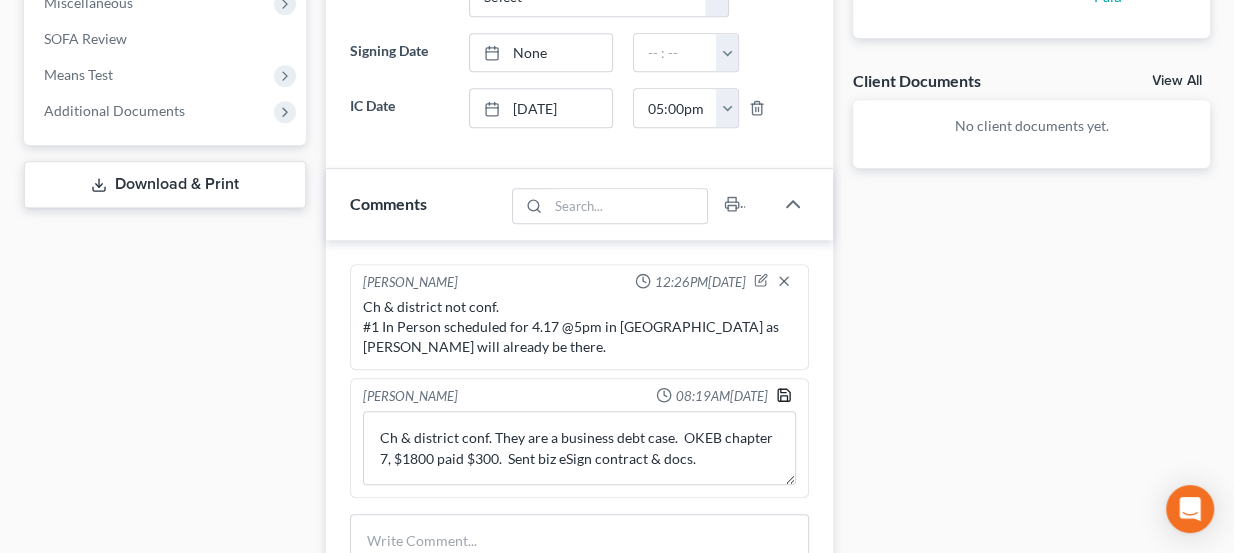 click 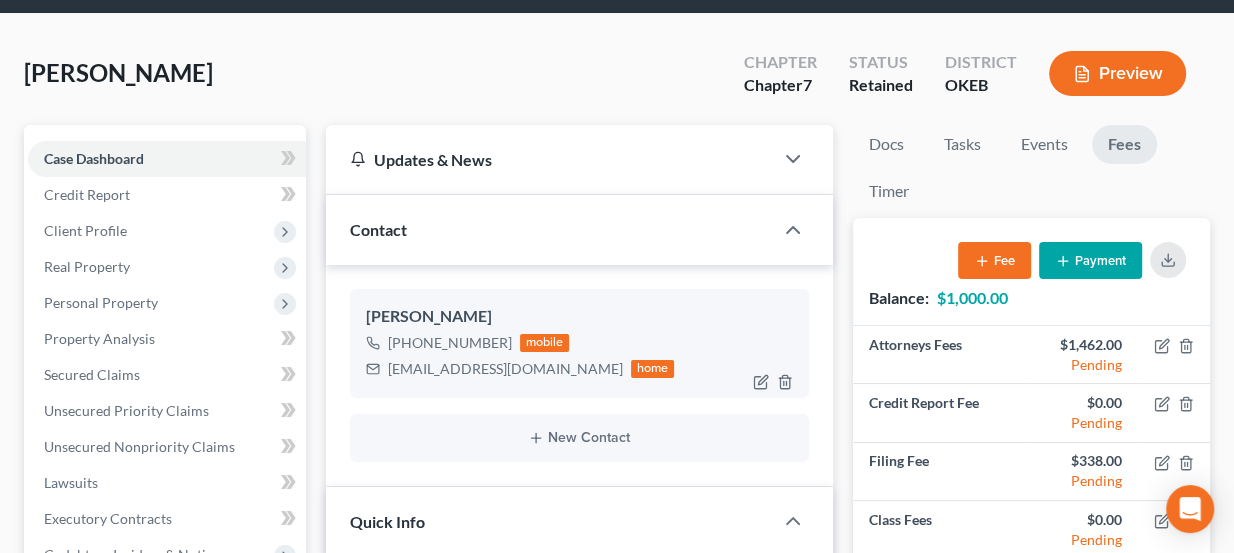 scroll, scrollTop: 0, scrollLeft: 0, axis: both 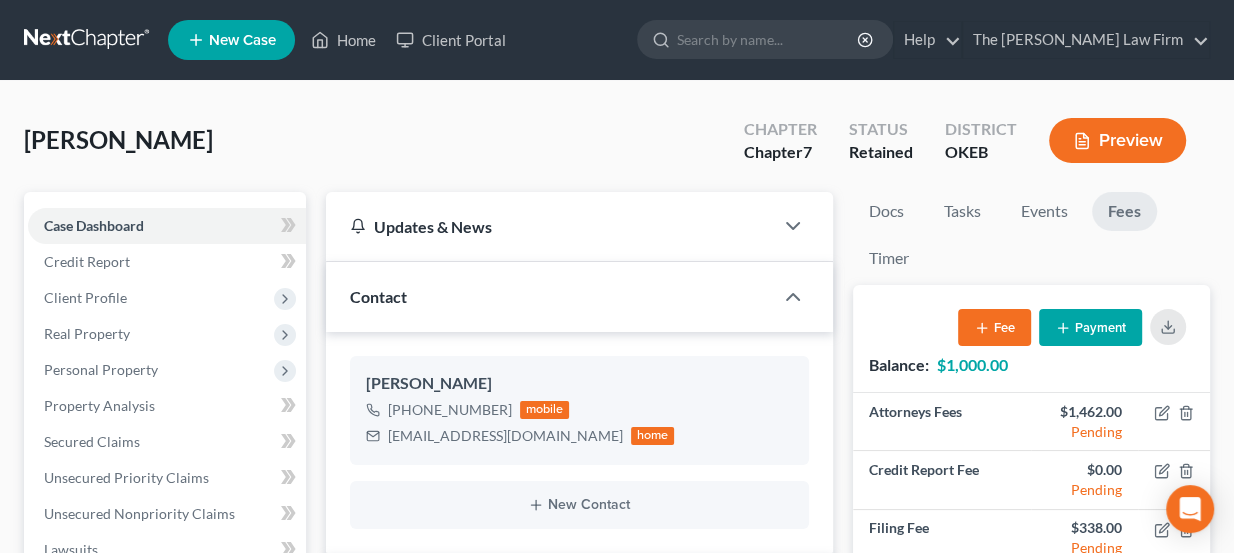 click at bounding box center (88, 40) 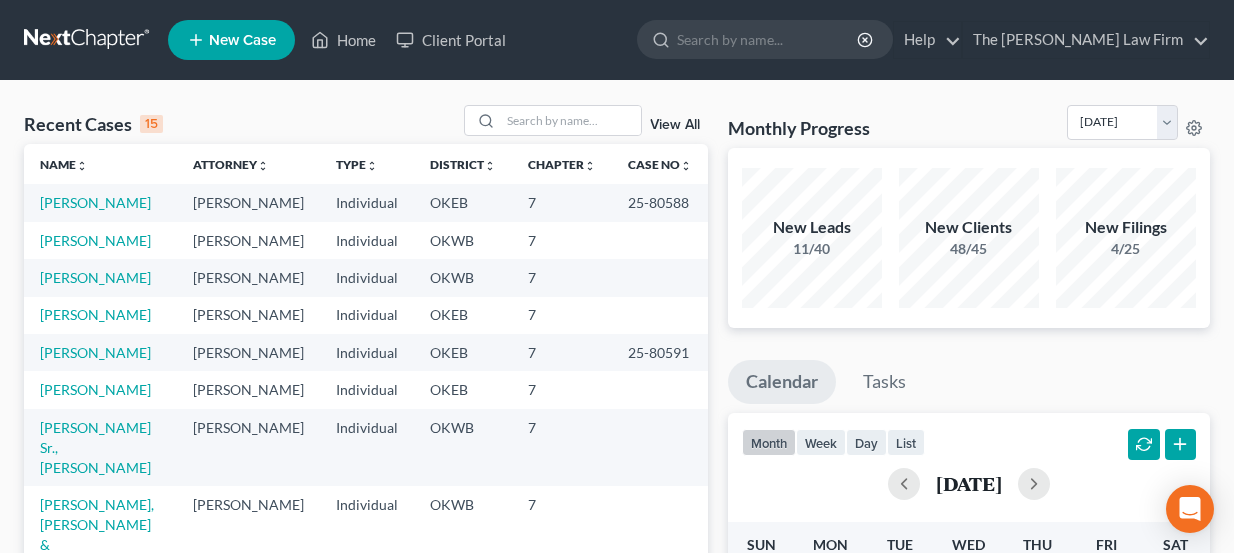 scroll, scrollTop: 0, scrollLeft: 0, axis: both 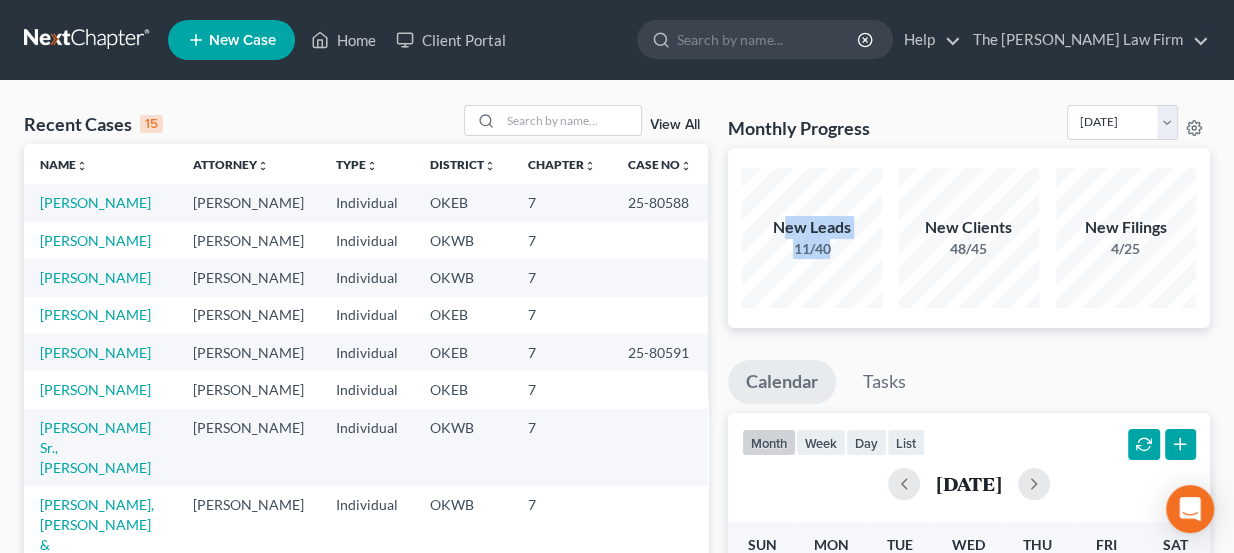 drag, startPoint x: 807, startPoint y: 241, endPoint x: 845, endPoint y: 265, distance: 44.94441 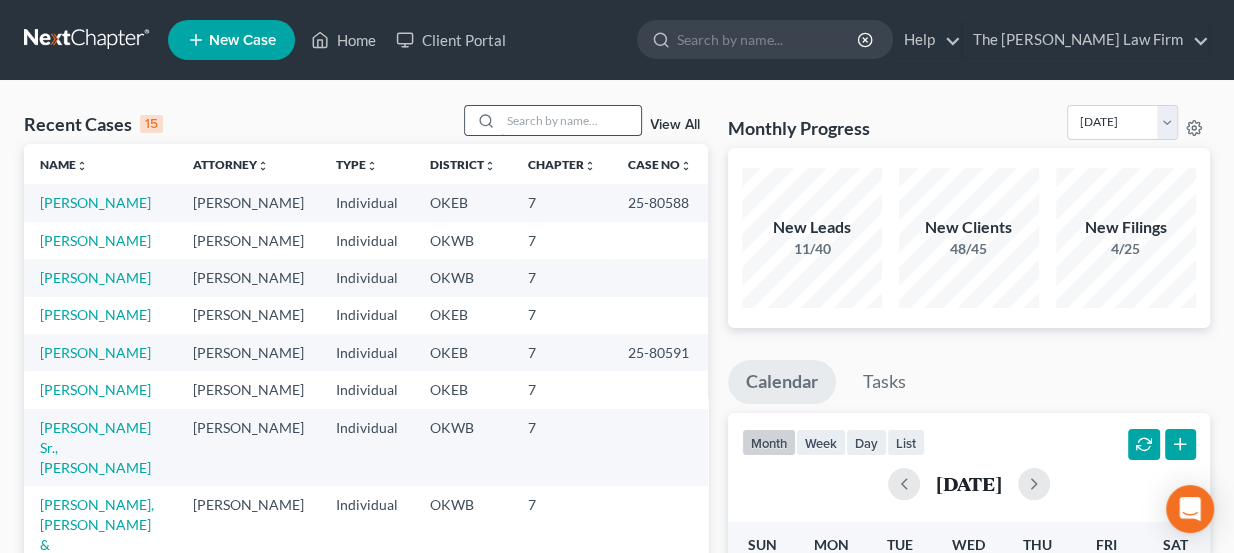 click at bounding box center (571, 120) 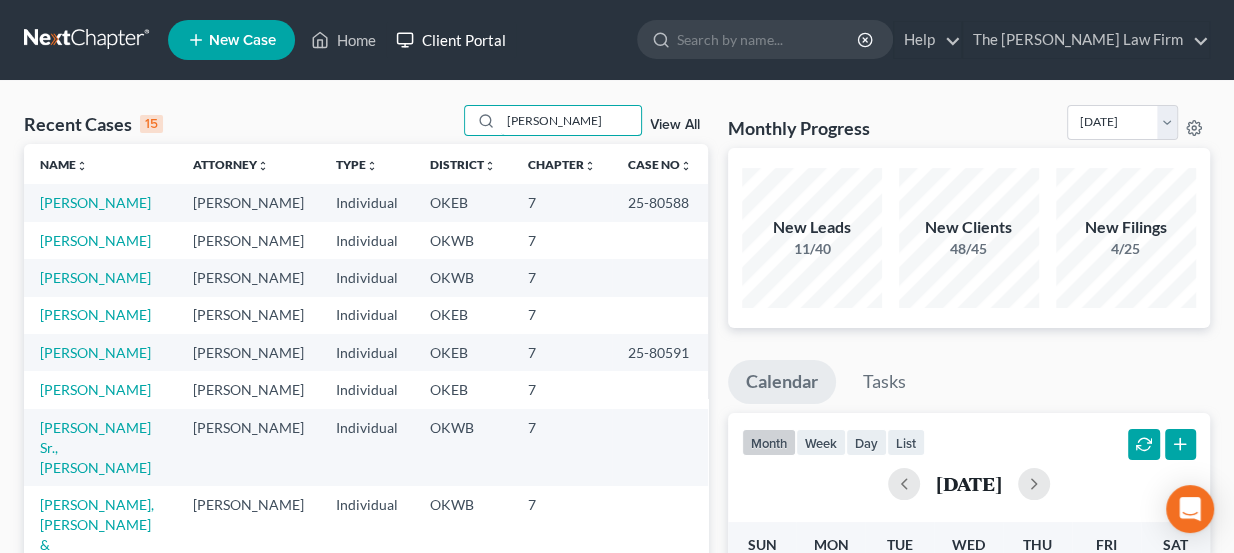 type on "[PERSON_NAME]" 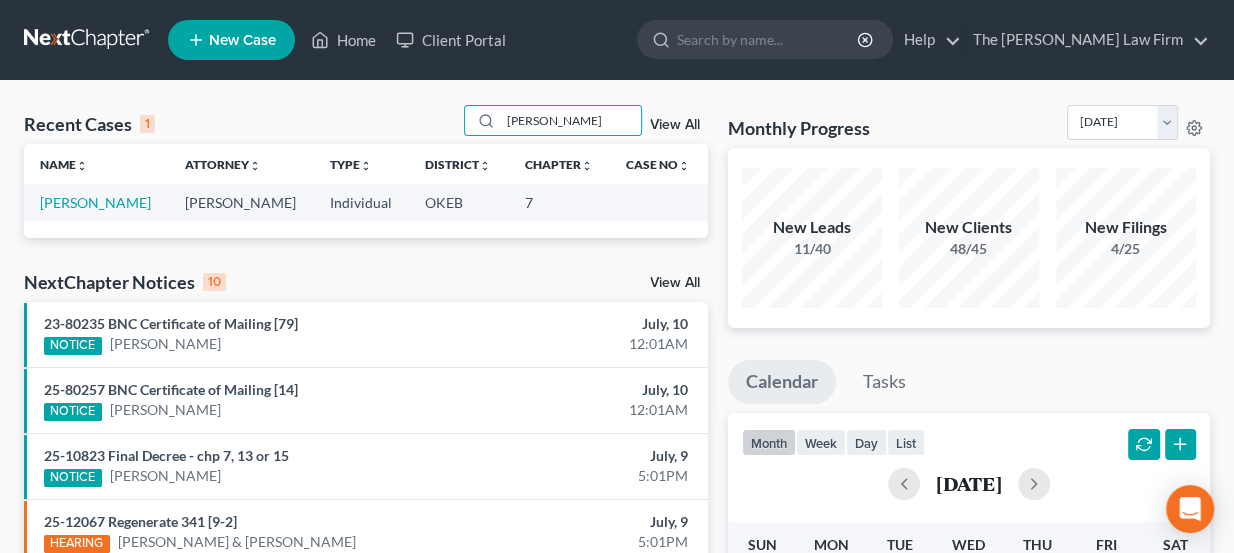 click on "[PERSON_NAME]" at bounding box center (96, 202) 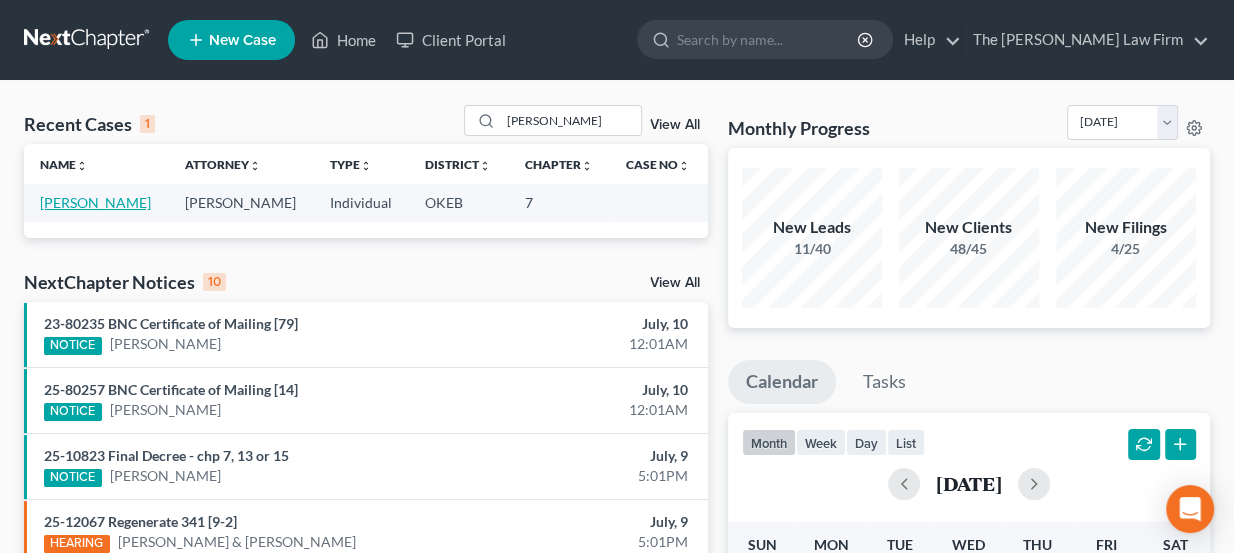 click on "[PERSON_NAME]" at bounding box center [95, 202] 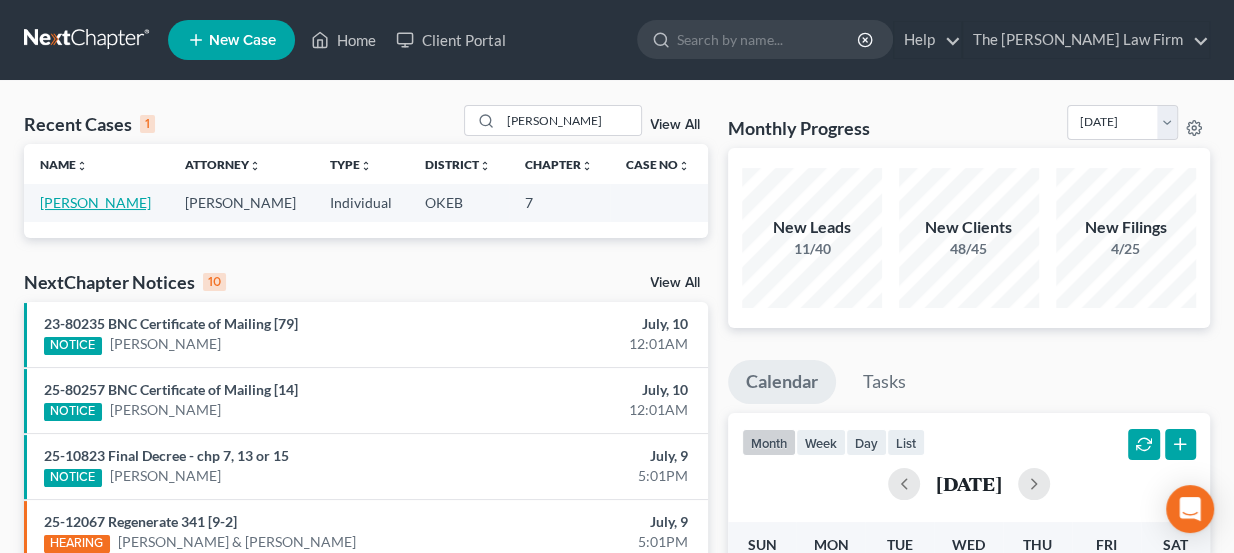 select on "8" 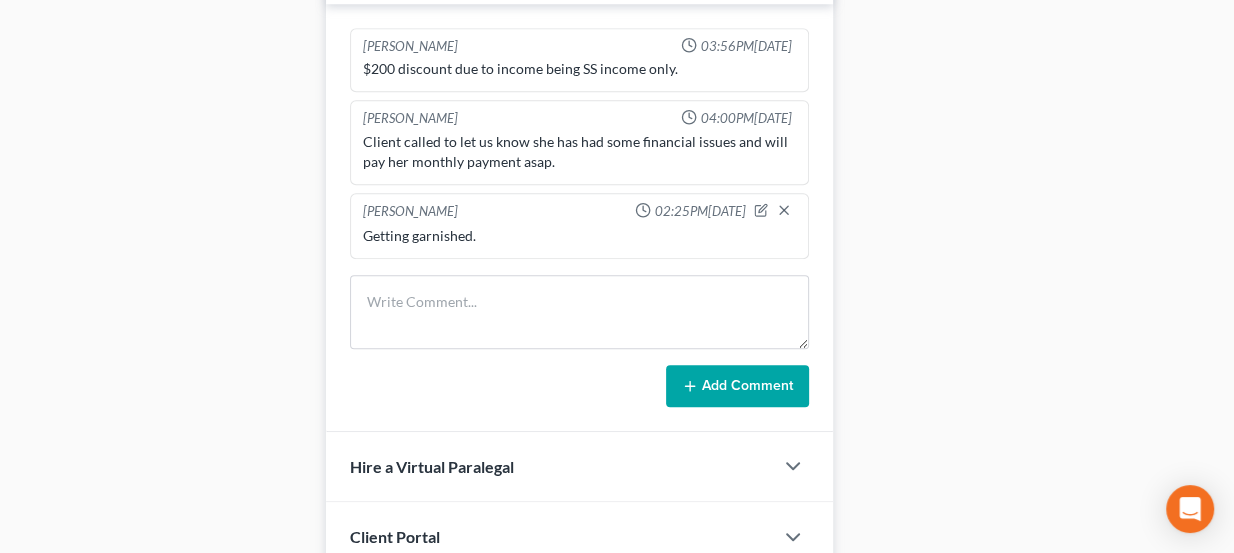 scroll, scrollTop: 1090, scrollLeft: 0, axis: vertical 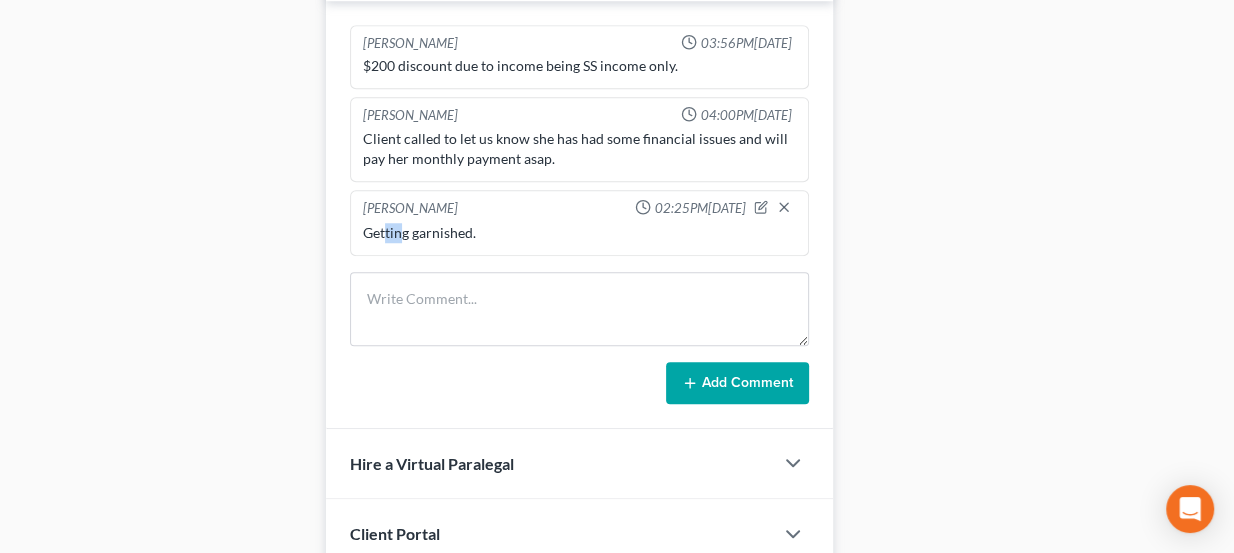 drag, startPoint x: 384, startPoint y: 225, endPoint x: 438, endPoint y: 225, distance: 54 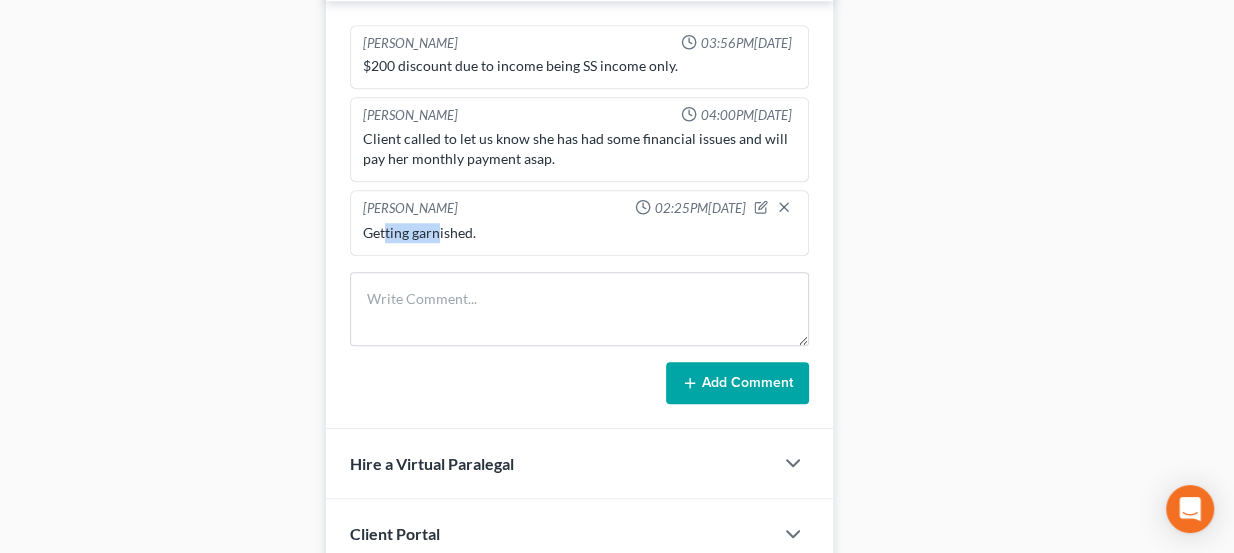 click on "Getting garnished." at bounding box center (580, 233) 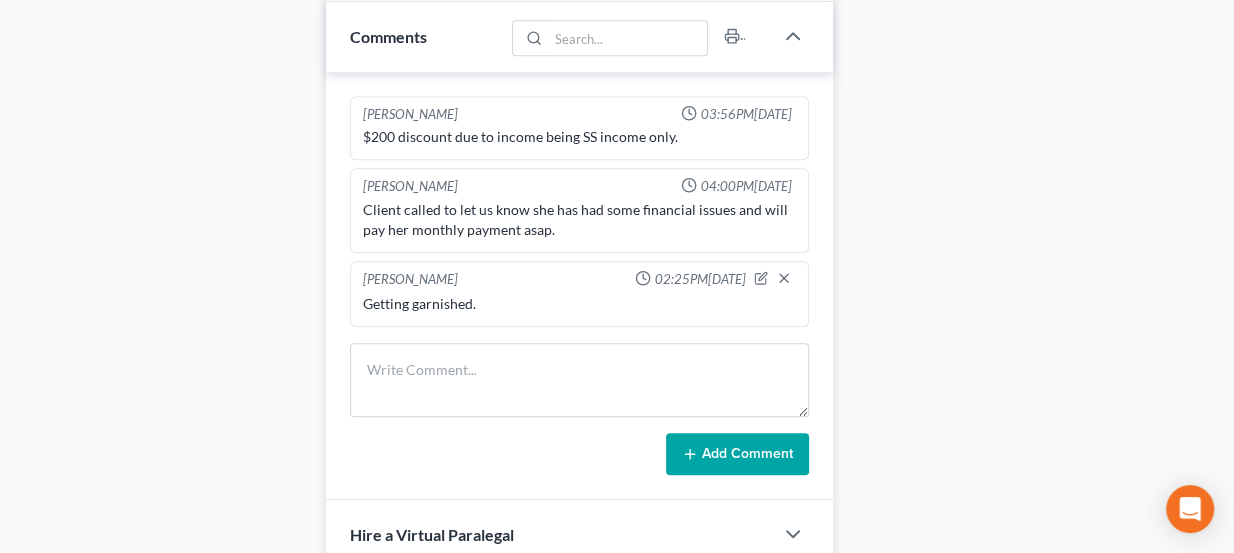 scroll, scrollTop: 1000, scrollLeft: 0, axis: vertical 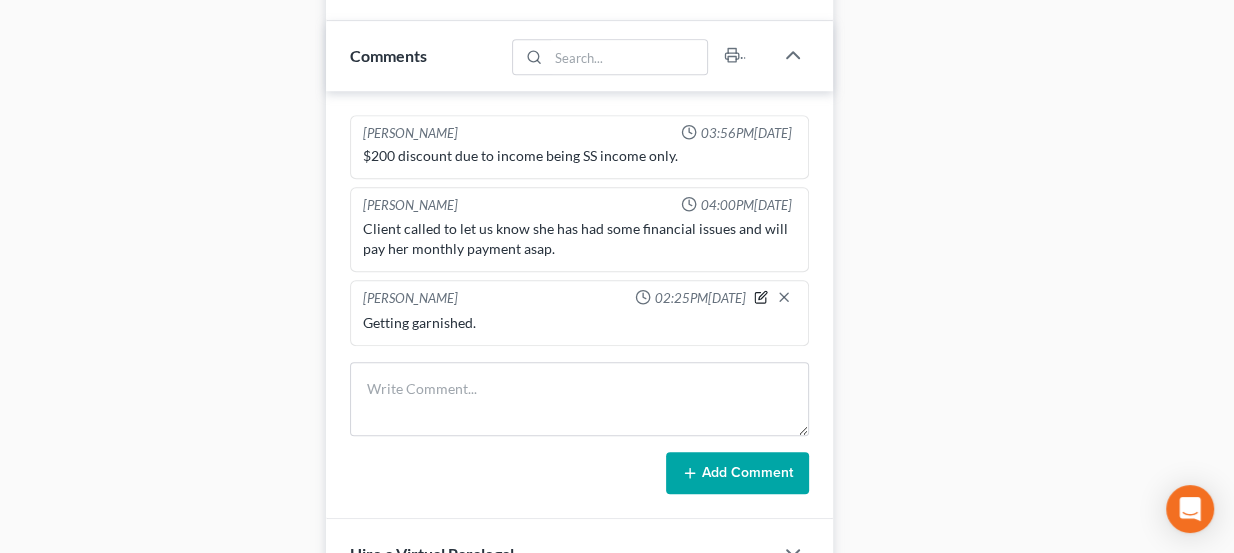 click 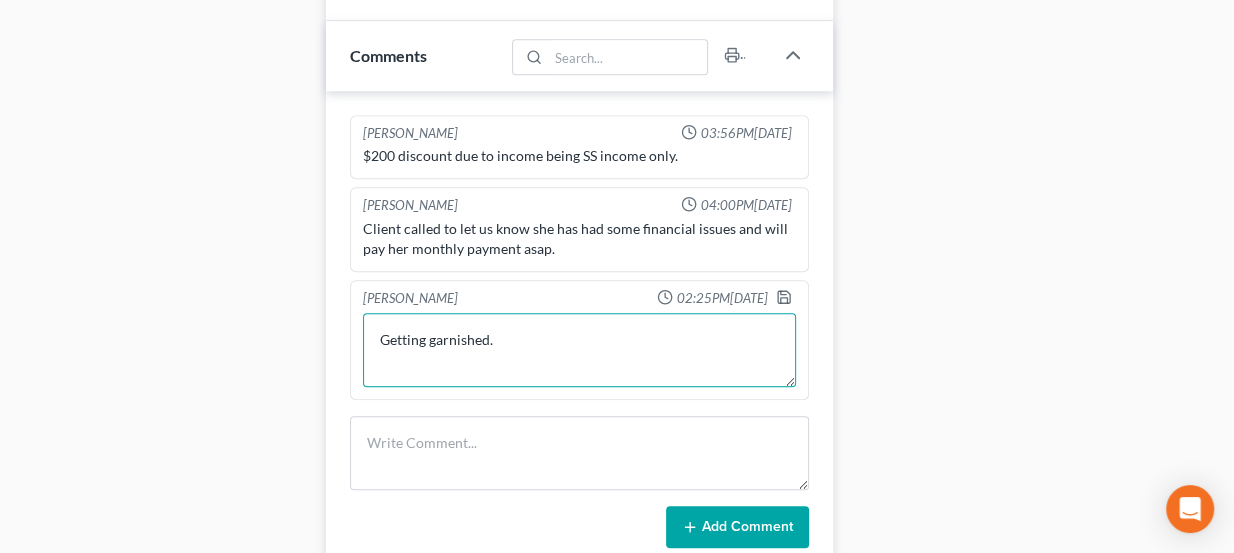 drag, startPoint x: 424, startPoint y: 327, endPoint x: 351, endPoint y: 336, distance: 73.552704 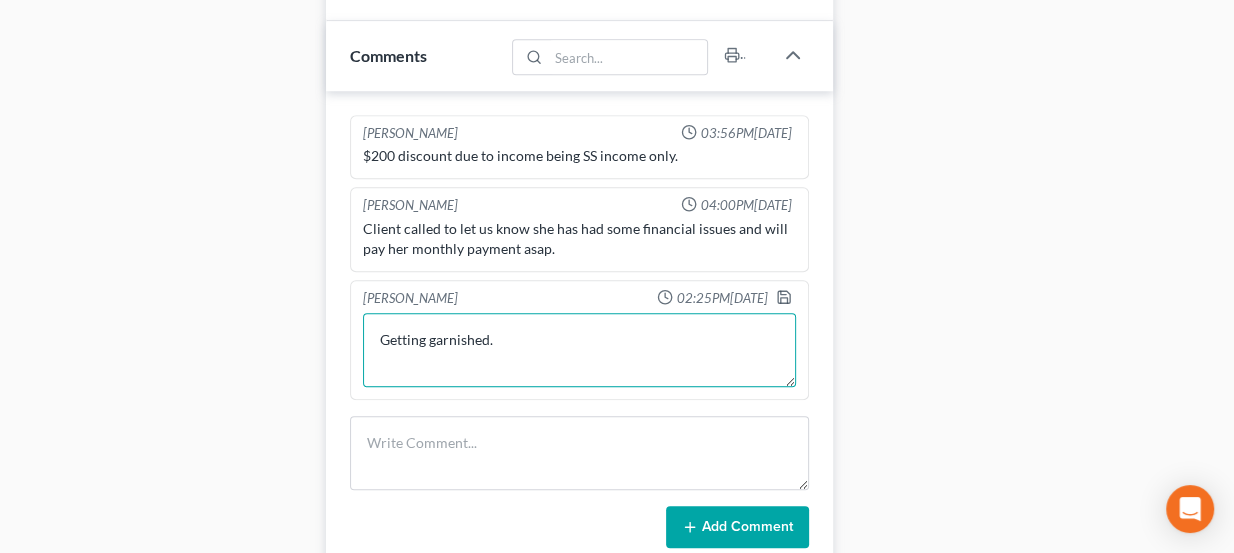 click on "Lou Phillips 02:25PM, 07/03/2025 Getting garnished. Getting garnished." at bounding box center [580, 340] 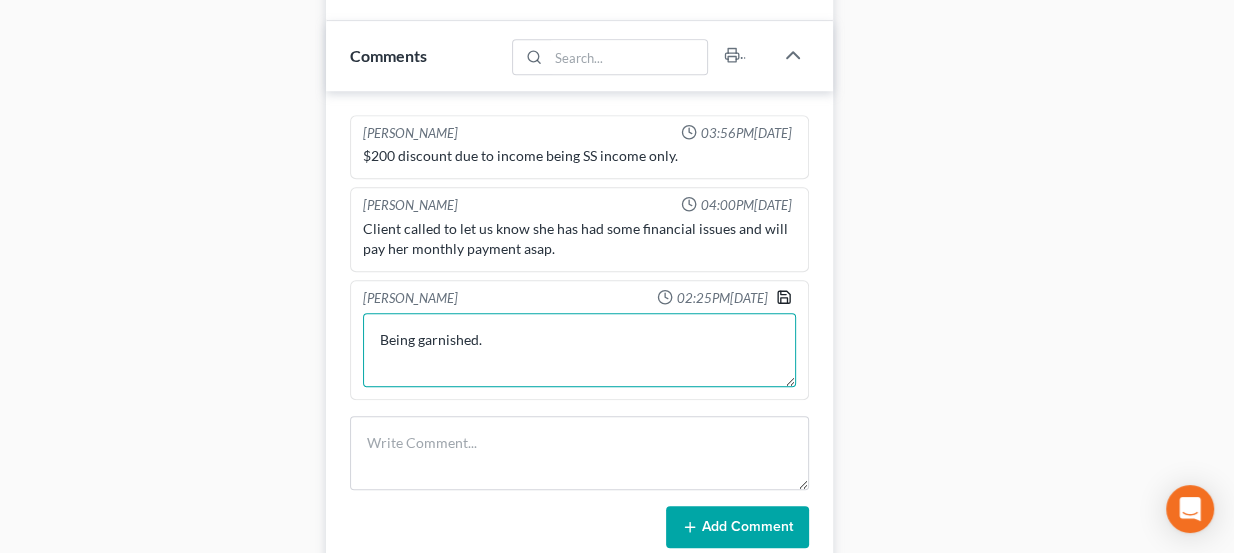 type on "Being garnished." 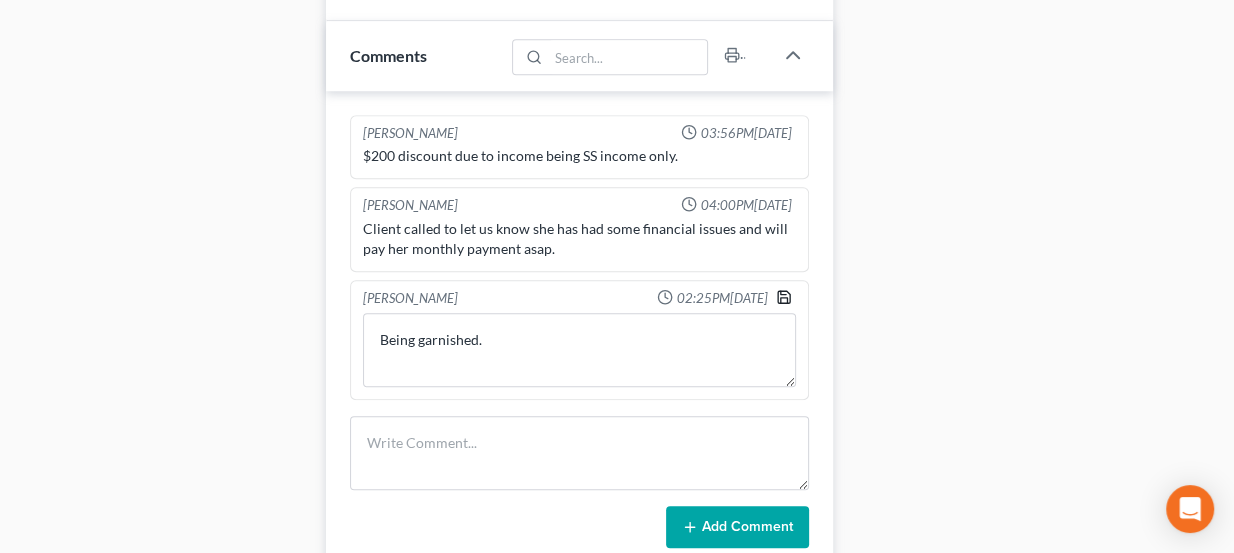 click 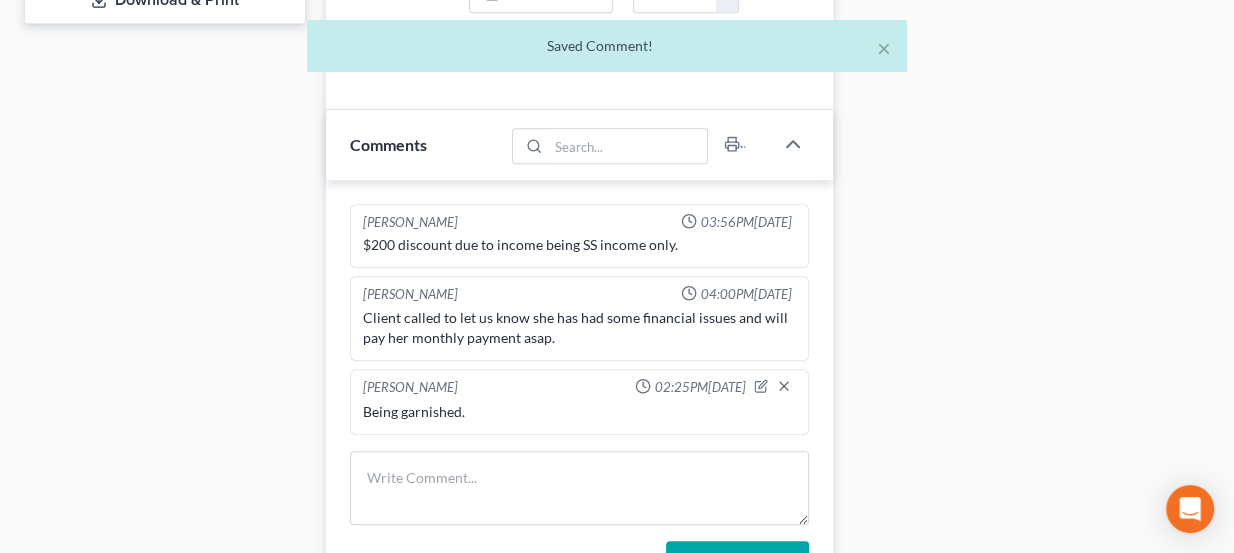 scroll, scrollTop: 909, scrollLeft: 0, axis: vertical 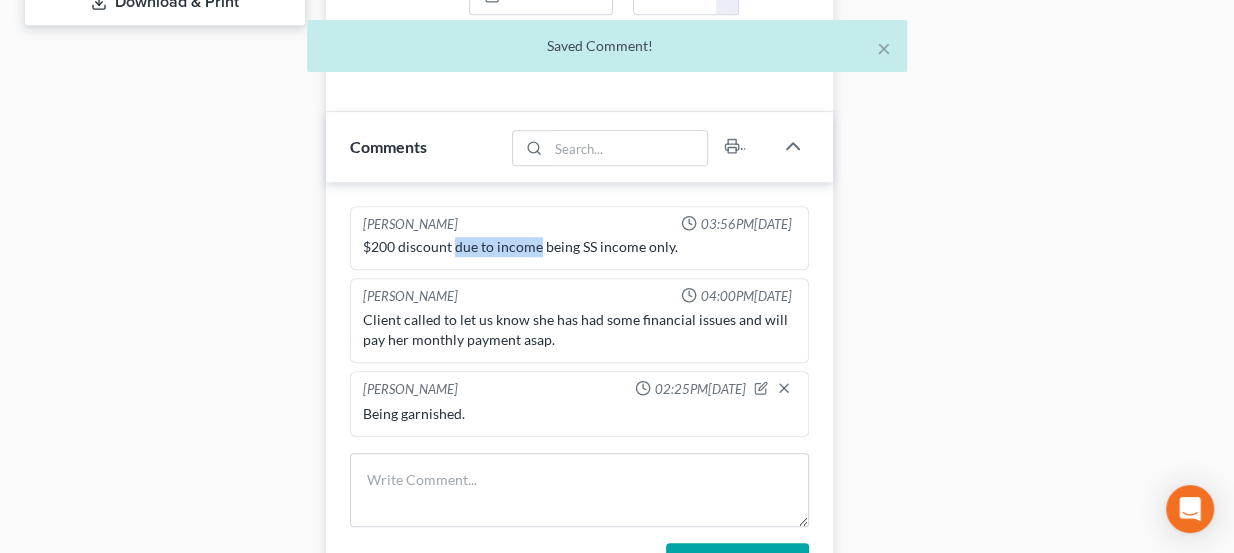 drag, startPoint x: 453, startPoint y: 240, endPoint x: 535, endPoint y: 249, distance: 82.492424 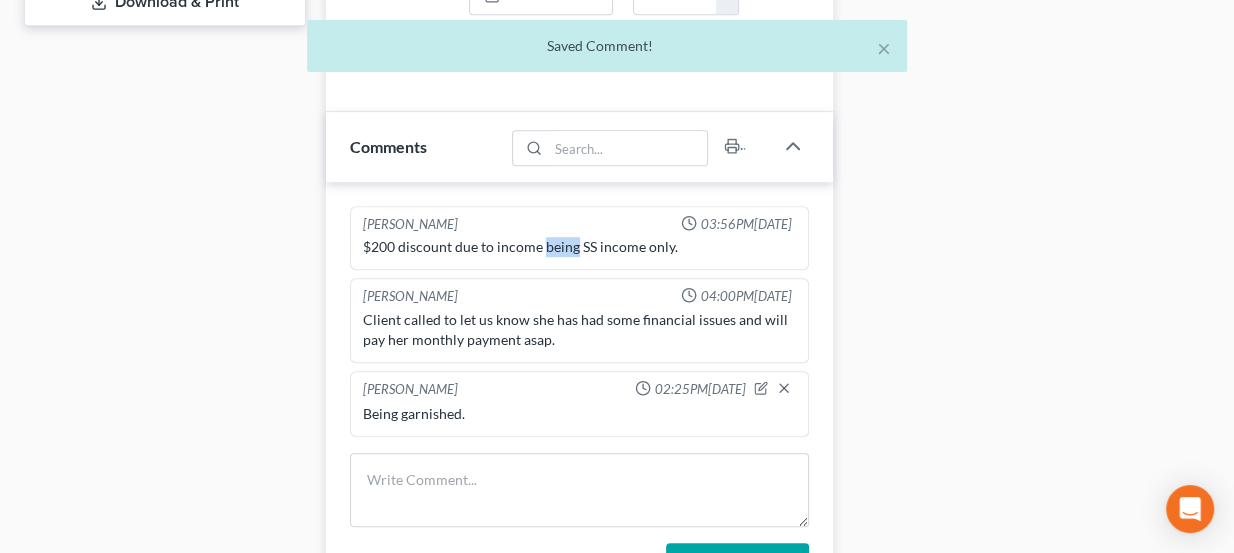 drag, startPoint x: 542, startPoint y: 238, endPoint x: 575, endPoint y: 240, distance: 33.06055 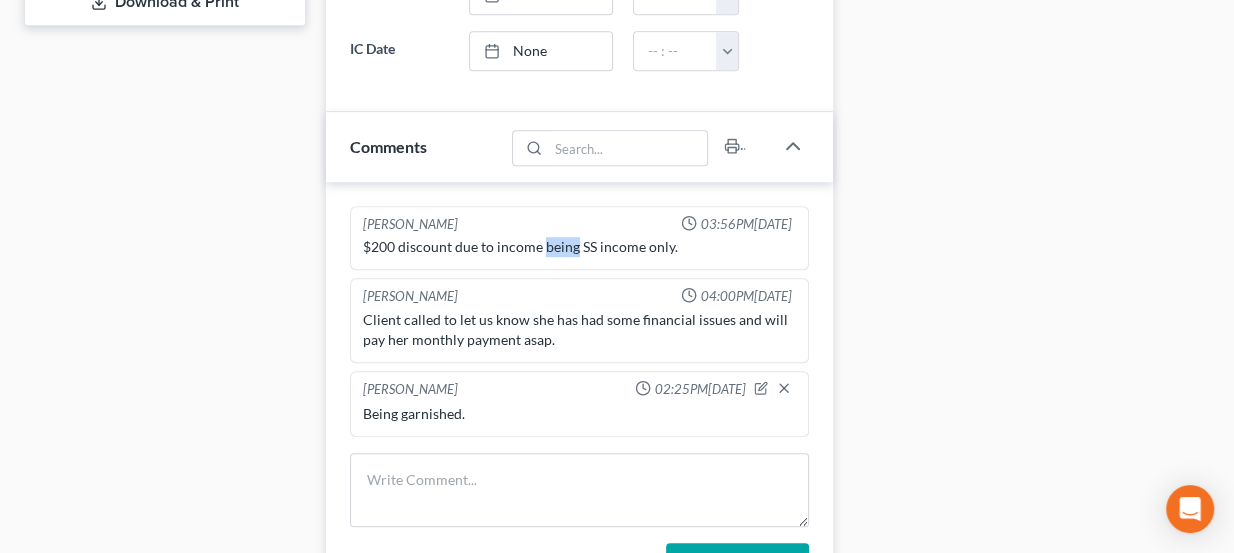 click on "$200 discount due to income being SS income only." at bounding box center (580, 247) 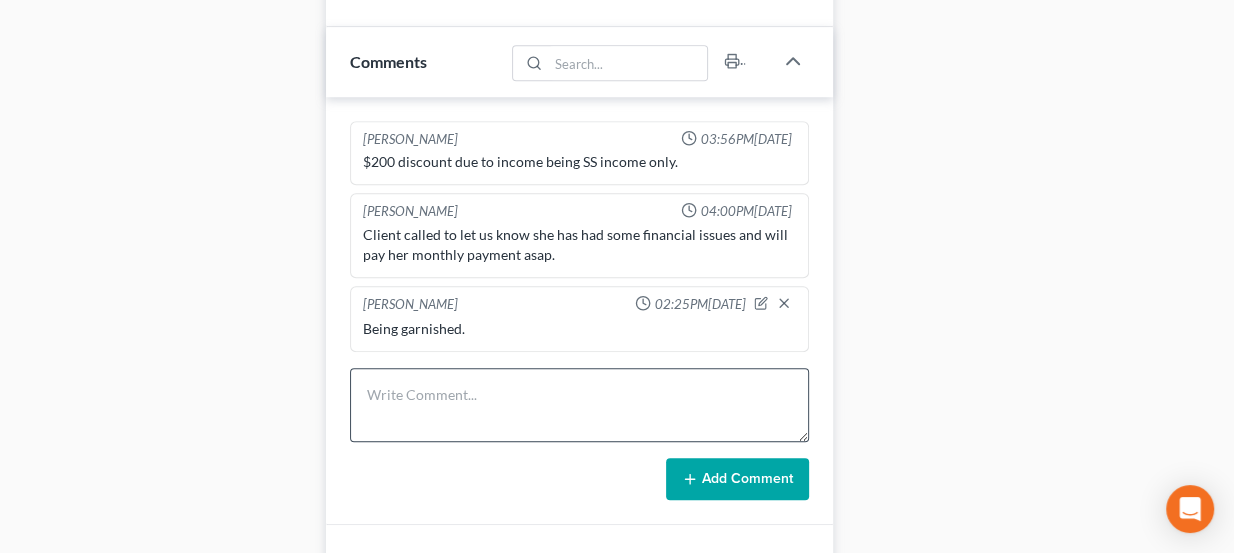 scroll, scrollTop: 1000, scrollLeft: 0, axis: vertical 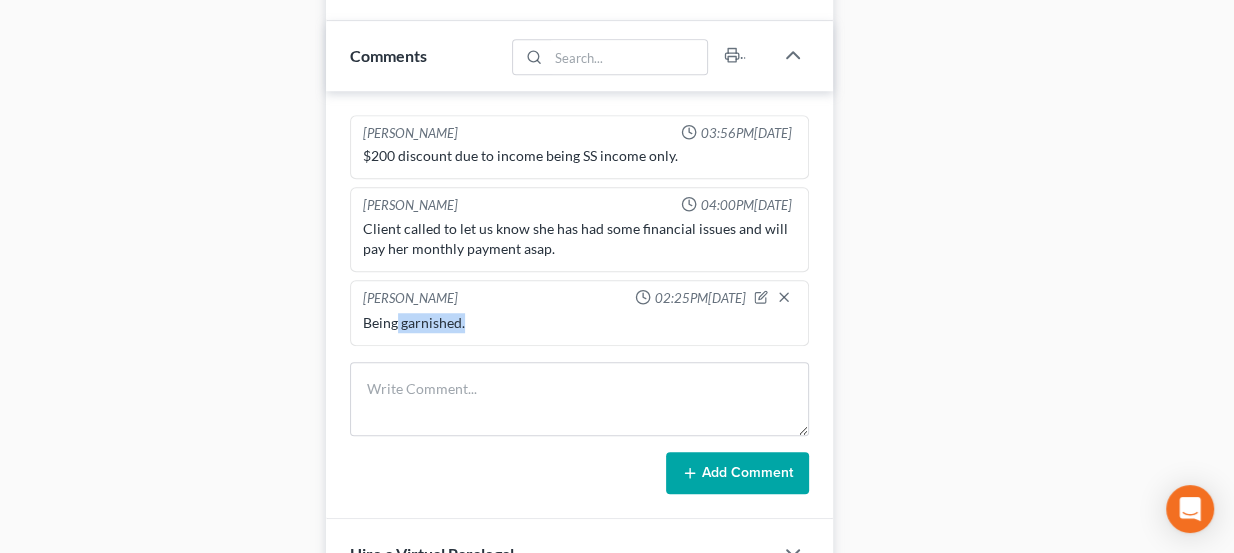 drag, startPoint x: 396, startPoint y: 315, endPoint x: 477, endPoint y: 319, distance: 81.09871 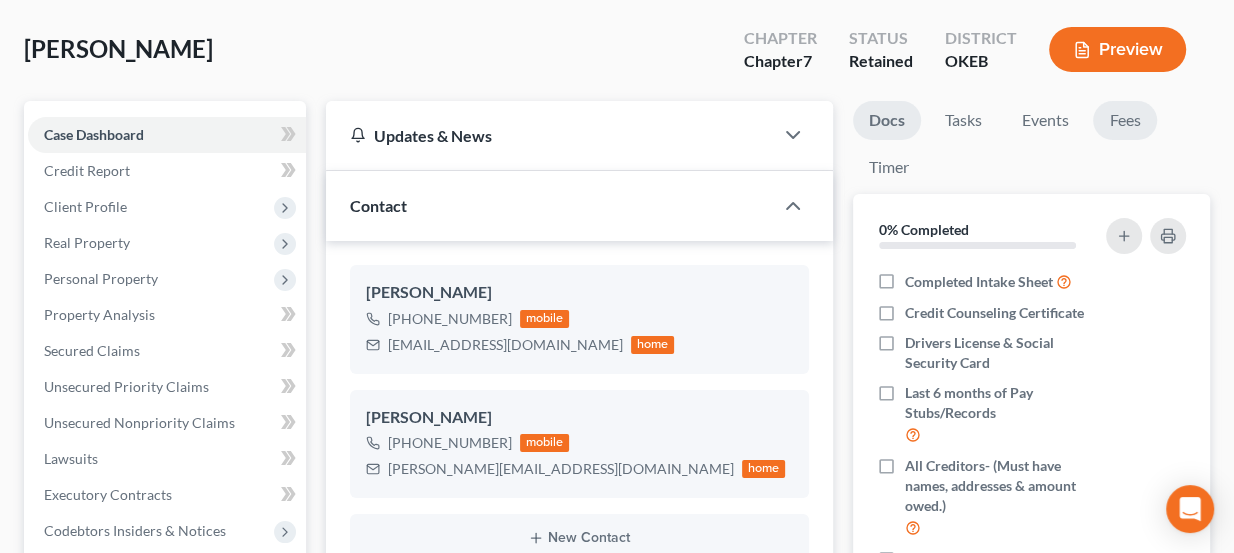 scroll, scrollTop: 90, scrollLeft: 0, axis: vertical 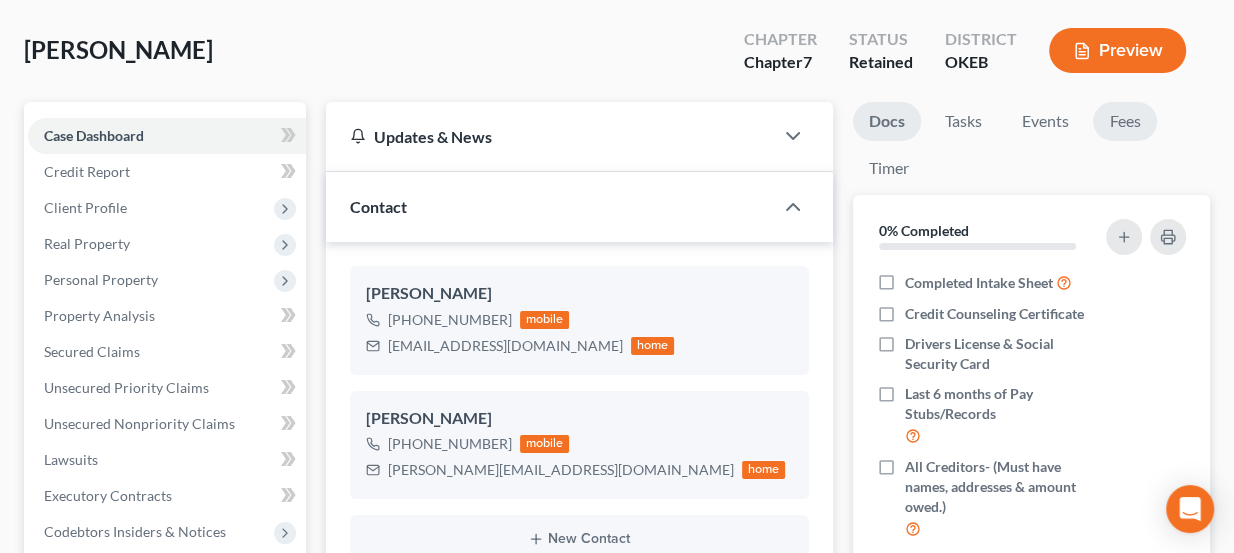 click on "Fees" at bounding box center (1125, 121) 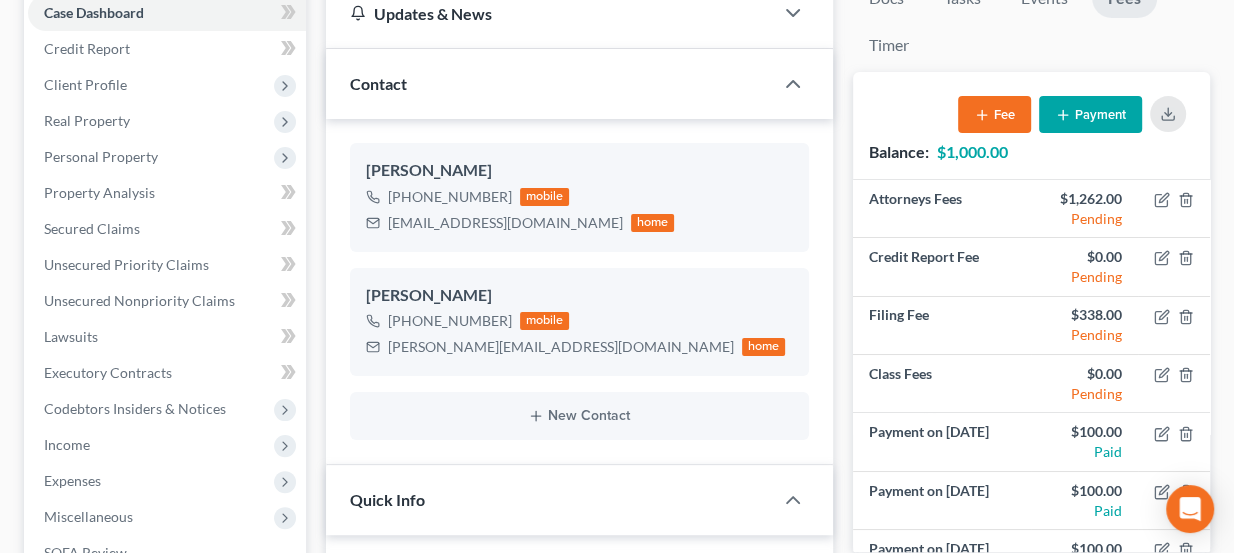 scroll, scrollTop: 272, scrollLeft: 0, axis: vertical 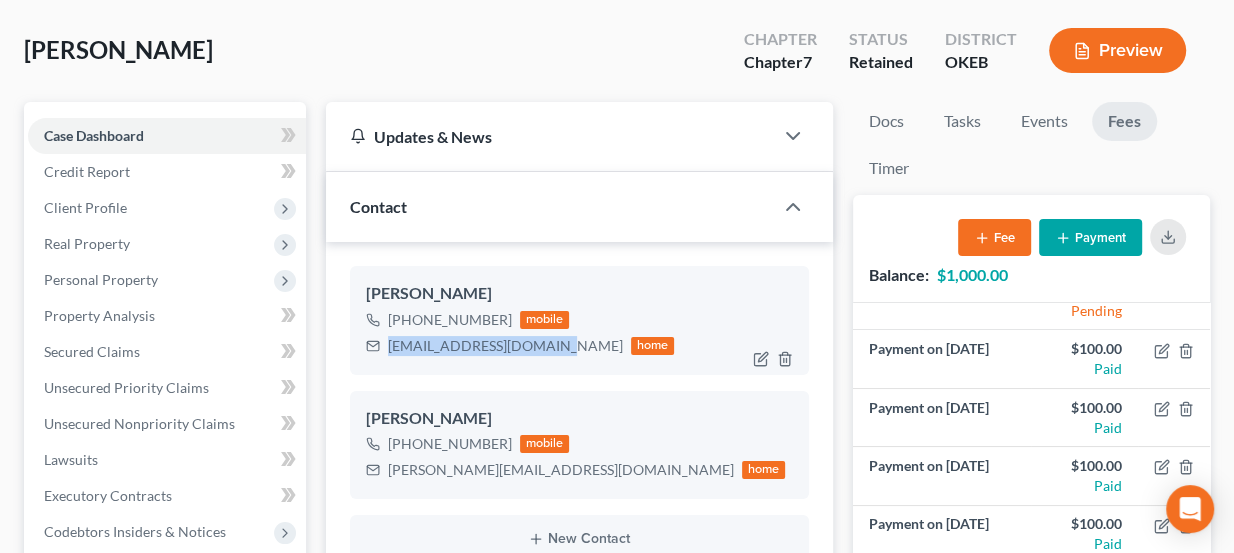 drag, startPoint x: 538, startPoint y: 343, endPoint x: 389, endPoint y: 358, distance: 149.75313 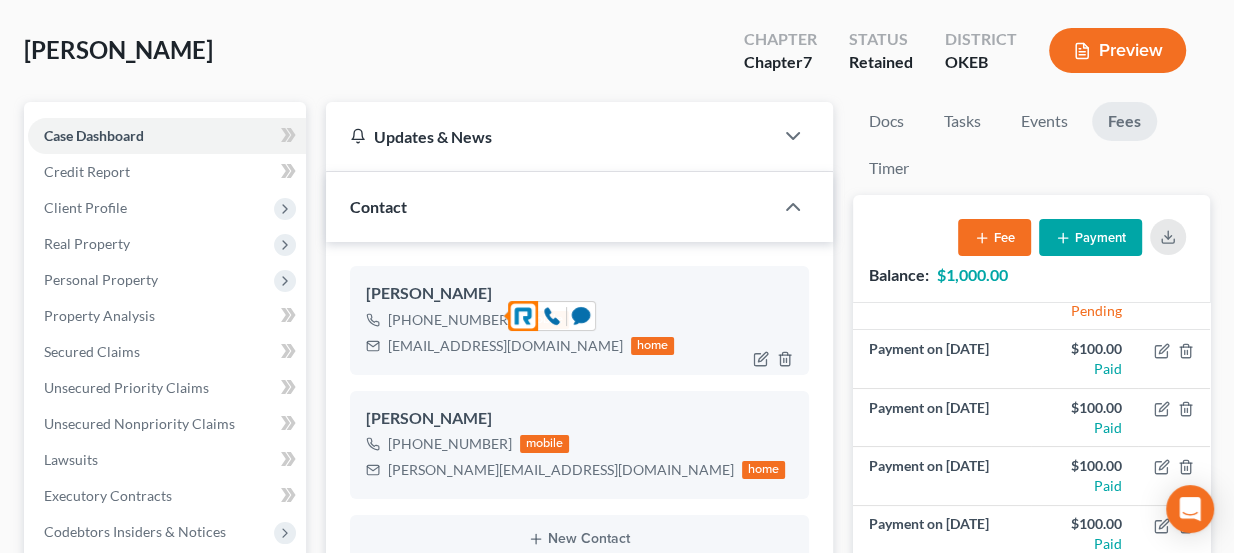 drag, startPoint x: 453, startPoint y: 322, endPoint x: 490, endPoint y: 321, distance: 37.01351 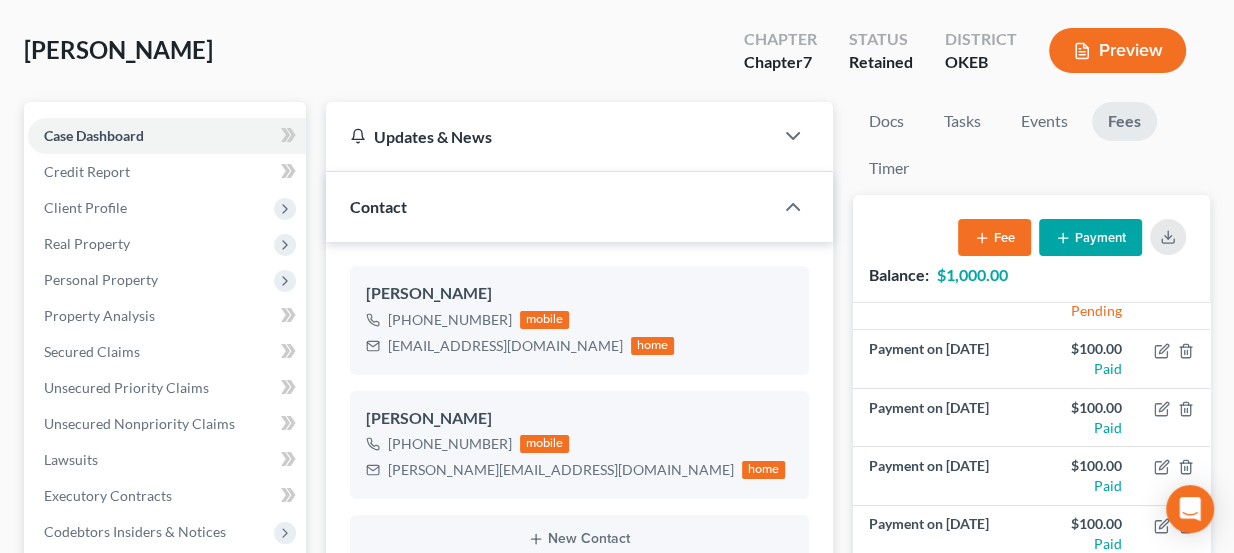scroll, scrollTop: 0, scrollLeft: 0, axis: both 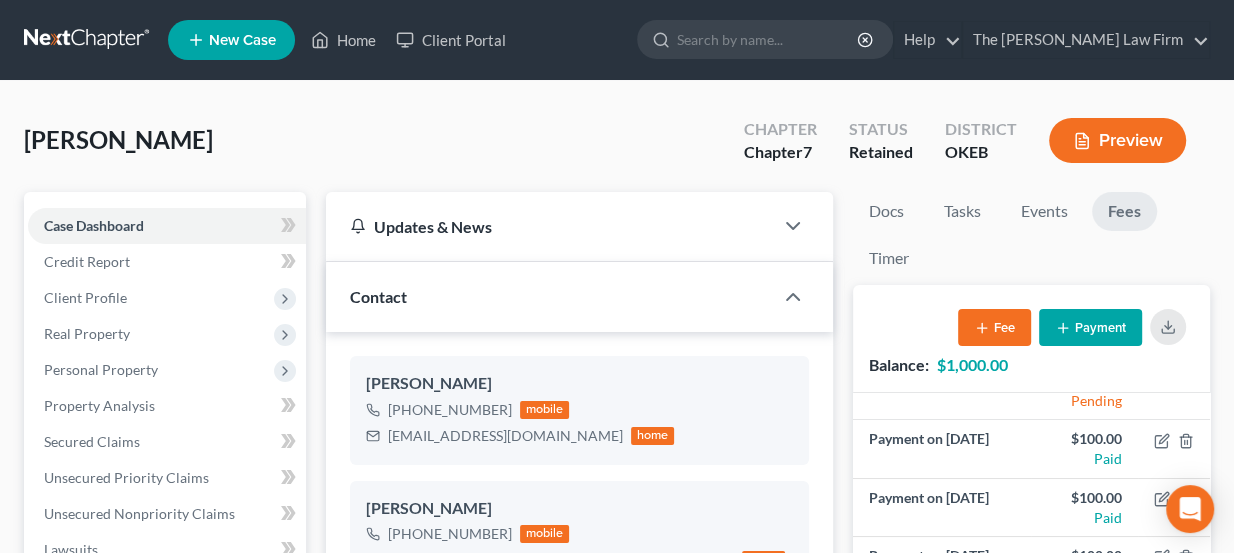 click at bounding box center (88, 40) 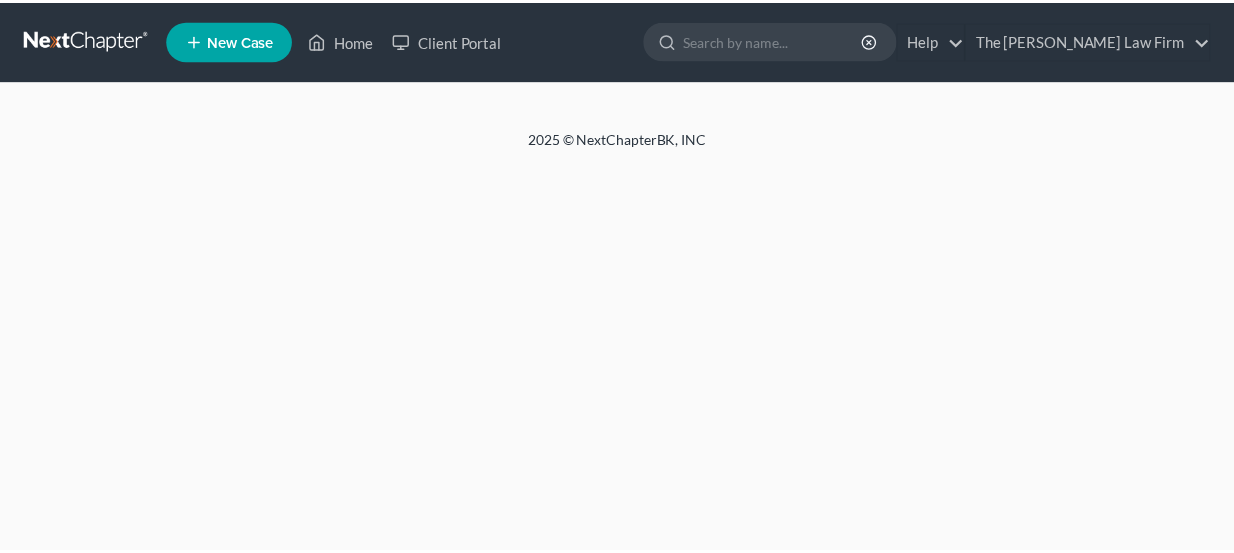 scroll, scrollTop: 0, scrollLeft: 0, axis: both 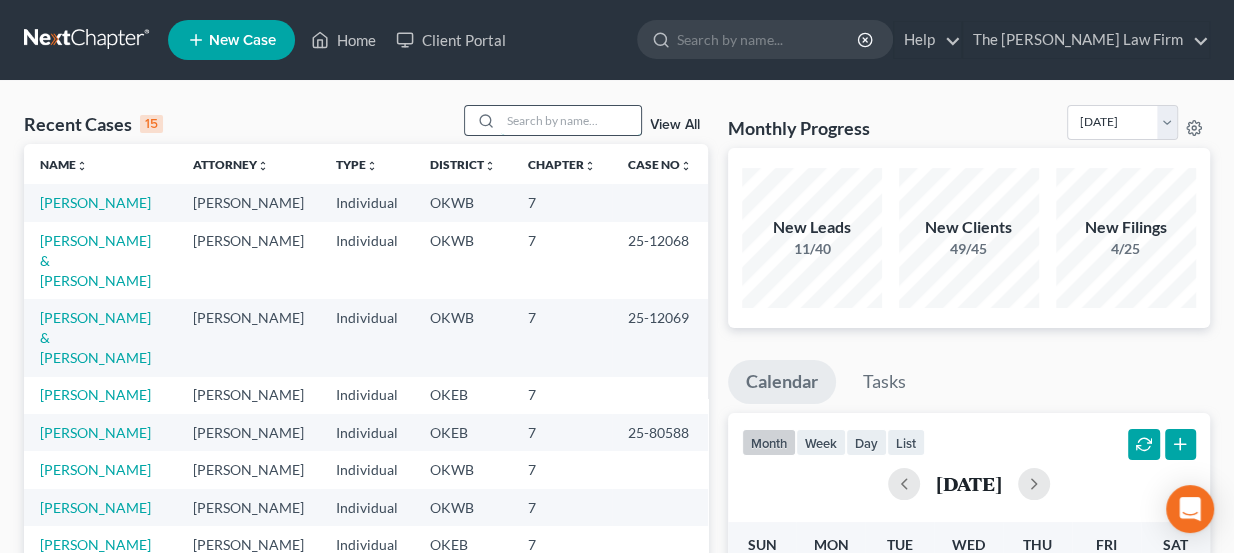 click at bounding box center [571, 120] 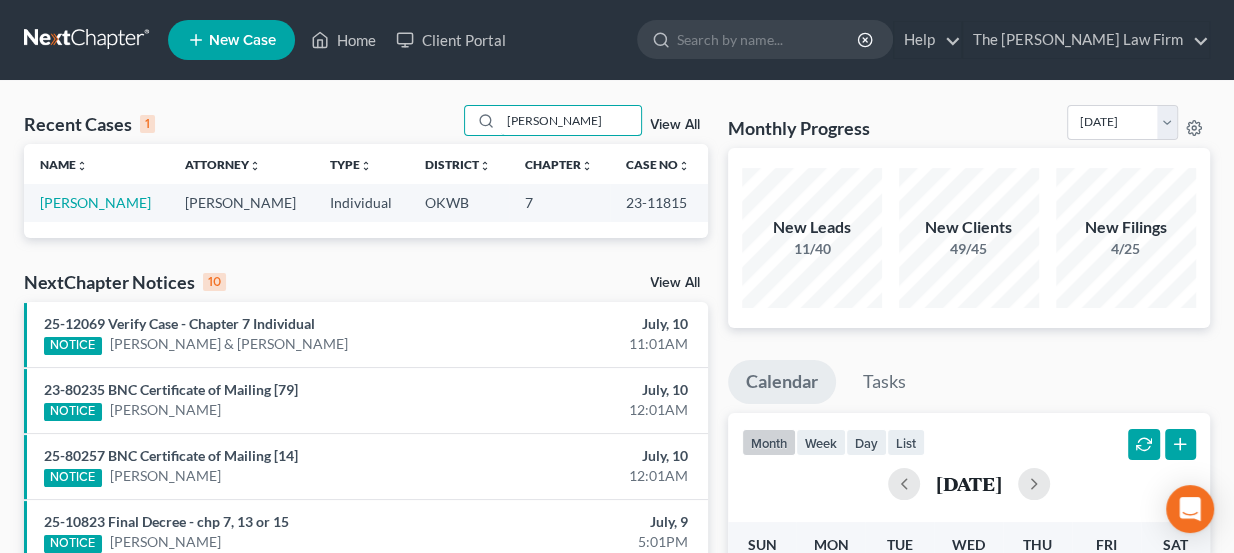 drag, startPoint x: 592, startPoint y: 123, endPoint x: 371, endPoint y: 127, distance: 221.0362 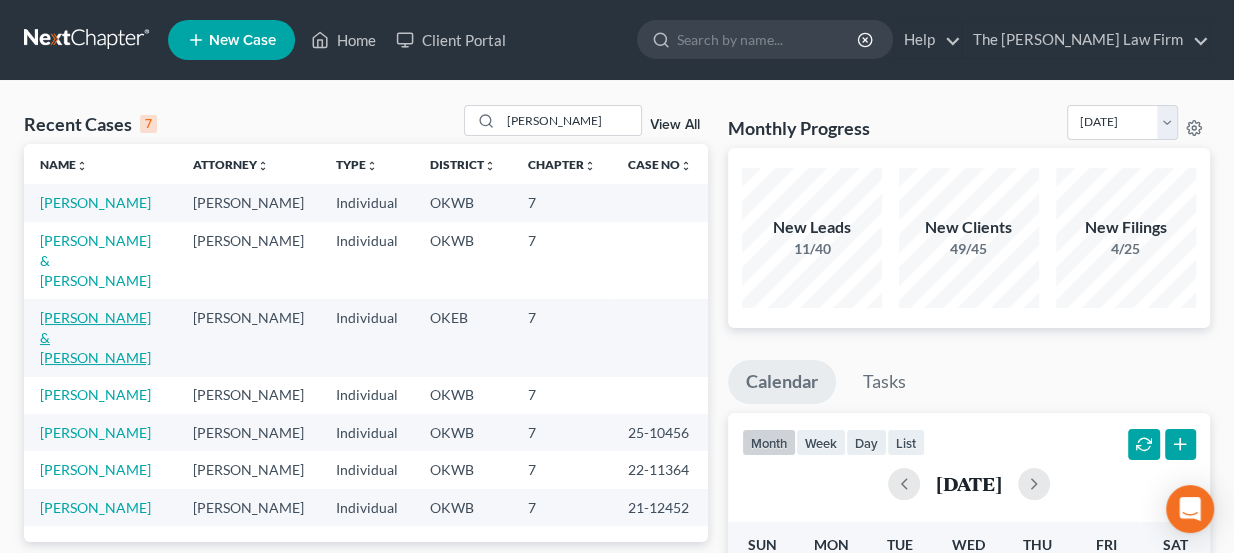 click on "[PERSON_NAME] & [PERSON_NAME]" at bounding box center [95, 337] 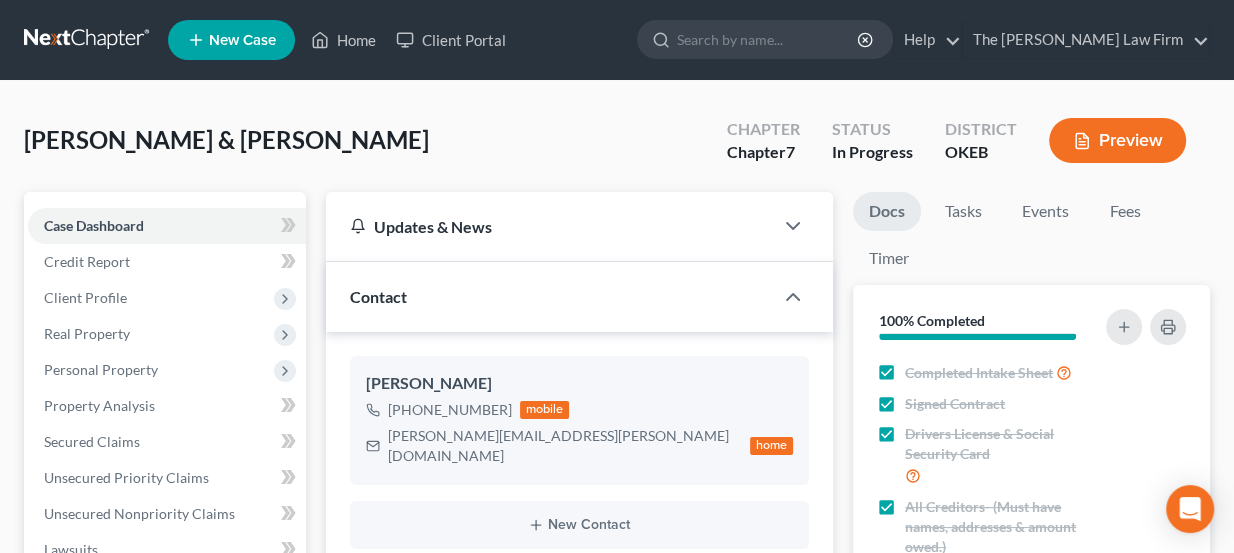 scroll, scrollTop: 833, scrollLeft: 0, axis: vertical 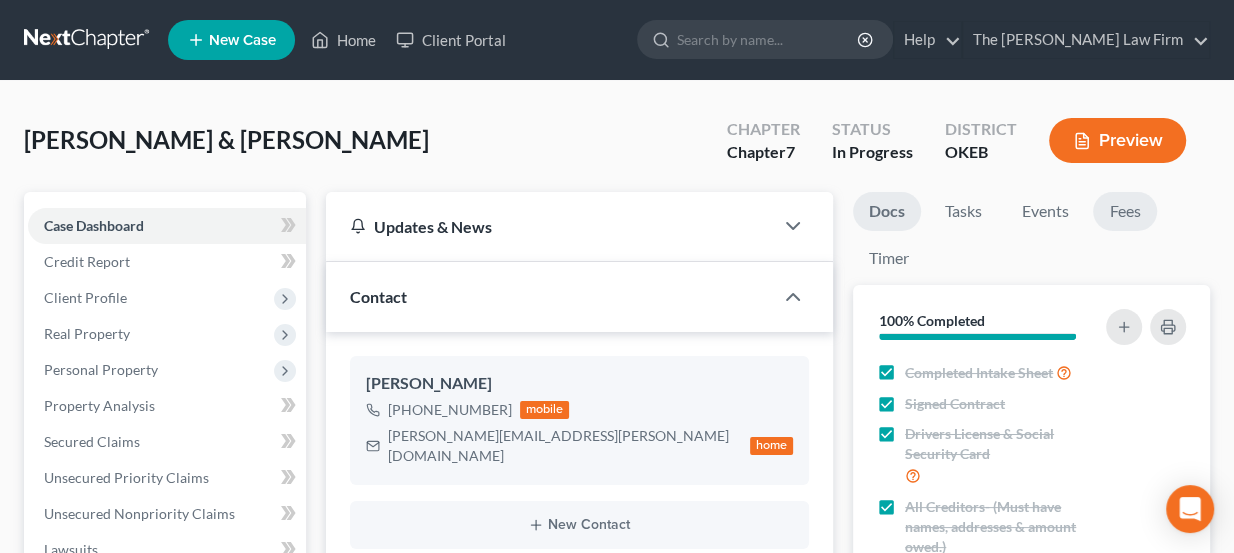 click on "Fees" at bounding box center [1125, 211] 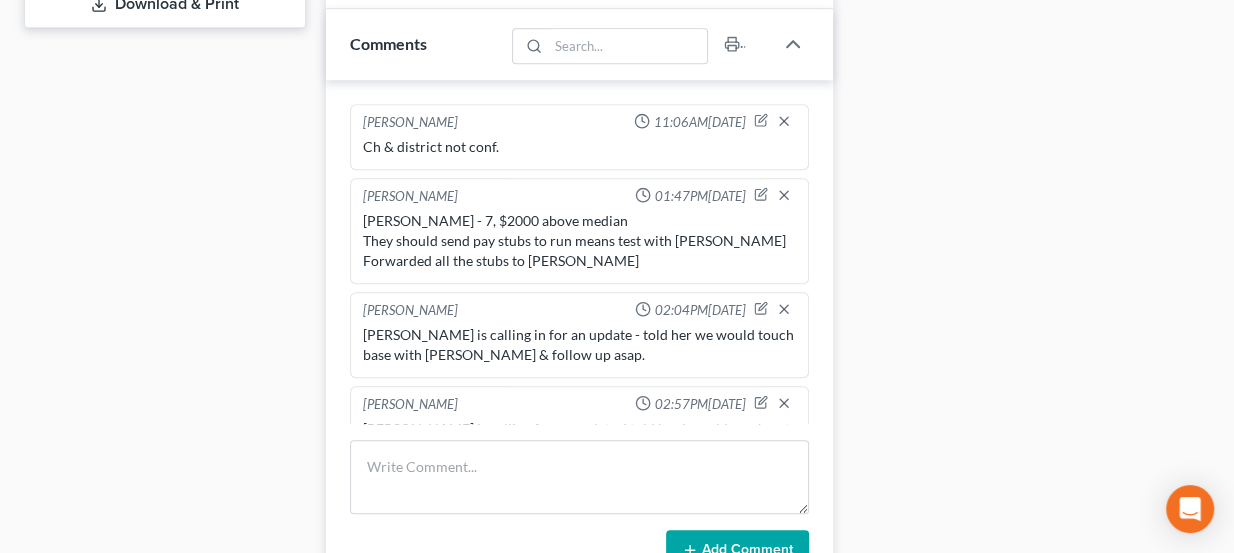 scroll, scrollTop: 909, scrollLeft: 0, axis: vertical 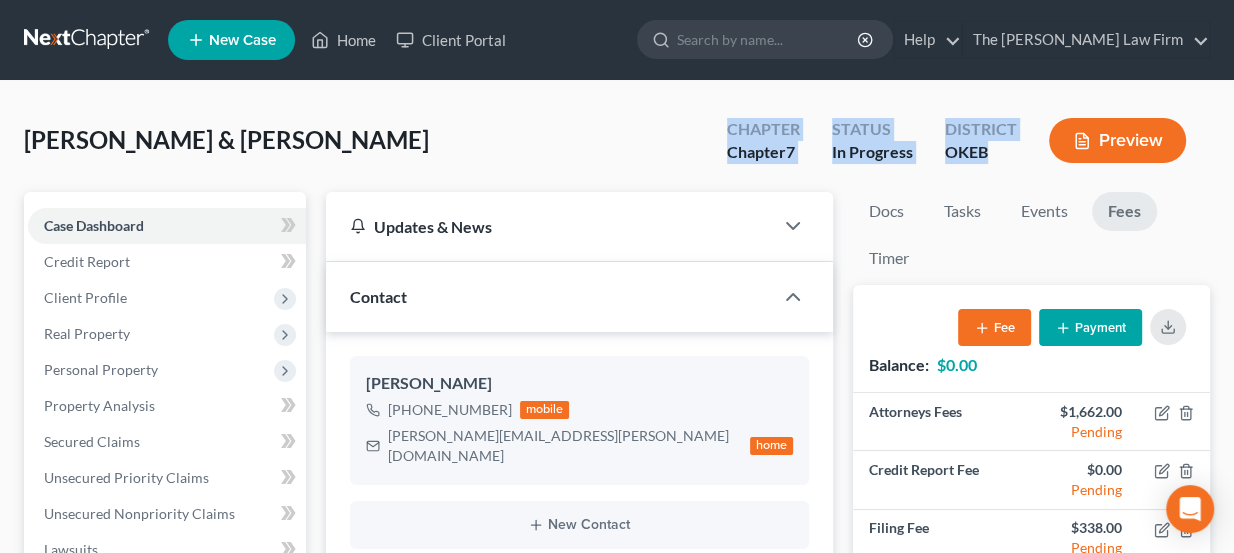 drag, startPoint x: 730, startPoint y: 126, endPoint x: 986, endPoint y: 158, distance: 257.99225 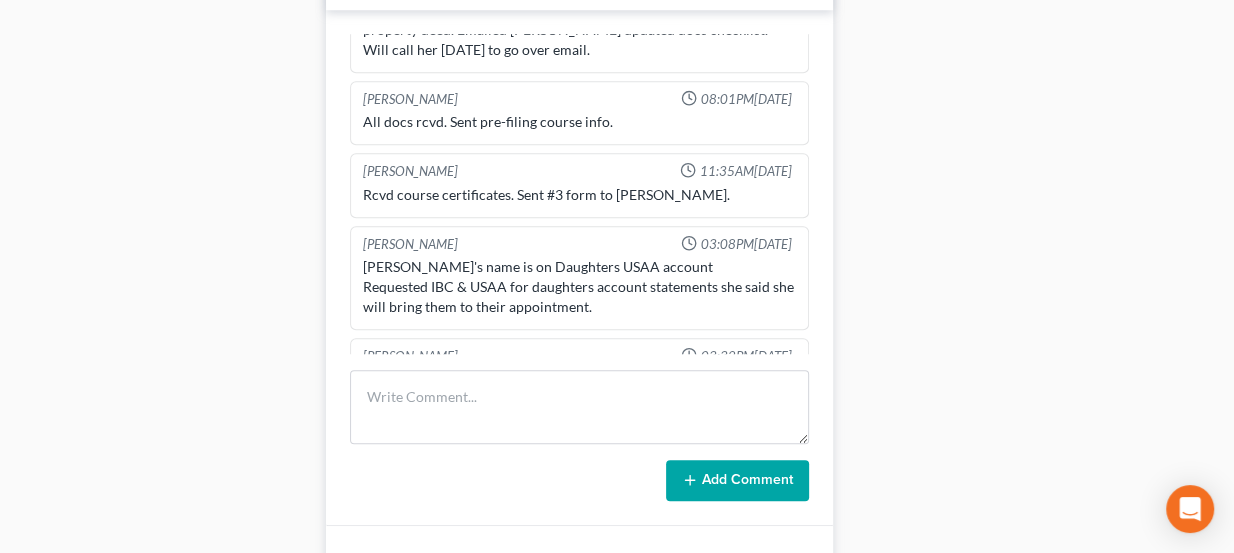 scroll, scrollTop: 1090, scrollLeft: 0, axis: vertical 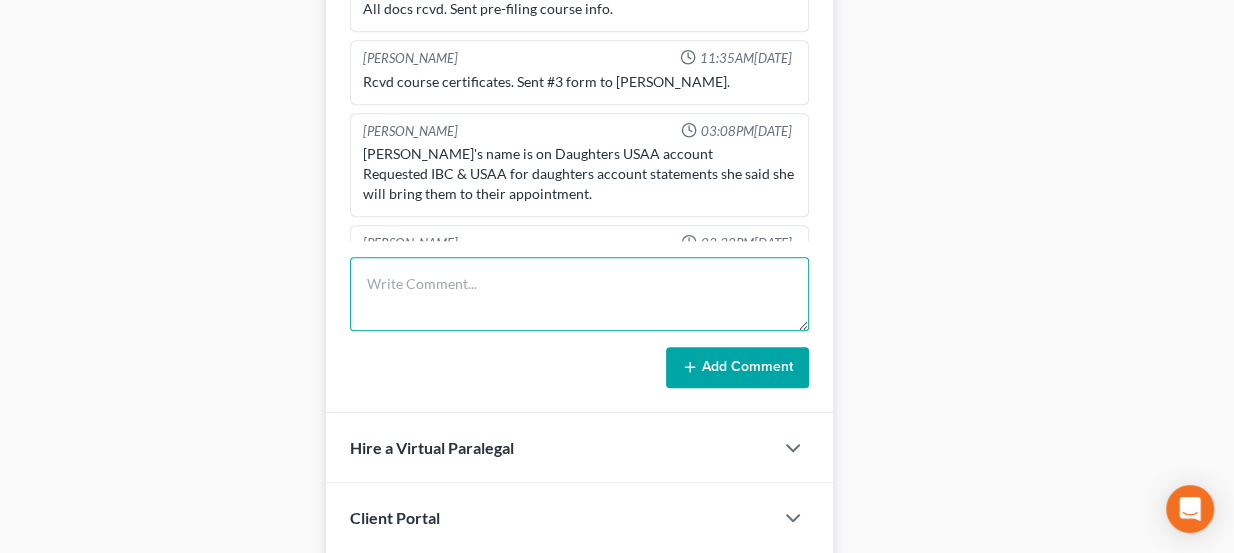 click at bounding box center [580, 294] 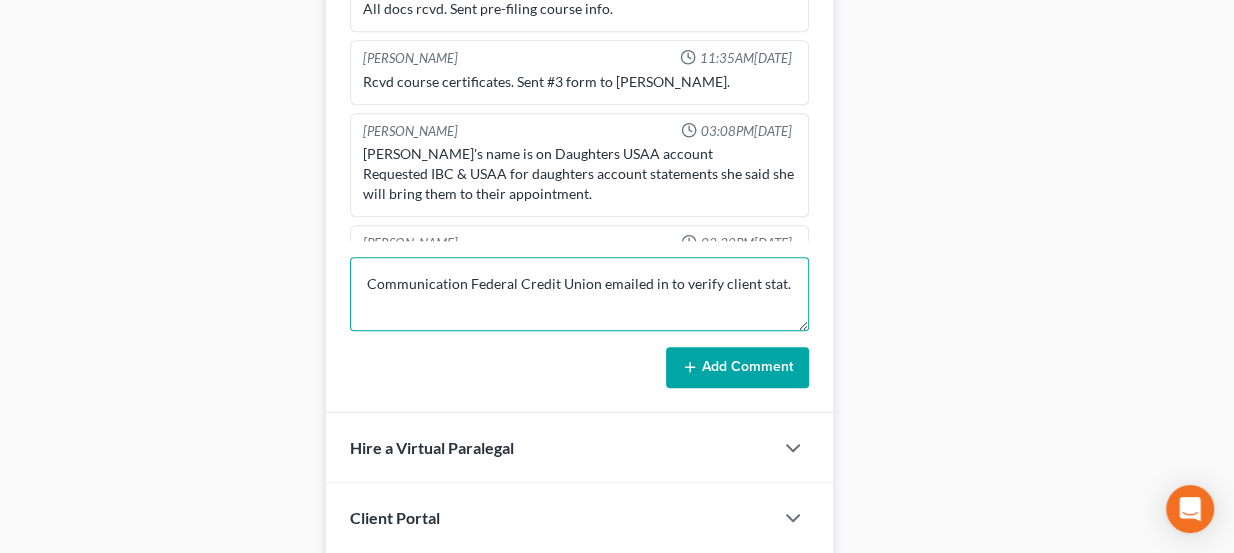 type on "Communication Federal Credit Union emailed in to verify client stat." 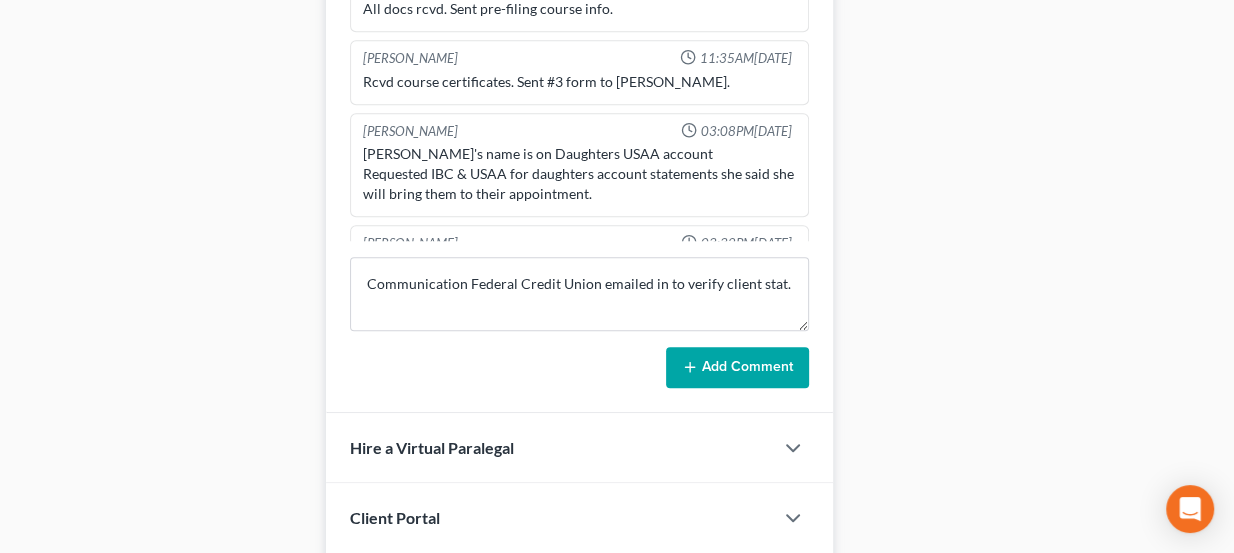 click on "Add Comment" at bounding box center (737, 368) 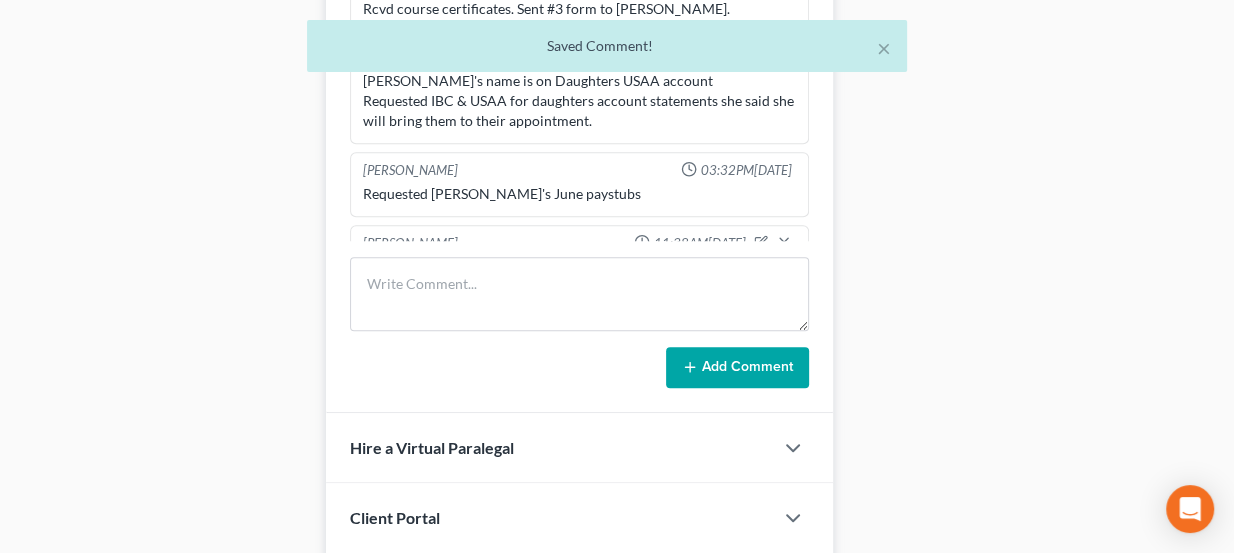 scroll, scrollTop: 905, scrollLeft: 0, axis: vertical 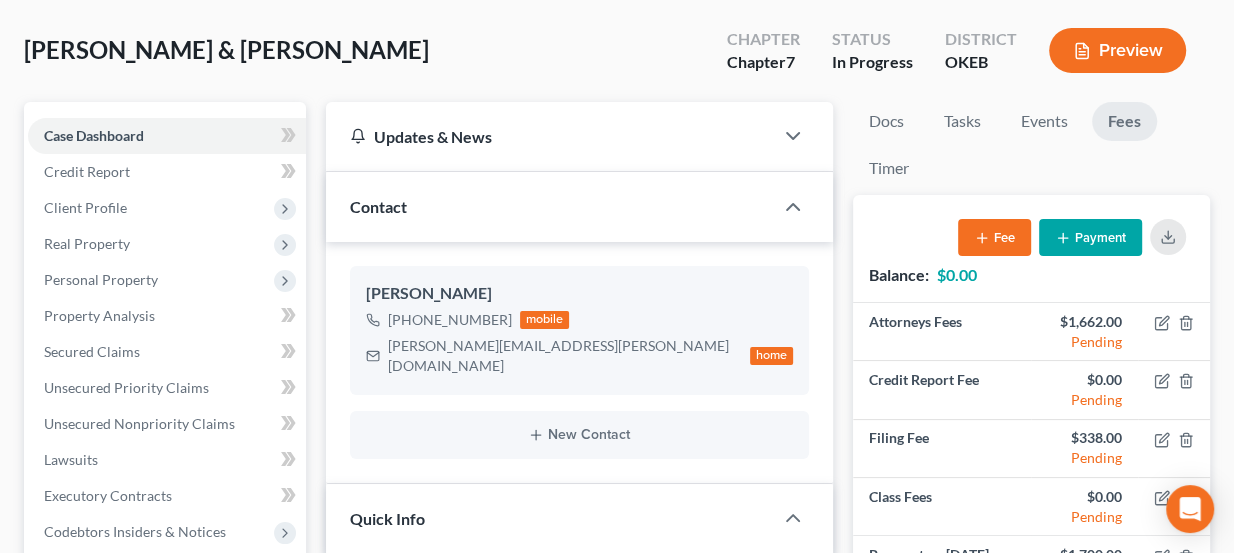 click on "Fees" at bounding box center (1124, 121) 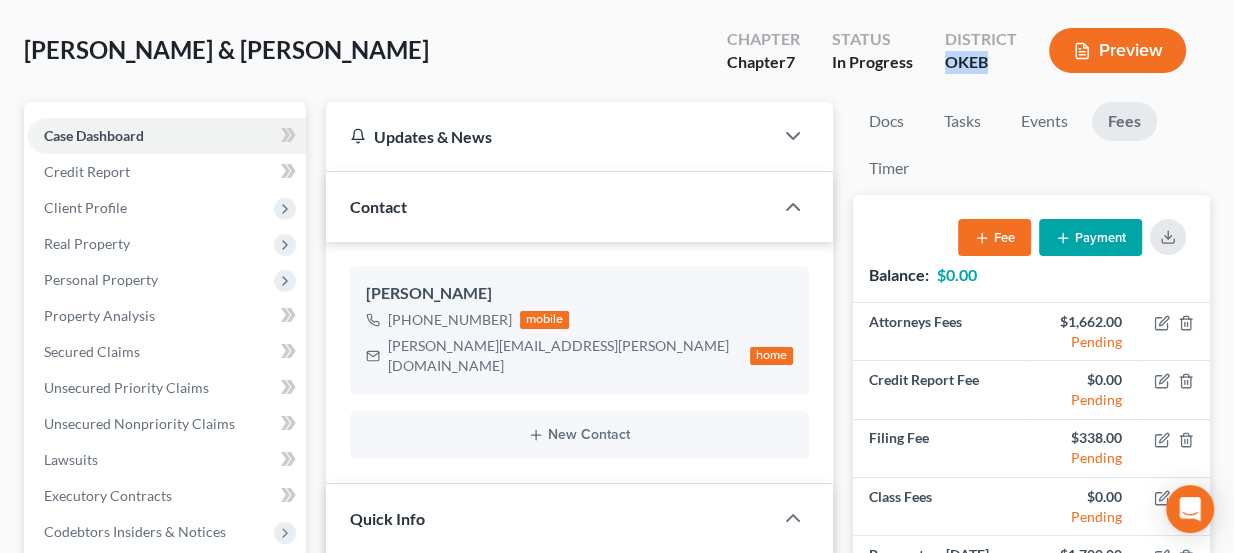 click on "OKEB" at bounding box center [981, 62] 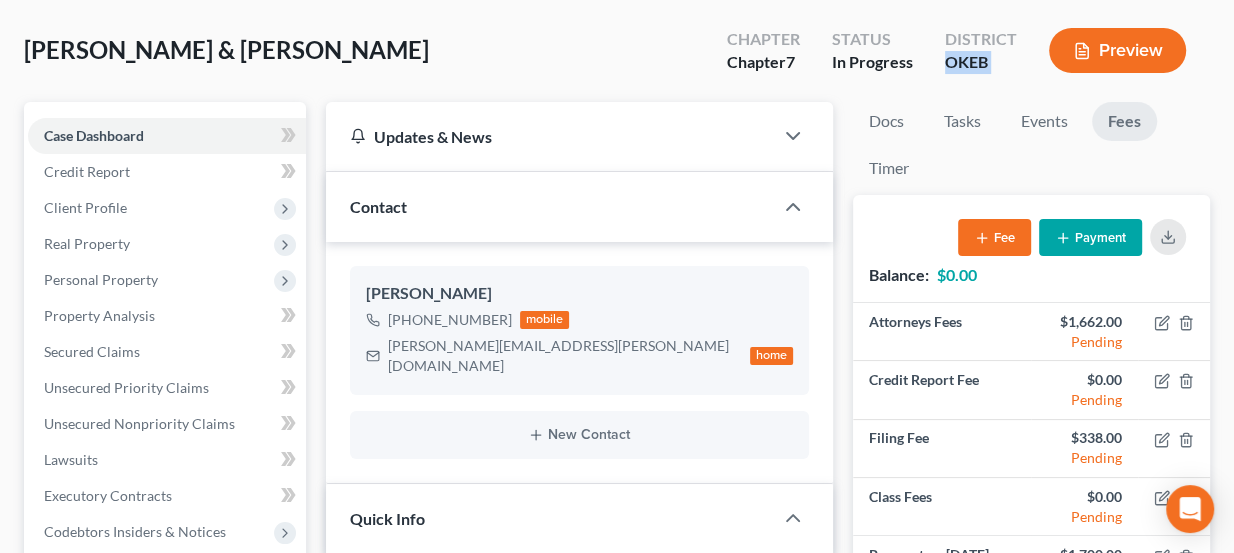 click on "OKEB" at bounding box center [981, 62] 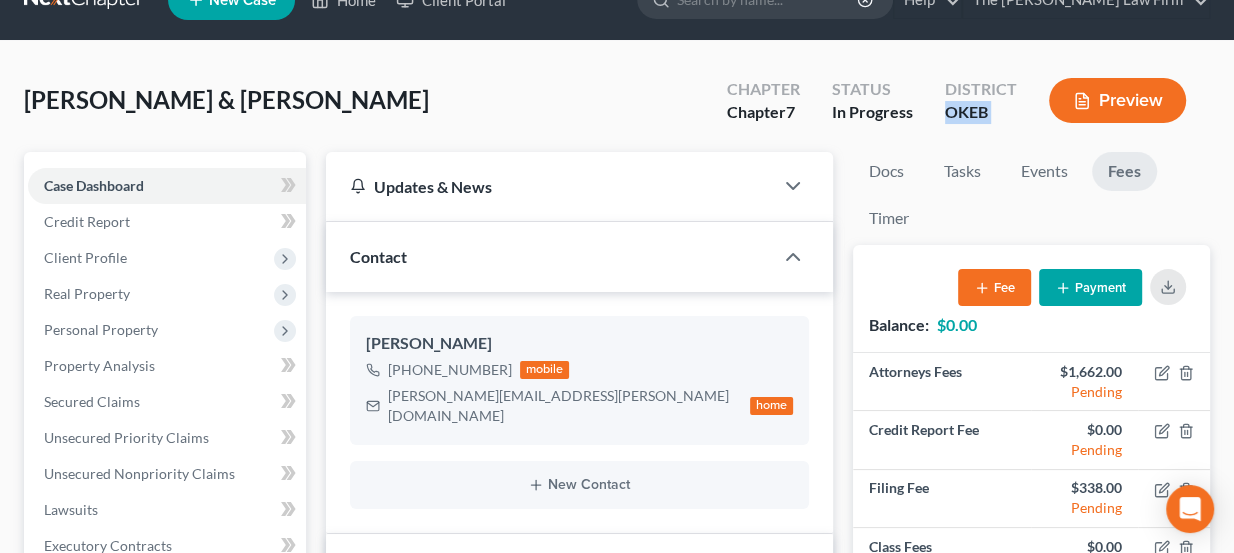 scroll, scrollTop: 0, scrollLeft: 0, axis: both 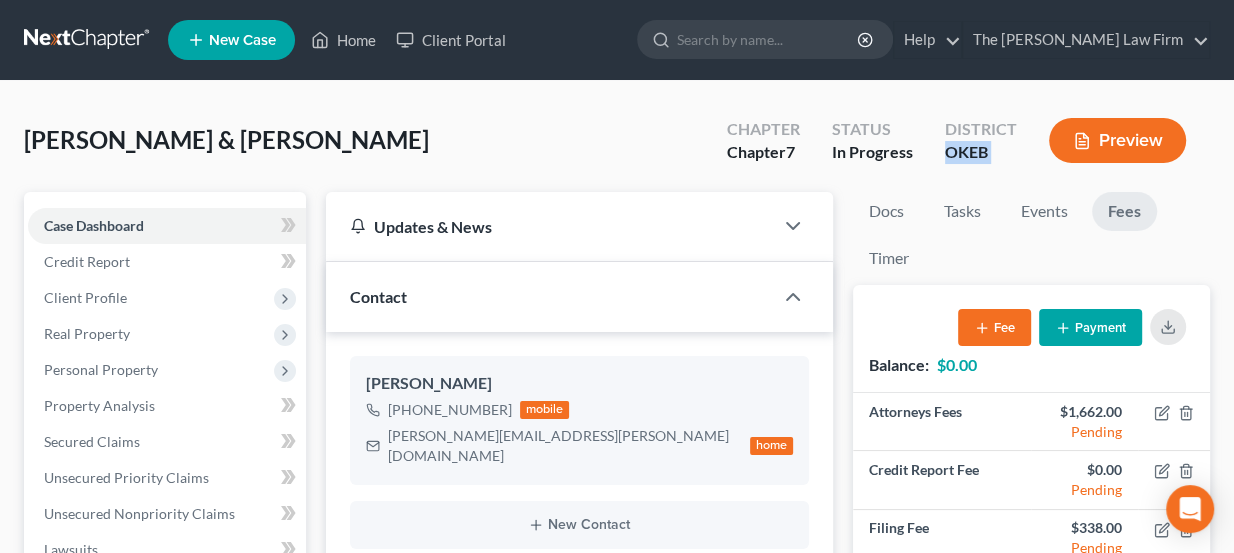 drag, startPoint x: 740, startPoint y: 164, endPoint x: 791, endPoint y: 160, distance: 51.156624 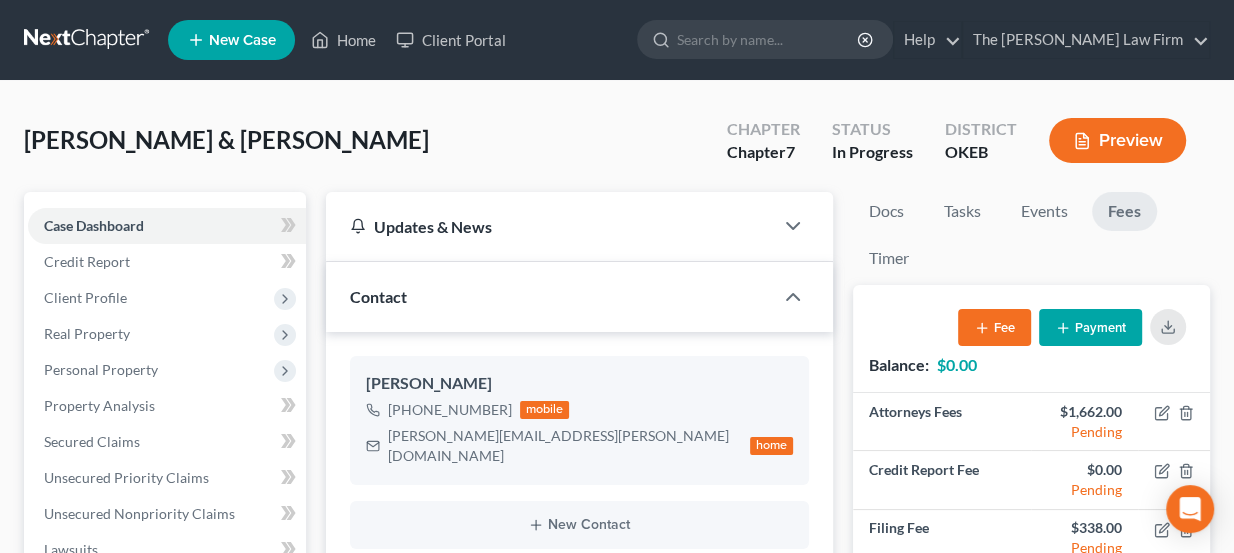 click on "7" at bounding box center [790, 151] 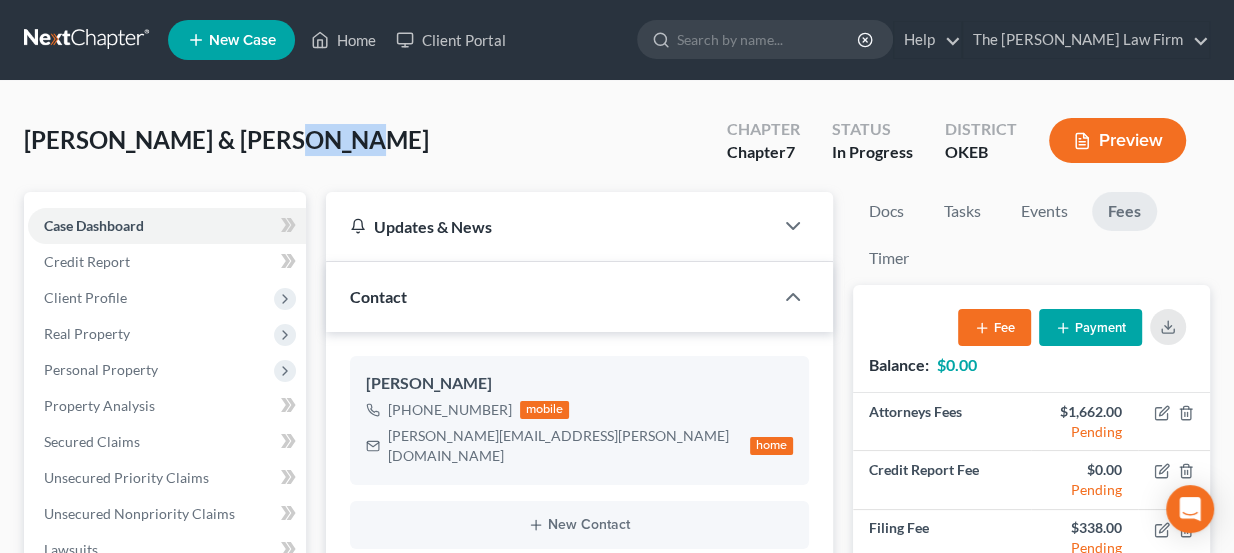 drag, startPoint x: 262, startPoint y: 149, endPoint x: 340, endPoint y: 143, distance: 78.23043 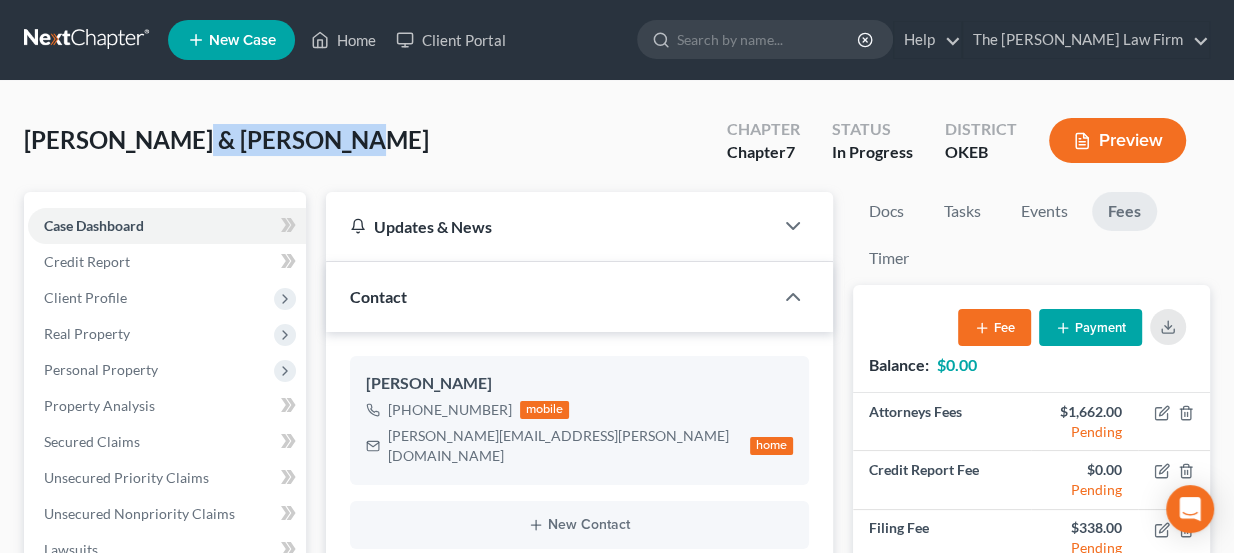 drag, startPoint x: 320, startPoint y: 143, endPoint x: 172, endPoint y: 149, distance: 148.12157 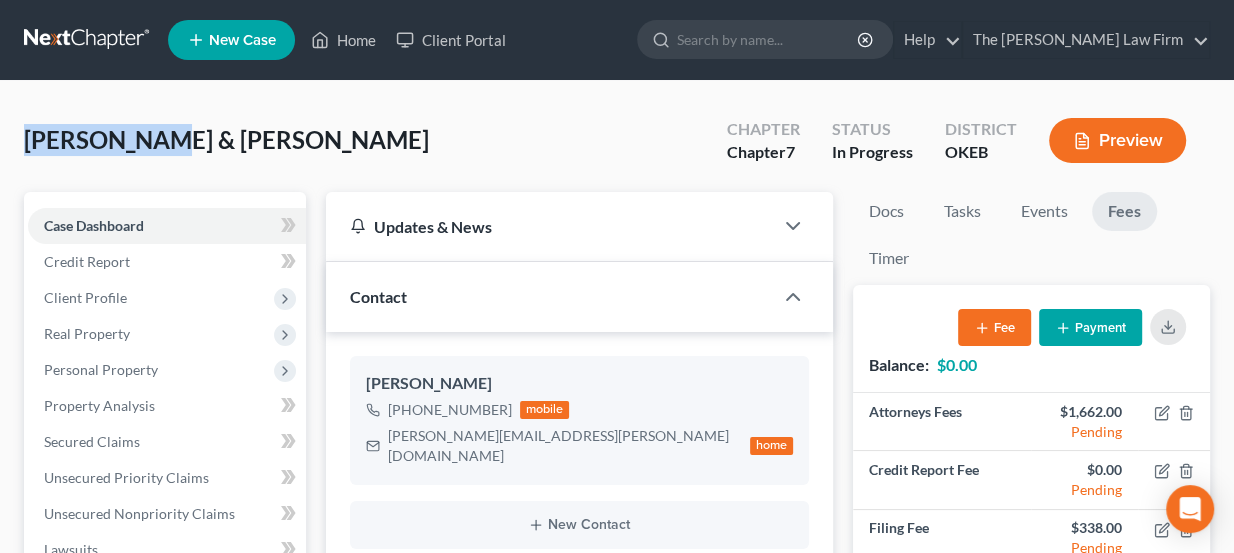 drag, startPoint x: 157, startPoint y: 147, endPoint x: 16, endPoint y: 154, distance: 141.17365 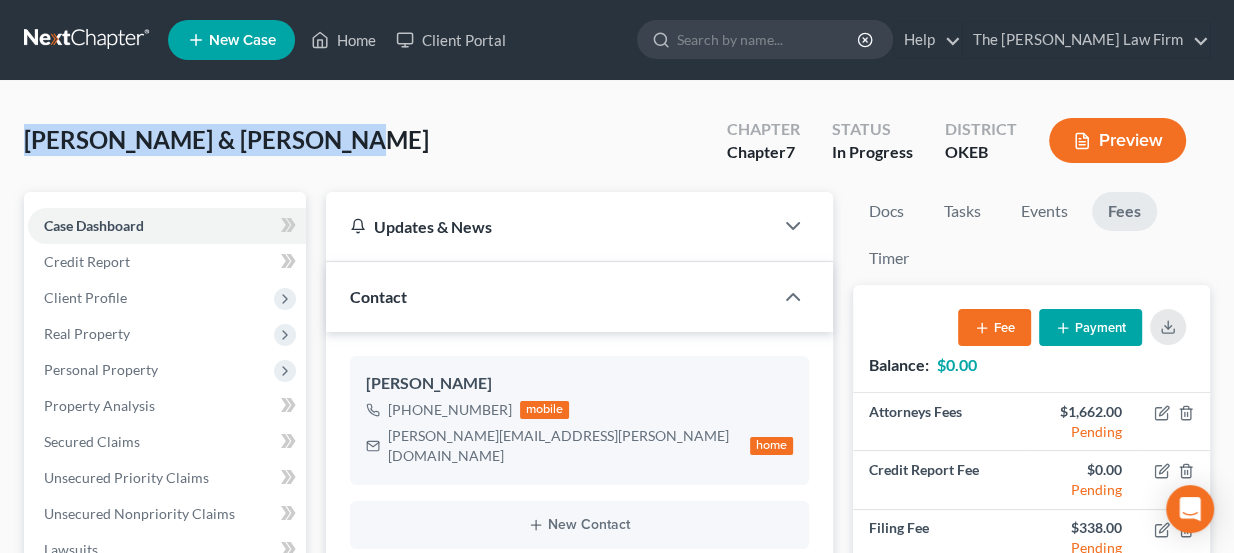 drag, startPoint x: 319, startPoint y: 136, endPoint x: 12, endPoint y: 143, distance: 307.0798 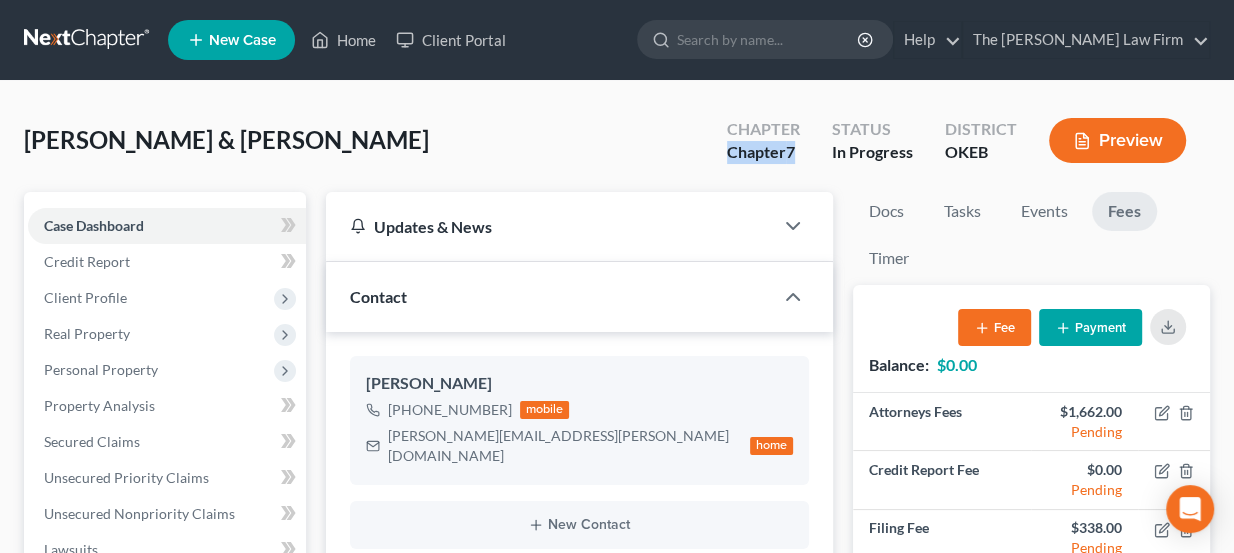 drag, startPoint x: 800, startPoint y: 153, endPoint x: 730, endPoint y: 161, distance: 70.45566 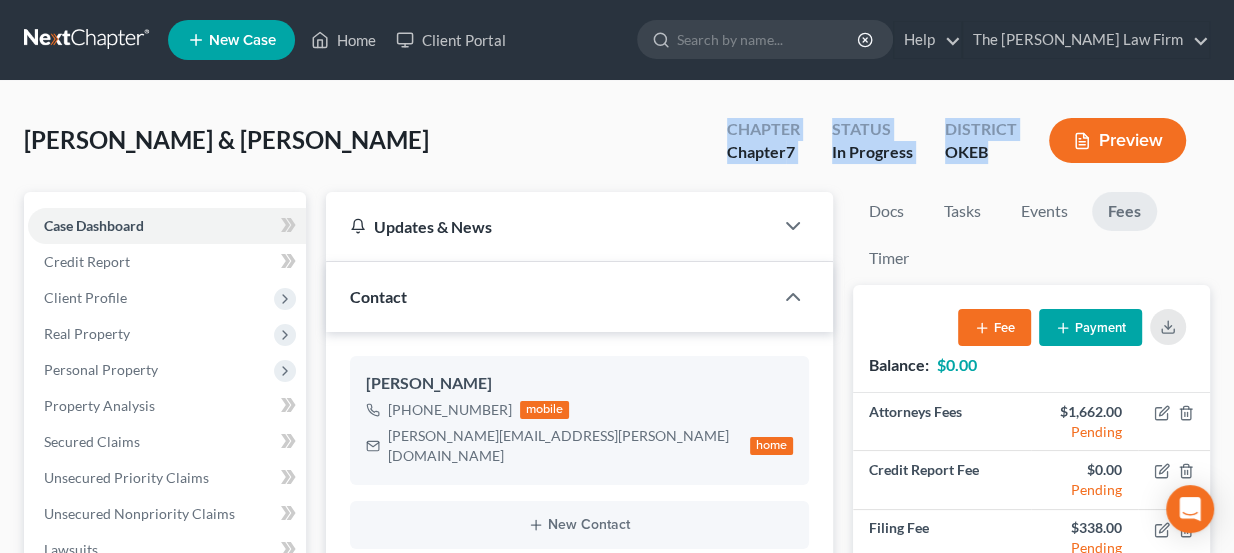 drag, startPoint x: 991, startPoint y: 150, endPoint x: 720, endPoint y: 128, distance: 271.8915 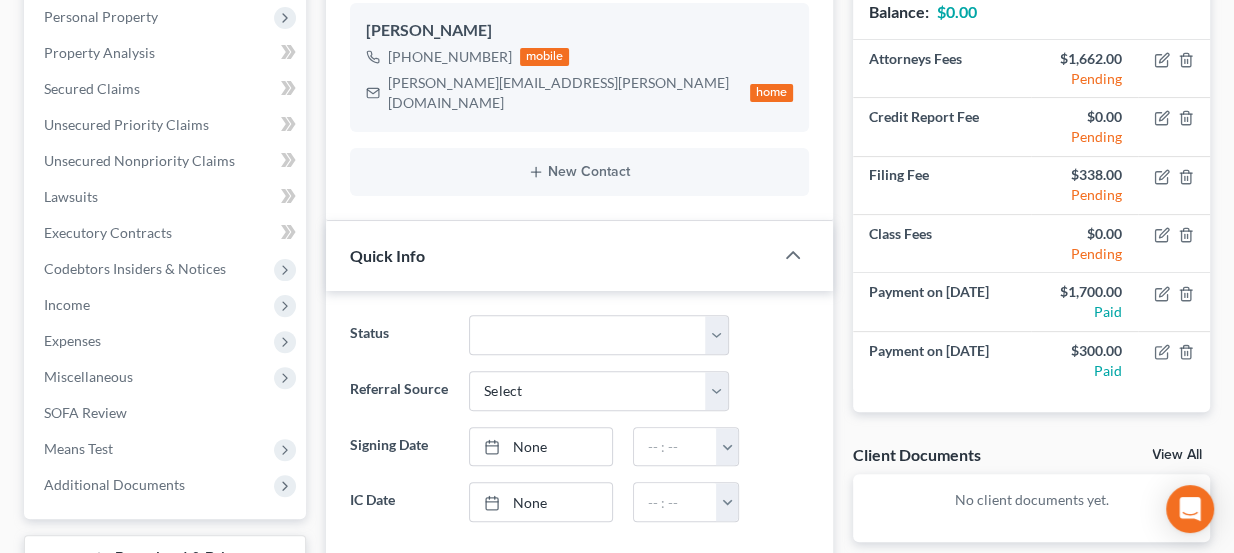 scroll, scrollTop: 363, scrollLeft: 0, axis: vertical 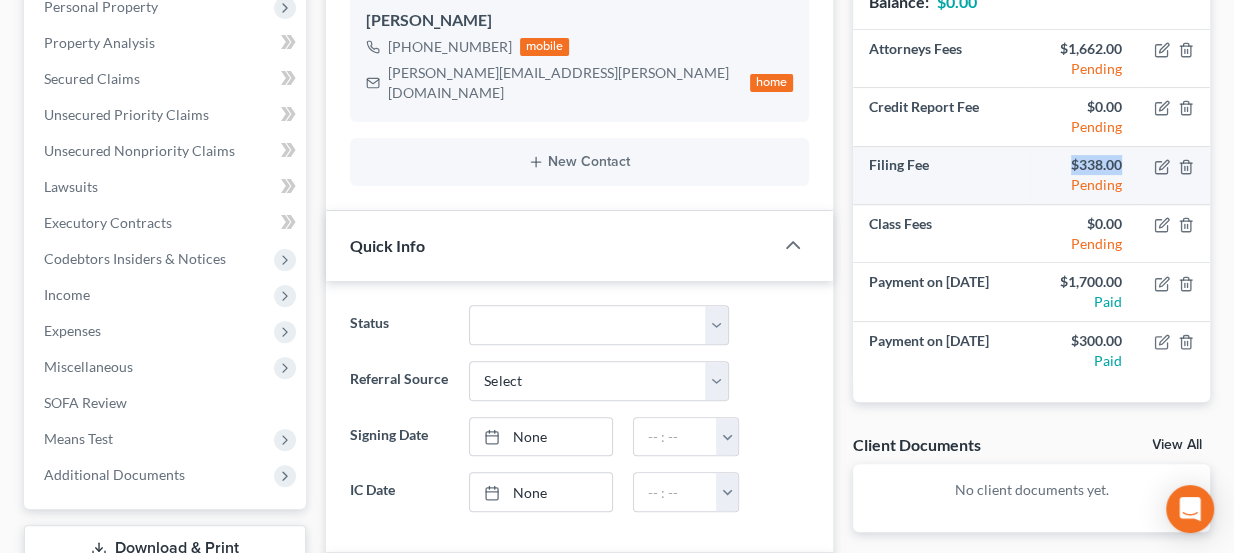 drag, startPoint x: 1112, startPoint y: 155, endPoint x: 1128, endPoint y: 155, distance: 16 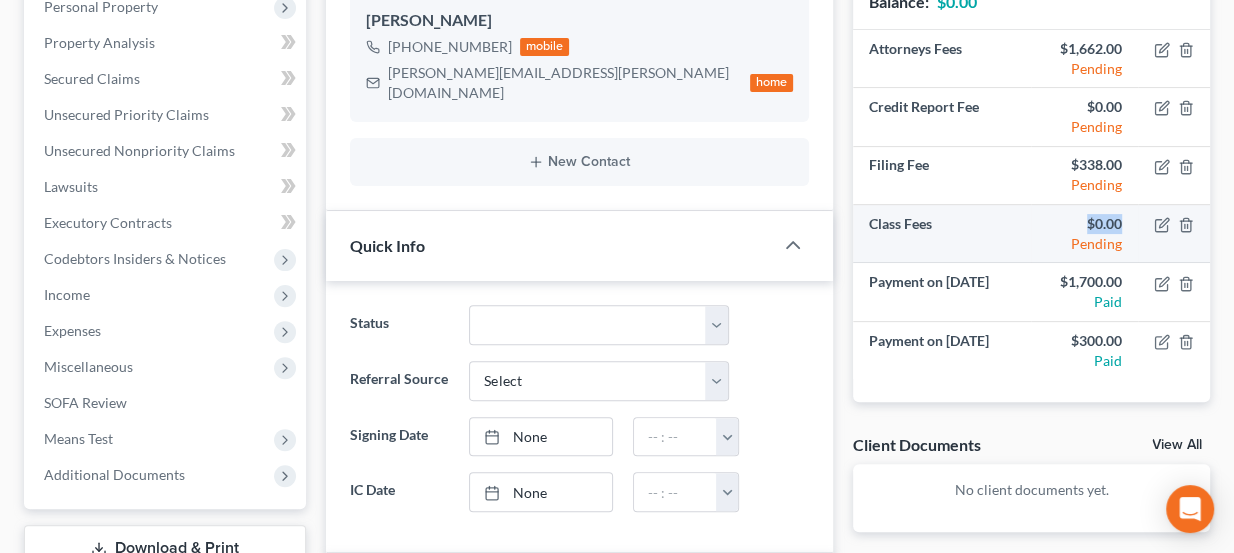drag, startPoint x: 1124, startPoint y: 219, endPoint x: 1088, endPoint y: 221, distance: 36.05551 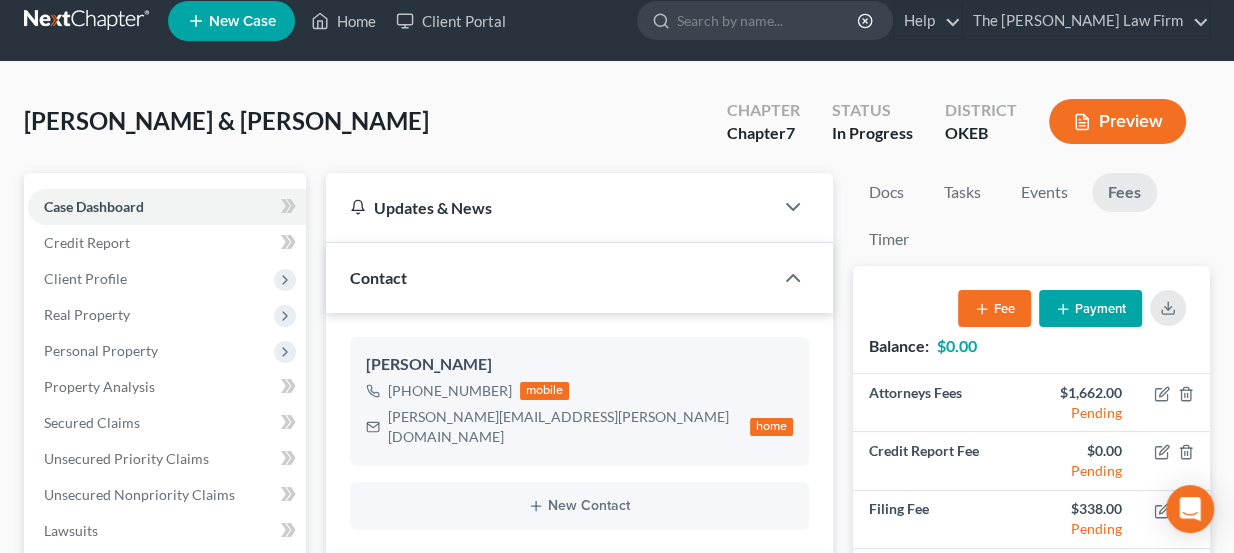 scroll, scrollTop: 0, scrollLeft: 0, axis: both 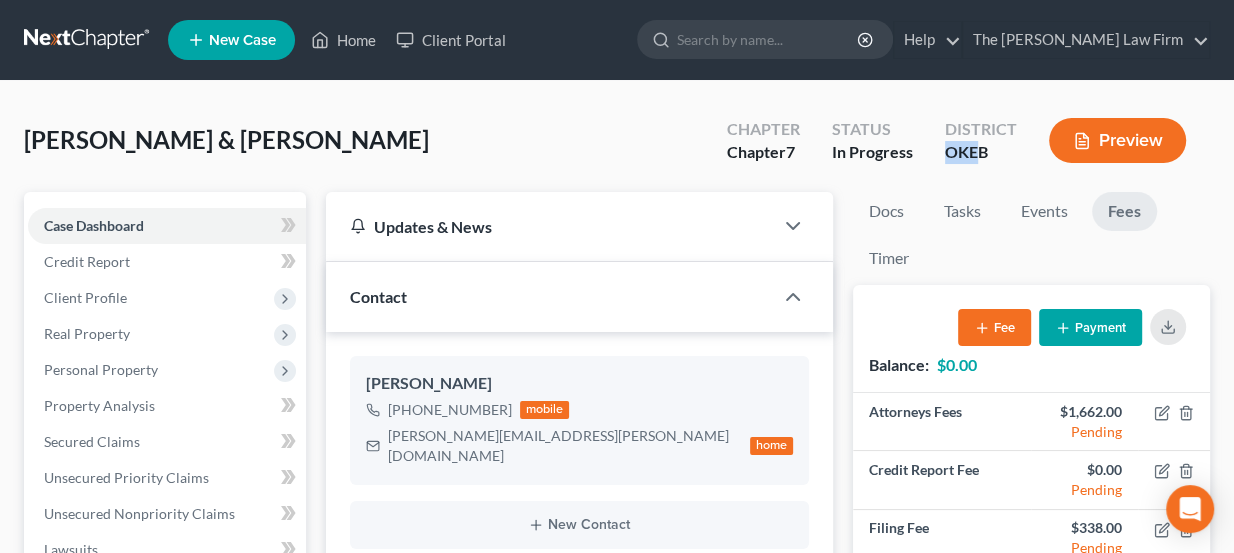 drag, startPoint x: 961, startPoint y: 147, endPoint x: 948, endPoint y: 149, distance: 13.152946 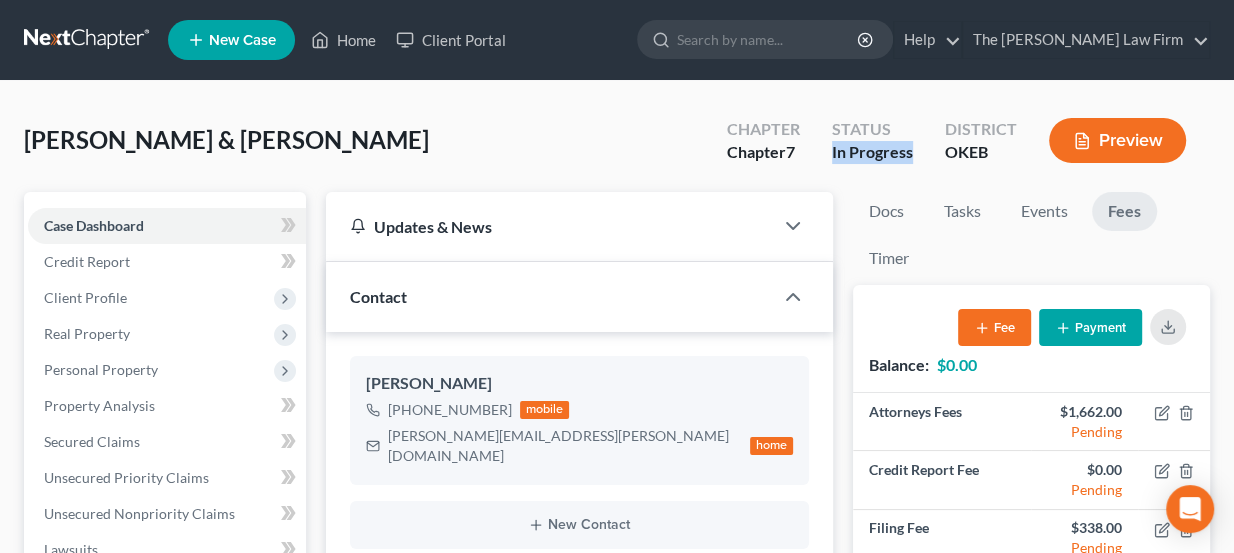 drag, startPoint x: 913, startPoint y: 149, endPoint x: 832, endPoint y: 159, distance: 81.61495 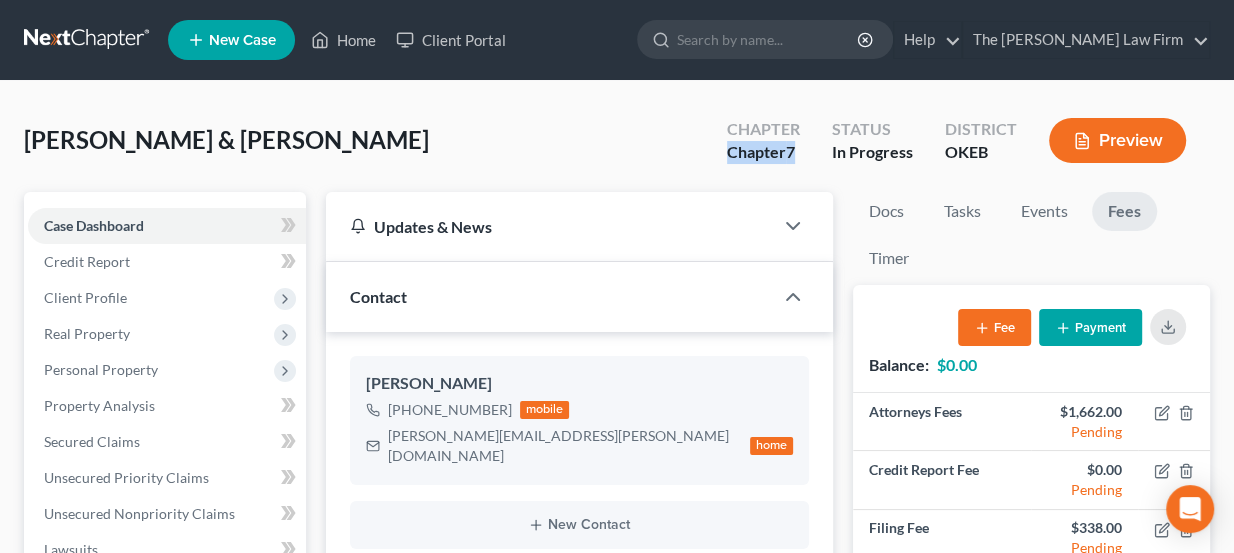 drag, startPoint x: 805, startPoint y: 149, endPoint x: 733, endPoint y: 154, distance: 72.1734 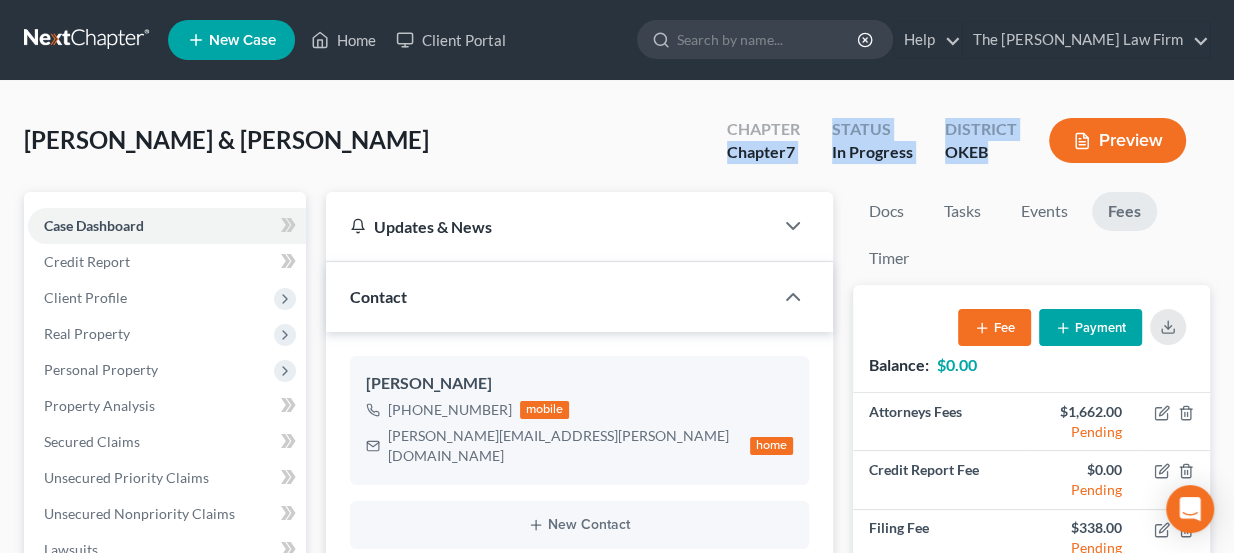 drag, startPoint x: 733, startPoint y: 154, endPoint x: 998, endPoint y: 164, distance: 265.1886 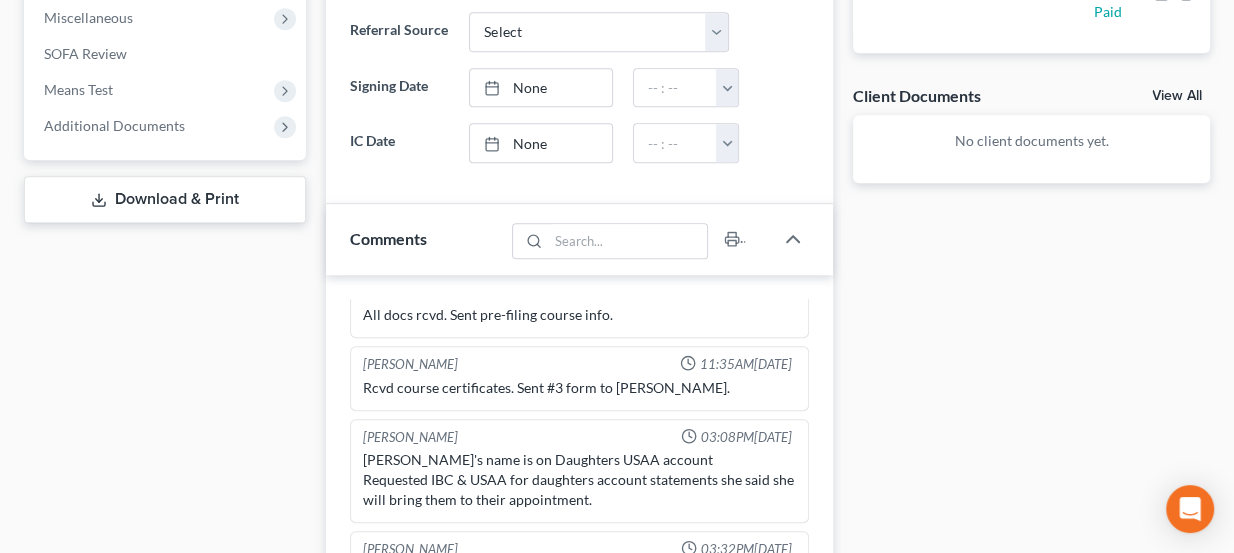 scroll, scrollTop: 719, scrollLeft: 0, axis: vertical 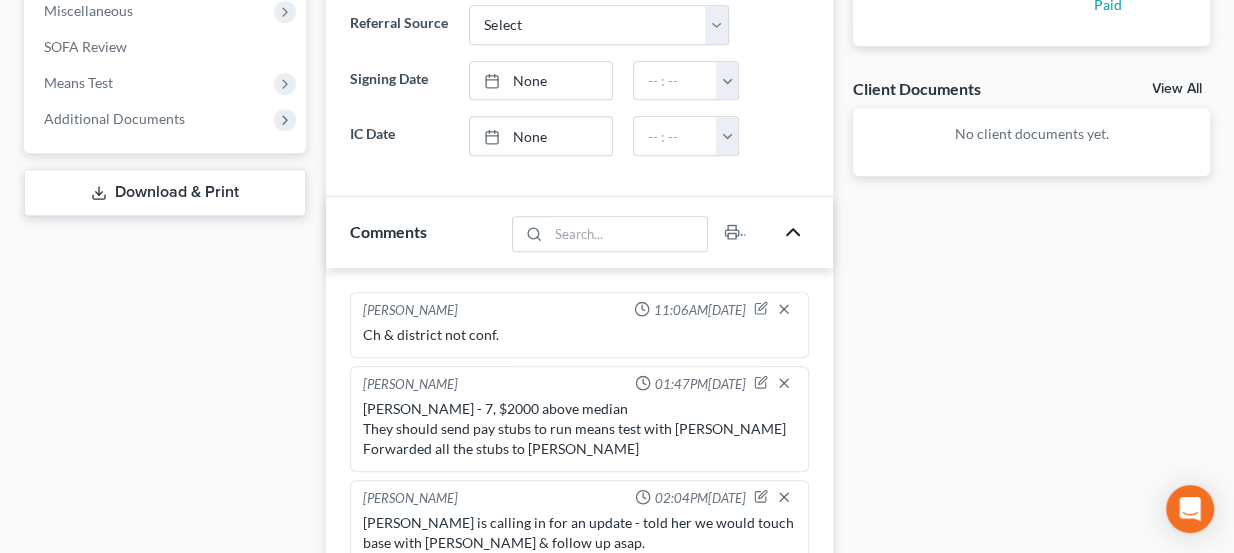 click 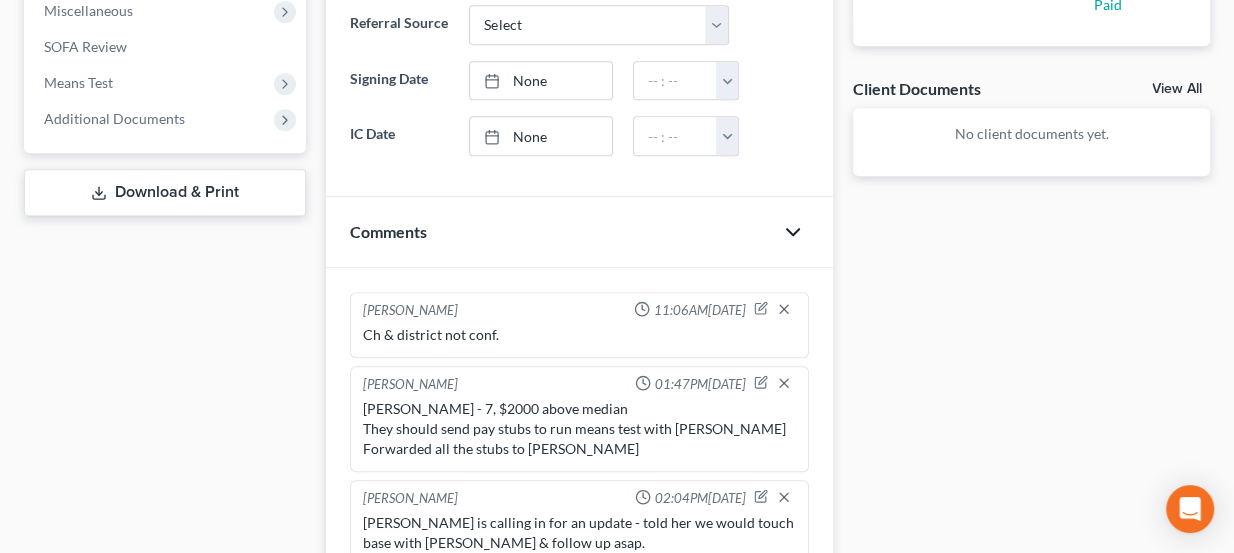 scroll, scrollTop: 692, scrollLeft: 0, axis: vertical 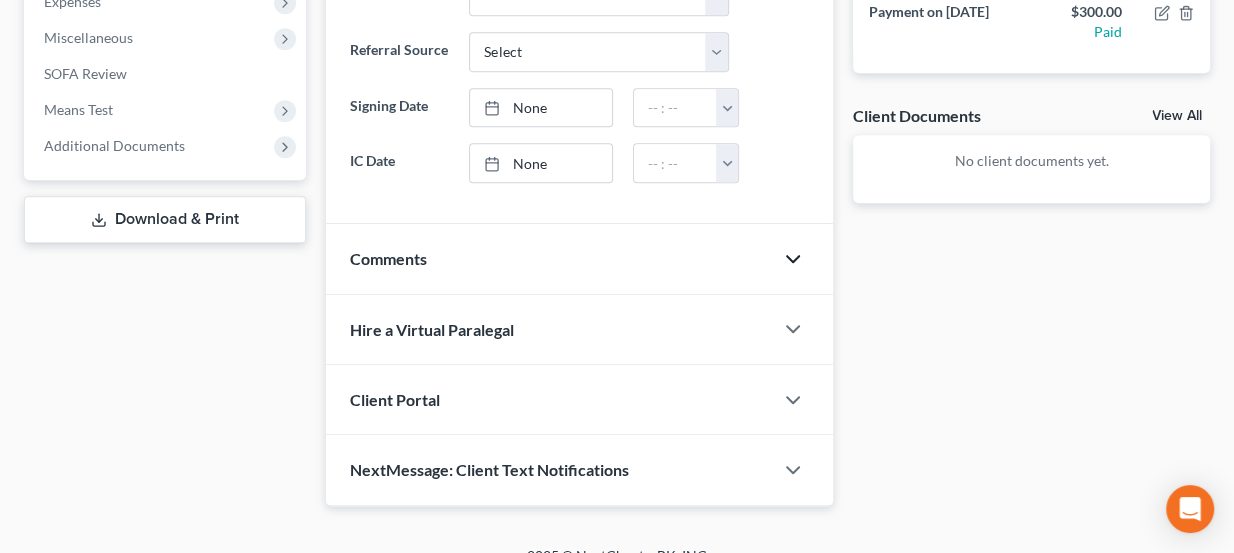 click 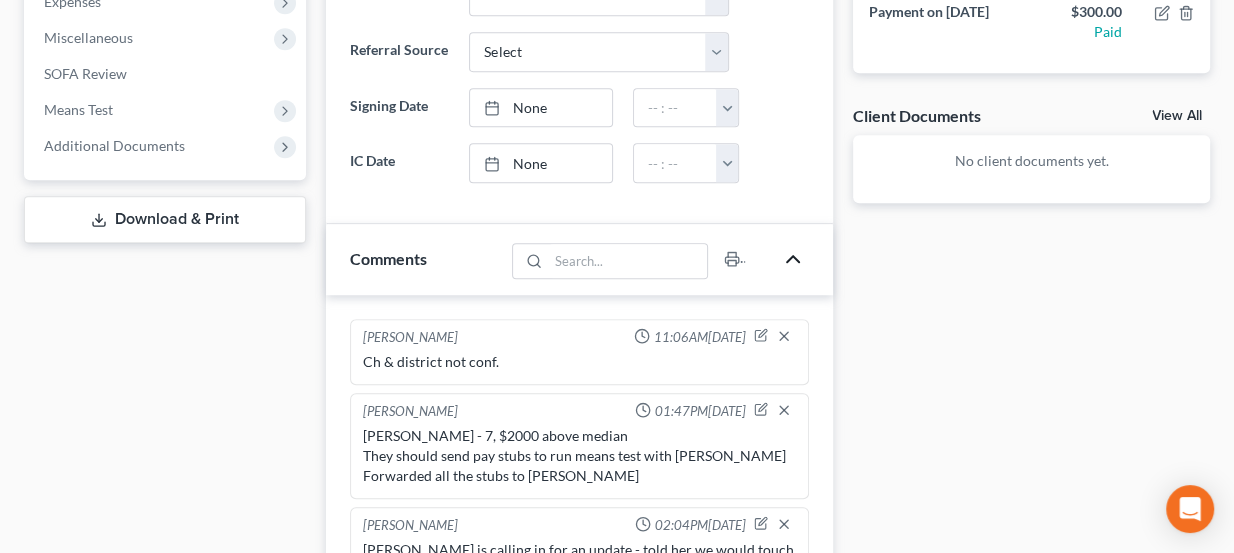 scroll, scrollTop: 719, scrollLeft: 0, axis: vertical 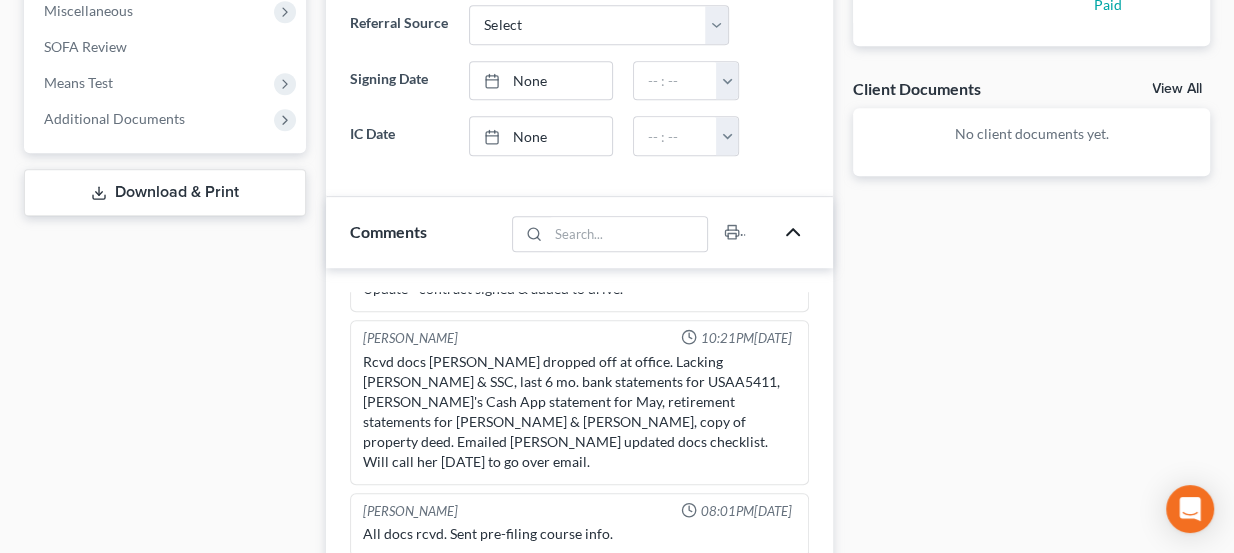 click at bounding box center (803, 232) 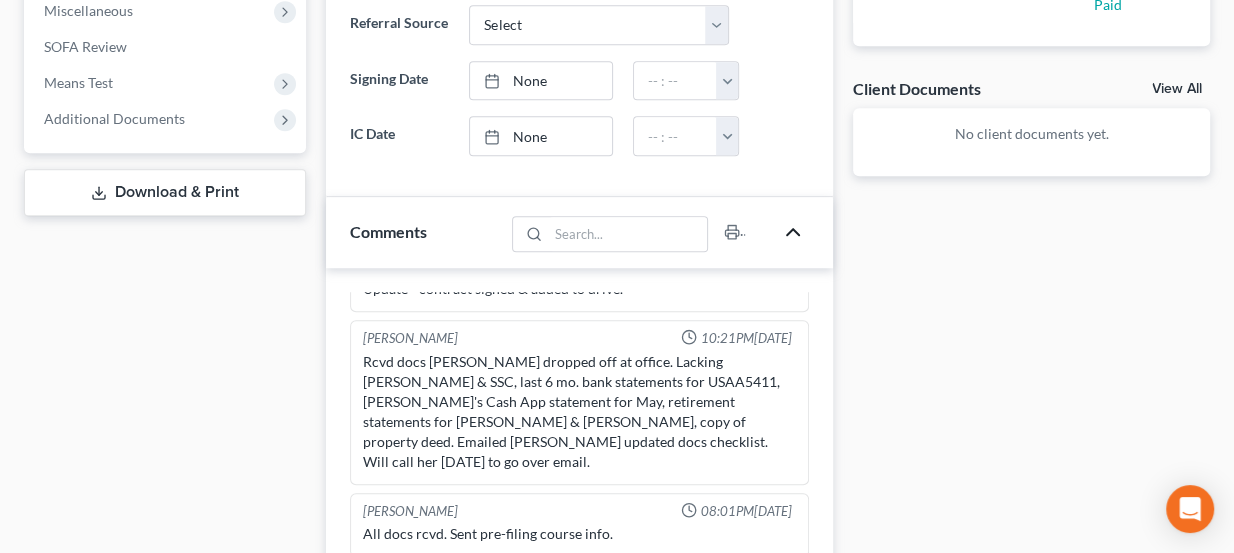 click 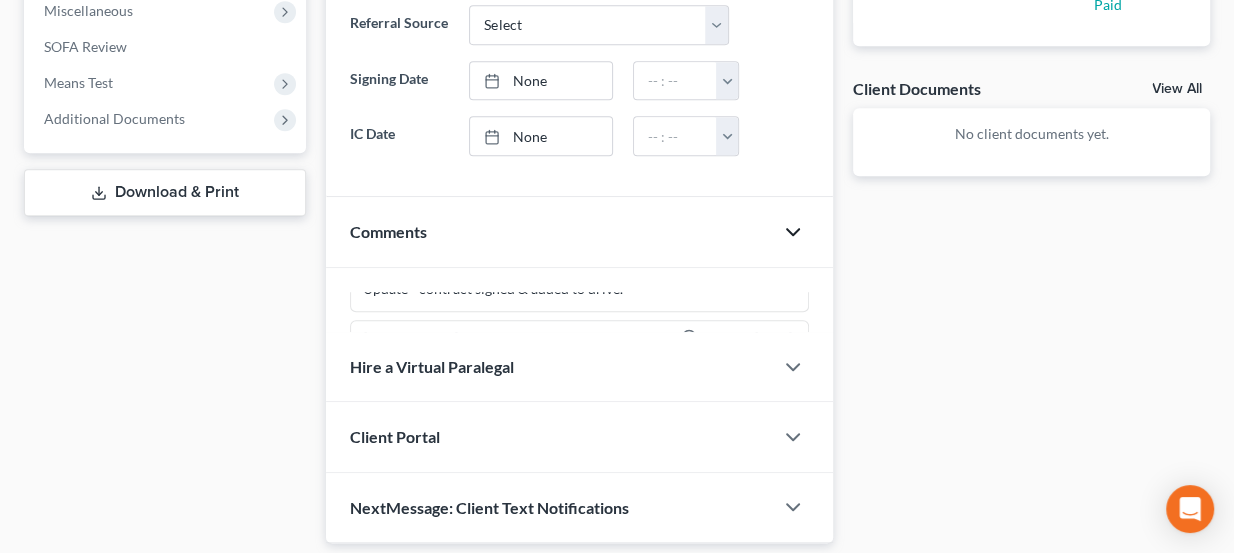 scroll, scrollTop: 692, scrollLeft: 0, axis: vertical 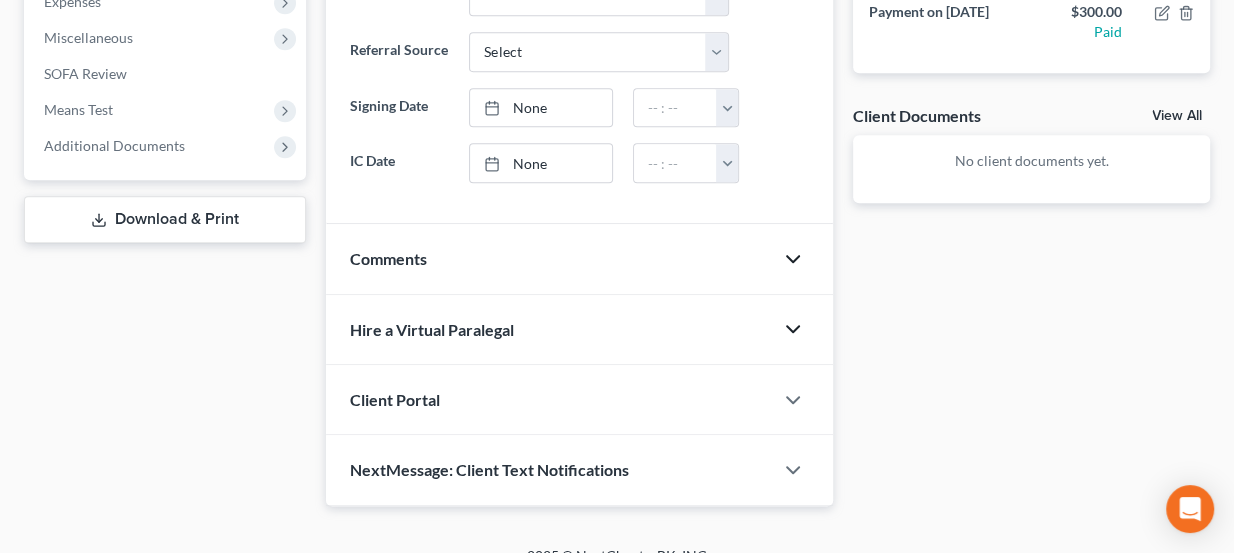 click 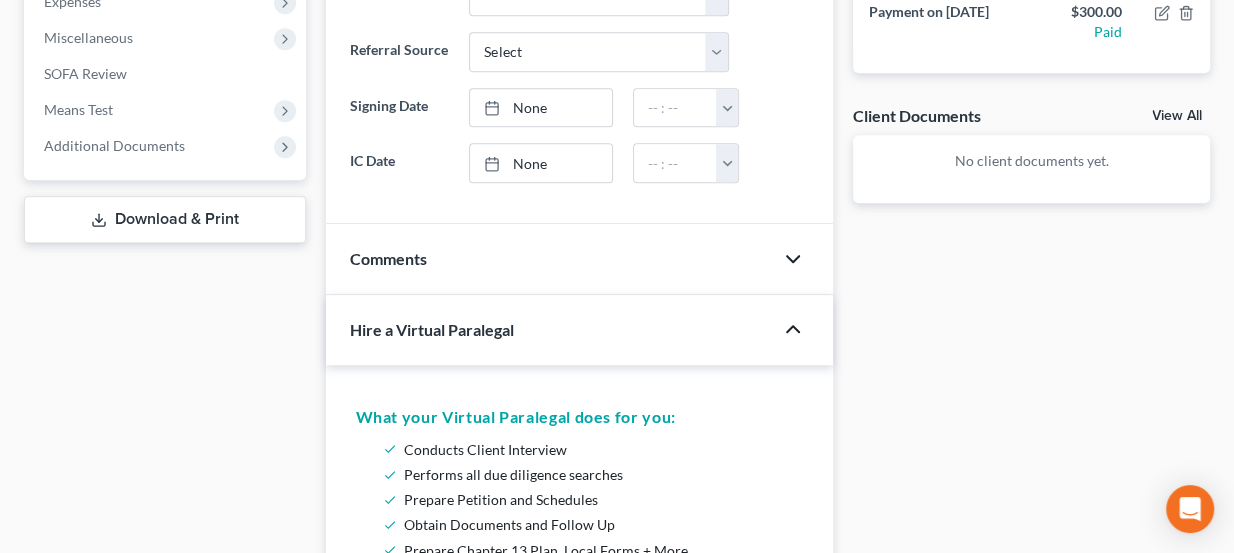 click 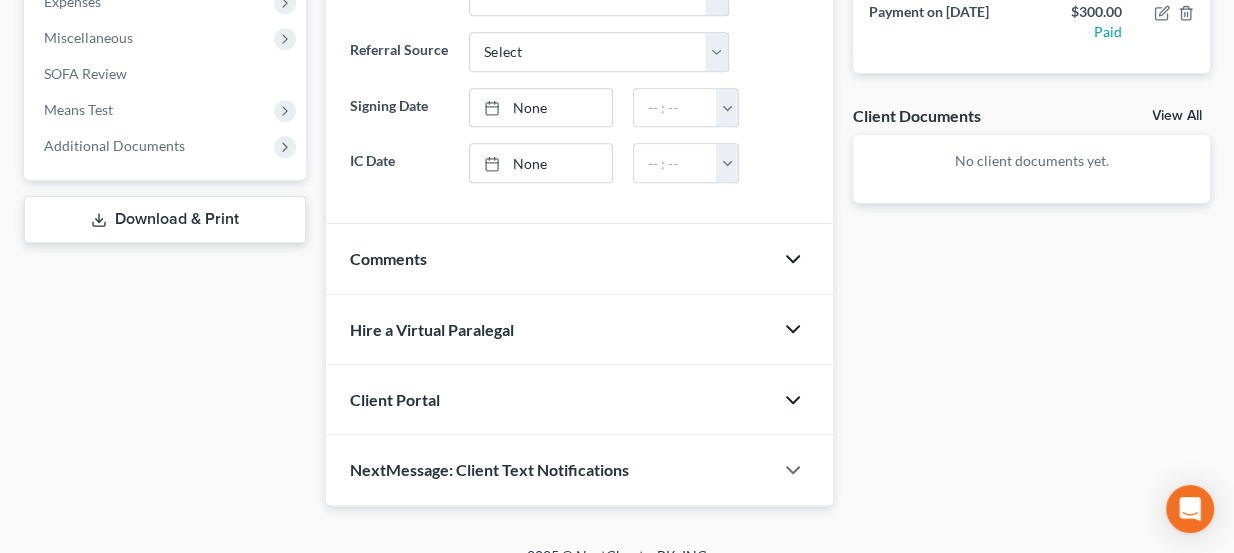click 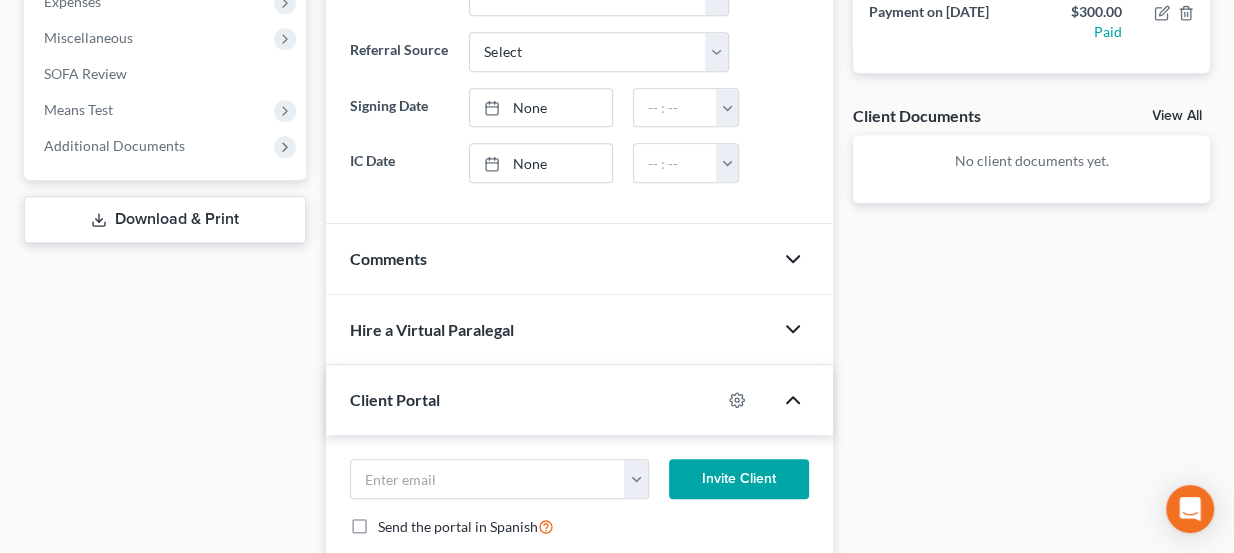 click 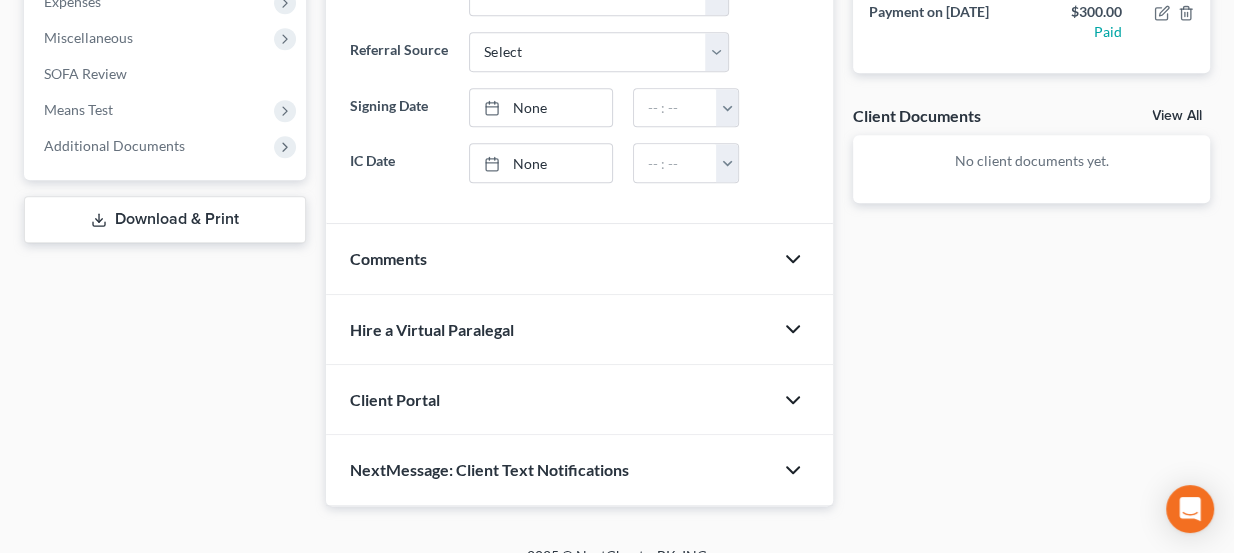 click 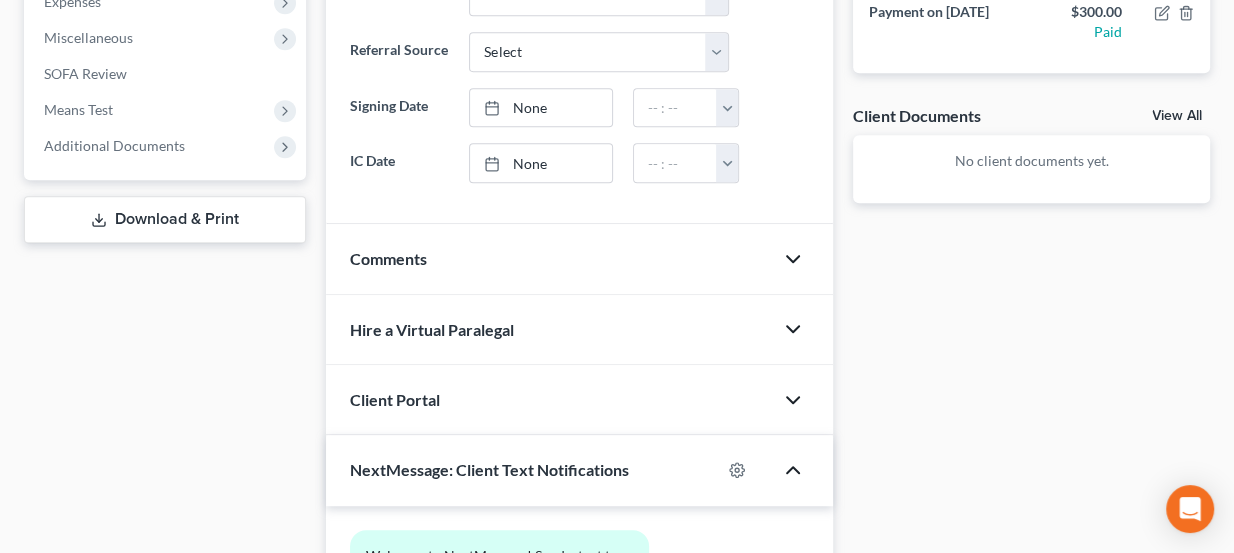click 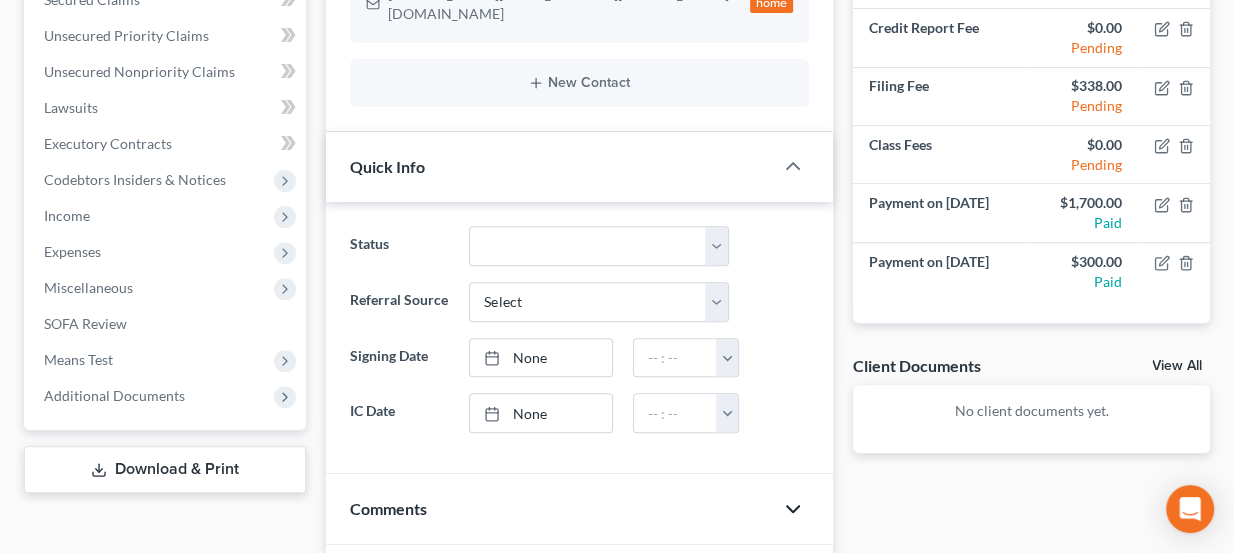 scroll, scrollTop: 420, scrollLeft: 0, axis: vertical 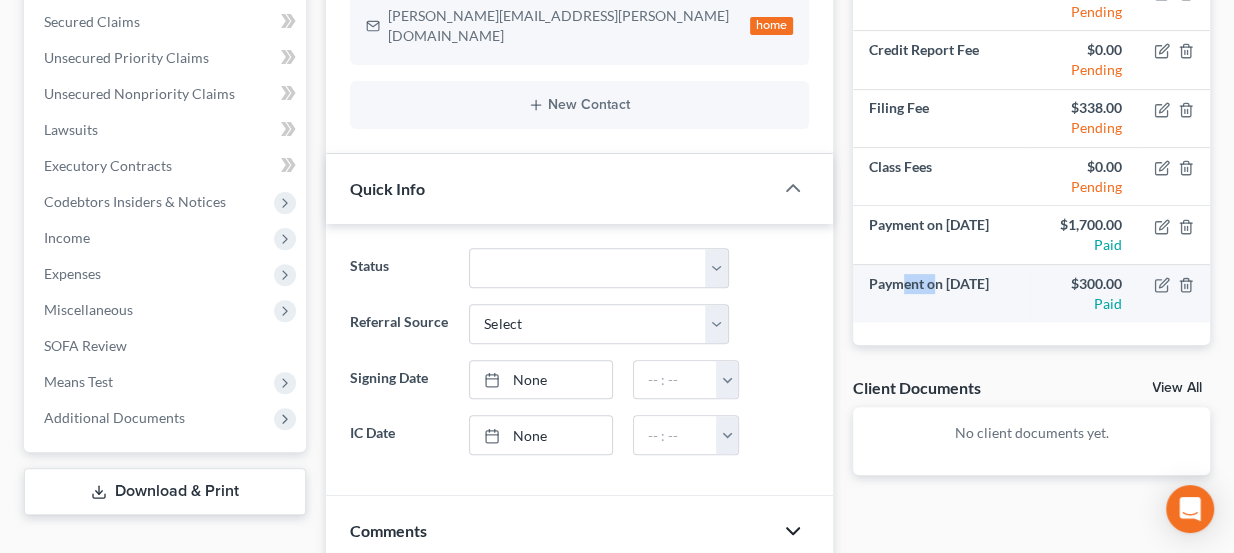click on "Payment on May 14, 2025" at bounding box center [942, 293] 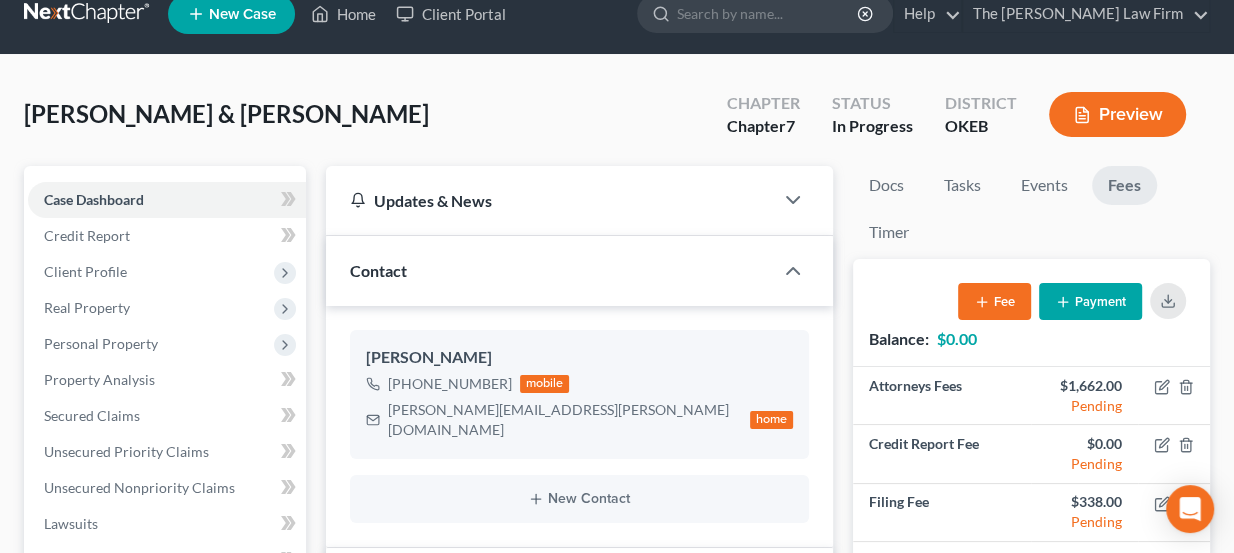 scroll, scrollTop: 0, scrollLeft: 0, axis: both 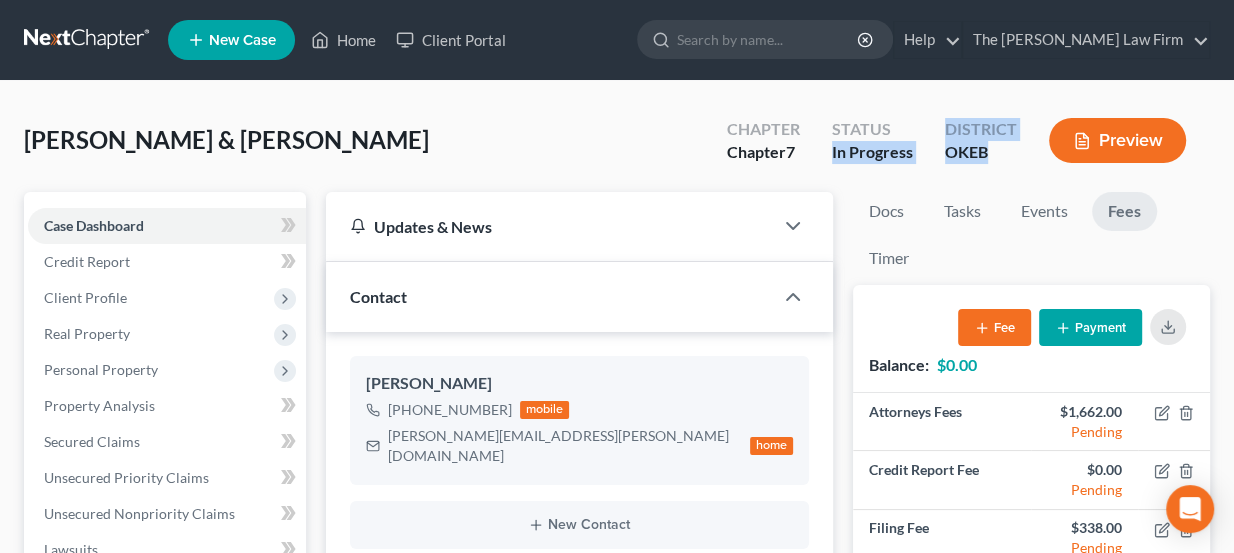 drag, startPoint x: 831, startPoint y: 154, endPoint x: 993, endPoint y: 165, distance: 162.37303 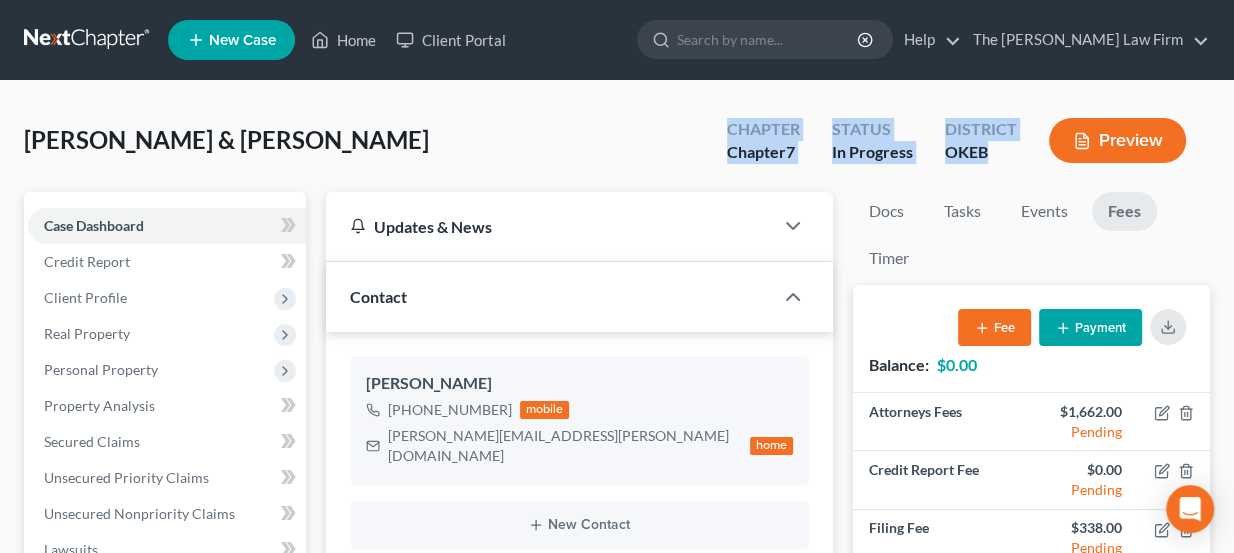 drag, startPoint x: 996, startPoint y: 151, endPoint x: 725, endPoint y: 128, distance: 271.97427 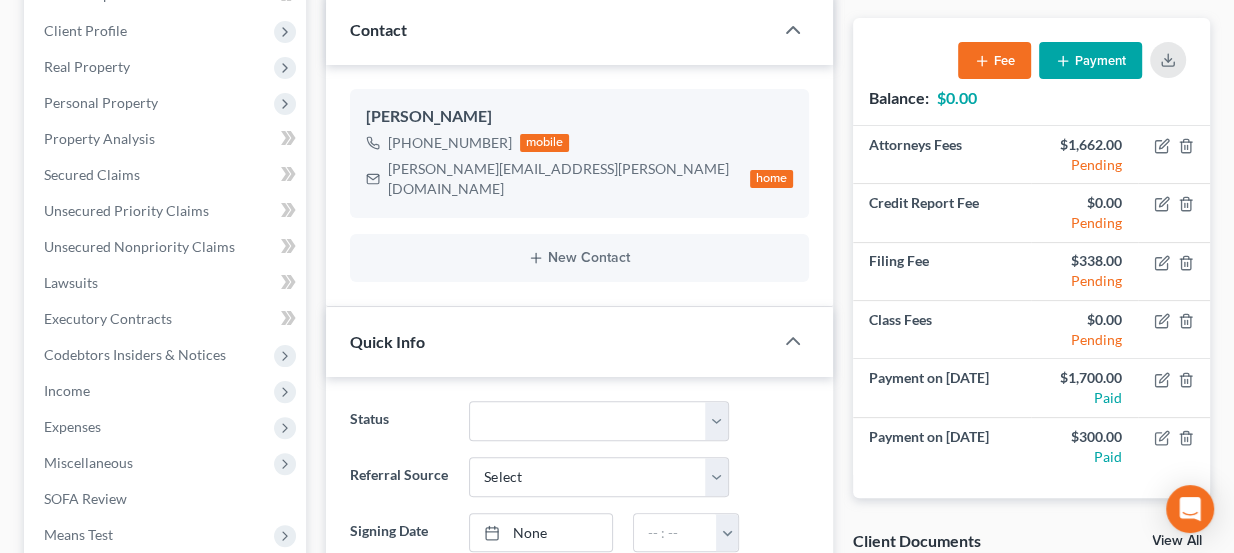 scroll, scrollTop: 272, scrollLeft: 0, axis: vertical 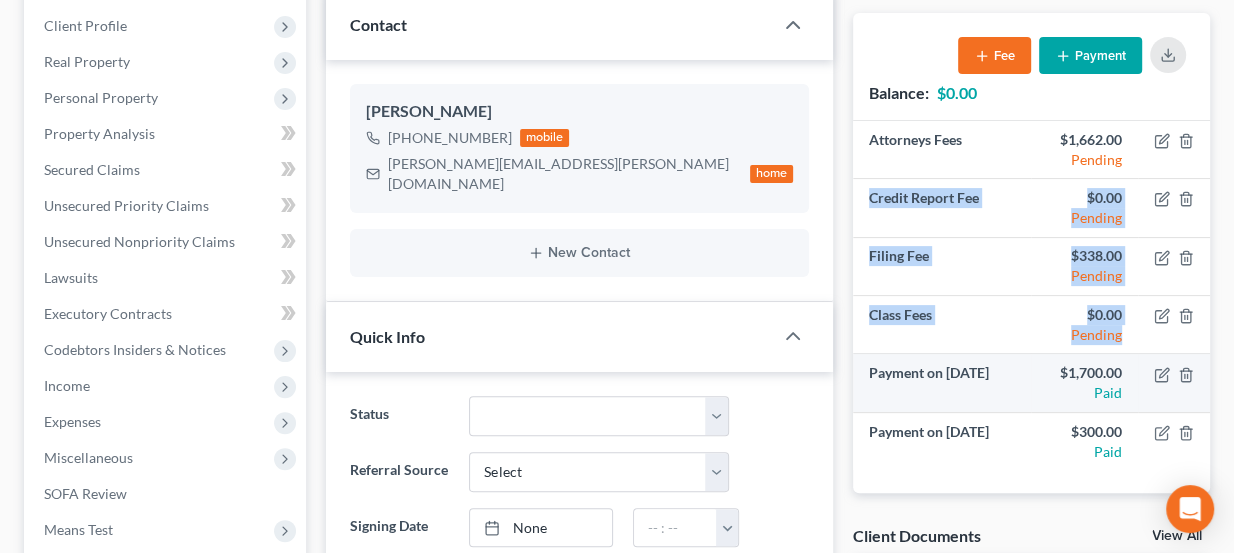 drag, startPoint x: 866, startPoint y: 196, endPoint x: 1188, endPoint y: 381, distance: 371.36102 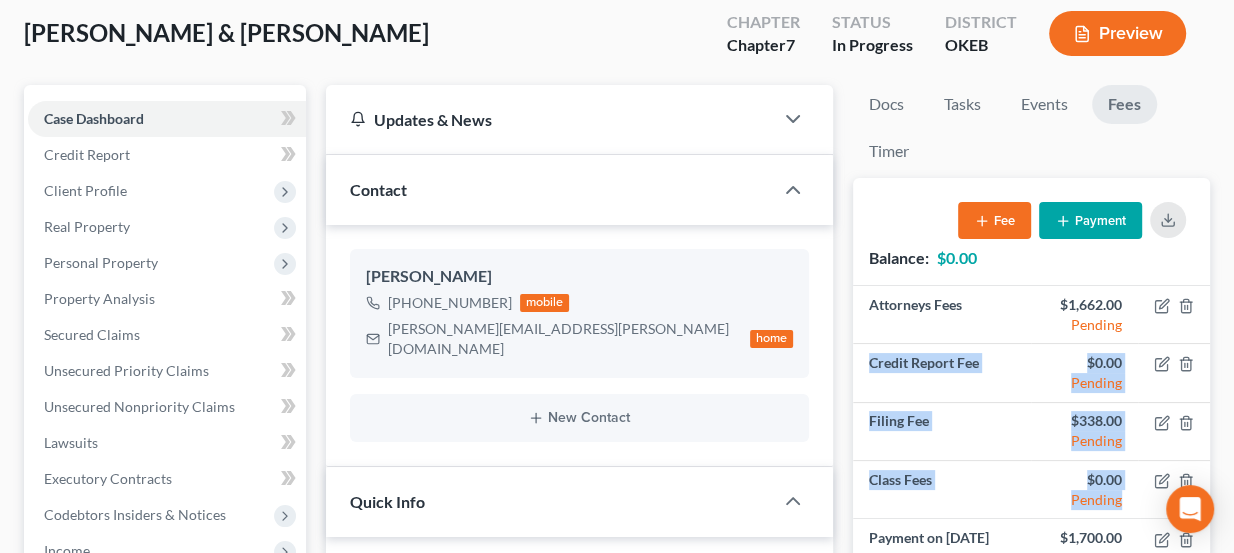 scroll, scrollTop: 0, scrollLeft: 0, axis: both 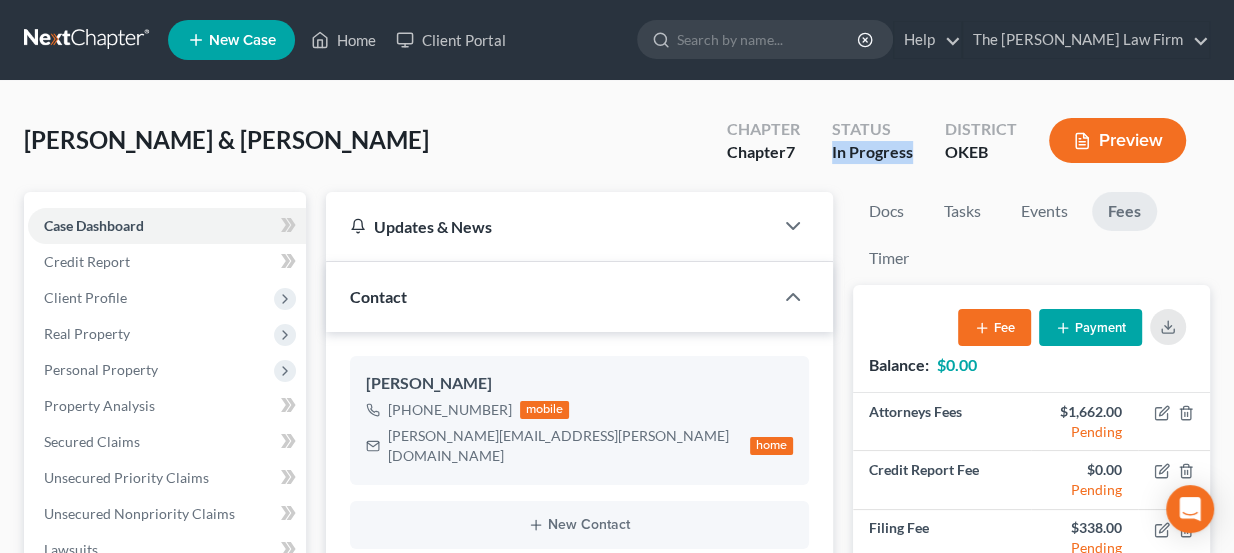 drag, startPoint x: 829, startPoint y: 143, endPoint x: 915, endPoint y: 163, distance: 88.29496 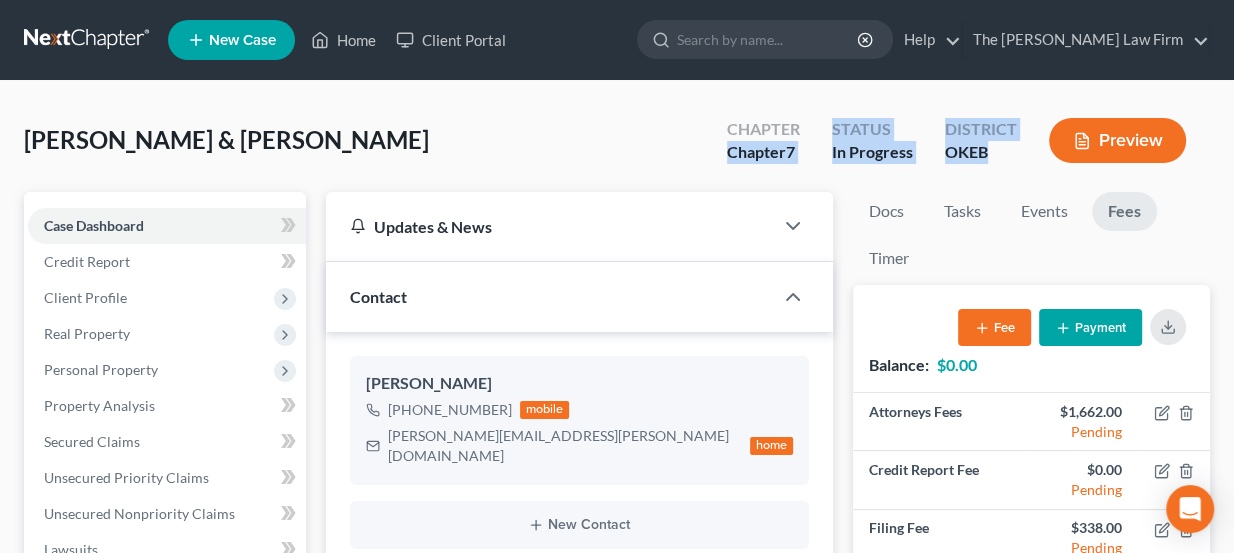 drag, startPoint x: 988, startPoint y: 156, endPoint x: 727, endPoint y: 163, distance: 261.09384 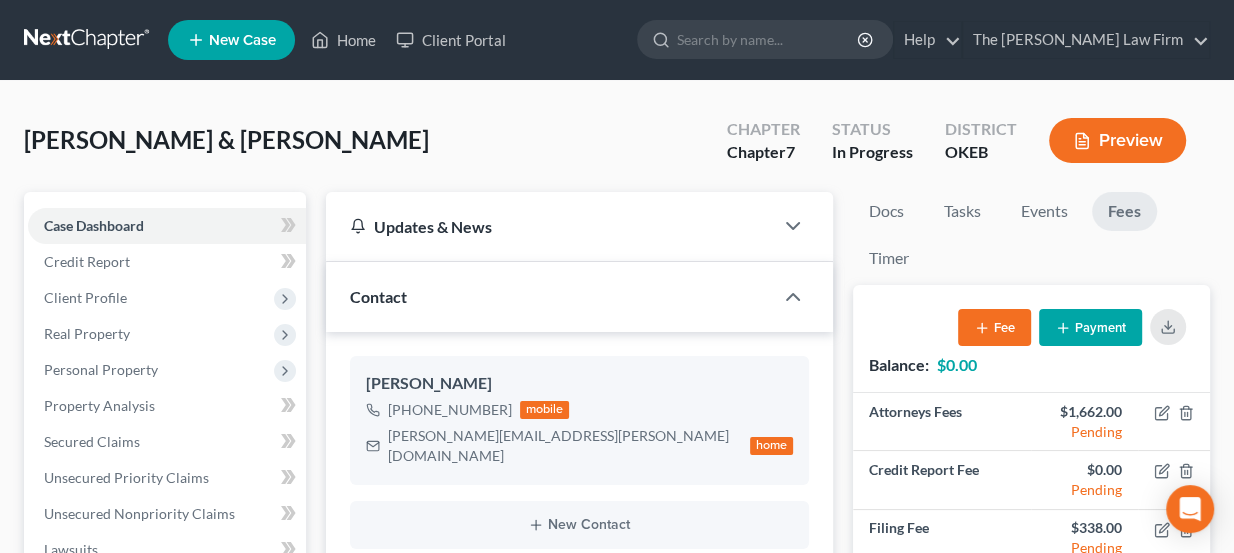 click on "New Case Home Client Portal         - No Result - See all results Or Press Enter... Help Help Center Webinars Training Videos What's new The Choate Law Firm The Choate Law Firm lou@chapter7ok.com My Account Settings Plan + Billing Account Add-Ons Upgrade to Whoa Log out" at bounding box center (689, 40) 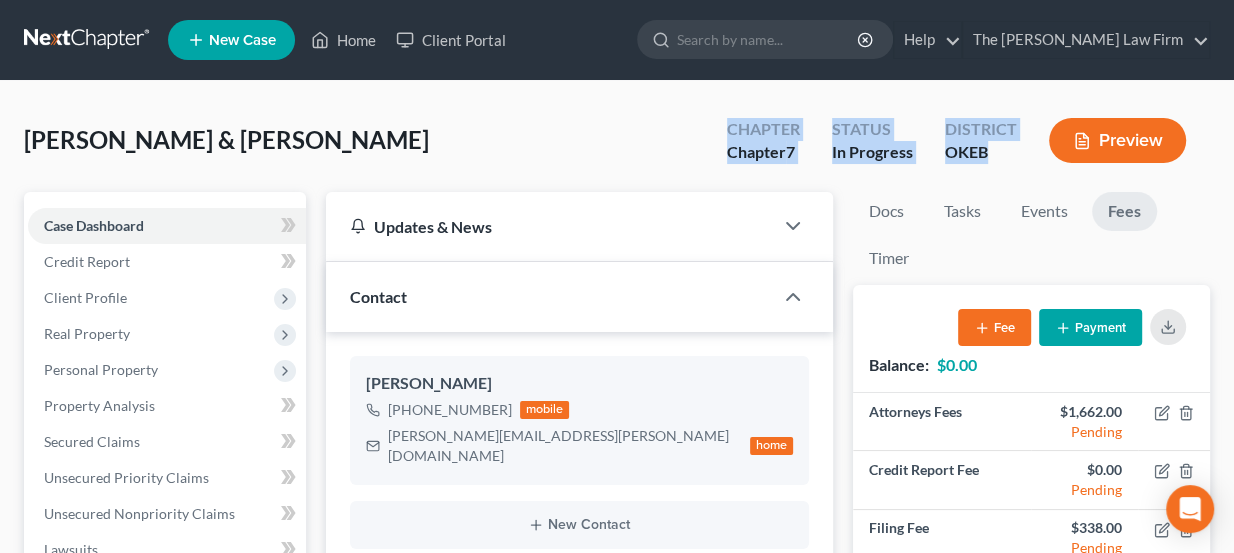 drag, startPoint x: 731, startPoint y: 125, endPoint x: 1010, endPoint y: 174, distance: 283.2702 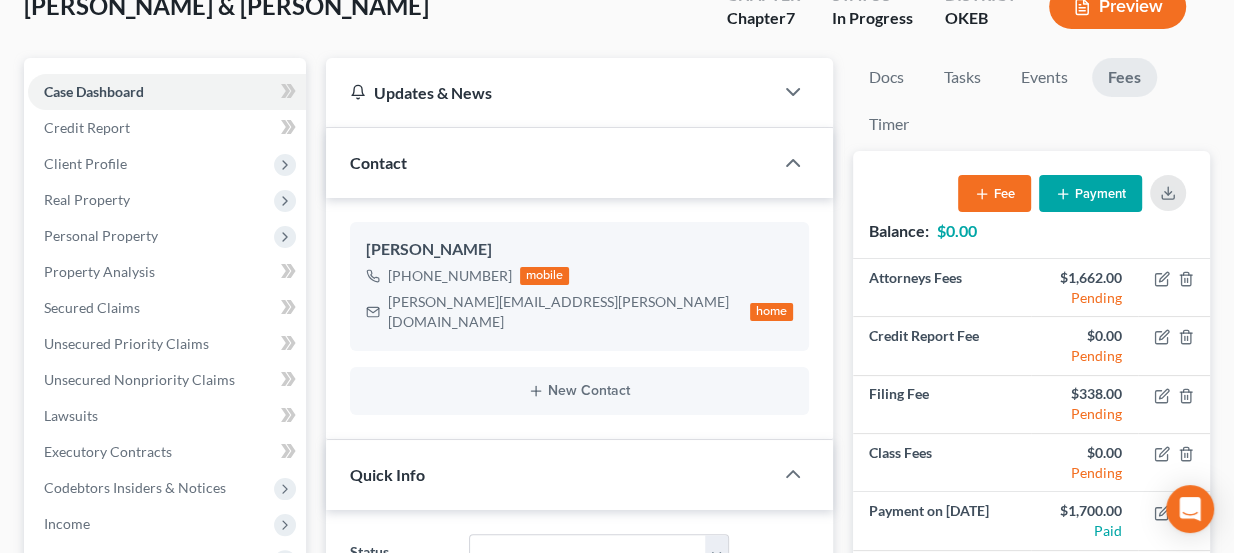 scroll, scrollTop: 0, scrollLeft: 0, axis: both 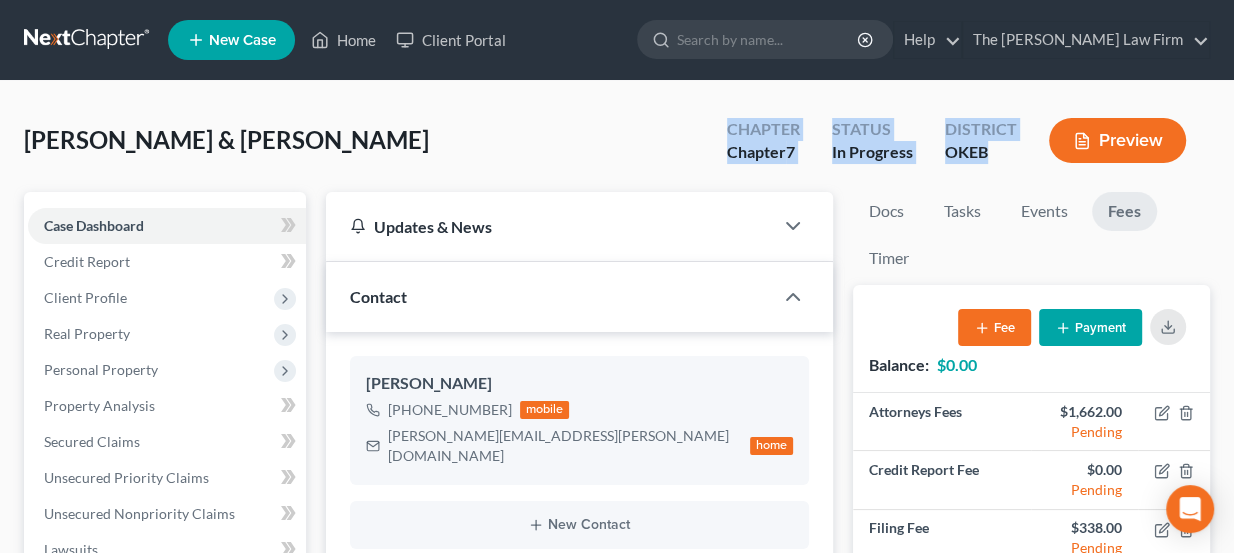 drag, startPoint x: 976, startPoint y: 151, endPoint x: 720, endPoint y: 130, distance: 256.8599 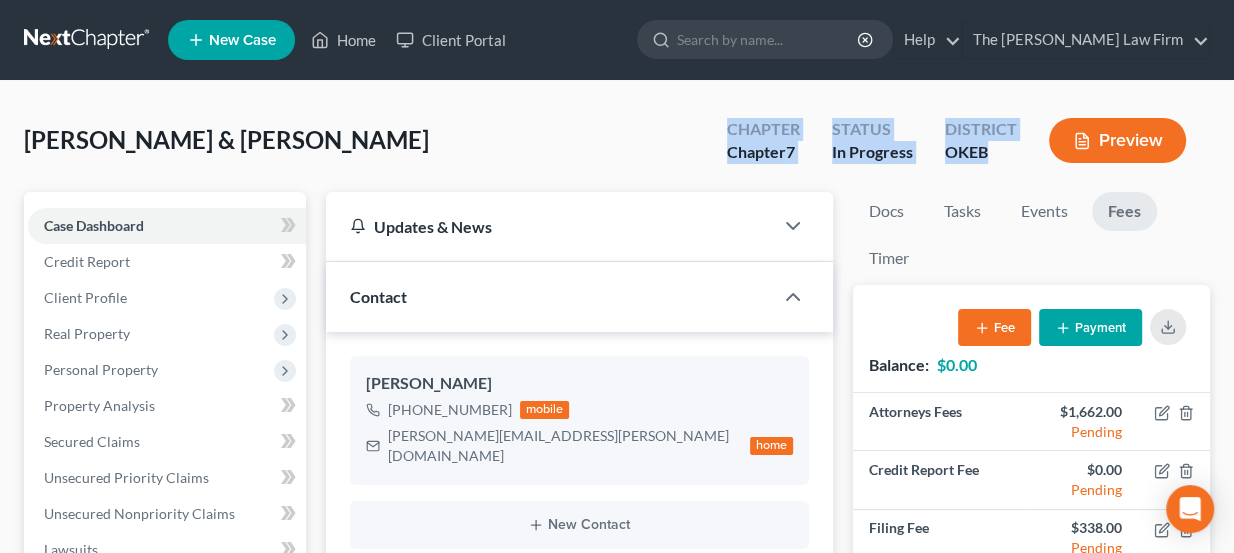 click on "Chapter Chapter  7" at bounding box center [763, 142] 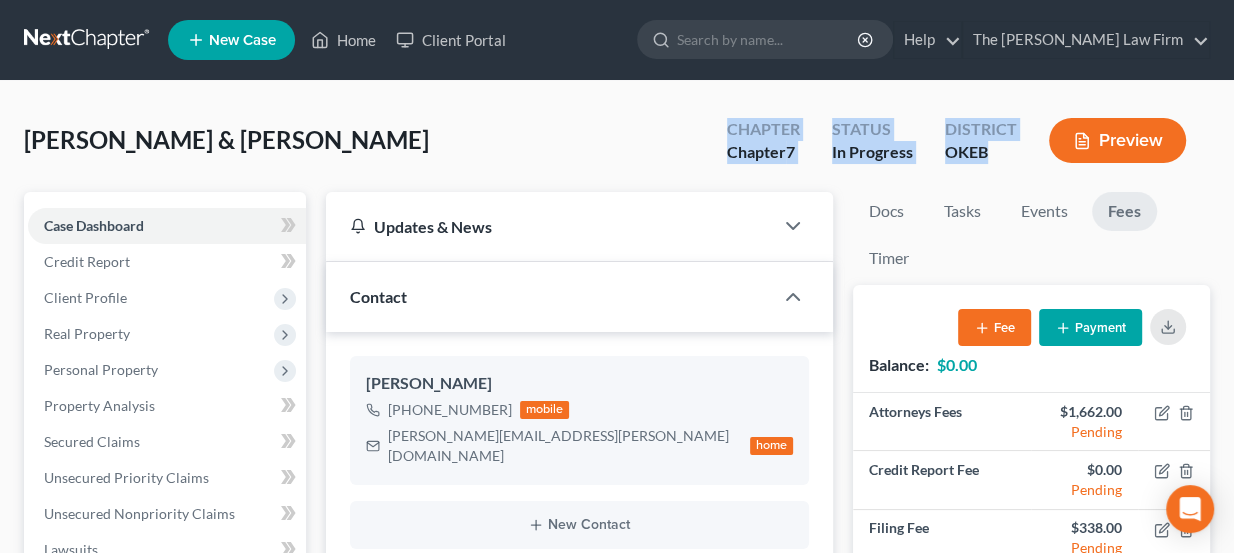 drag, startPoint x: 730, startPoint y: 128, endPoint x: 997, endPoint y: 168, distance: 269.9796 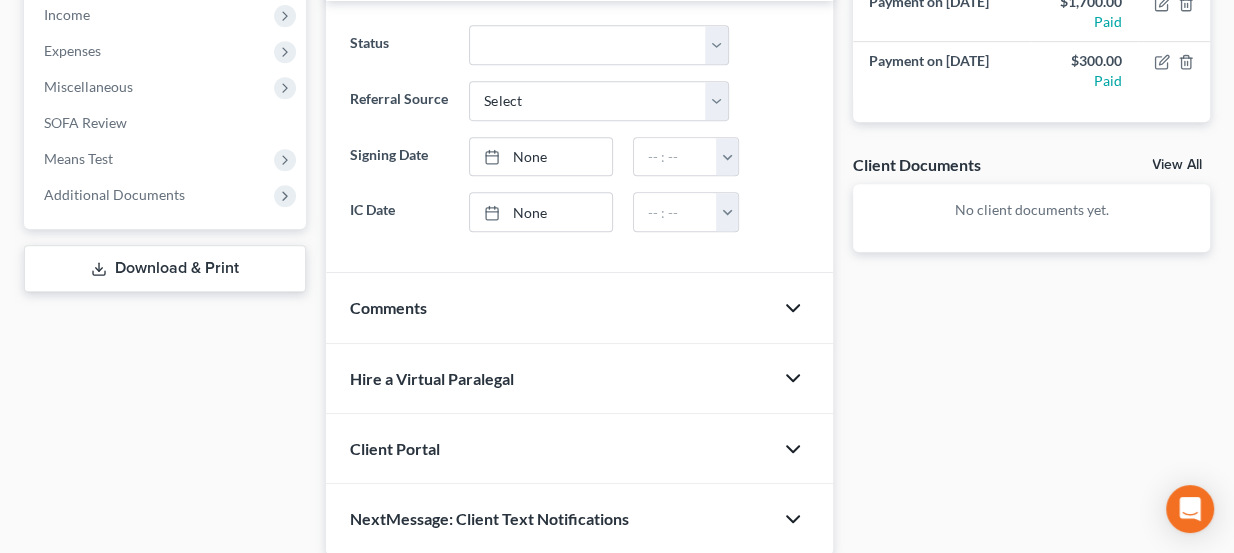 scroll, scrollTop: 692, scrollLeft: 0, axis: vertical 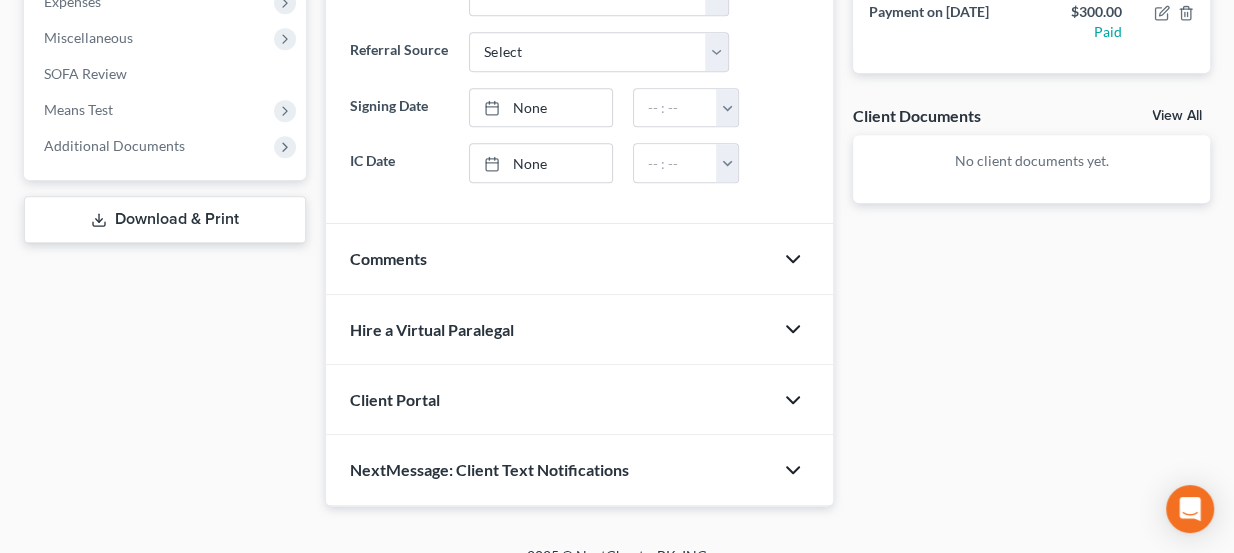 click on "Comments" at bounding box center [550, 258] 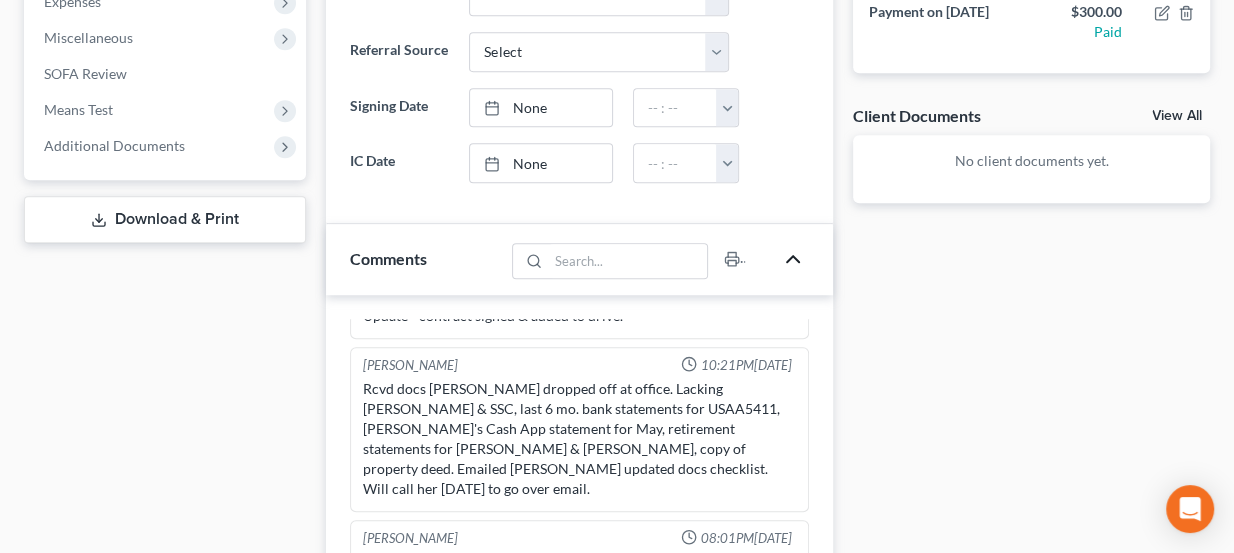 click on "Rcvd docs Misty dropped off at office. Lacking James DL & SSC, last 6 mo. bank statements for USAA5411, Misty's Cash App statement for May, retirement statements for Misty & James, copy of property deed. Emailed Misty updated docs checklist. Will call her Monday to go over email." at bounding box center [580, 439] 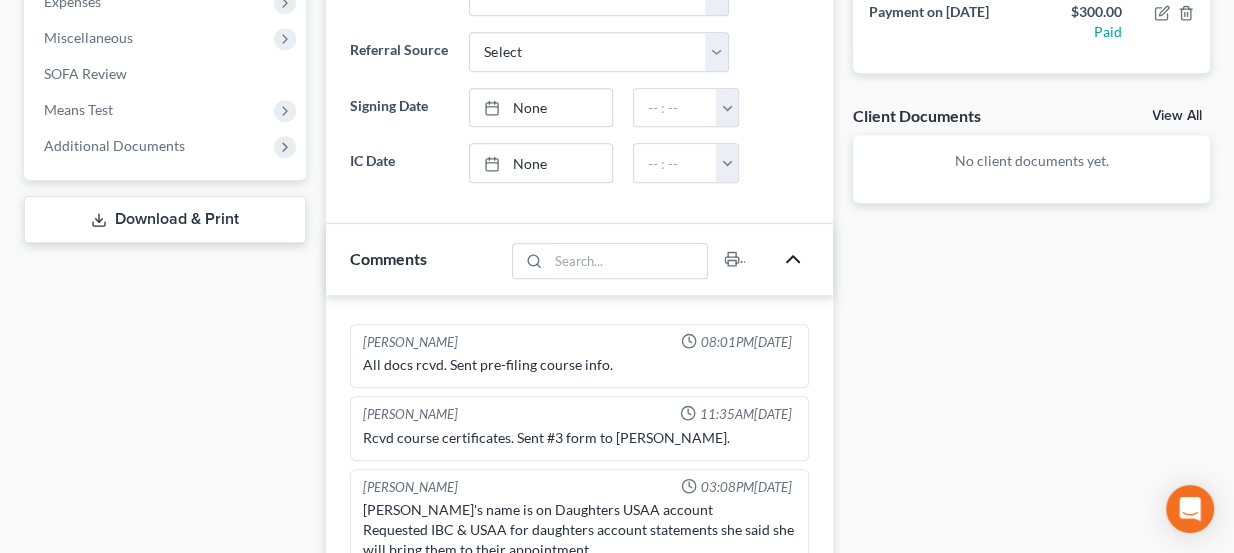 scroll, scrollTop: 905, scrollLeft: 0, axis: vertical 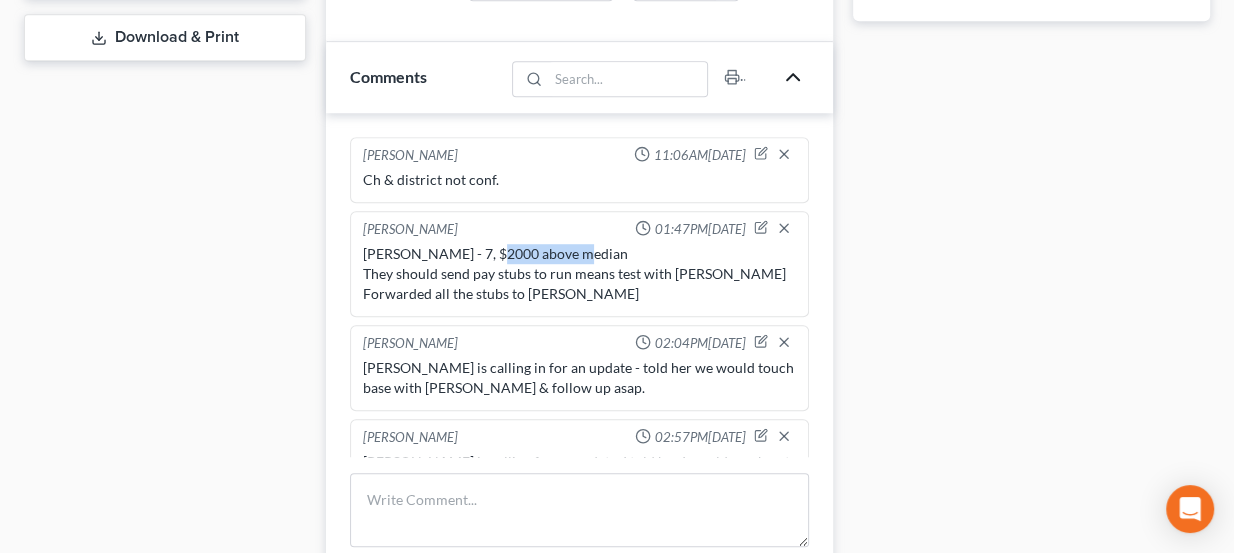 drag, startPoint x: 480, startPoint y: 221, endPoint x: 565, endPoint y: 225, distance: 85.09406 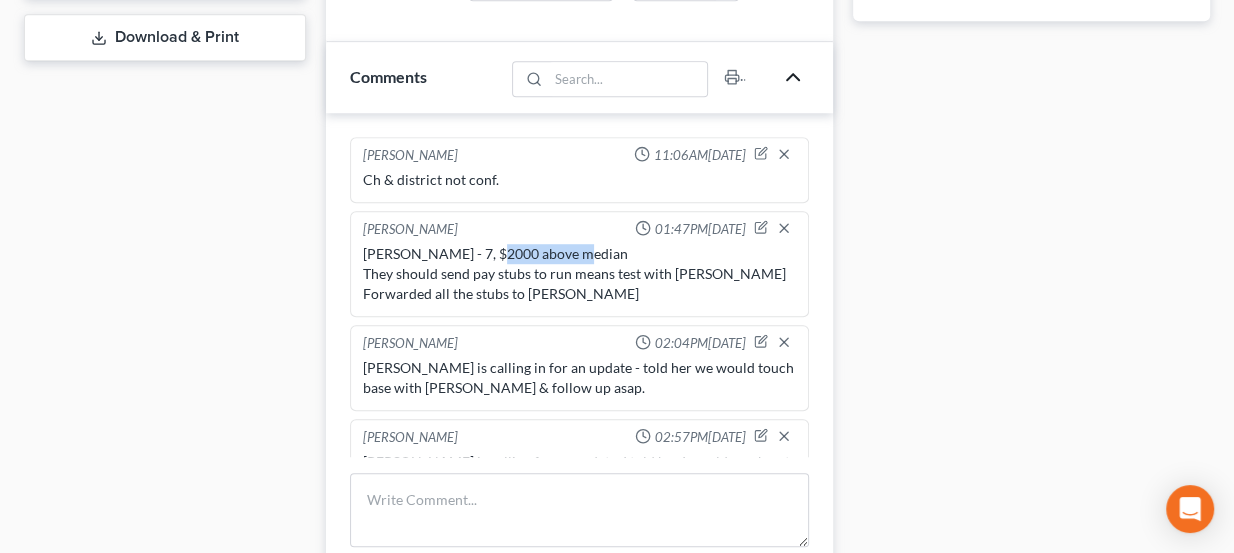 click on "Per Paul - 7, $2000 above median
They should send pay stubs to run means test with Kristin Reizer
Forwarded all the stubs to Kristin" at bounding box center (580, 274) 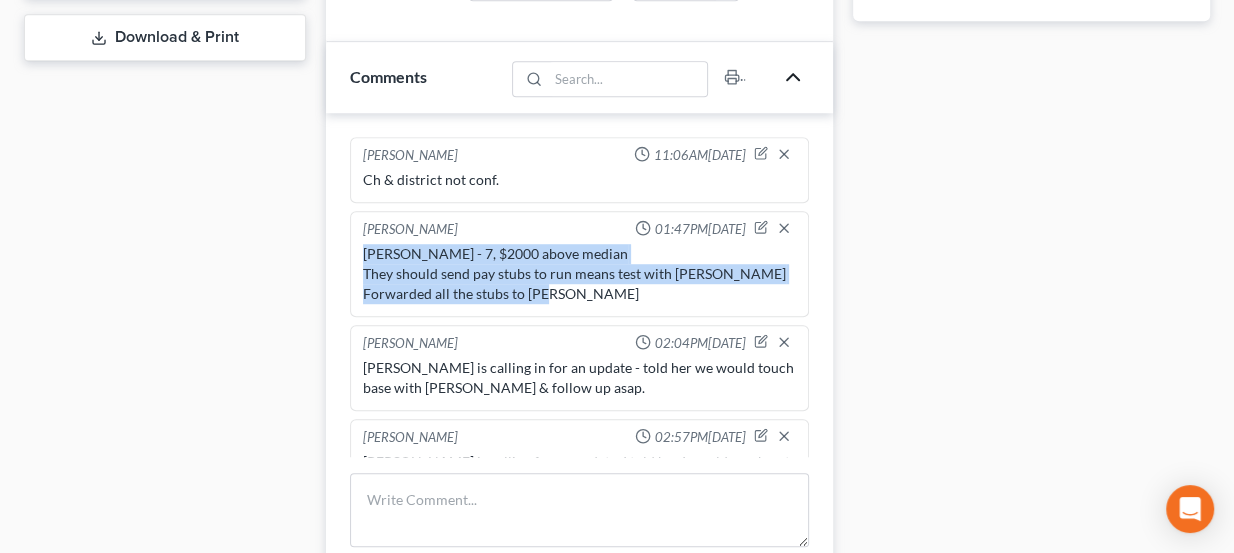 drag, startPoint x: 560, startPoint y: 264, endPoint x: 359, endPoint y: 225, distance: 204.74863 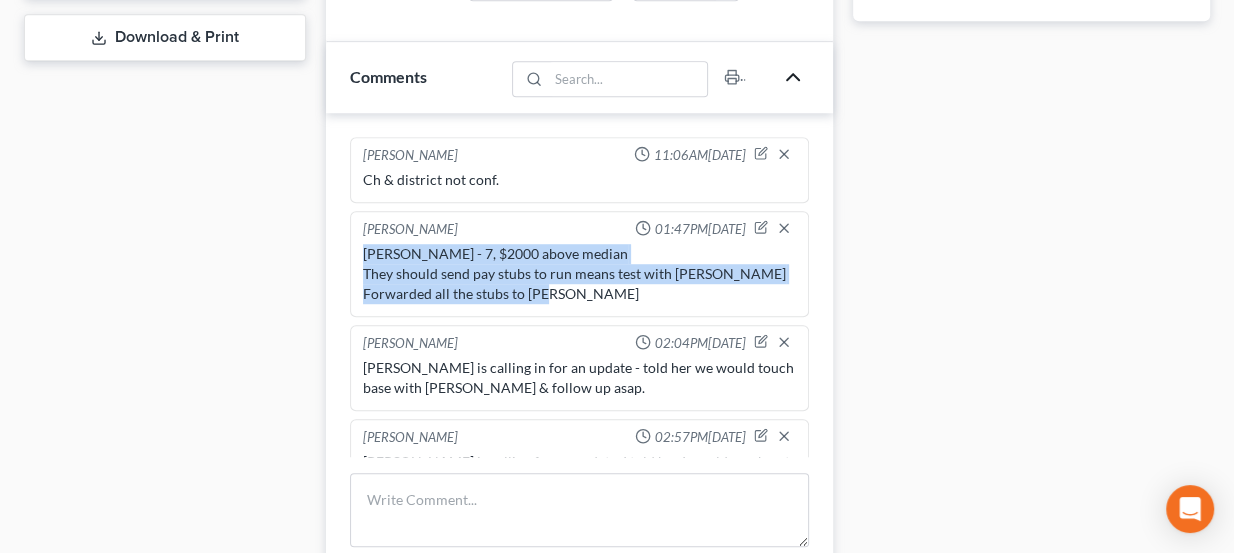 click on "Per Paul - 7, $2000 above median
They should send pay stubs to run means test with Kristin Reizer
Forwarded all the stubs to Kristin" at bounding box center (580, 274) 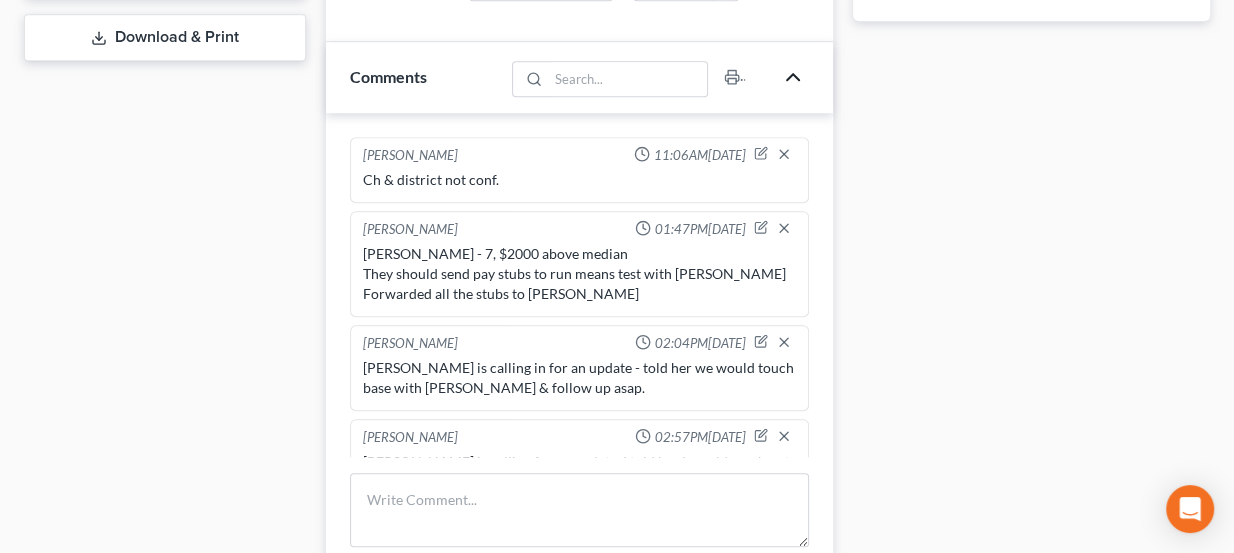click on "Case Dashboard
Payments
Invoices
Payments
Payments
Credit Report
Client Profile" at bounding box center [165, 79] 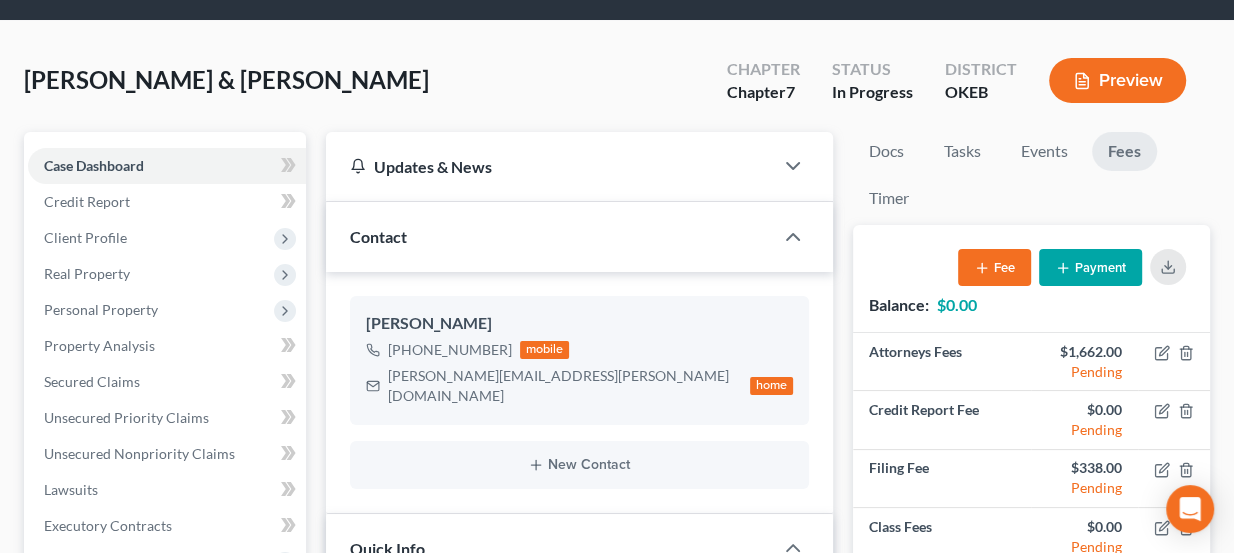 scroll, scrollTop: 56, scrollLeft: 0, axis: vertical 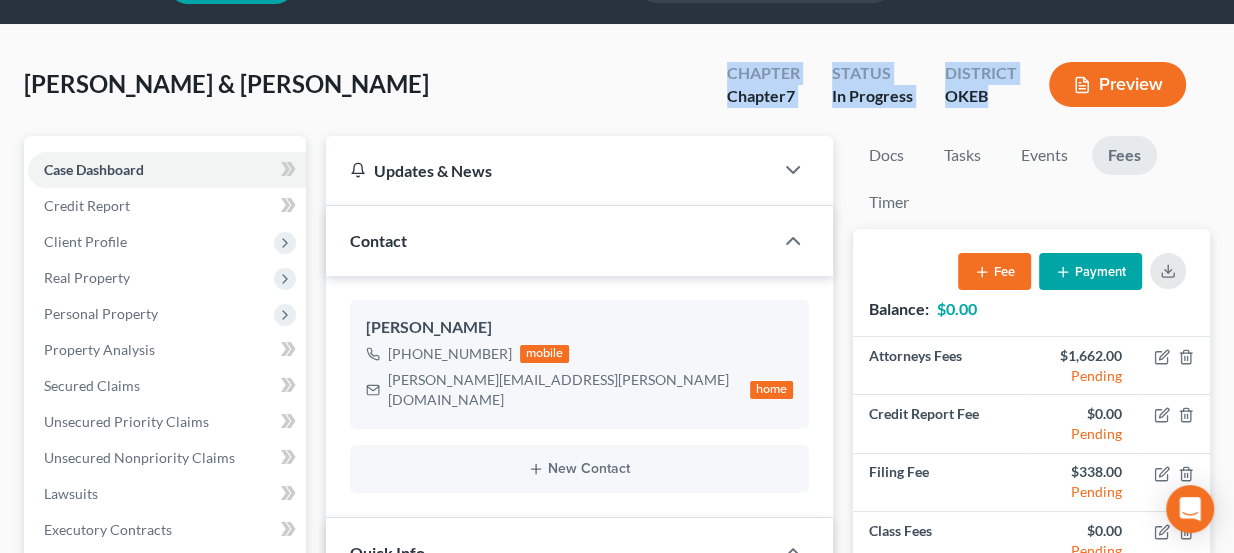 drag, startPoint x: 988, startPoint y: 98, endPoint x: 720, endPoint y: 66, distance: 269.9037 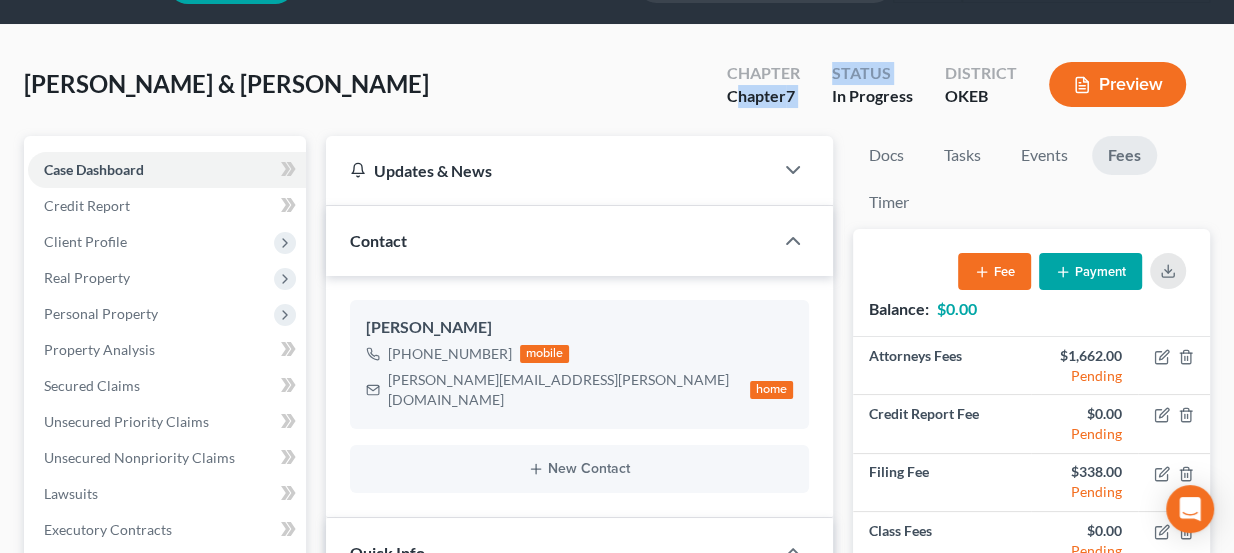 drag, startPoint x: 737, startPoint y: 101, endPoint x: 833, endPoint y: 100, distance: 96.00521 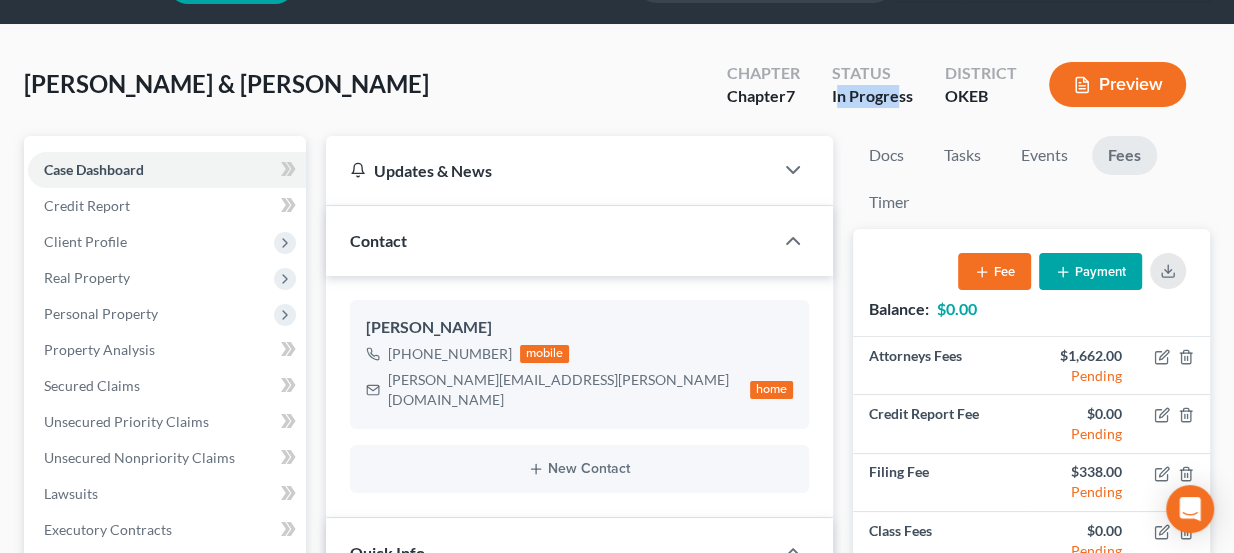 drag, startPoint x: 838, startPoint y: 106, endPoint x: 903, endPoint y: 100, distance: 65.27634 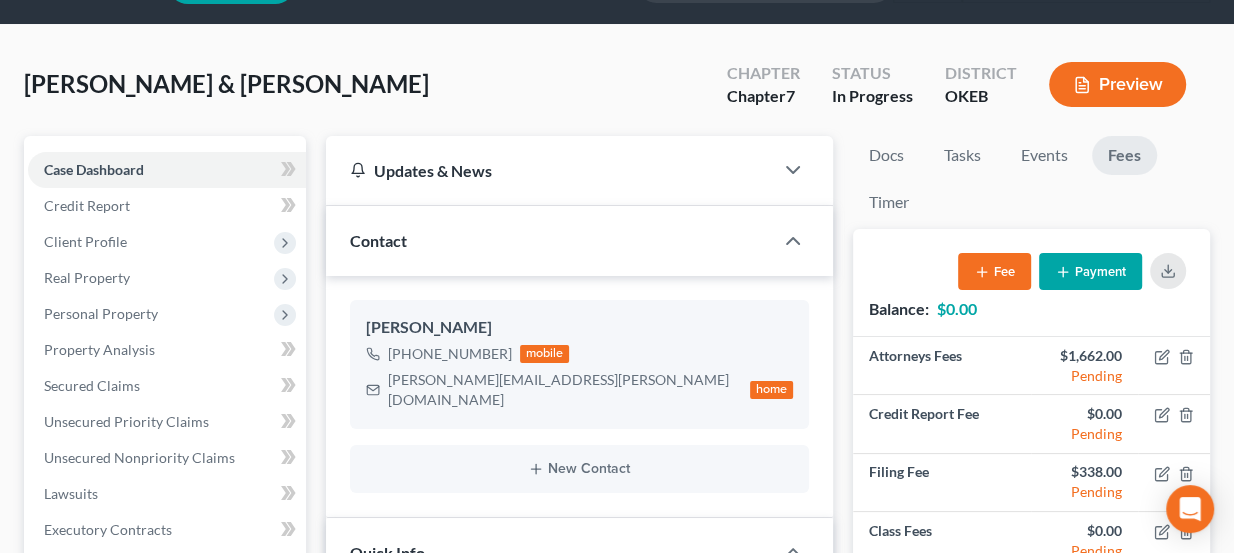 click on "In Progress" at bounding box center [872, 96] 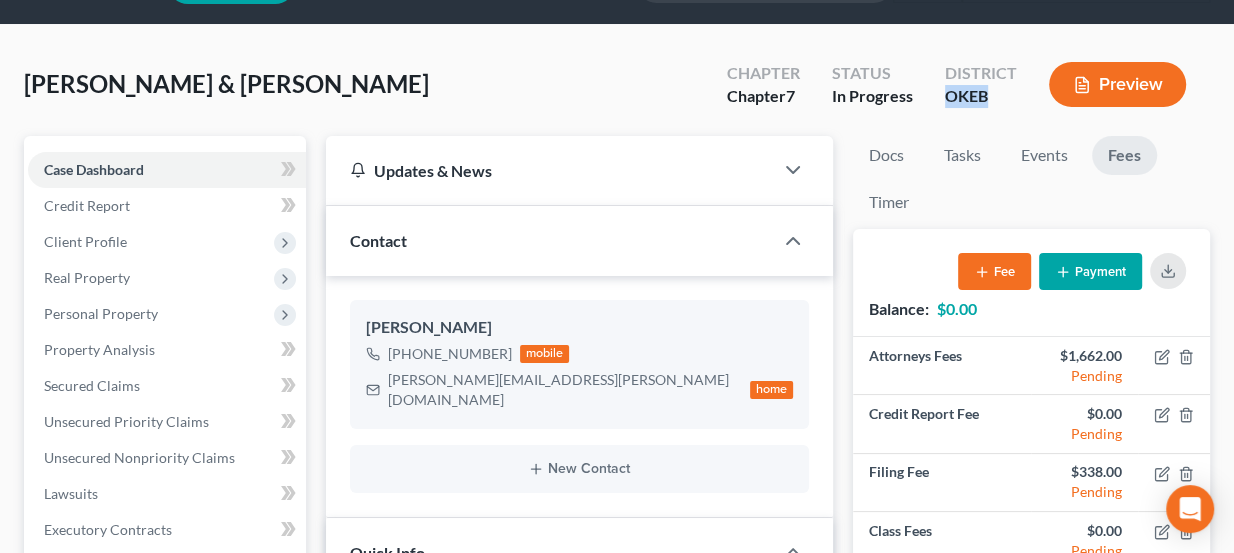 drag, startPoint x: 945, startPoint y: 106, endPoint x: 998, endPoint y: 102, distance: 53.15073 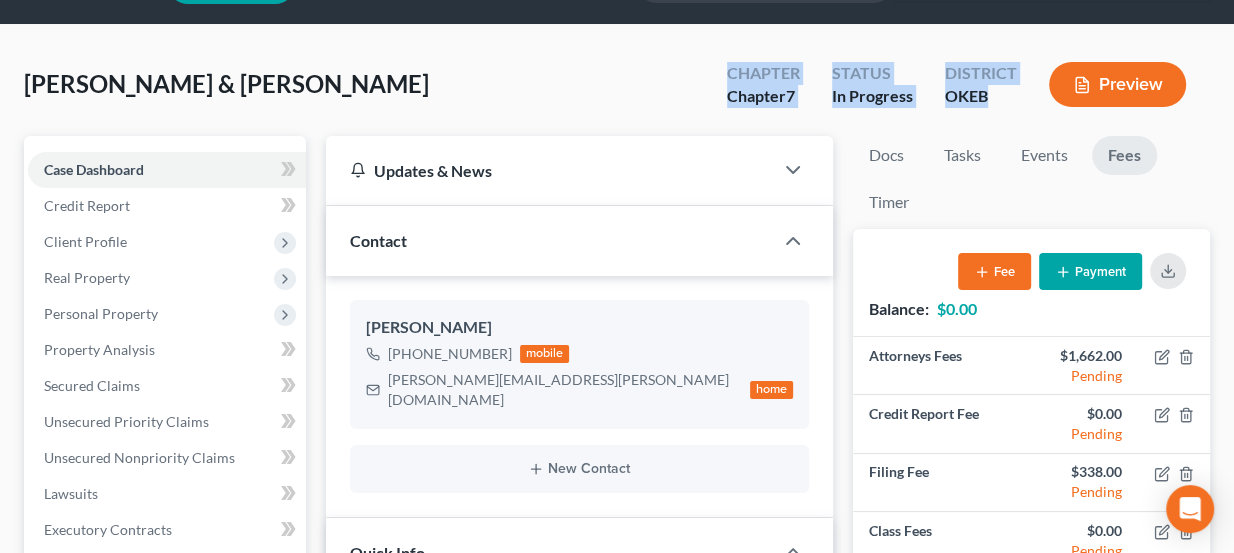 drag, startPoint x: 992, startPoint y: 99, endPoint x: 729, endPoint y: 75, distance: 264.09277 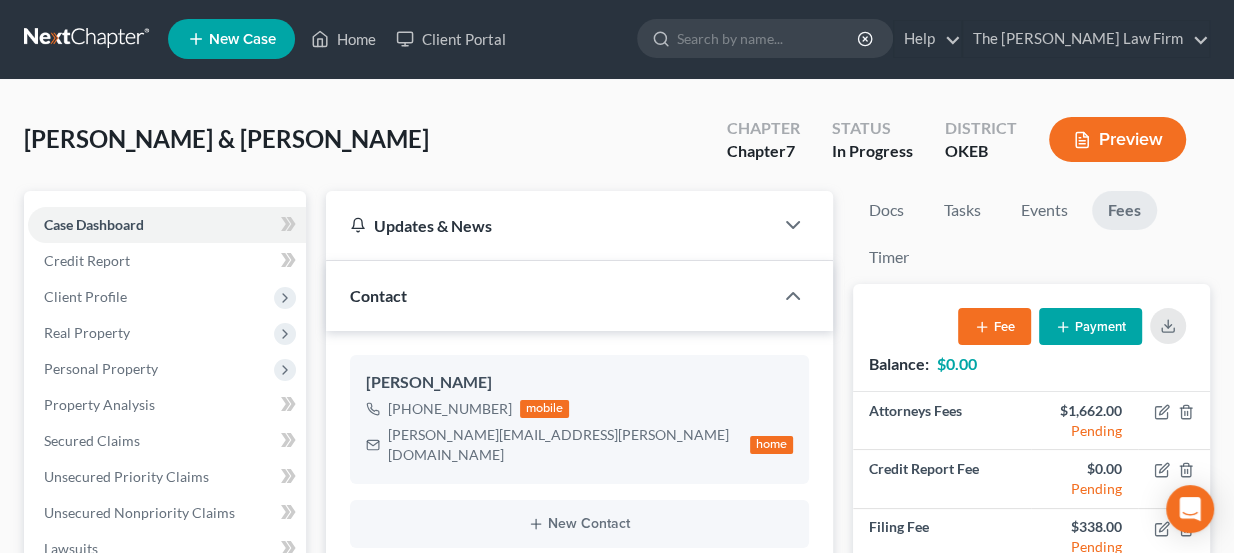 scroll, scrollTop: 0, scrollLeft: 0, axis: both 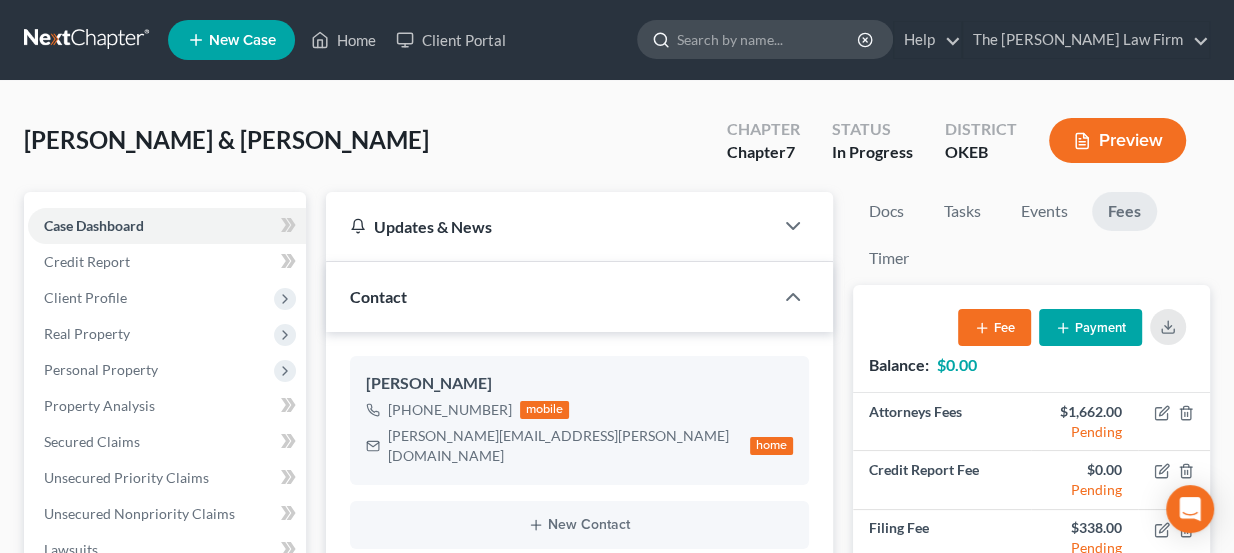 click at bounding box center (768, 39) 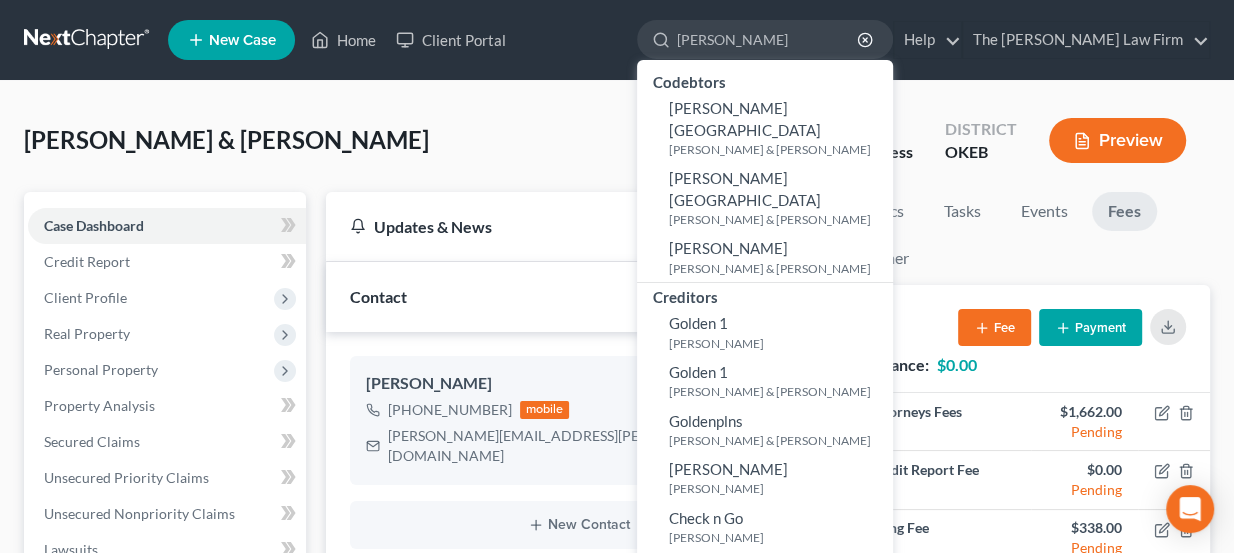 type on "gokey" 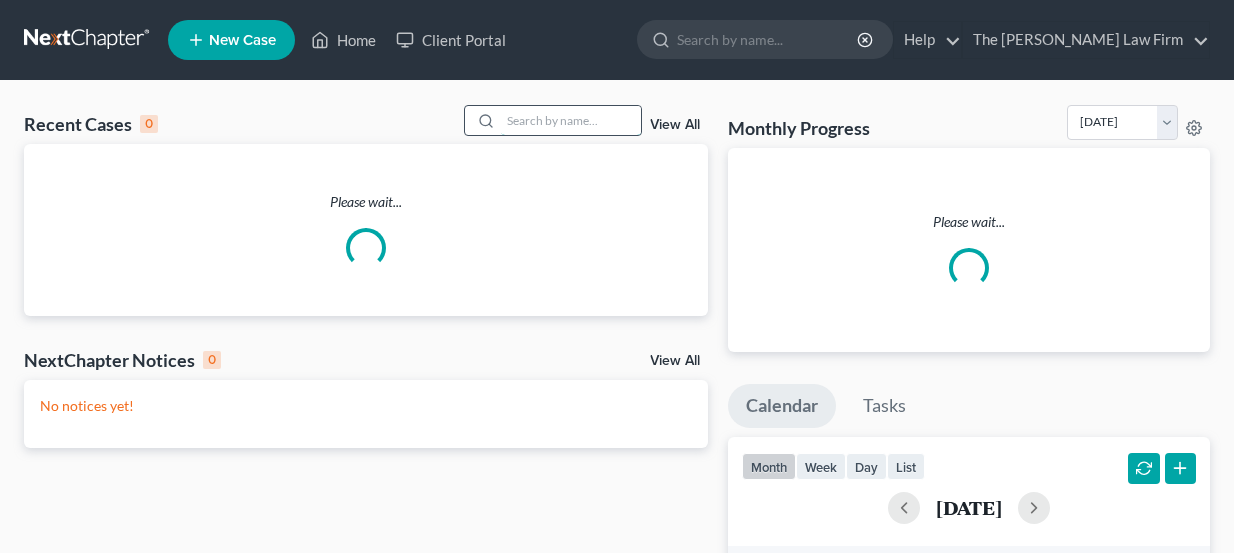 scroll, scrollTop: 0, scrollLeft: 0, axis: both 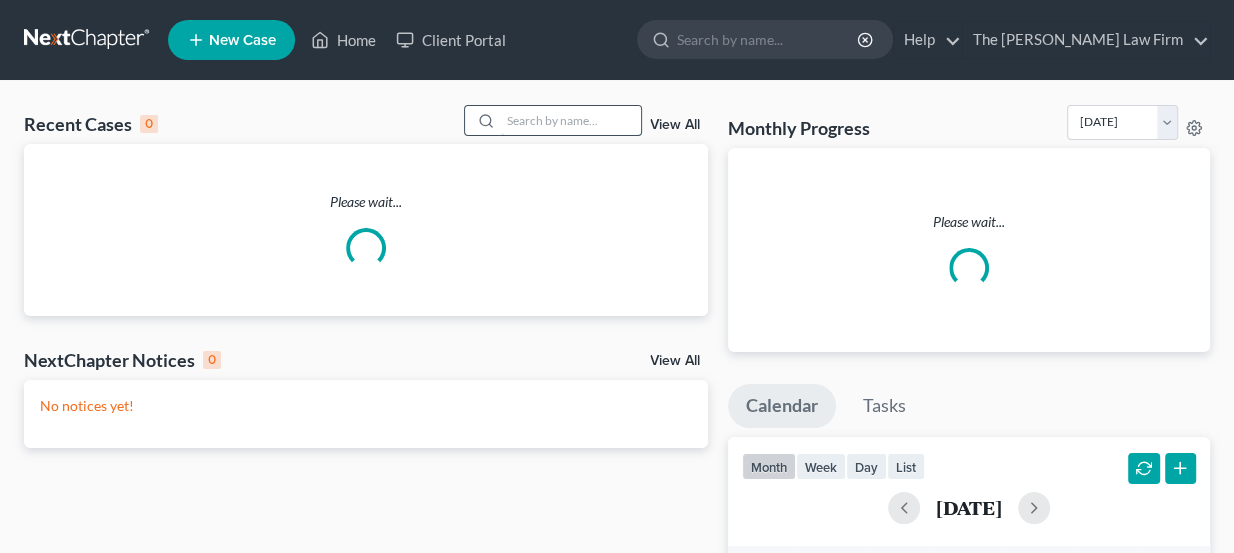click at bounding box center (571, 120) 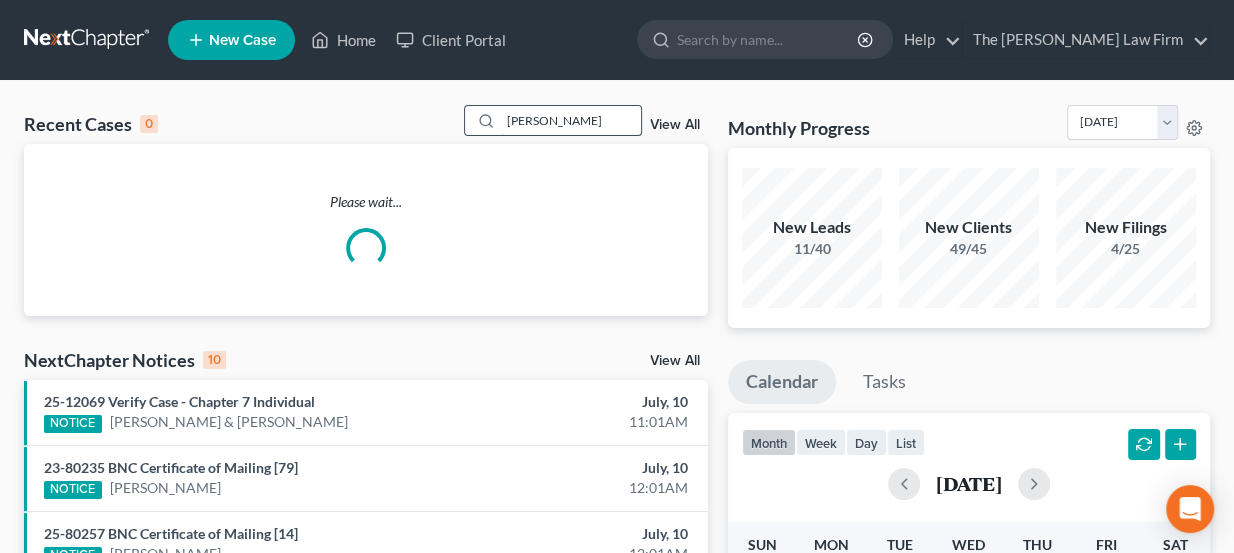type on "[PERSON_NAME]" 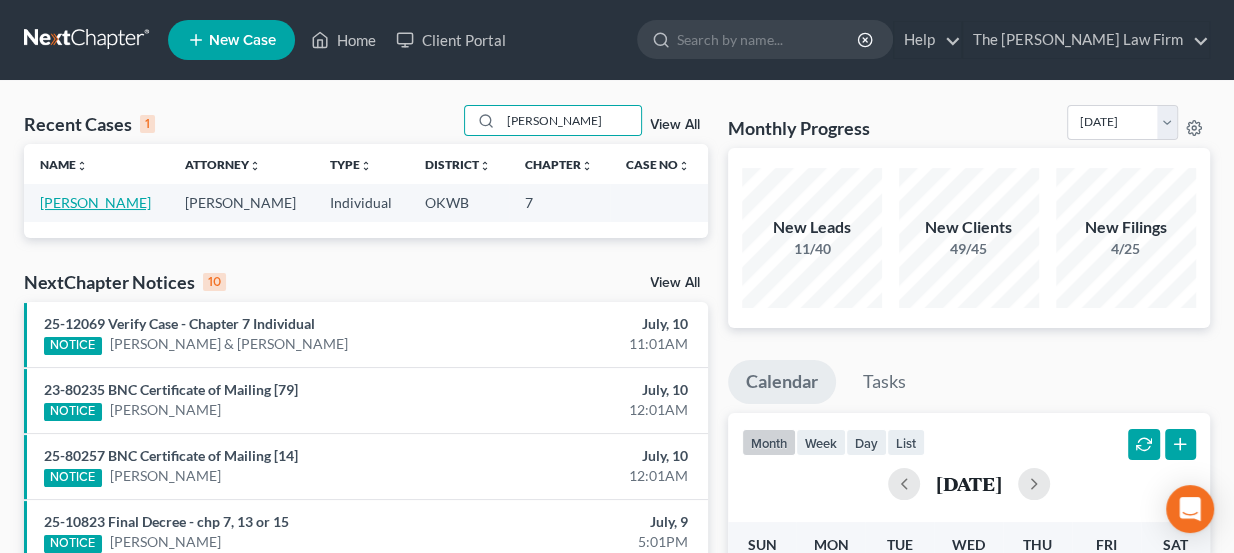 click on "[PERSON_NAME]" at bounding box center (95, 202) 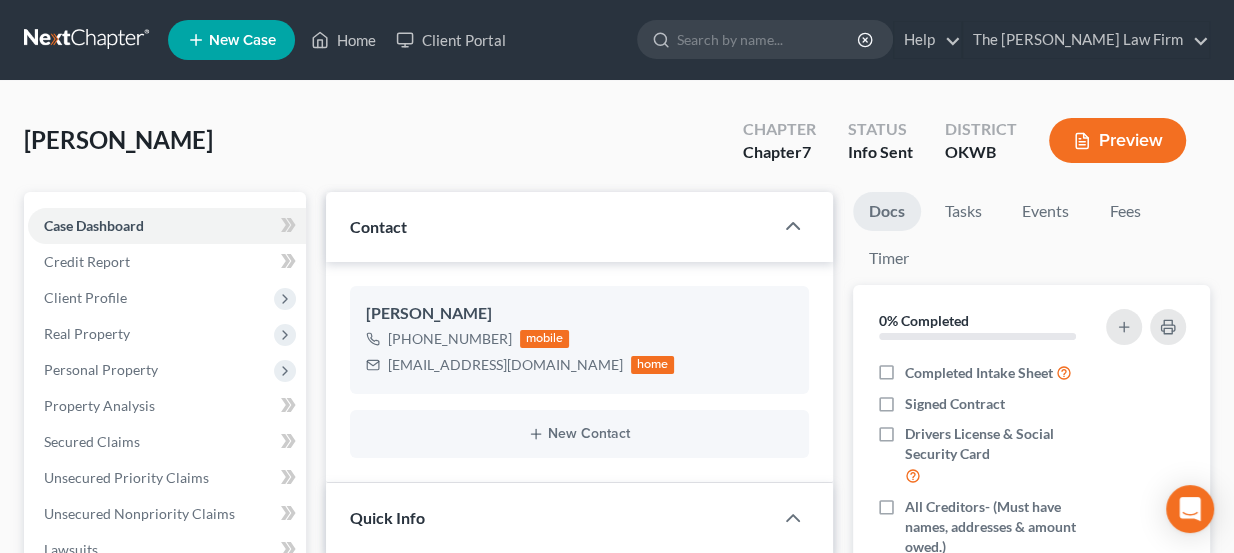 scroll, scrollTop: 184, scrollLeft: 0, axis: vertical 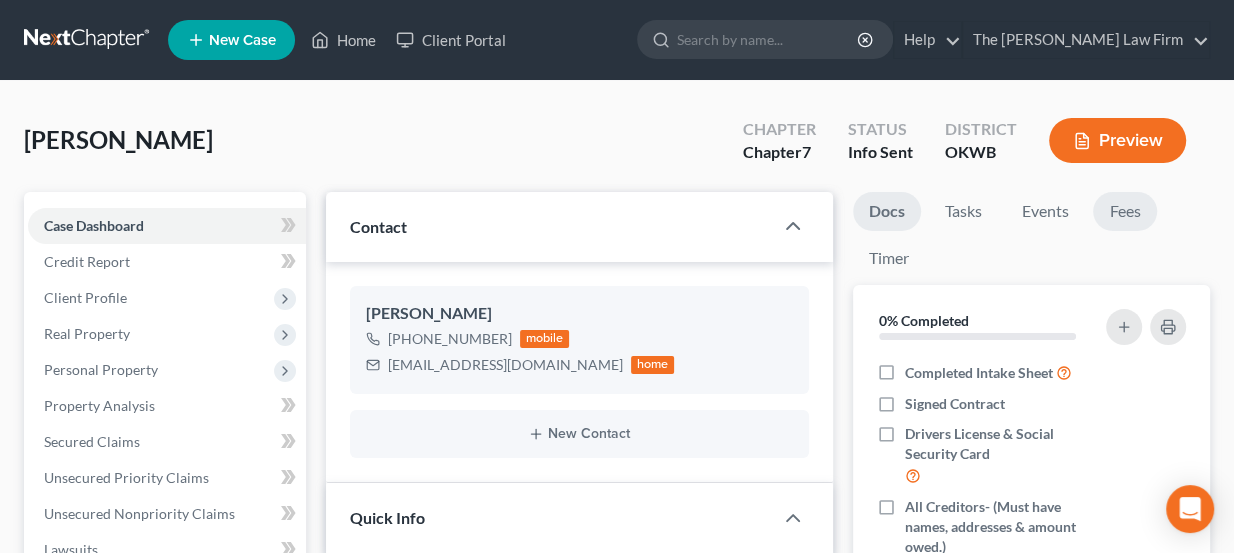 click on "Fees" at bounding box center (1125, 211) 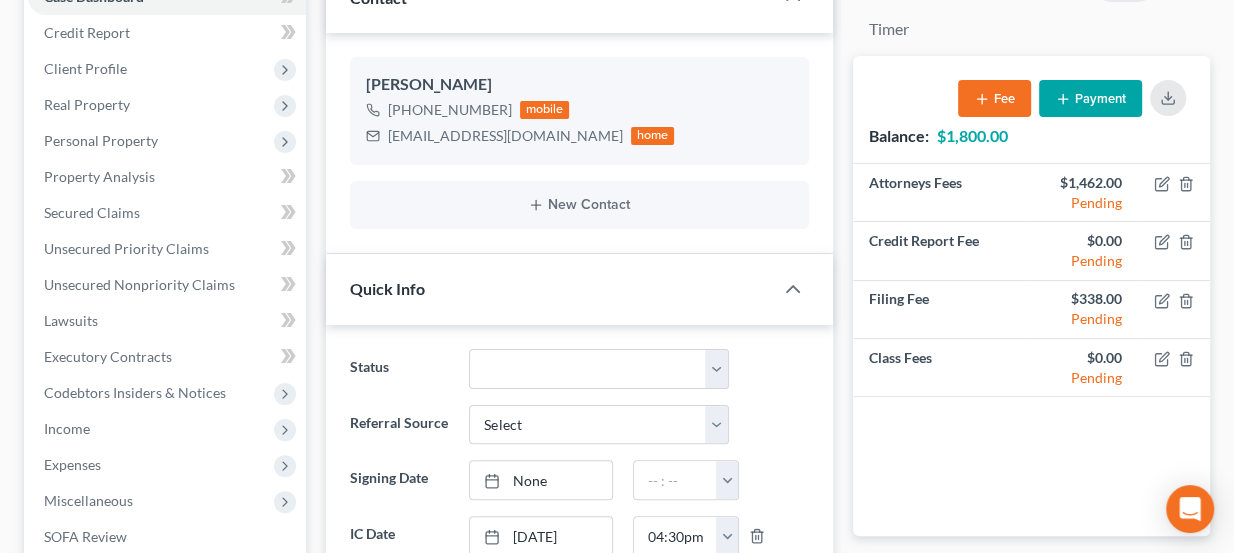 scroll, scrollTop: 272, scrollLeft: 0, axis: vertical 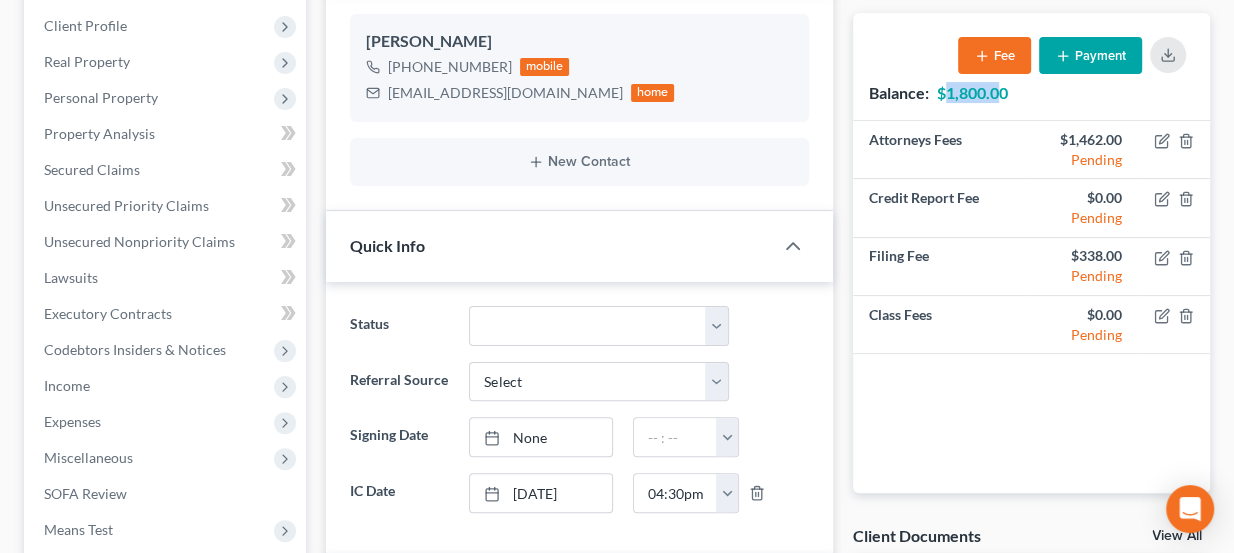 drag, startPoint x: 946, startPoint y: 87, endPoint x: 1003, endPoint y: 93, distance: 57.31492 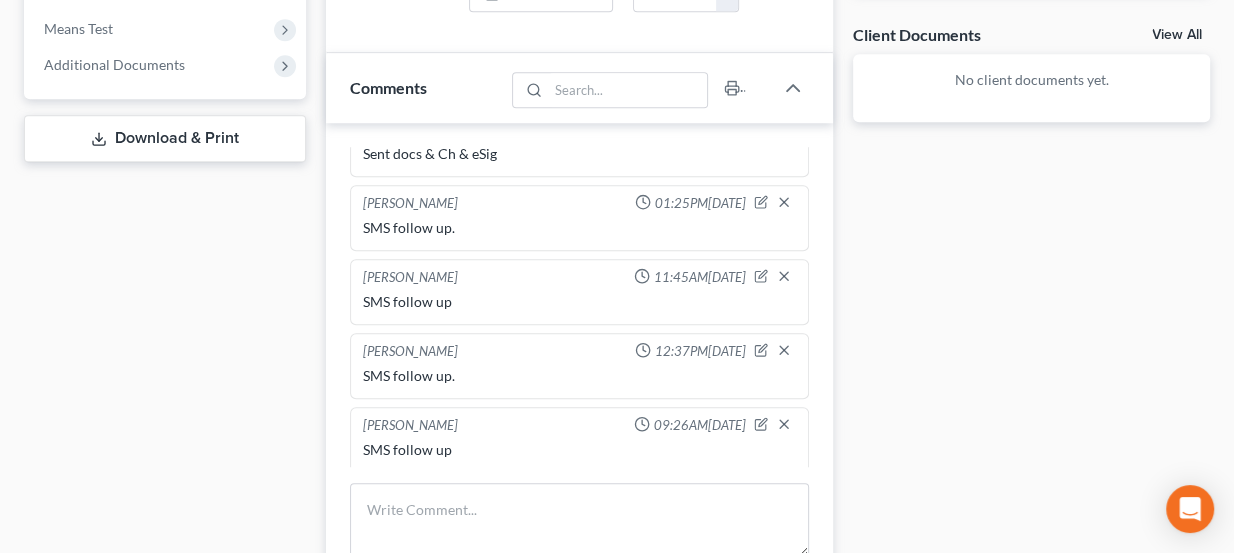 scroll, scrollTop: 779, scrollLeft: 0, axis: vertical 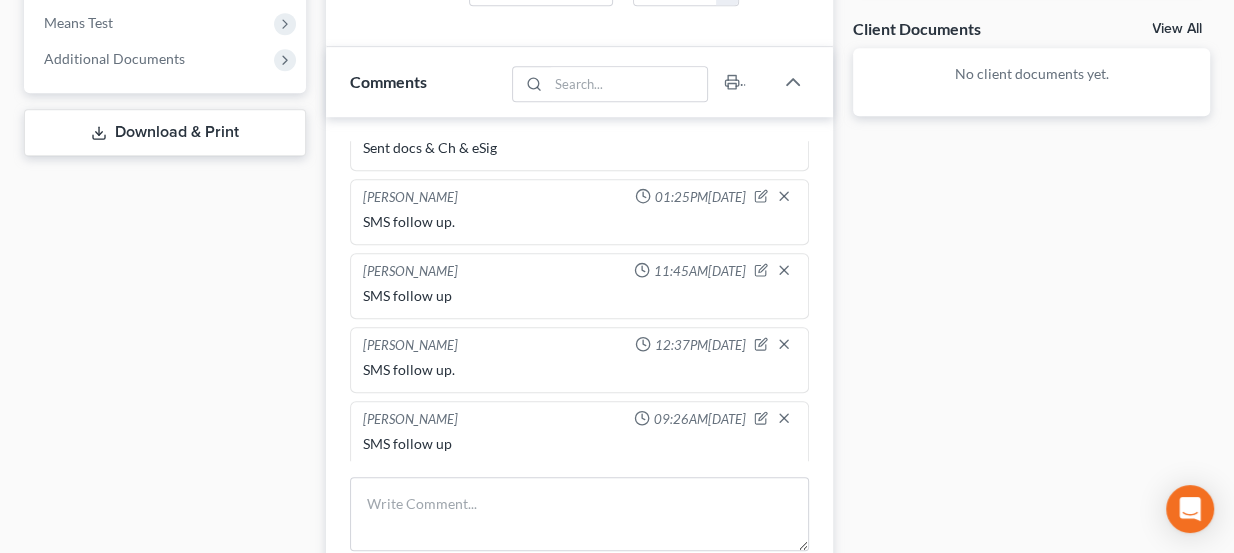 drag, startPoint x: 671, startPoint y: 335, endPoint x: 699, endPoint y: 339, distance: 28.284271 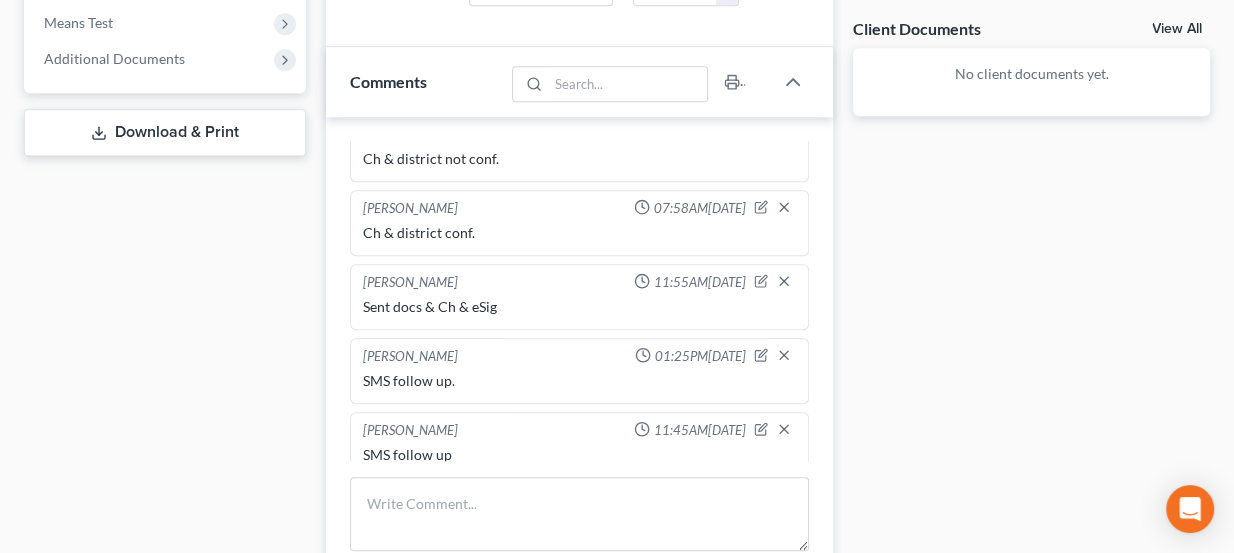 scroll, scrollTop: 0, scrollLeft: 0, axis: both 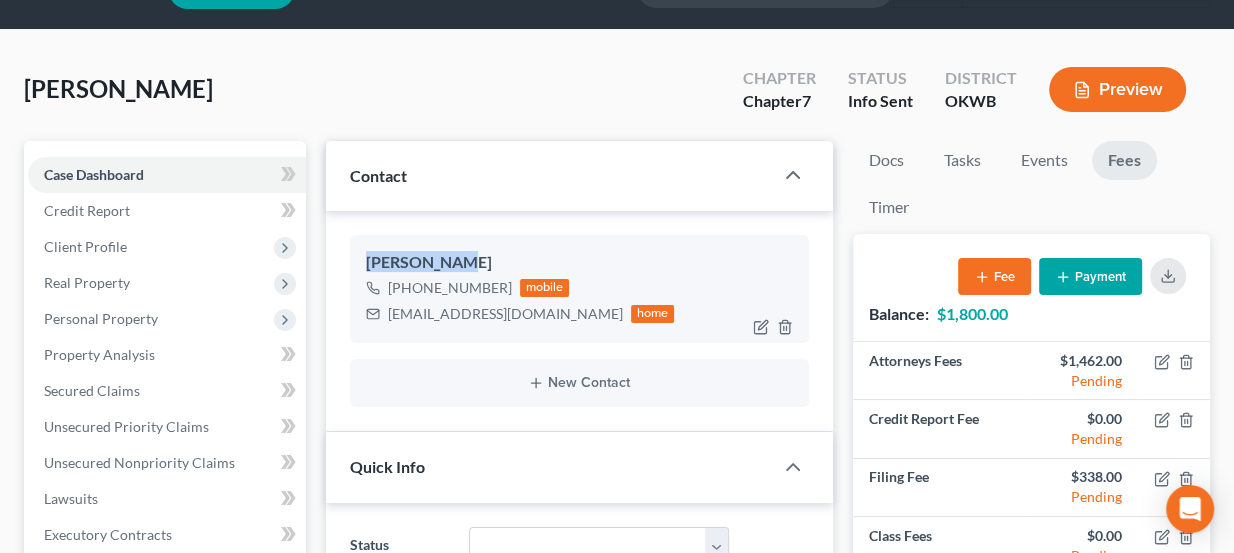 drag, startPoint x: 453, startPoint y: 258, endPoint x: 366, endPoint y: 265, distance: 87.28116 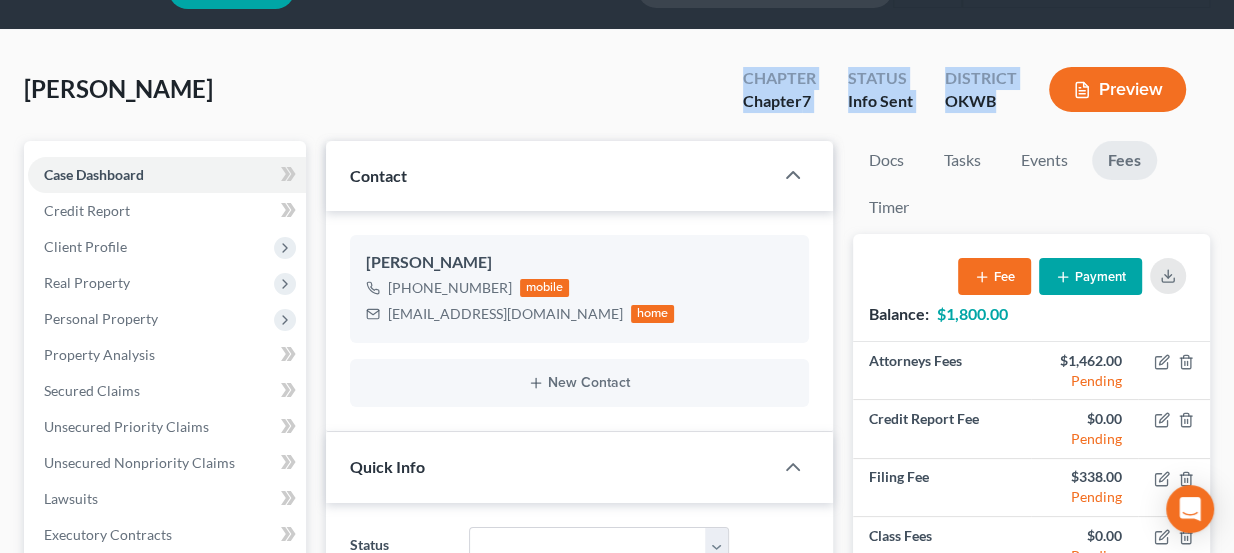 drag, startPoint x: 748, startPoint y: 77, endPoint x: 1008, endPoint y: 103, distance: 261.29675 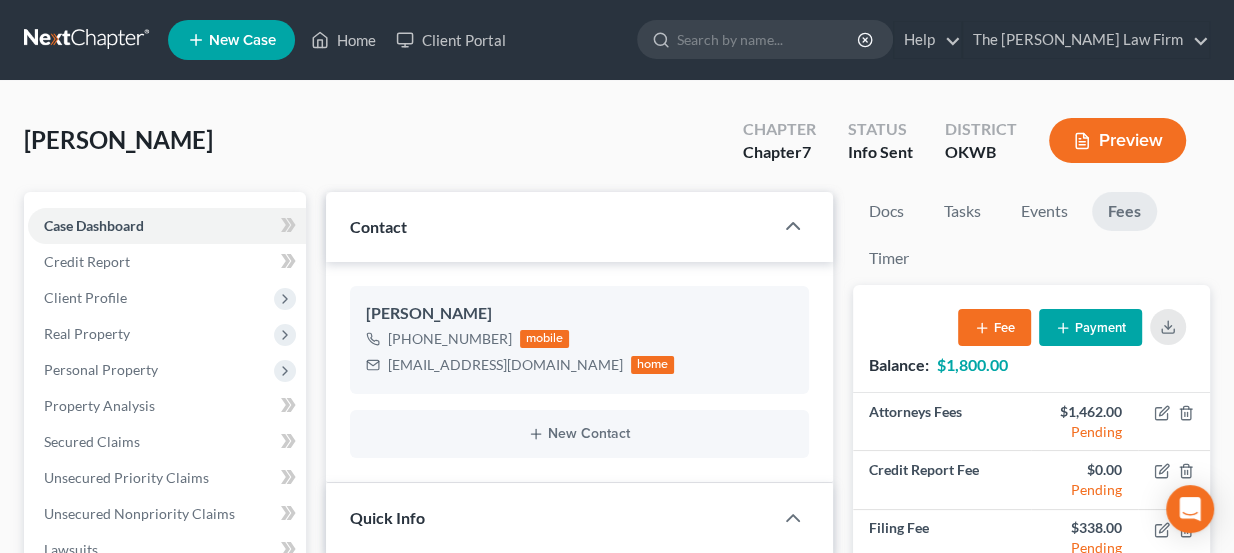 scroll, scrollTop: 0, scrollLeft: 0, axis: both 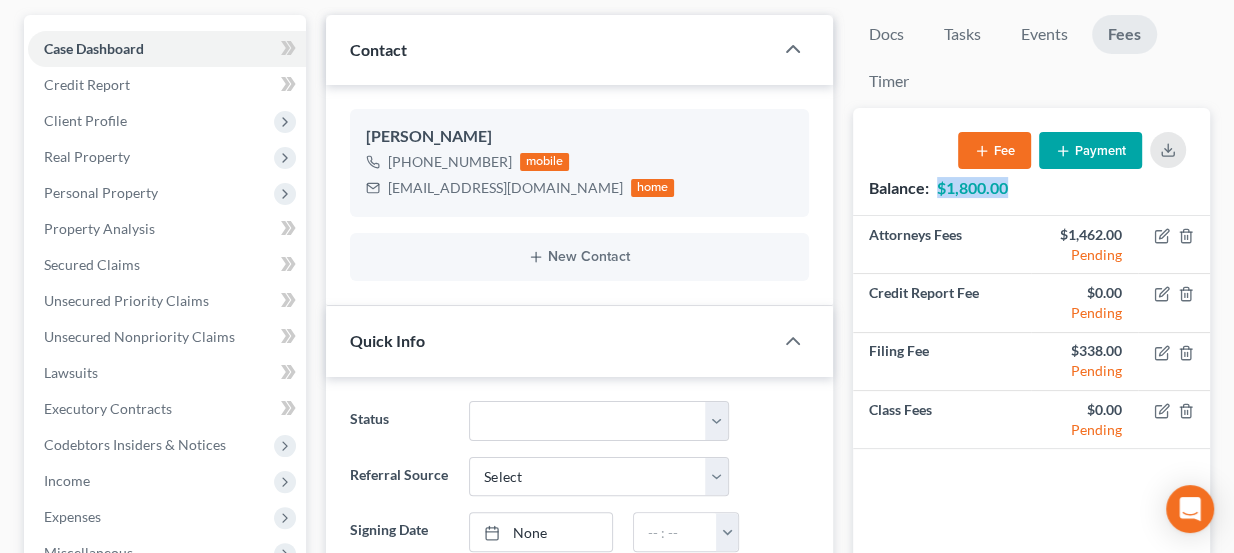 drag, startPoint x: 1011, startPoint y: 184, endPoint x: 939, endPoint y: 192, distance: 72.443085 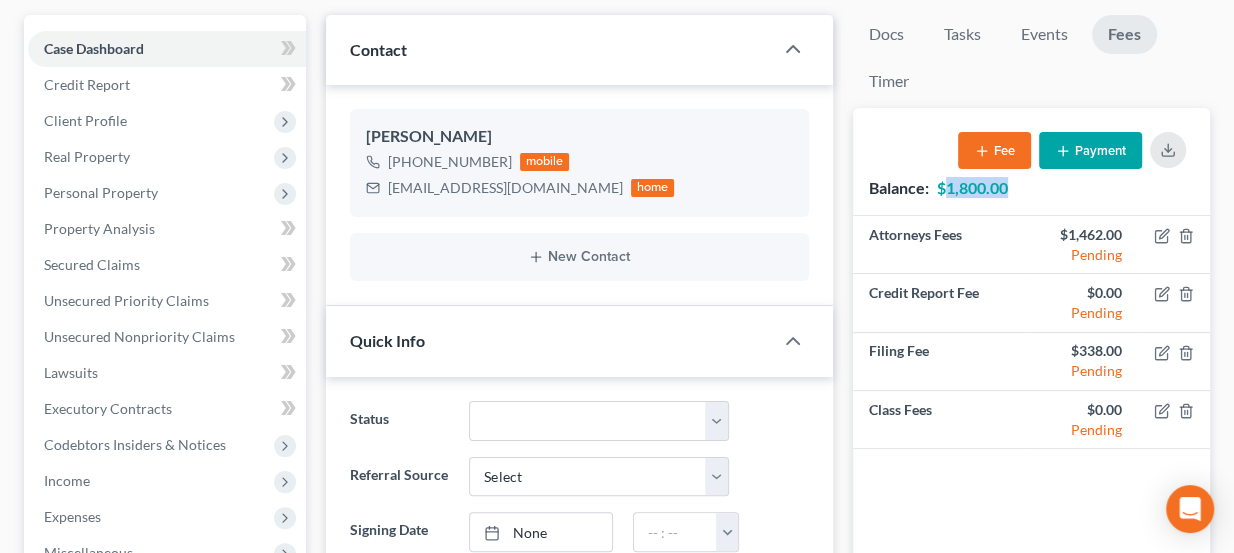 drag, startPoint x: 998, startPoint y: 186, endPoint x: 946, endPoint y: 184, distance: 52.03845 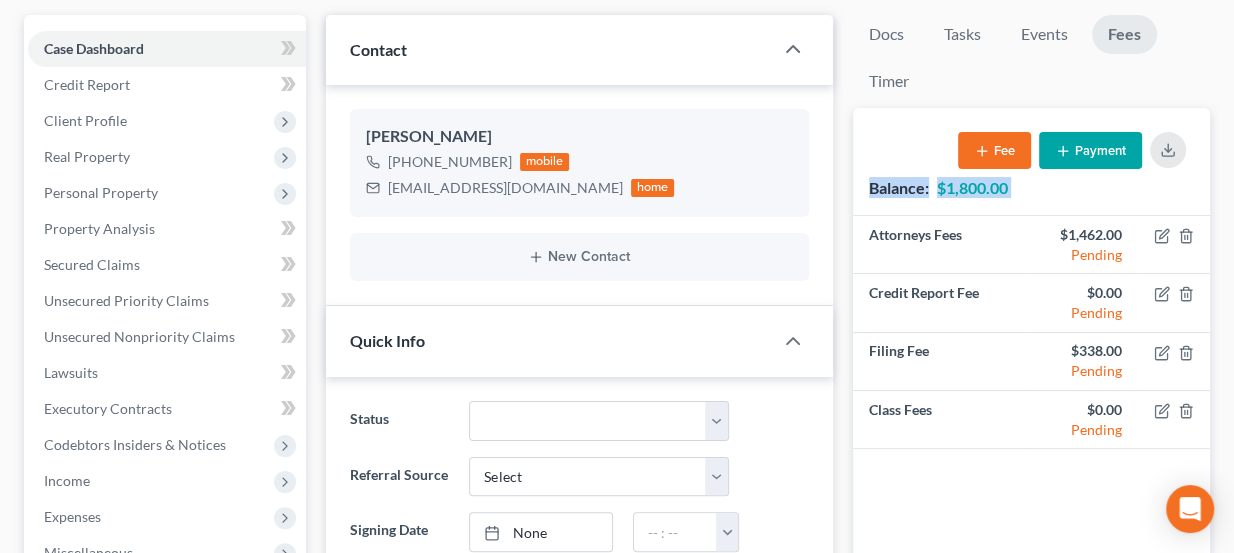 click on "$1,800.00" at bounding box center [972, 187] 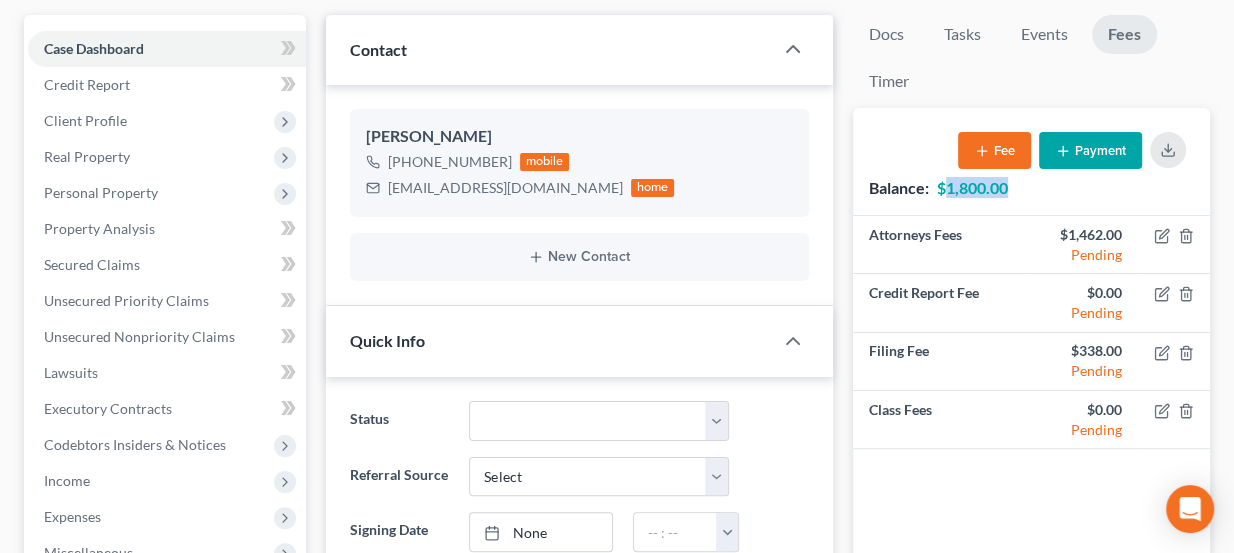 drag, startPoint x: 1008, startPoint y: 185, endPoint x: 950, endPoint y: 182, distance: 58.077534 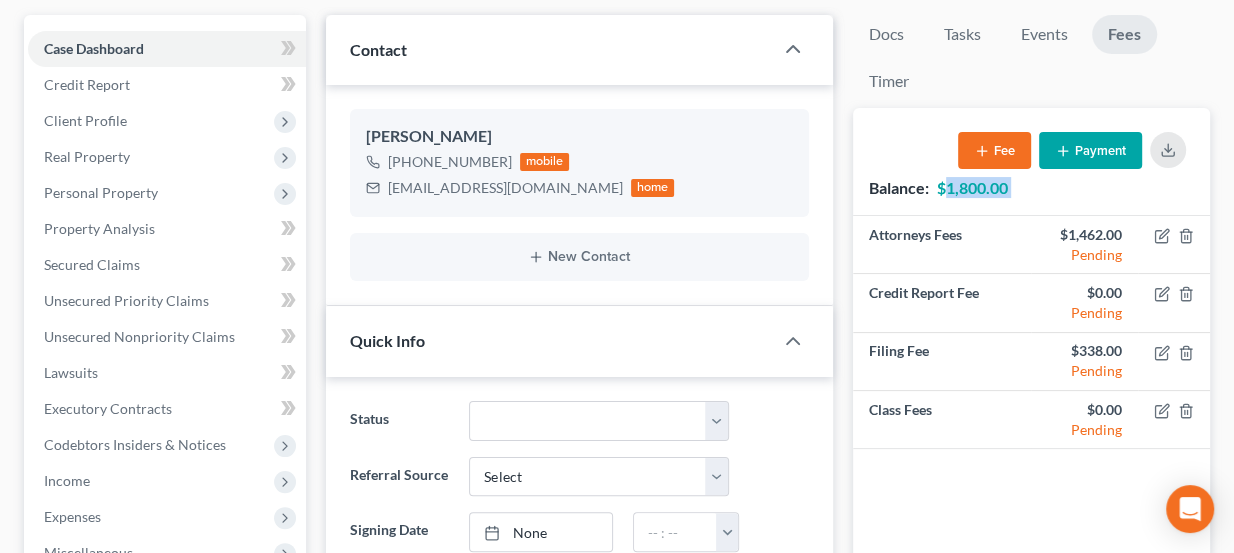 drag, startPoint x: 1006, startPoint y: 188, endPoint x: 961, endPoint y: 180, distance: 45.705578 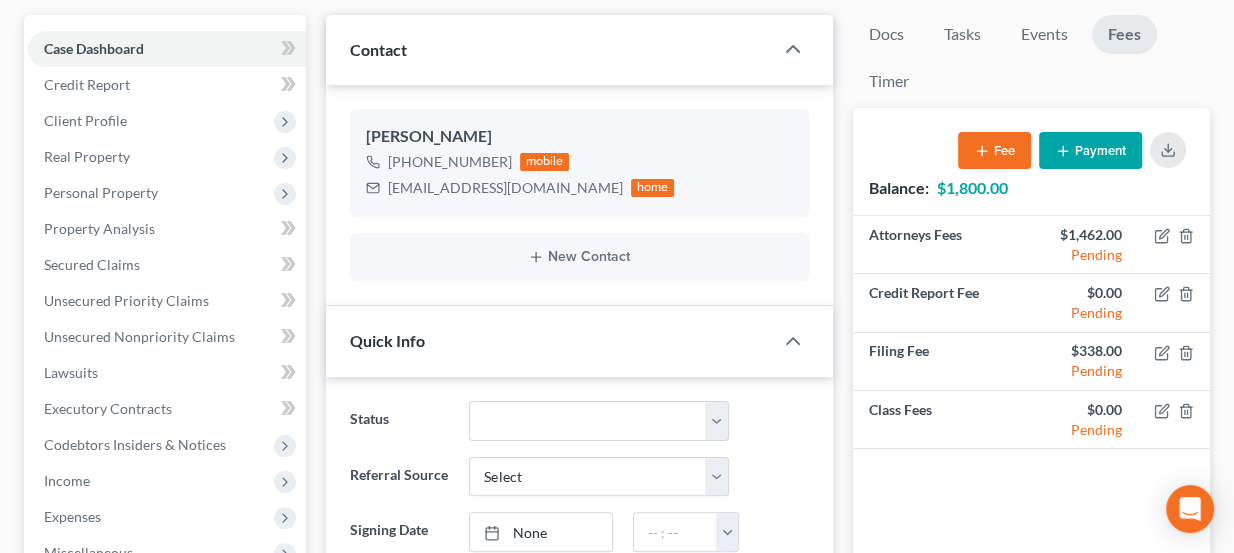 scroll, scrollTop: 0, scrollLeft: 0, axis: both 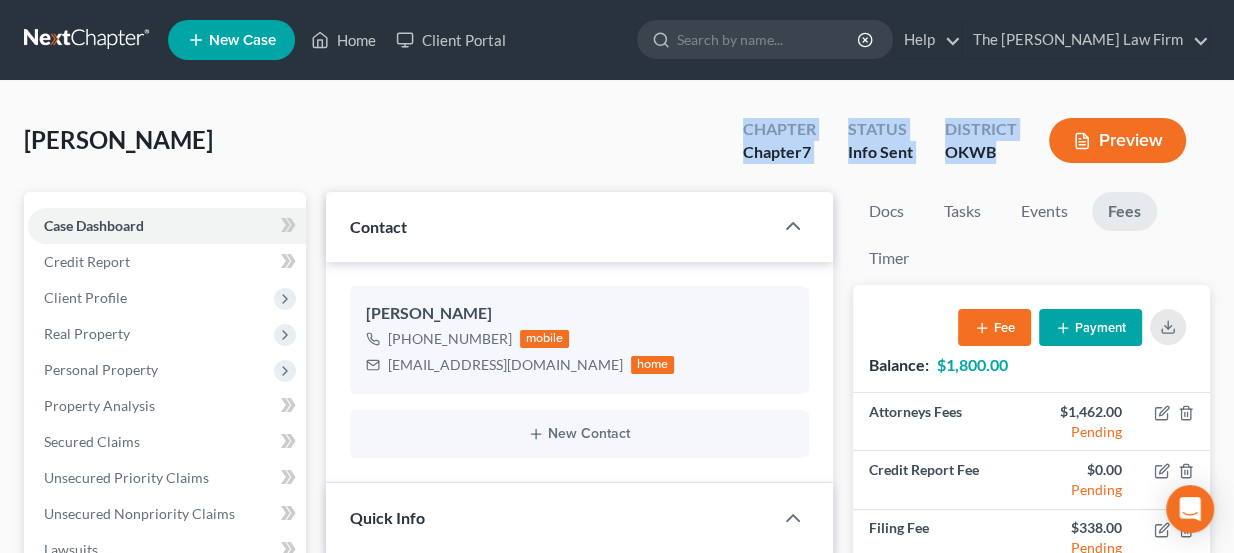 drag, startPoint x: 998, startPoint y: 154, endPoint x: 735, endPoint y: 128, distance: 264.28204 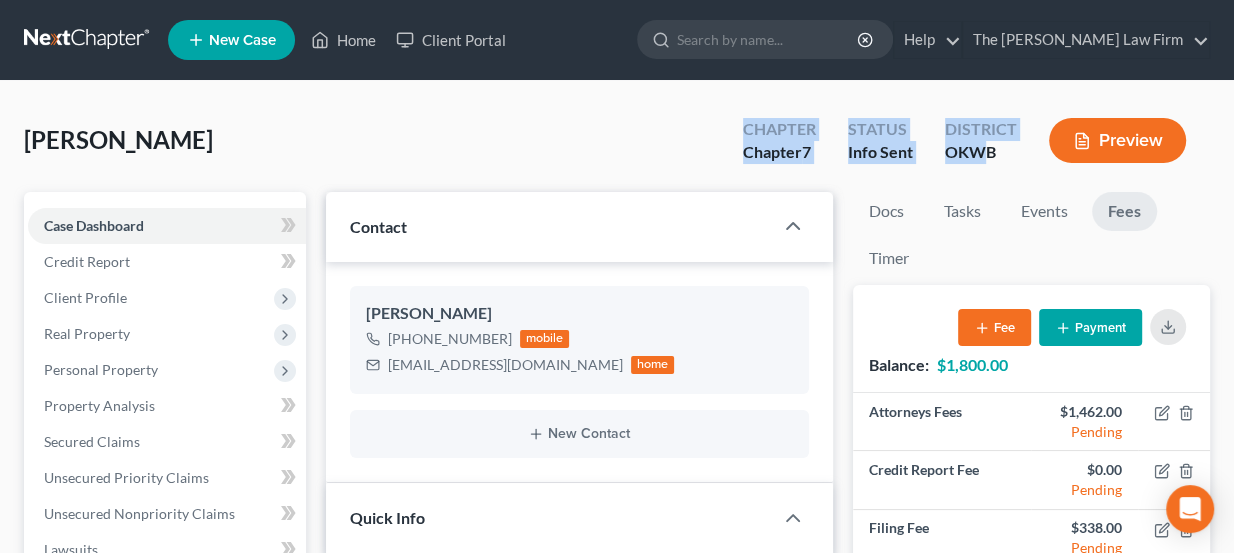 drag, startPoint x: 738, startPoint y: 124, endPoint x: 990, endPoint y: 161, distance: 254.70178 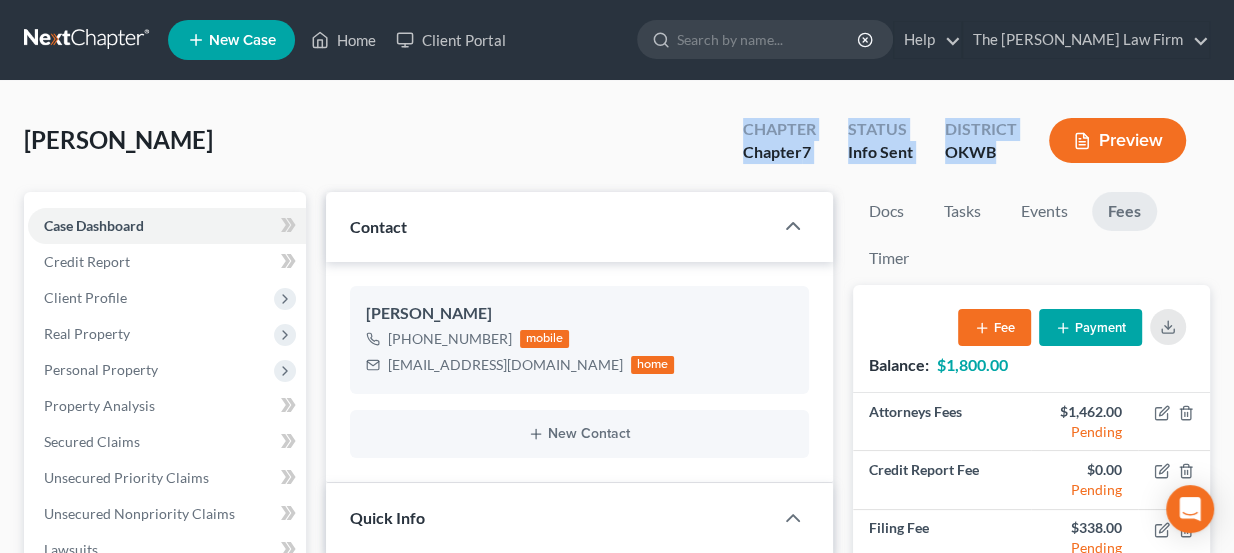 drag, startPoint x: 997, startPoint y: 156, endPoint x: 737, endPoint y: 134, distance: 260.9291 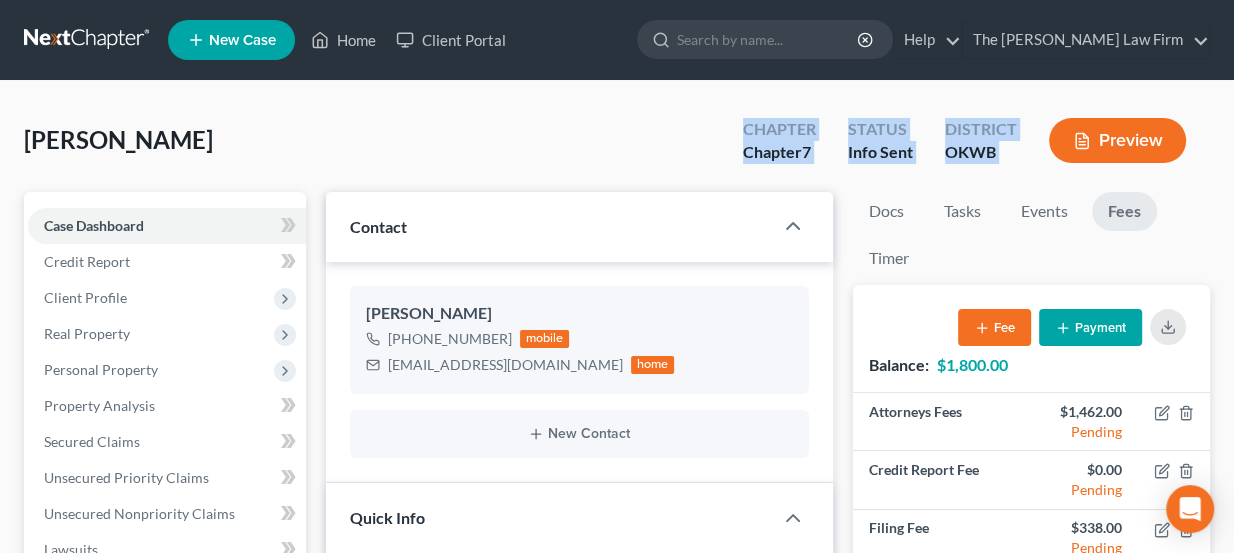 drag, startPoint x: 743, startPoint y: 127, endPoint x: 1031, endPoint y: 171, distance: 291.34174 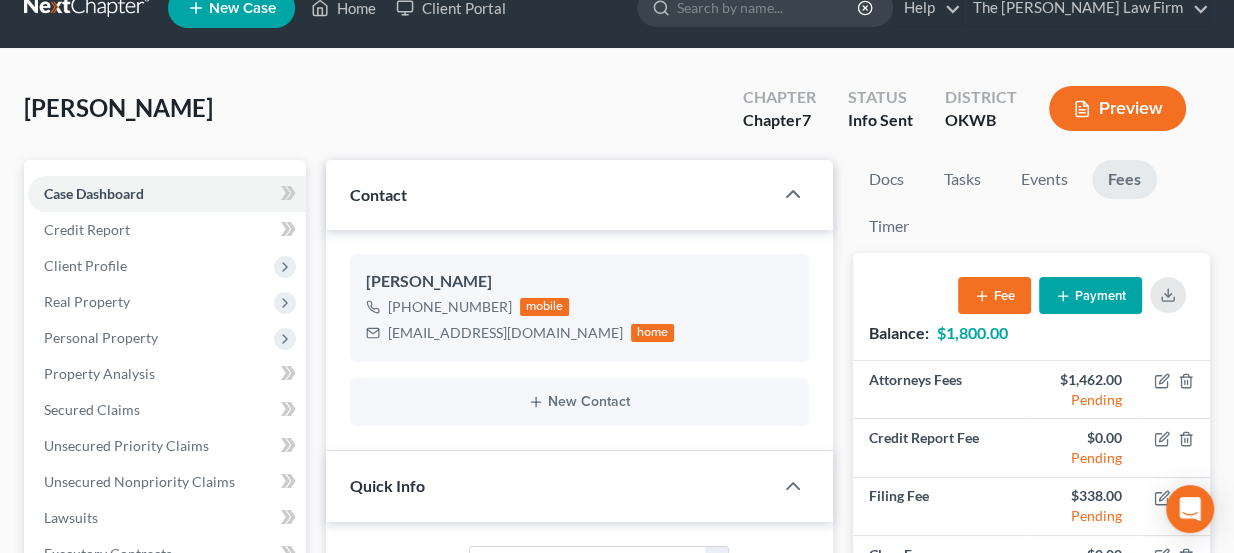 scroll, scrollTop: 0, scrollLeft: 0, axis: both 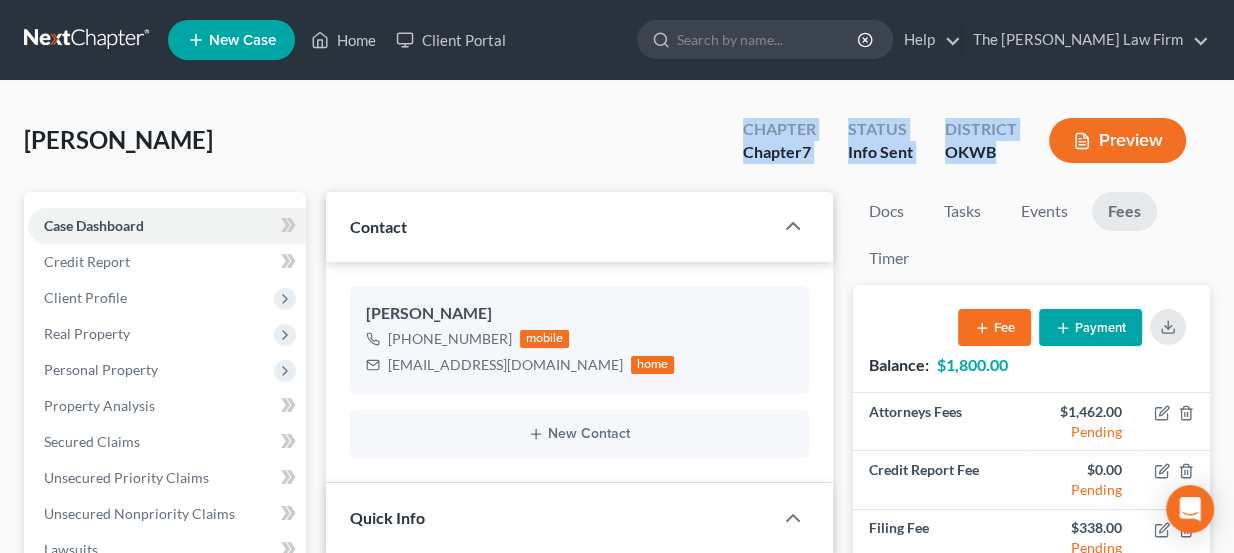 drag, startPoint x: 997, startPoint y: 156, endPoint x: 731, endPoint y: 129, distance: 267.3668 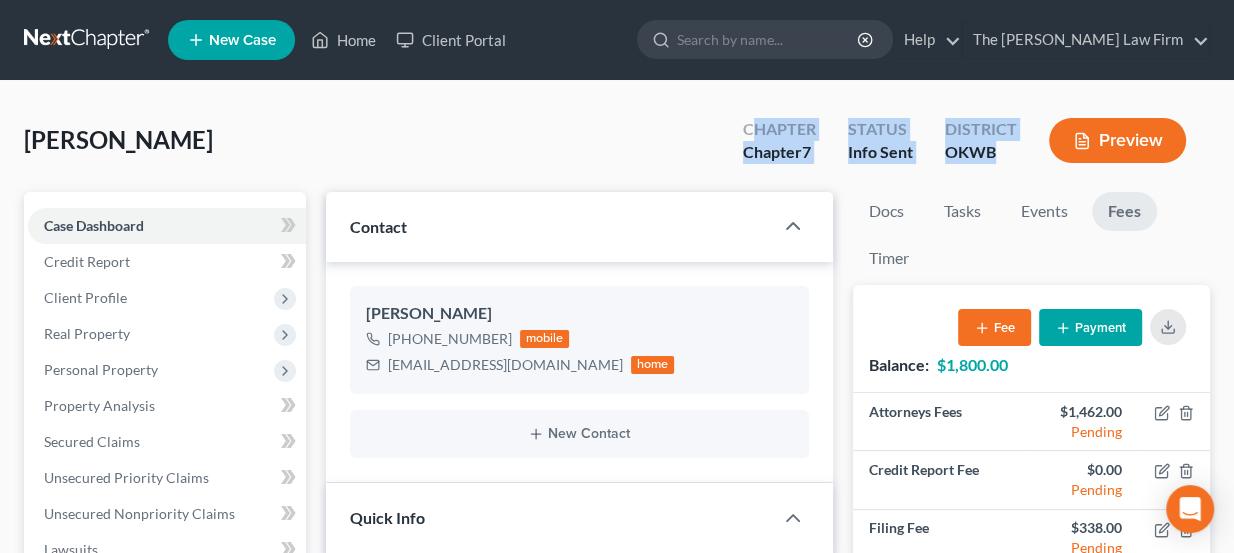 drag, startPoint x: 756, startPoint y: 126, endPoint x: 1010, endPoint y: 158, distance: 256.0078 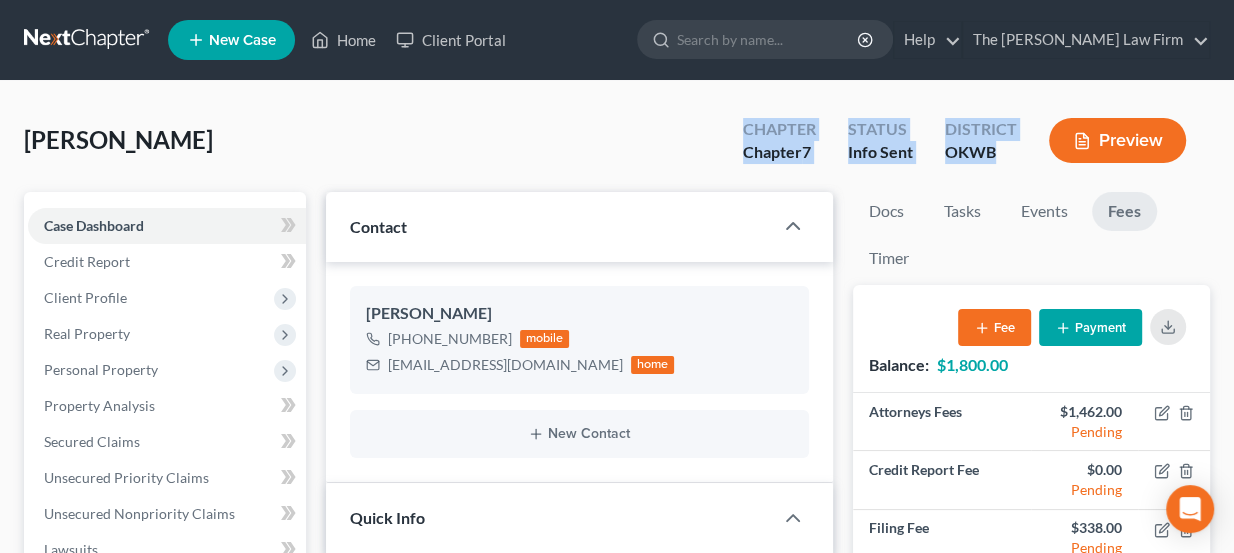 drag, startPoint x: 1002, startPoint y: 152, endPoint x: 744, endPoint y: 130, distance: 258.93628 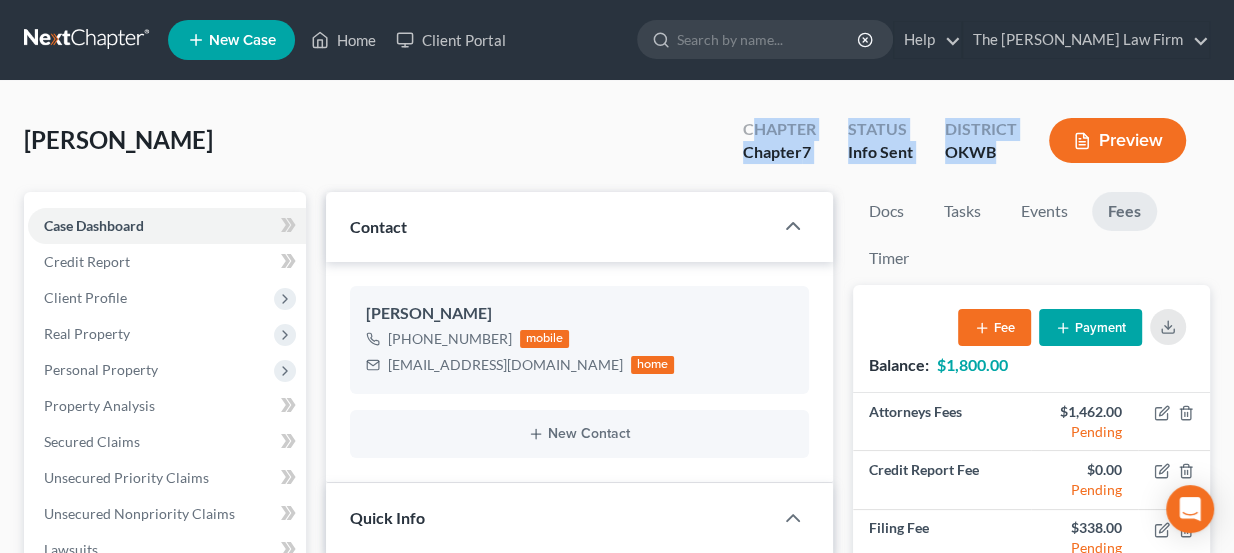 drag, startPoint x: 1004, startPoint y: 151, endPoint x: 756, endPoint y: 125, distance: 249.35918 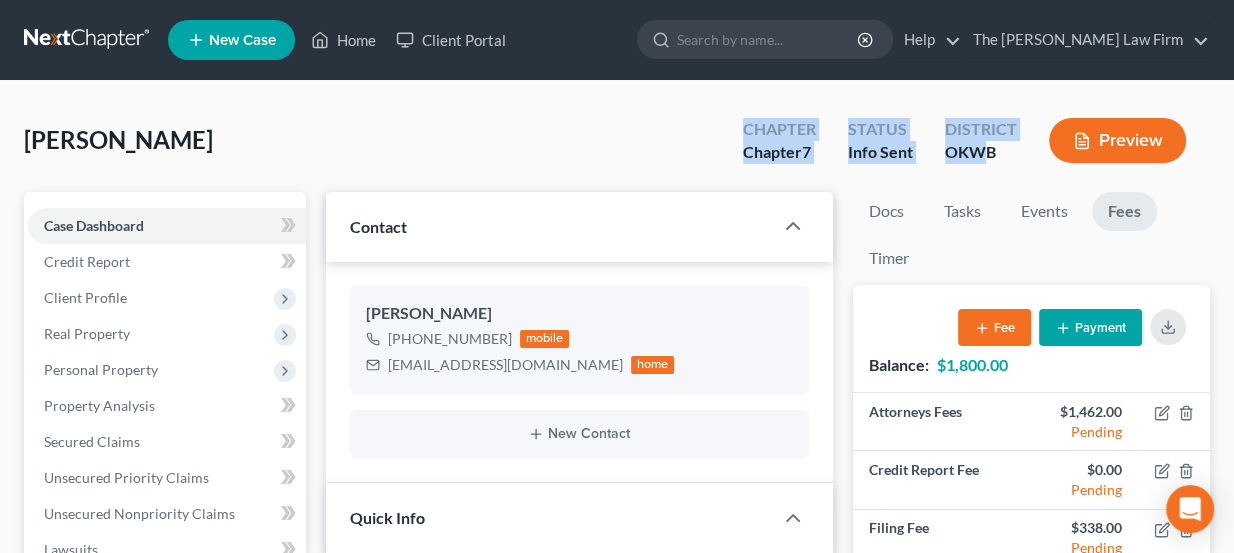 drag, startPoint x: 742, startPoint y: 123, endPoint x: 989, endPoint y: 155, distance: 249.06425 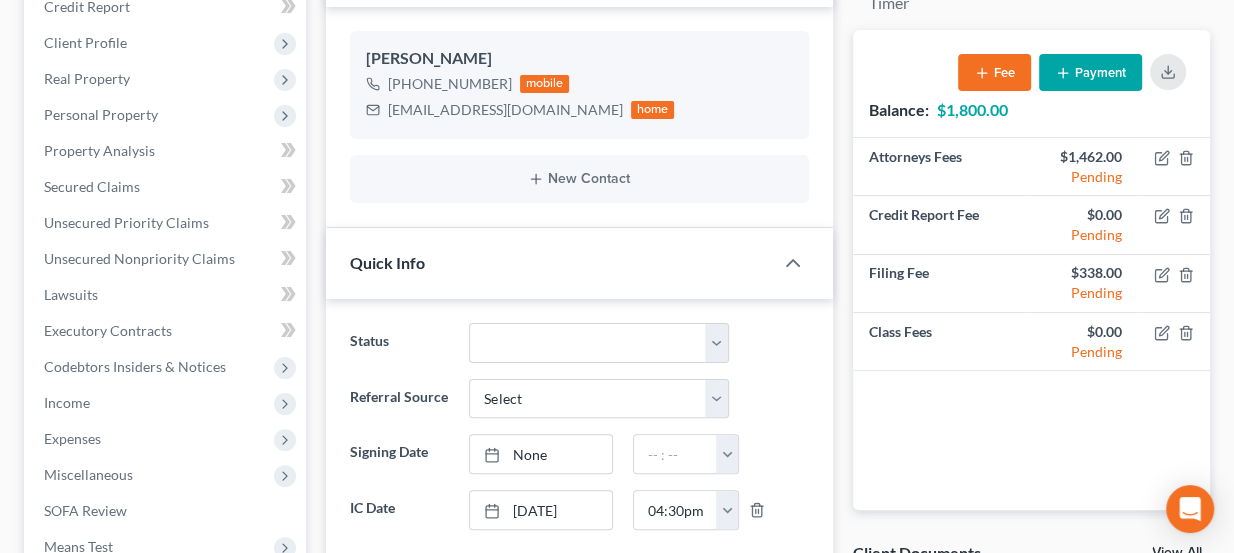 scroll, scrollTop: 257, scrollLeft: 0, axis: vertical 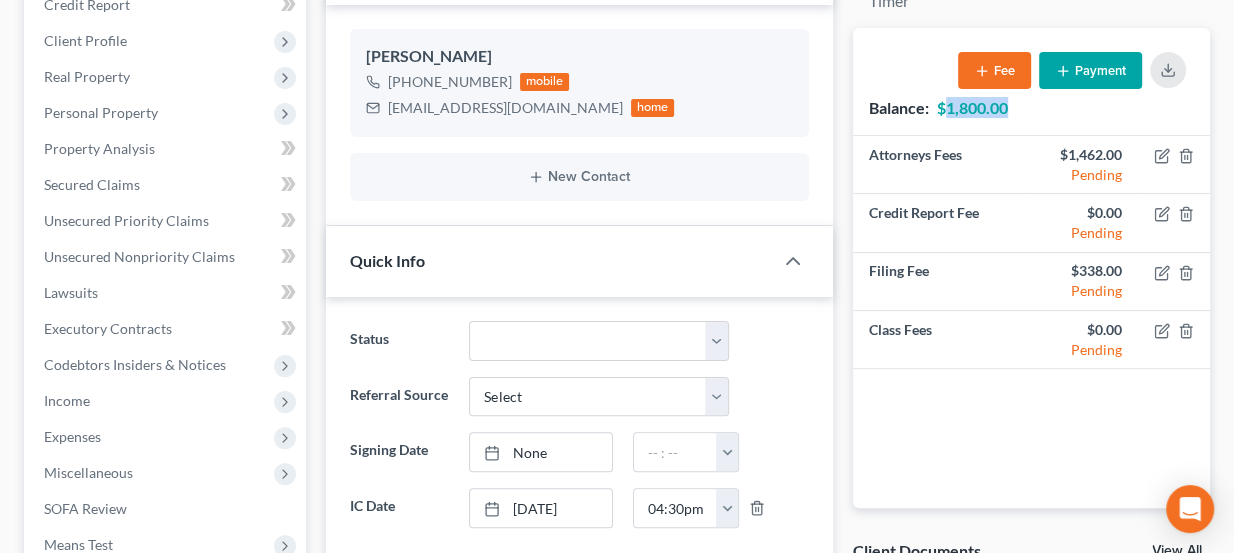 drag, startPoint x: 1011, startPoint y: 101, endPoint x: 946, endPoint y: 110, distance: 65.62012 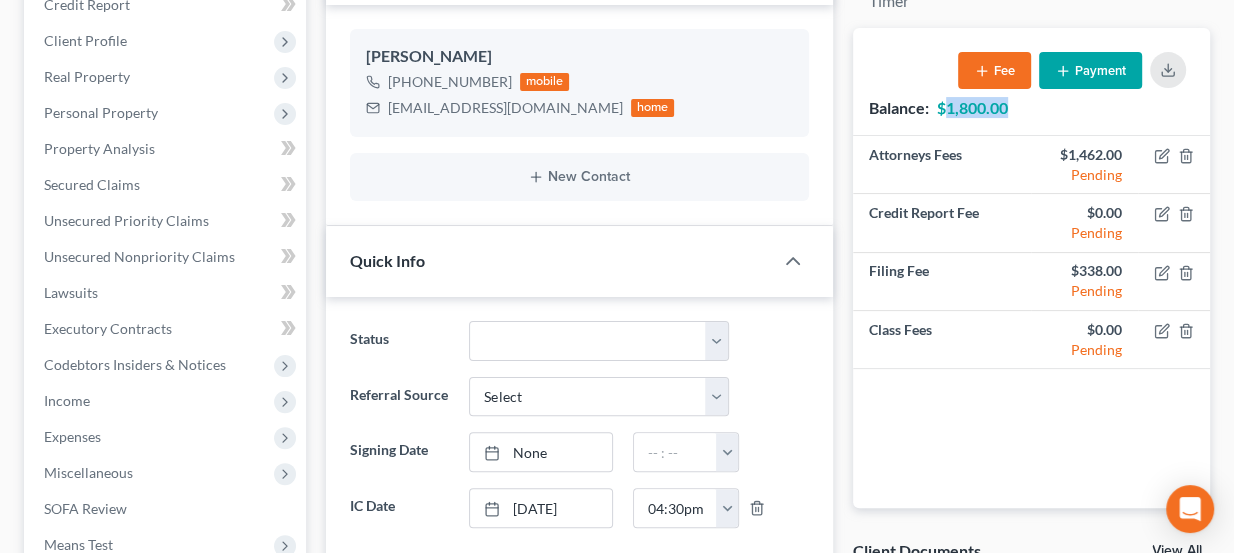 click on "Balance: $1,800.00 Fee Payment" at bounding box center (1031, 81) 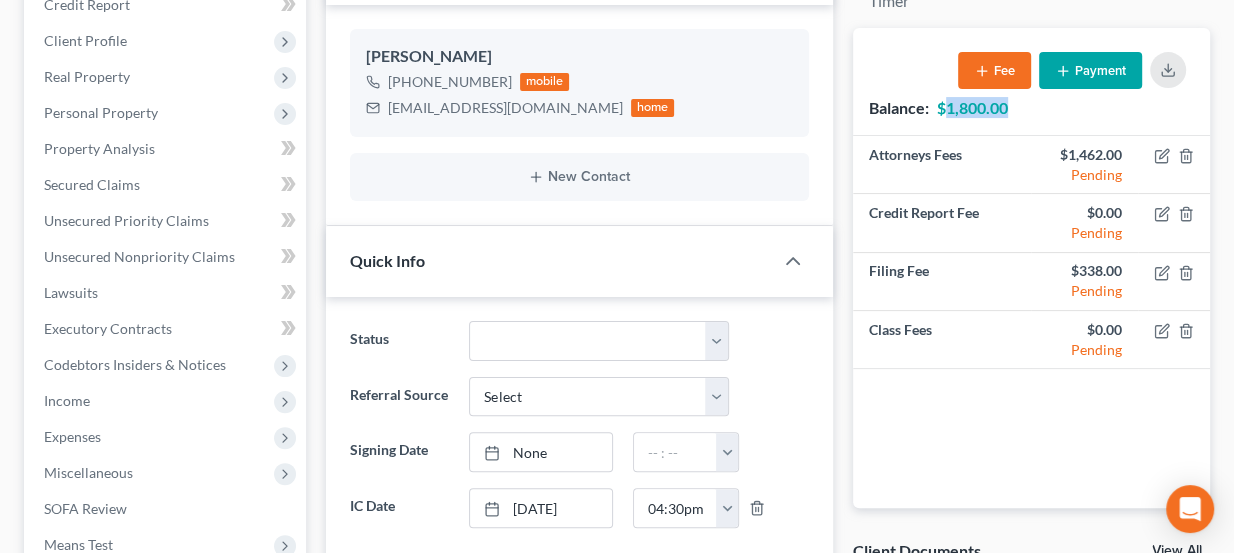 drag, startPoint x: 1009, startPoint y: 108, endPoint x: 946, endPoint y: 112, distance: 63.126858 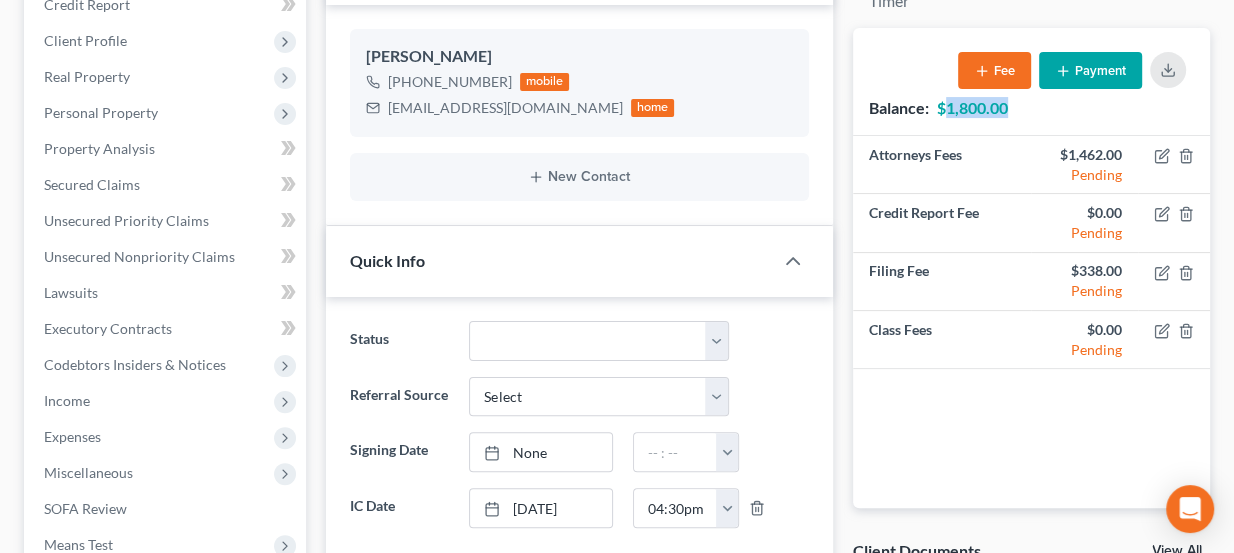 click on "$1,800.00" at bounding box center [972, 107] 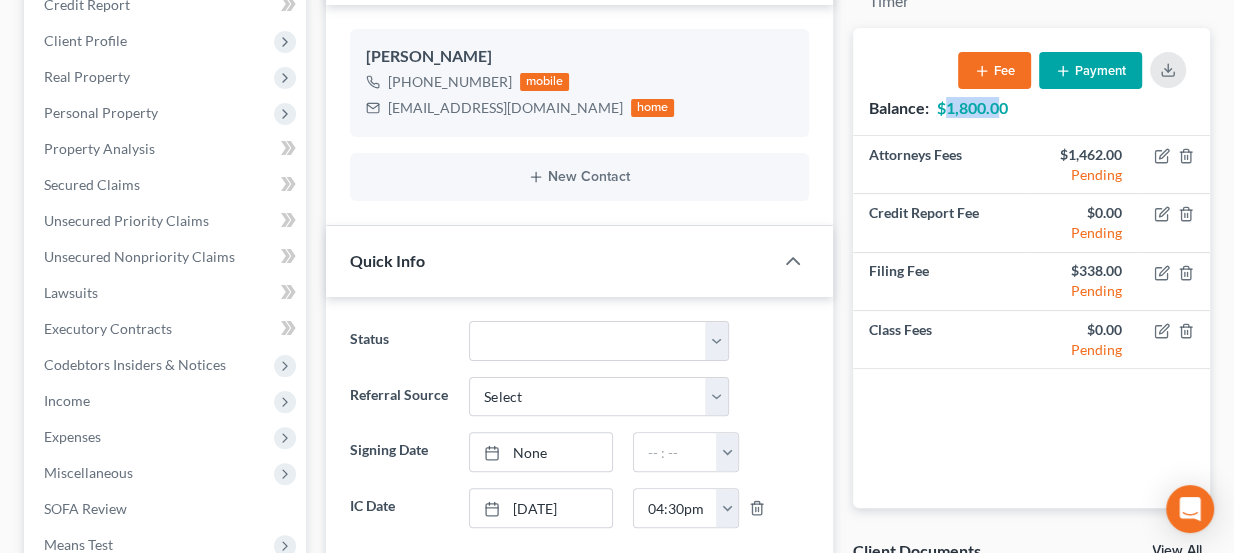 drag, startPoint x: 943, startPoint y: 110, endPoint x: 1003, endPoint y: 109, distance: 60.00833 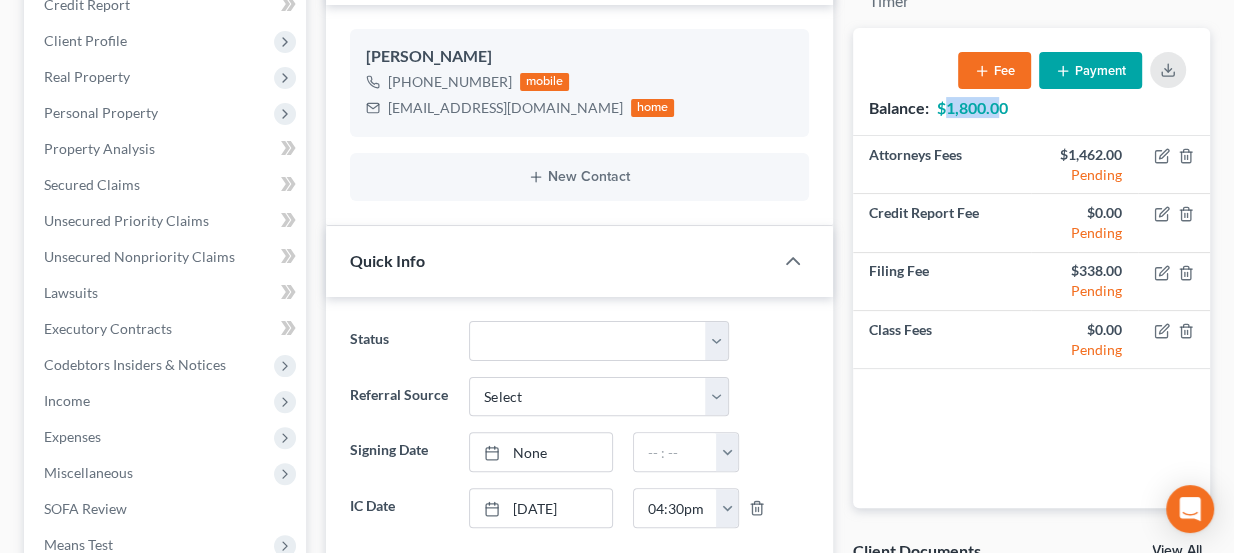 click on "$1,800.00" at bounding box center [972, 107] 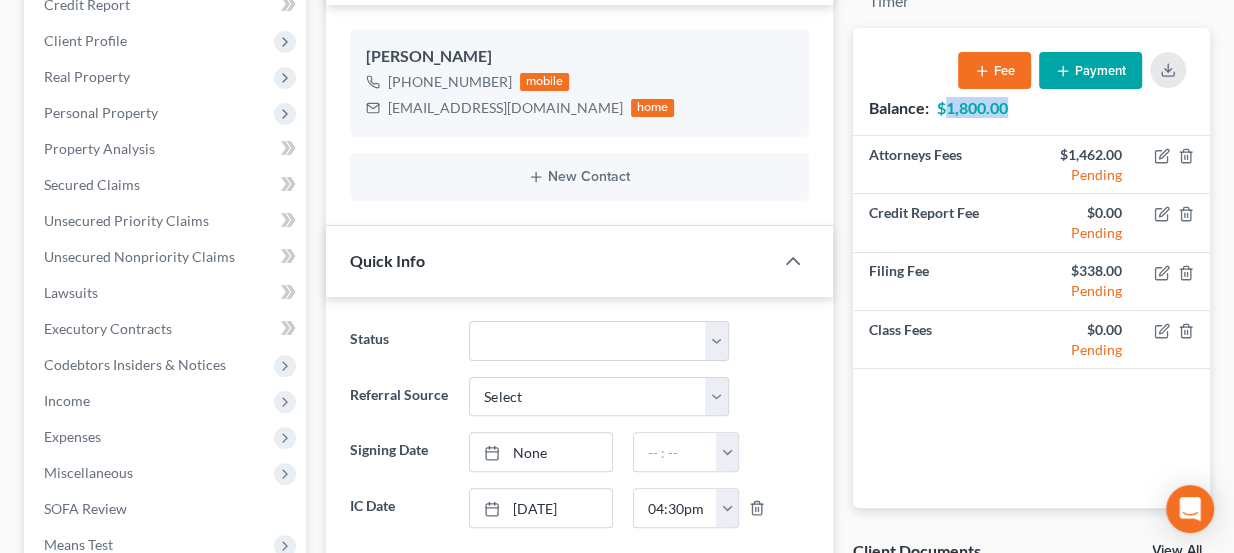 drag, startPoint x: 1011, startPoint y: 108, endPoint x: 949, endPoint y: 115, distance: 62.39391 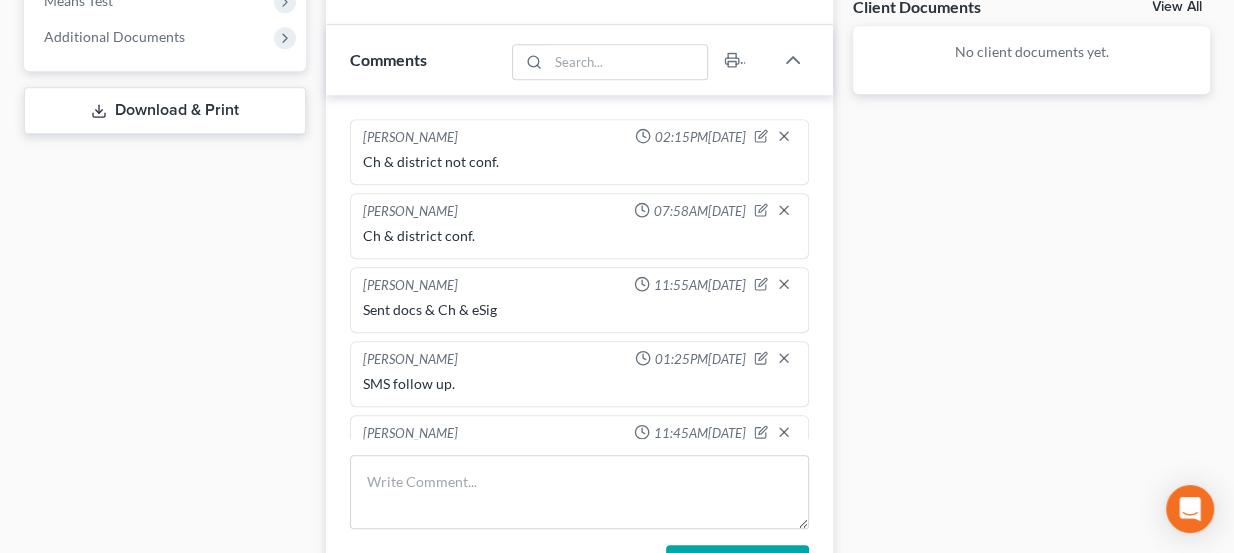 scroll, scrollTop: 803, scrollLeft: 0, axis: vertical 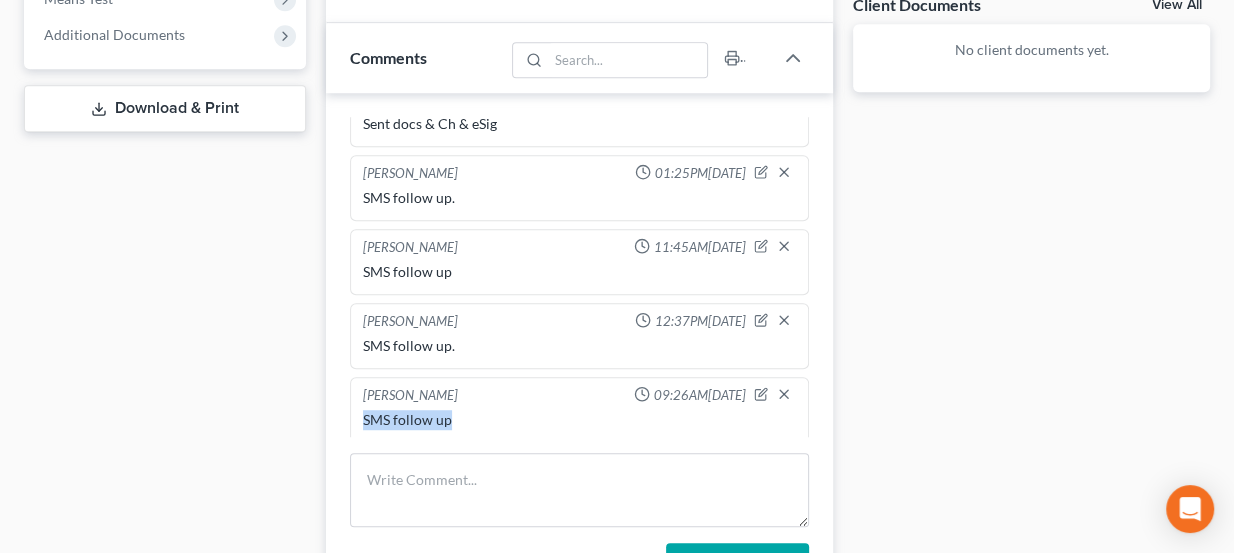 drag, startPoint x: 359, startPoint y: 411, endPoint x: 455, endPoint y: 404, distance: 96.25487 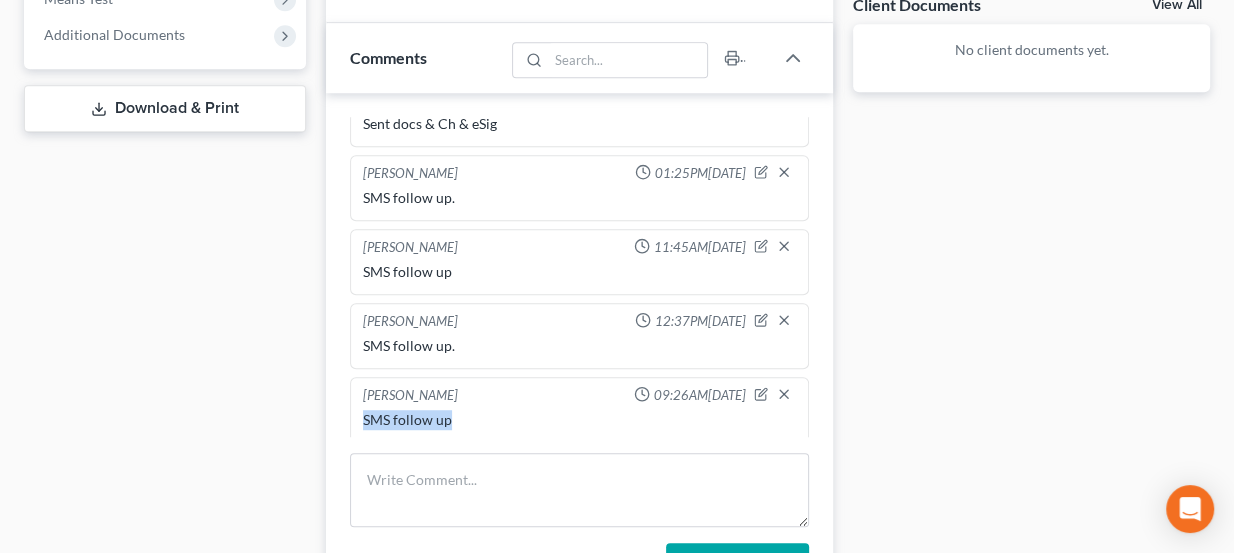 click on "SMS follow up" at bounding box center (580, 420) 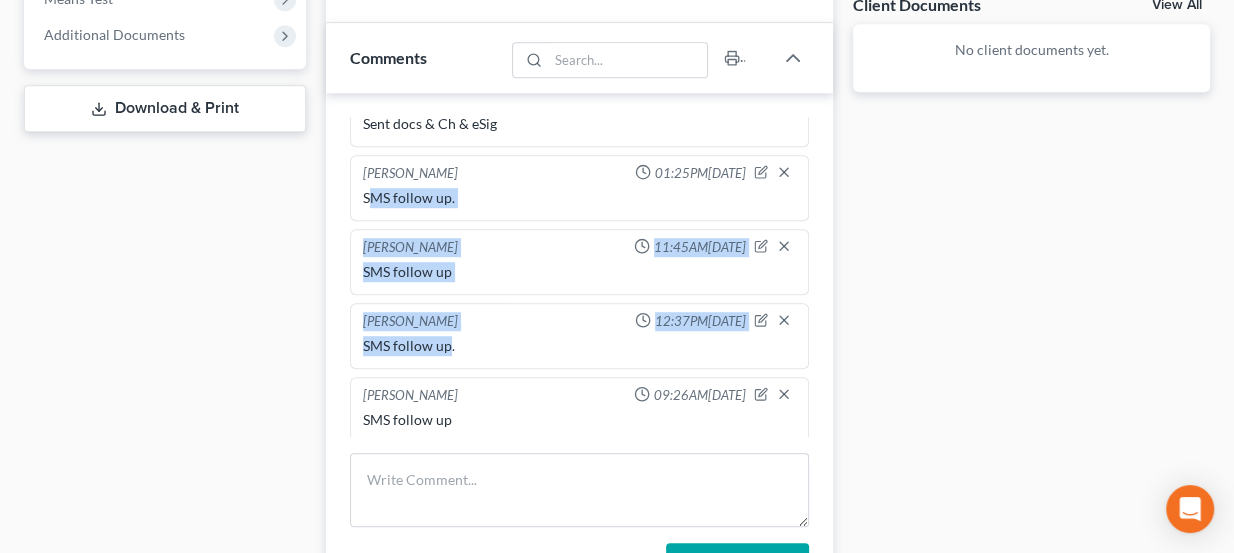 drag, startPoint x: 448, startPoint y: 341, endPoint x: 368, endPoint y: 202, distance: 160.37769 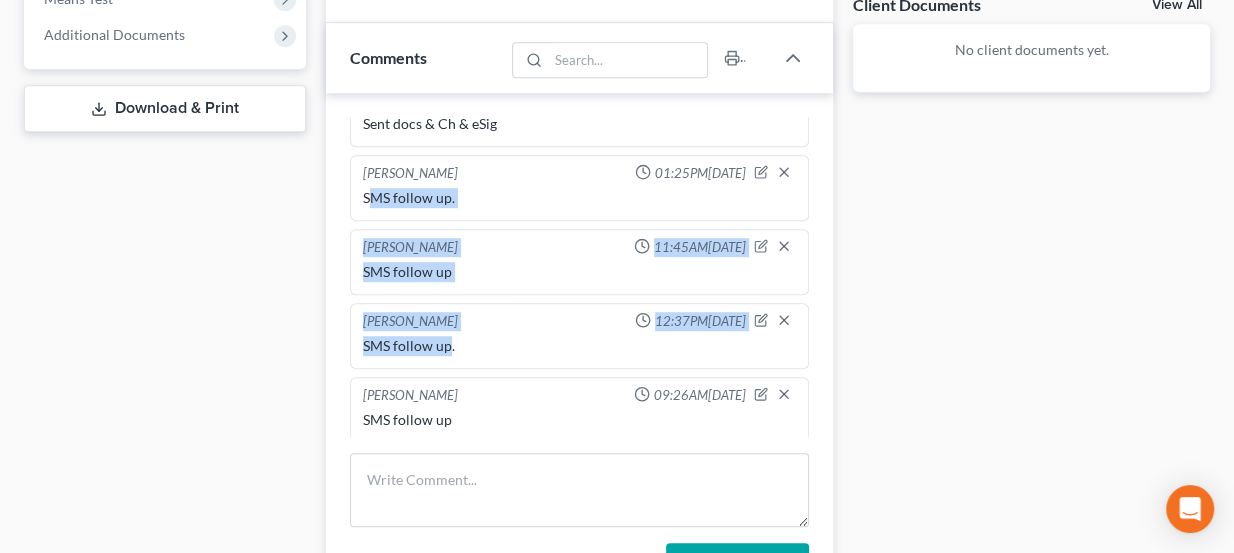 click on "Lou Phillips 02:15PM, 04/08/2025 Ch & district not conf. Lou Phillips 07:58AM, 04/11/2025 Ch & district conf. Lou Phillips 11:55AM, 04/11/2025 Sent docs & Ch & eSig Lou Phillips 01:25PM, 04/23/2025 SMS follow up. Lou Phillips 11:45AM, 05/14/2025 SMS follow up Lou Phillips 12:37PM, 05/30/2025 SMS follow up. Lou Phillips 09:26AM, 06/19/2025 SMS follow up" at bounding box center [580, 188] 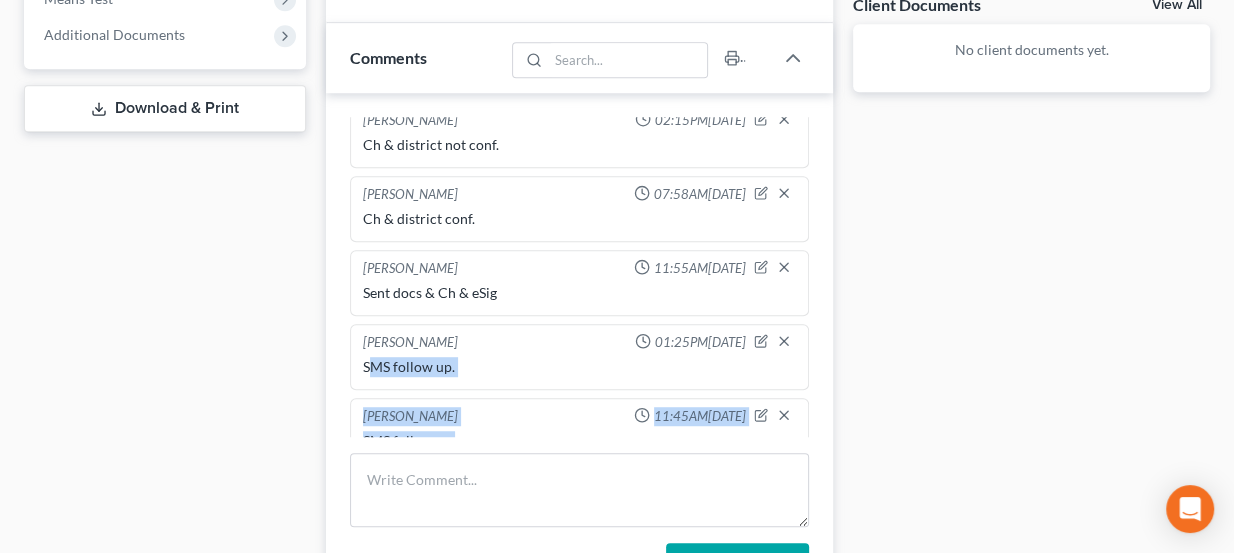 scroll, scrollTop: 2, scrollLeft: 0, axis: vertical 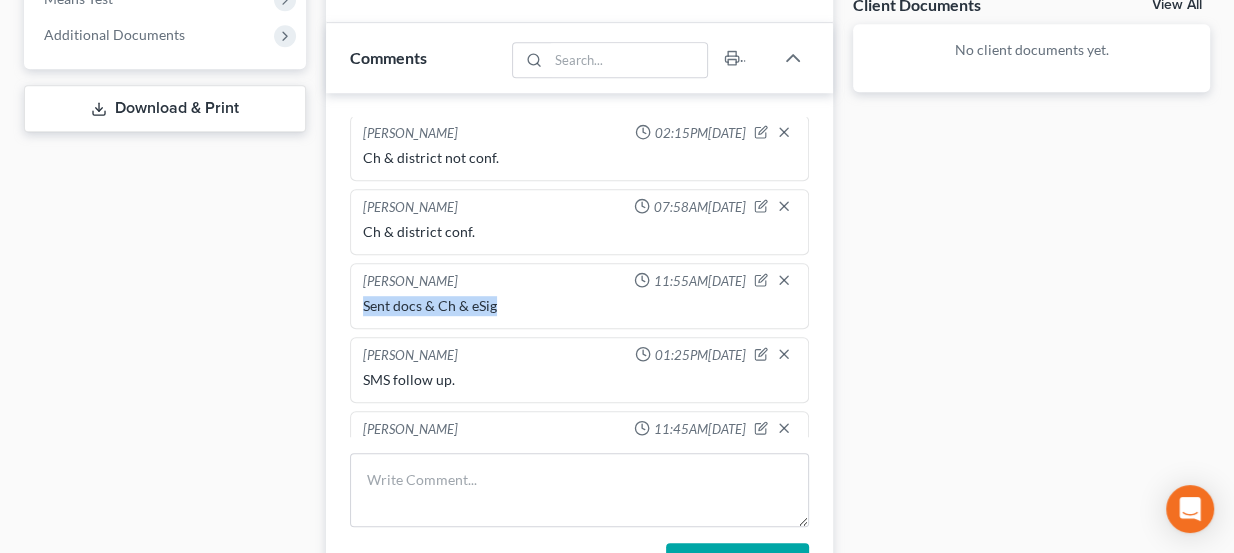 drag, startPoint x: 494, startPoint y: 302, endPoint x: 357, endPoint y: 308, distance: 137.13132 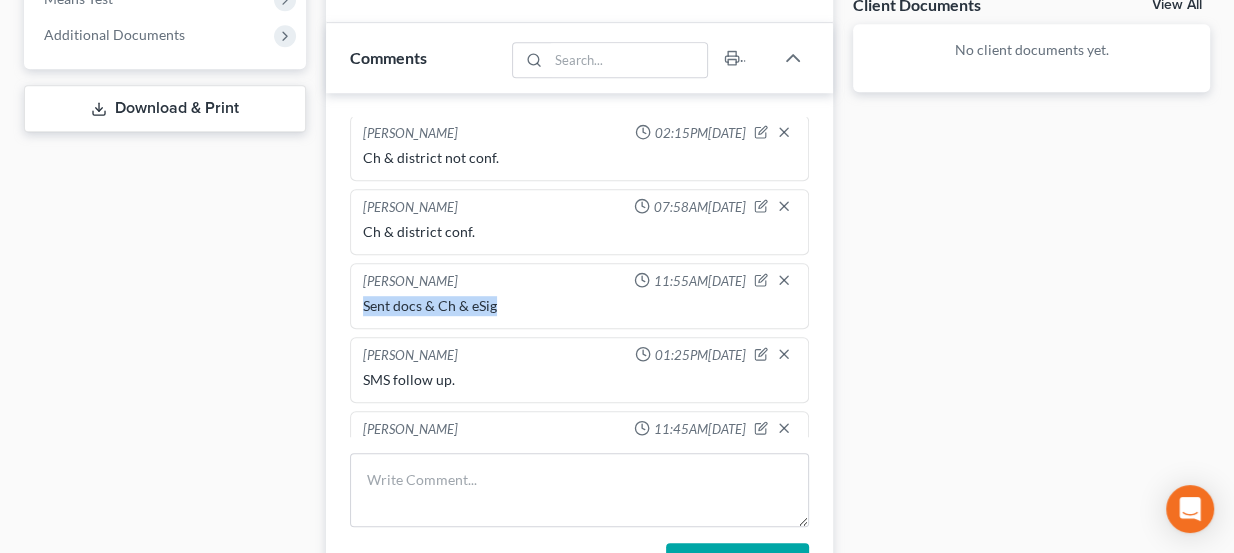 click on "Sent docs & Ch & eSig" at bounding box center (580, 306) 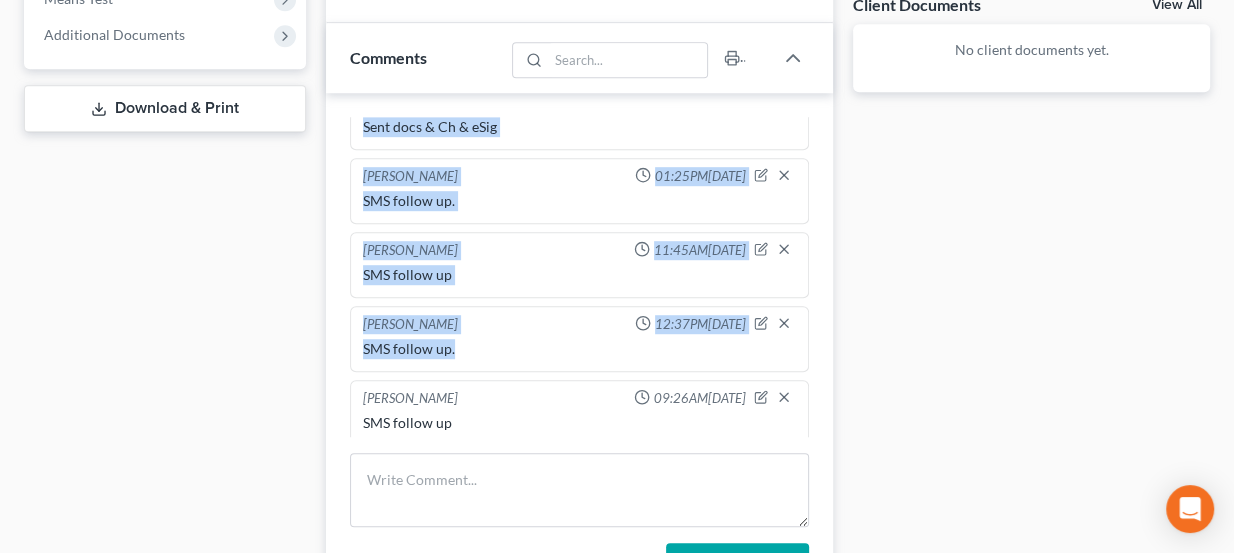 scroll, scrollTop: 184, scrollLeft: 0, axis: vertical 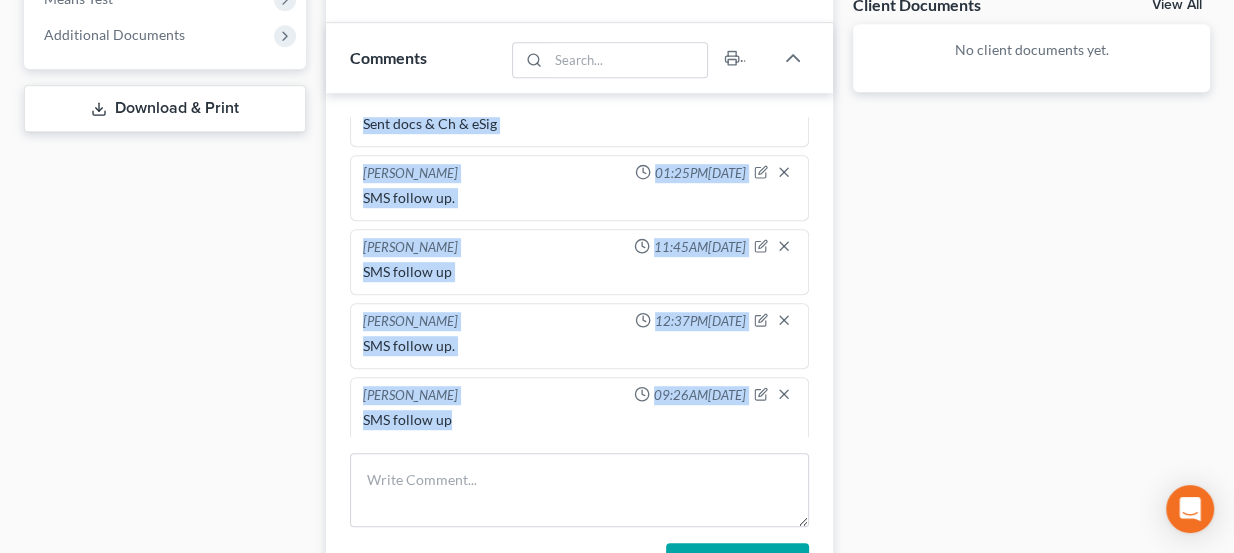 drag, startPoint x: 359, startPoint y: 154, endPoint x: 474, endPoint y: 401, distance: 272.45917 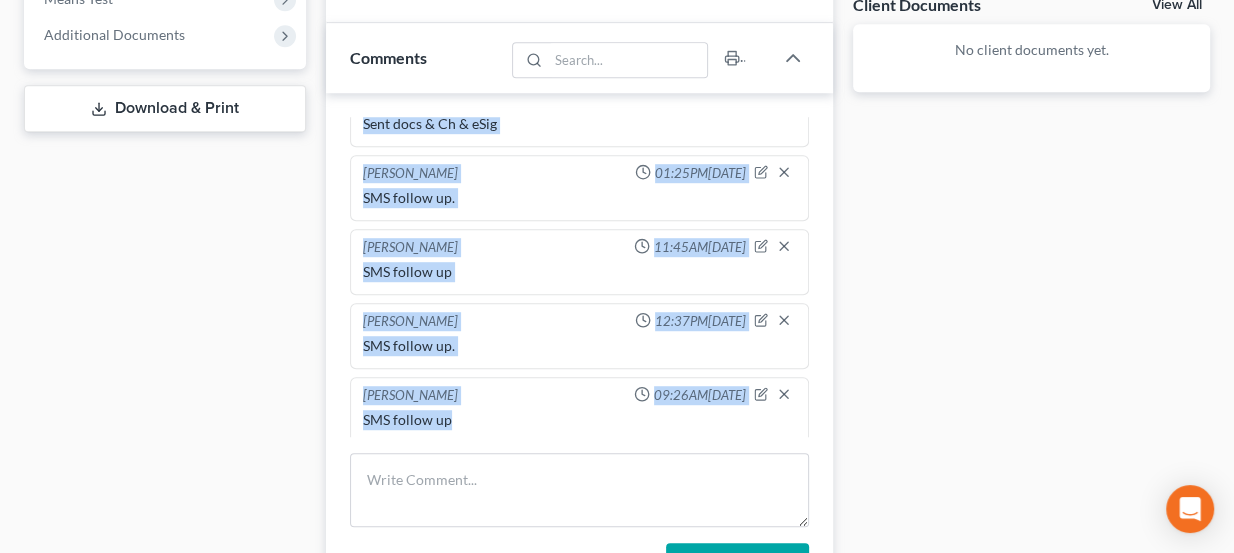 click on "Lou Phillips 02:15PM, 04/08/2025 Ch & district not conf. Lou Phillips 07:58AM, 04/11/2025 Ch & district conf. Lou Phillips 11:55AM, 04/11/2025 Sent docs & Ch & eSig Lou Phillips 01:25PM, 04/23/2025 SMS follow up. Lou Phillips 11:45AM, 05/14/2025 SMS follow up Lou Phillips 12:37PM, 05/30/2025 SMS follow up. Lou Phillips 09:26AM, 06/19/2025 SMS follow up" at bounding box center (580, 188) 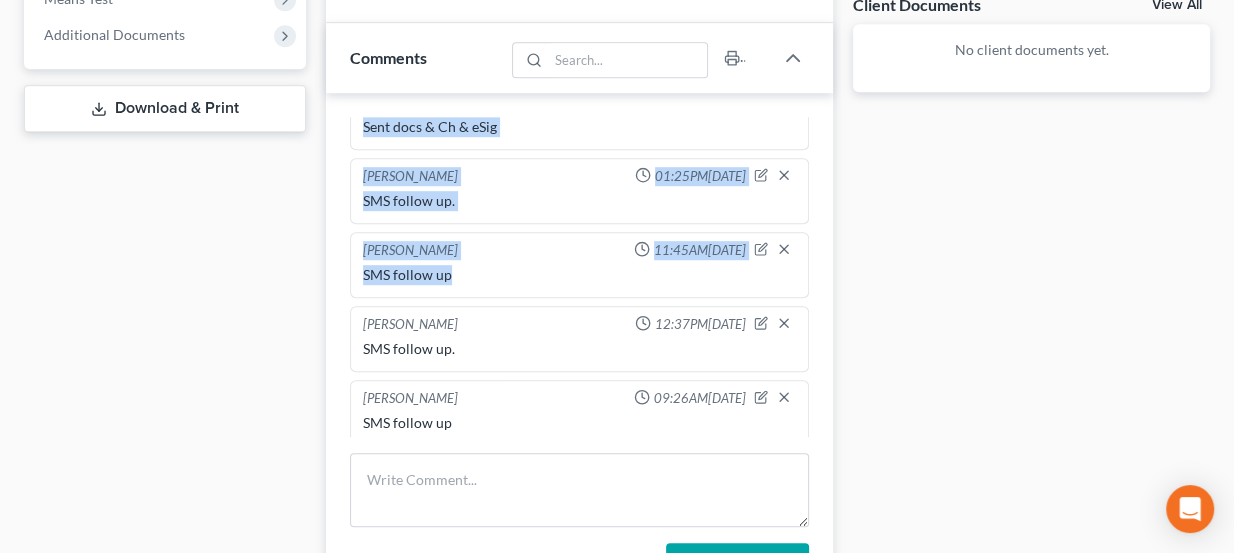 scroll, scrollTop: 184, scrollLeft: 0, axis: vertical 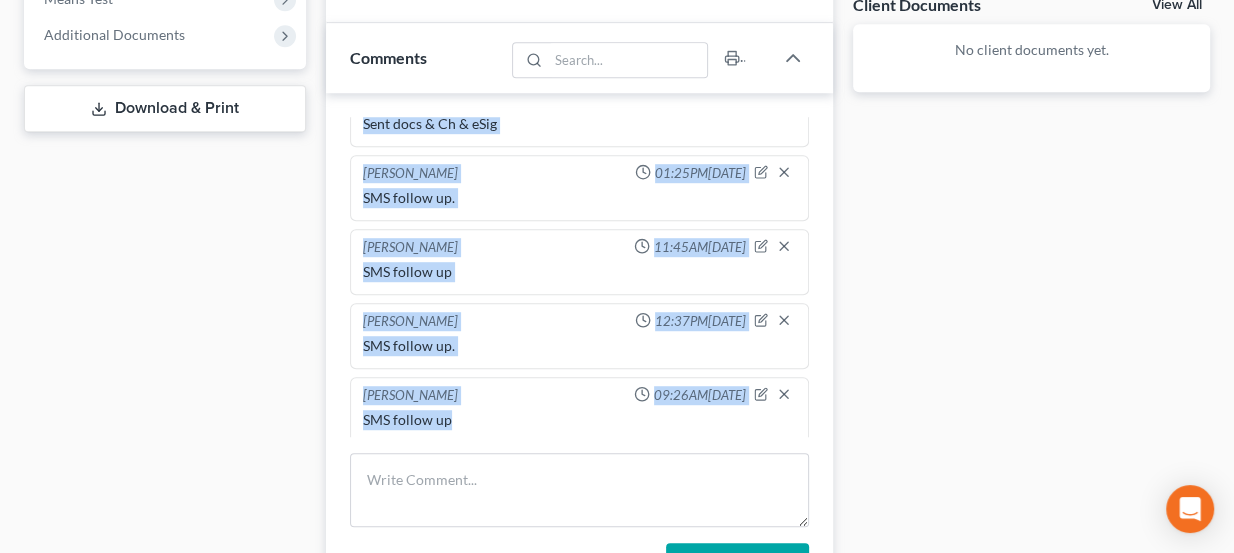 drag, startPoint x: 357, startPoint y: 128, endPoint x: 757, endPoint y: 412, distance: 490.56702 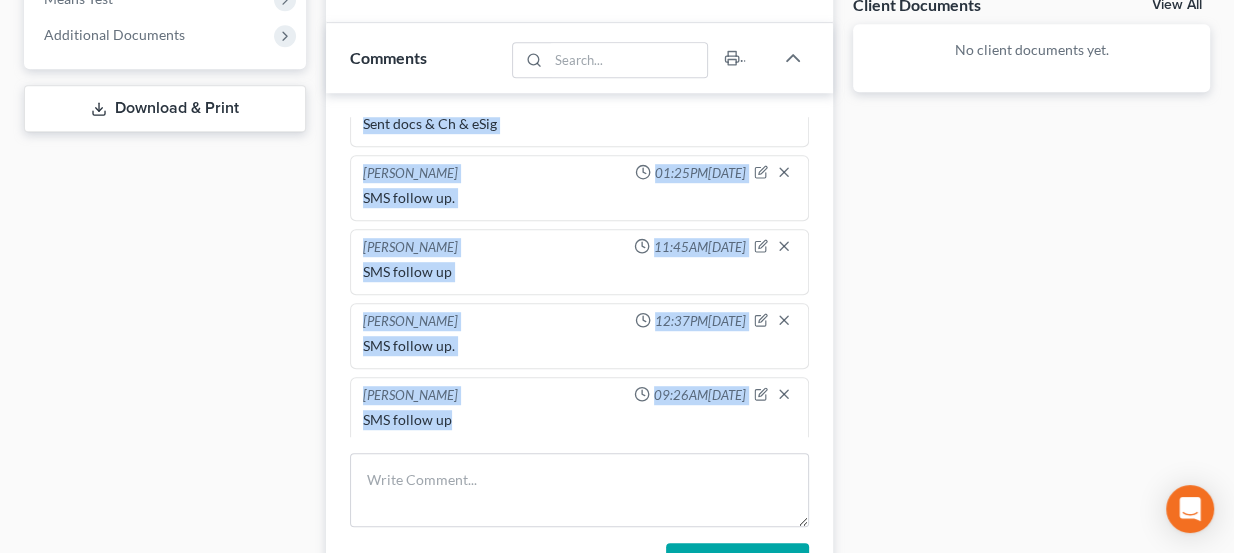 click on "Lou Phillips 02:15PM, 04/08/2025 Ch & district not conf. Lou Phillips 07:58AM, 04/11/2025 Ch & district conf. Lou Phillips 11:55AM, 04/11/2025 Sent docs & Ch & eSig Lou Phillips 01:25PM, 04/23/2025 SMS follow up. Lou Phillips 11:45AM, 05/14/2025 SMS follow up Lou Phillips 12:37PM, 05/30/2025 SMS follow up. Lou Phillips 09:26AM, 06/19/2025 SMS follow up" at bounding box center (580, 188) 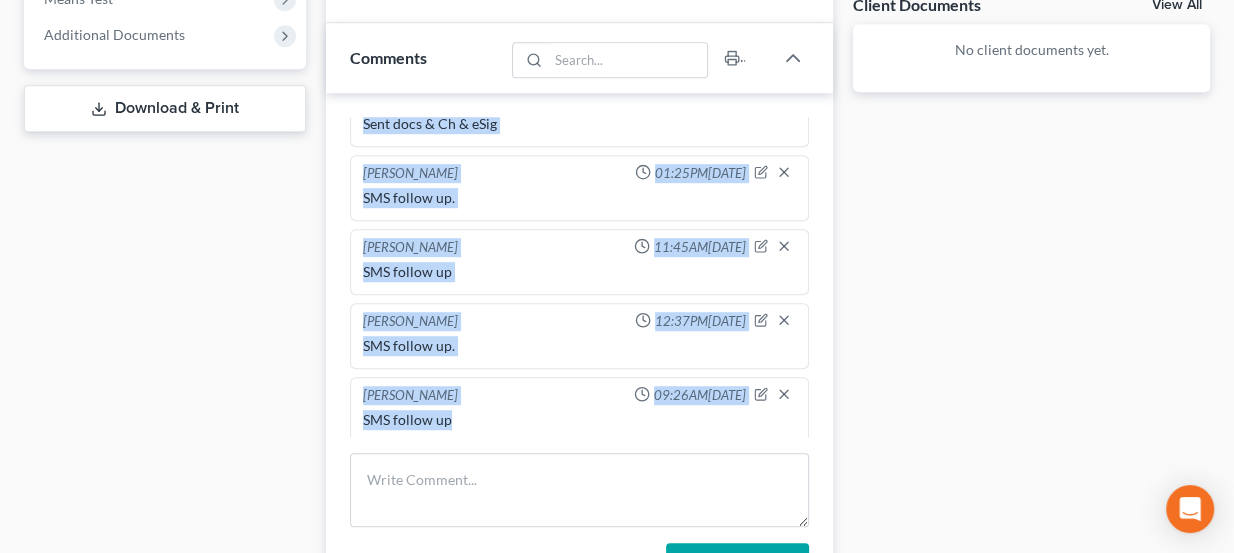 scroll, scrollTop: 0, scrollLeft: 0, axis: both 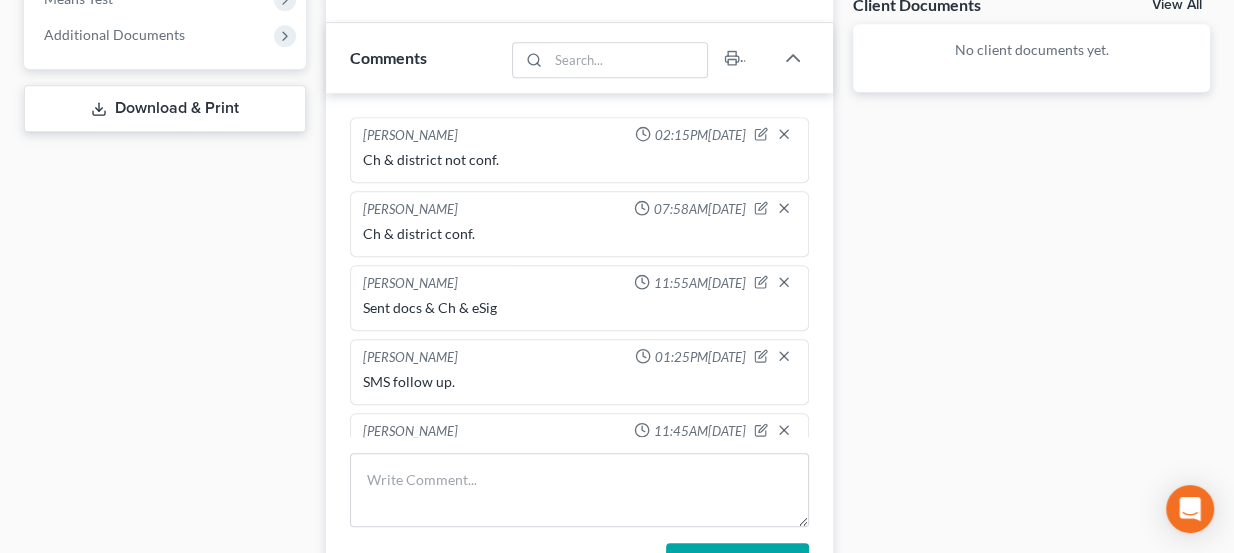 click on "Docs
Tasks
Events
Fees
Timer
0% Completed
Nothing here yet! Completed Intake Sheet   Signed Contract   Drivers License & Social Security Card   All Creditors- (Must have names, addresses & amount owed.)   Lawsuits in the Last Year.   Last 3 months of Pay Stubs/Records   3 Months of Bank Statements for all Financial and Bank Accounts   Last 2 years of Federal 1040 & State 511 Tax forms. (only submitting W2 is not acceptable)   Real Property Deeds and Mortgages   Certificates of Title for all vehicles (Cars, Boats, RVs, ATVs, Ect...) If its in your name, we need it!   Pension Plans or Retirement Accounts of any kind.   Trust Documents, Leases, Contracts for Deed, or Security Agreements   Oil leases, Mineral rights   Credit Counseling Certificate
Hide Completed Tasks
Initial consultation Receive documents Follow up appointment Review petition Signing appointment File petition Email pay stubs to trustee File reaffirmation agreements" at bounding box center (1031, 105) 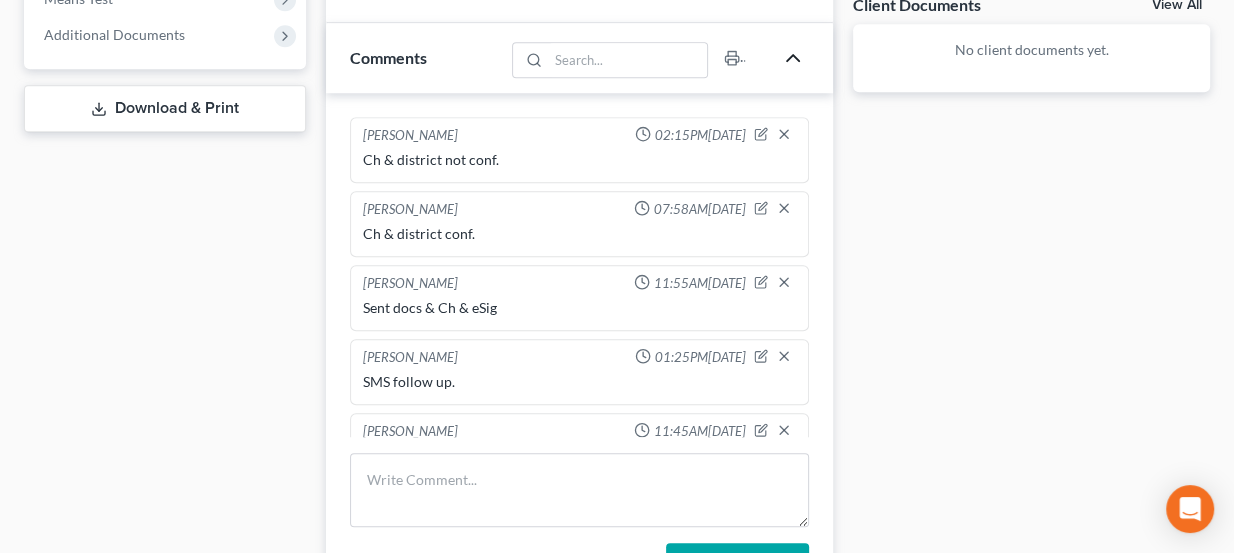 click 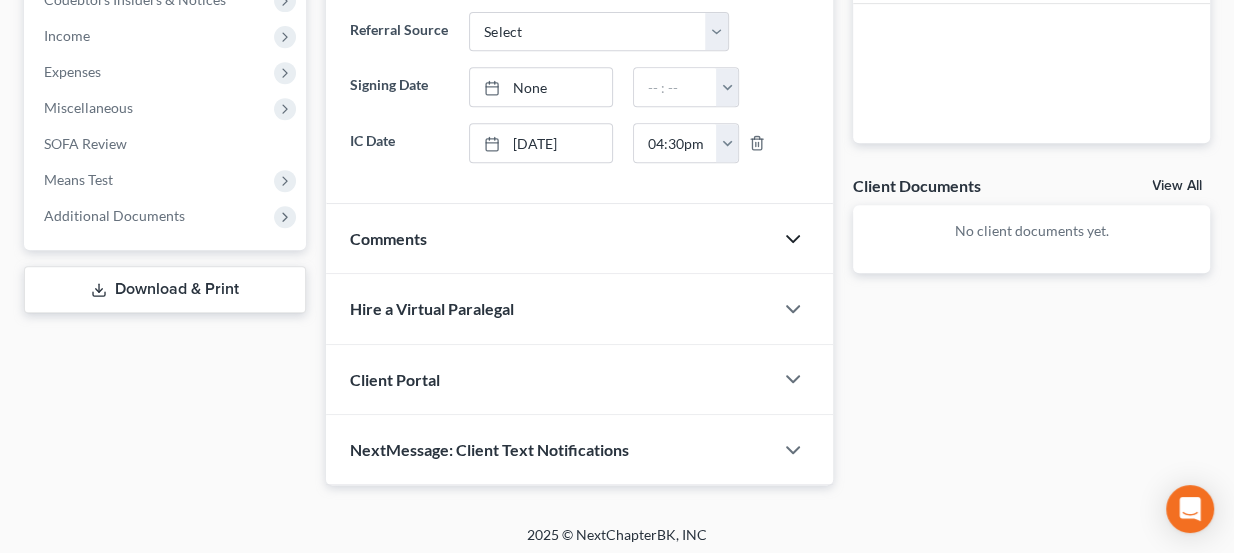 click 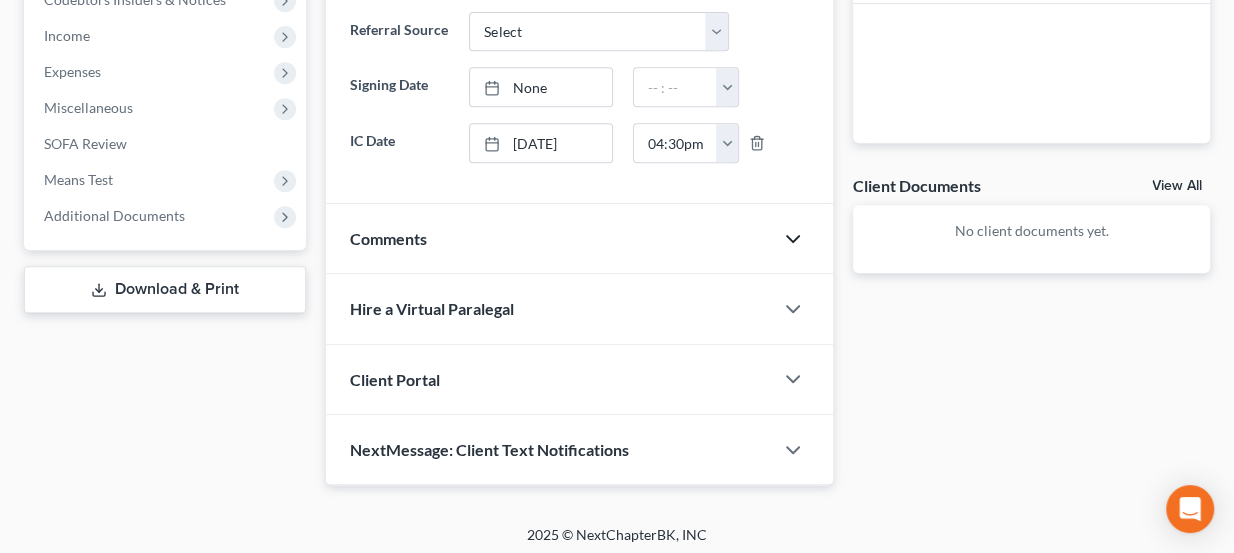 scroll, scrollTop: 803, scrollLeft: 0, axis: vertical 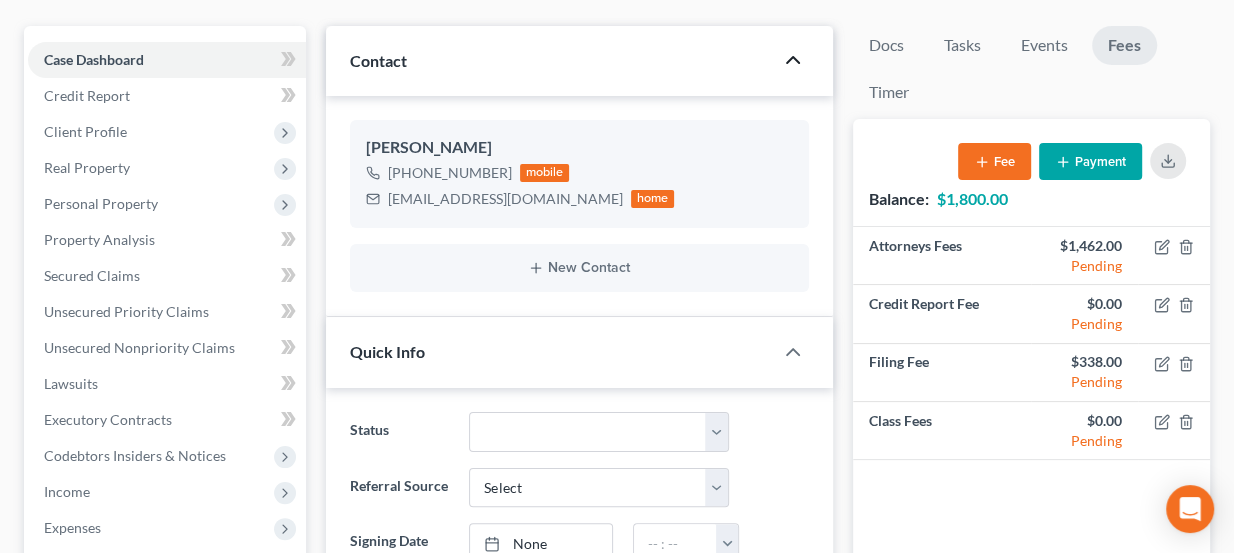 click 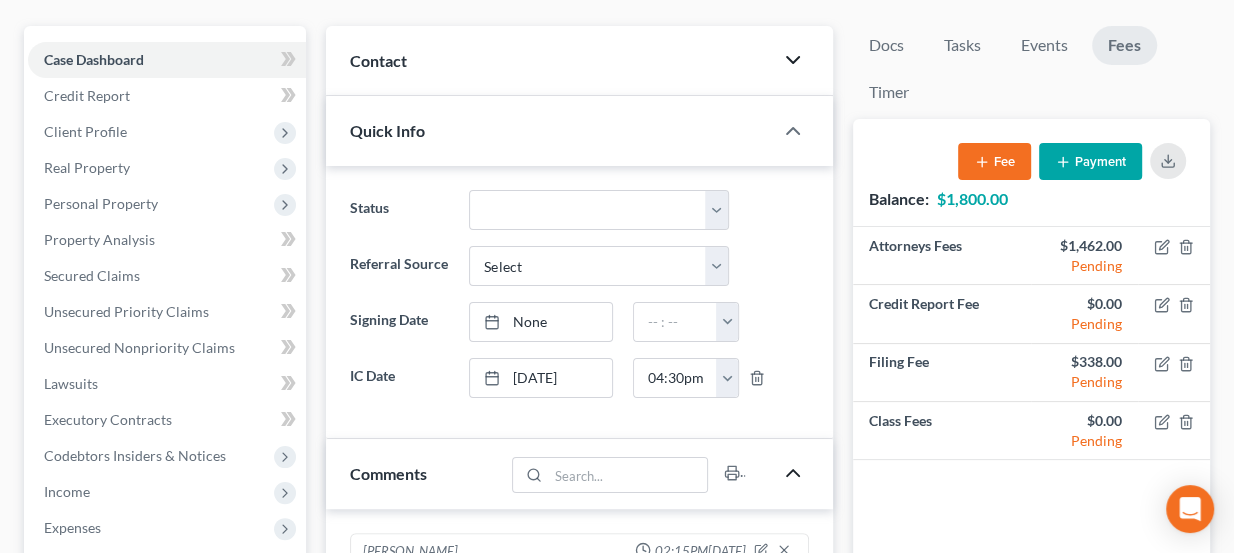 click 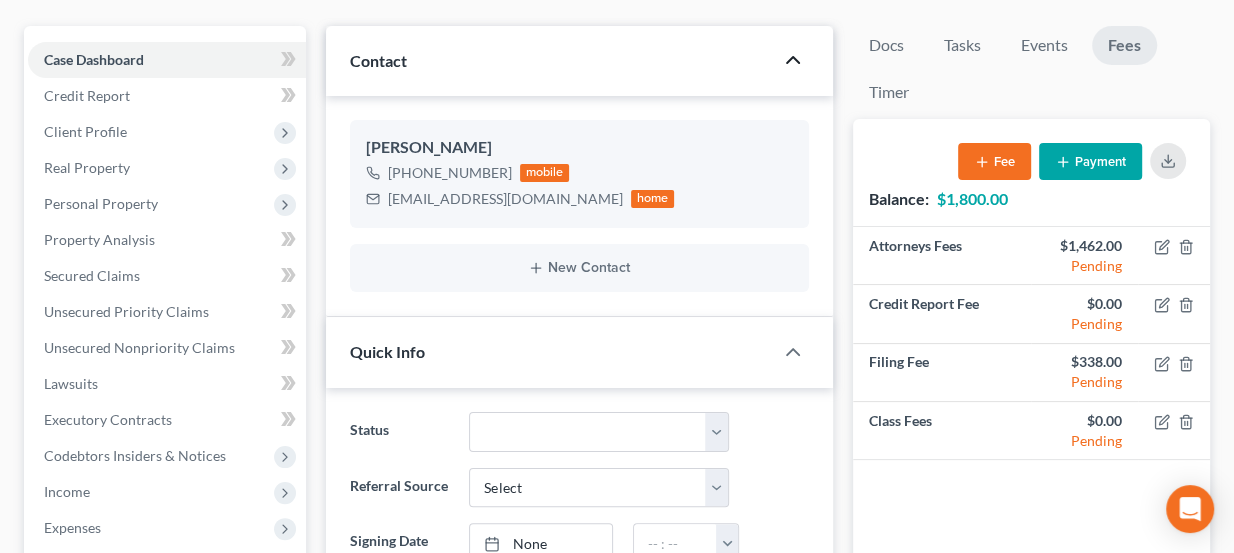 click 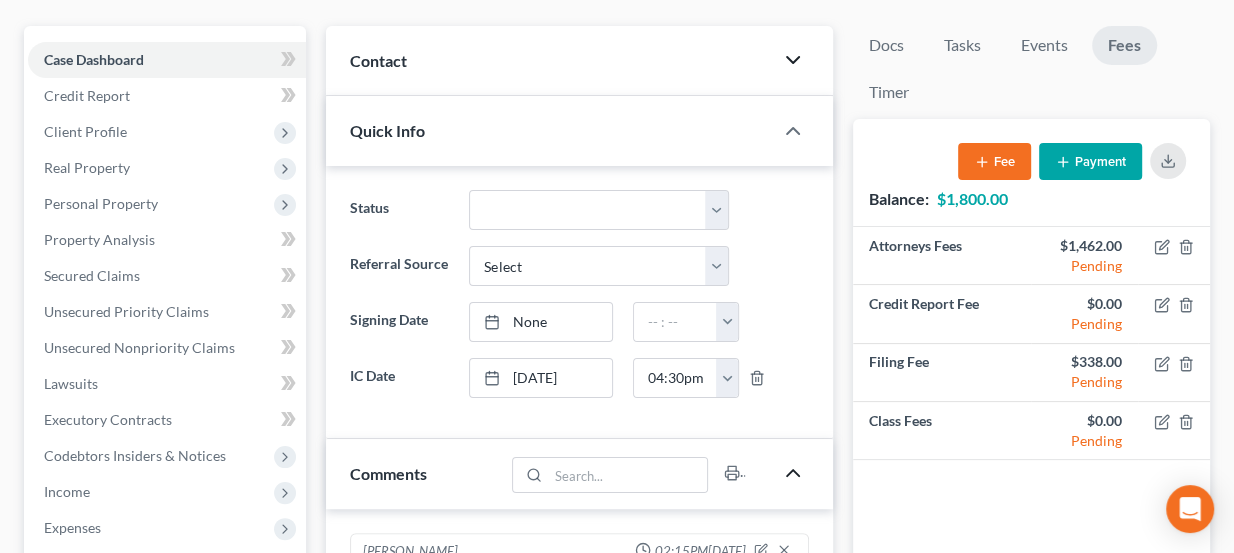 click 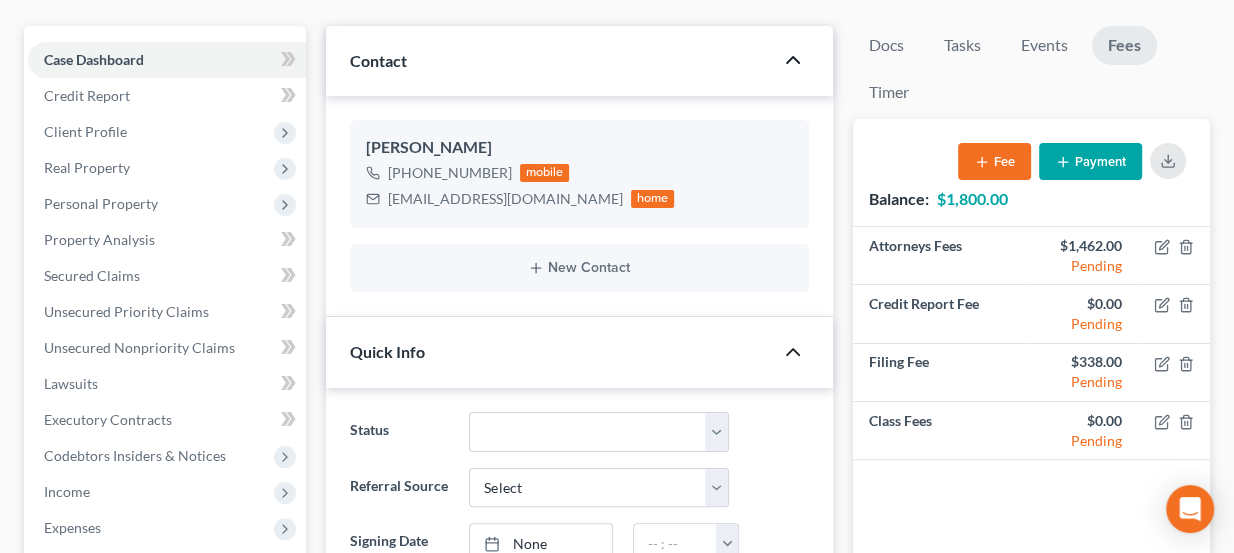 click 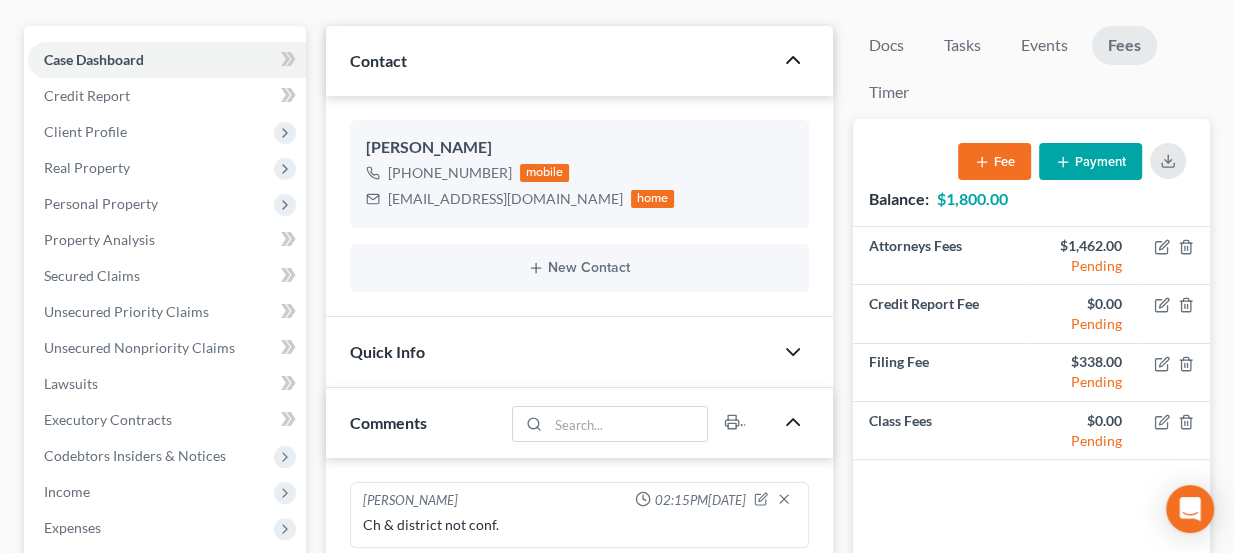 click 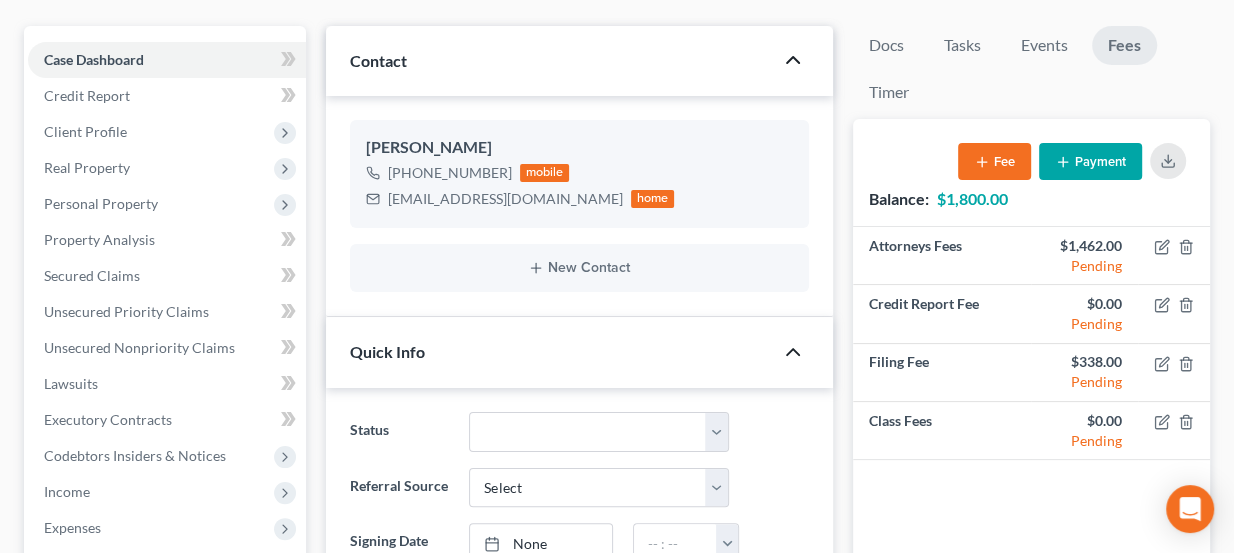 scroll, scrollTop: 0, scrollLeft: 0, axis: both 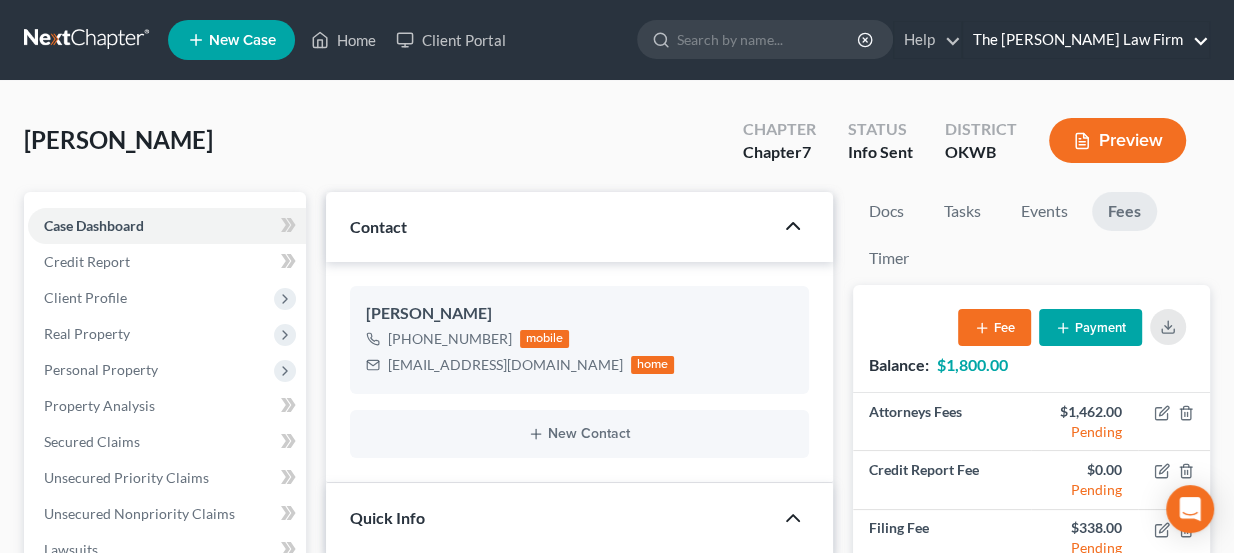 click on "The [PERSON_NAME] Law Firm" at bounding box center [1086, 40] 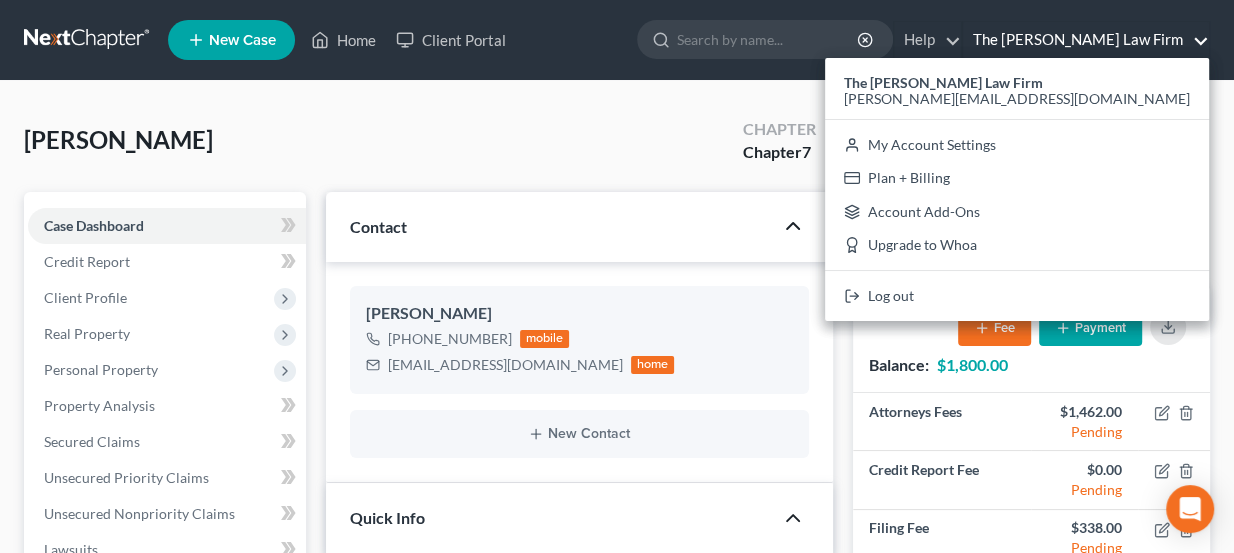 click on "The [PERSON_NAME] Law Firm" at bounding box center [1086, 40] 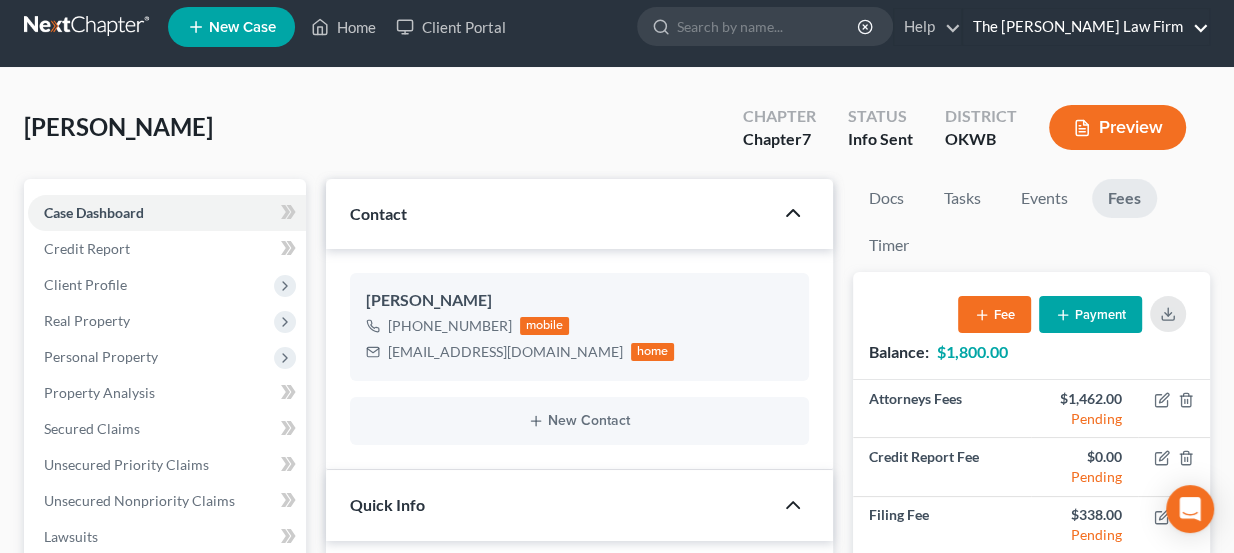 scroll, scrollTop: 0, scrollLeft: 0, axis: both 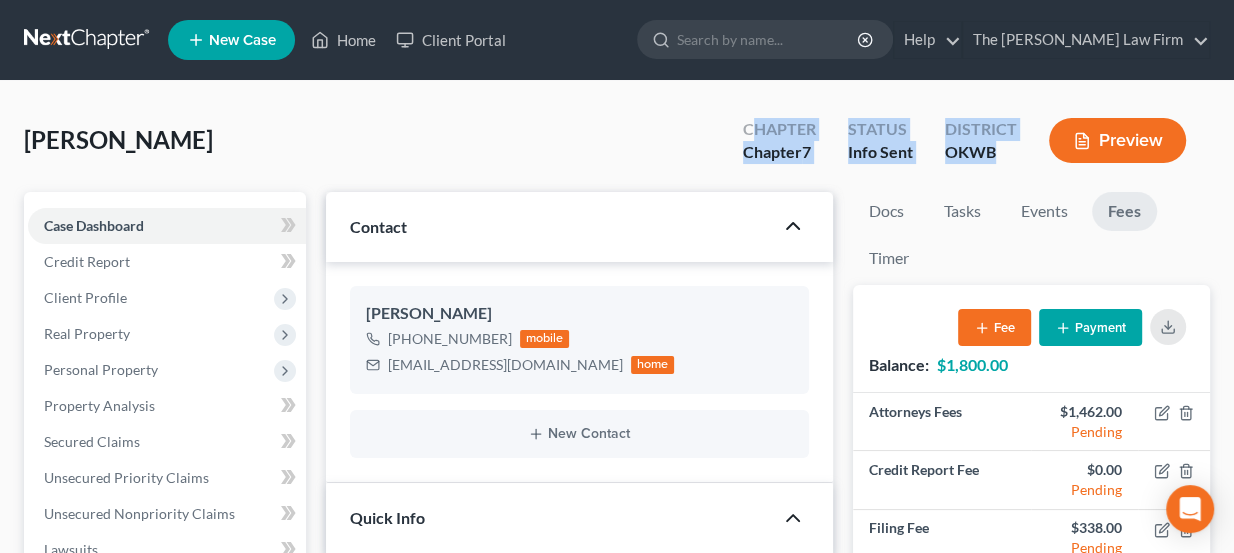 drag, startPoint x: 994, startPoint y: 152, endPoint x: 750, endPoint y: 132, distance: 244.8183 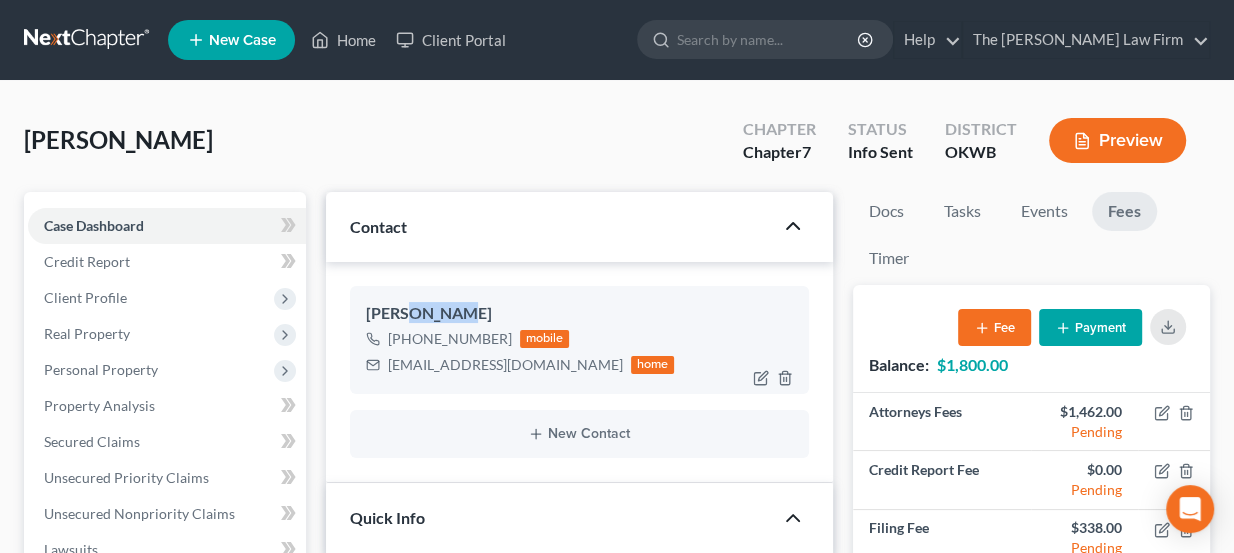 drag, startPoint x: 405, startPoint y: 310, endPoint x: 466, endPoint y: 301, distance: 61.66036 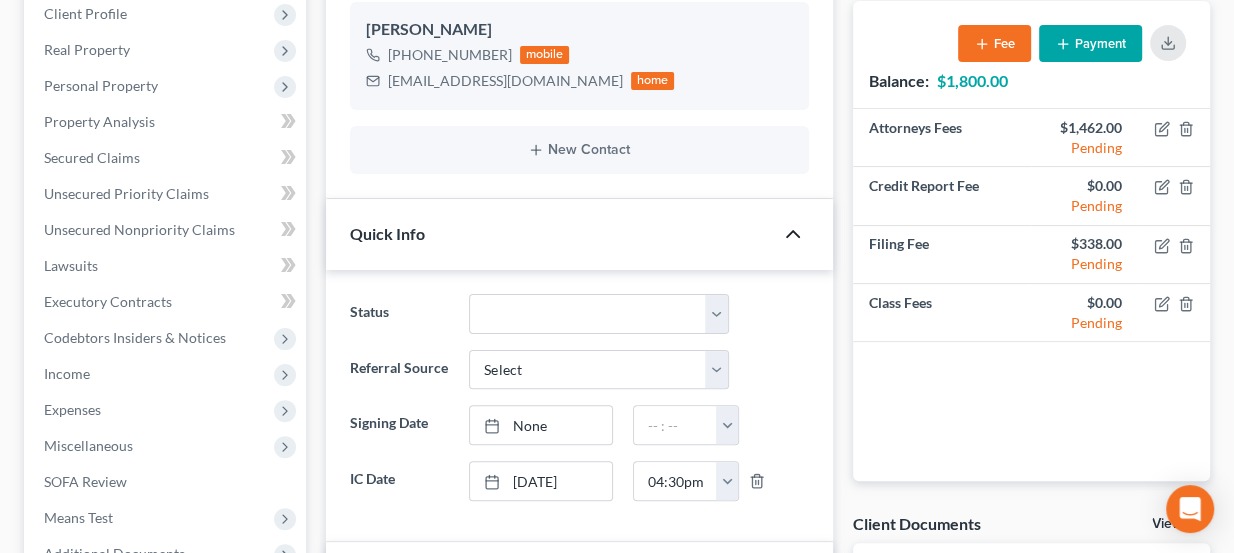 scroll, scrollTop: 286, scrollLeft: 0, axis: vertical 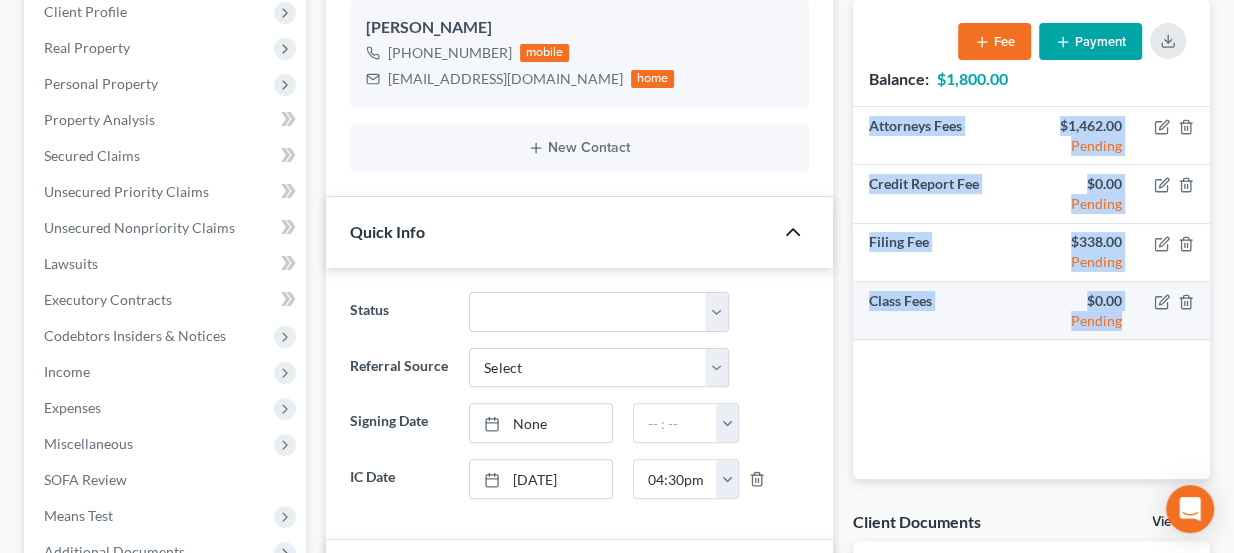 drag, startPoint x: 870, startPoint y: 127, endPoint x: 1125, endPoint y: 336, distance: 329.70593 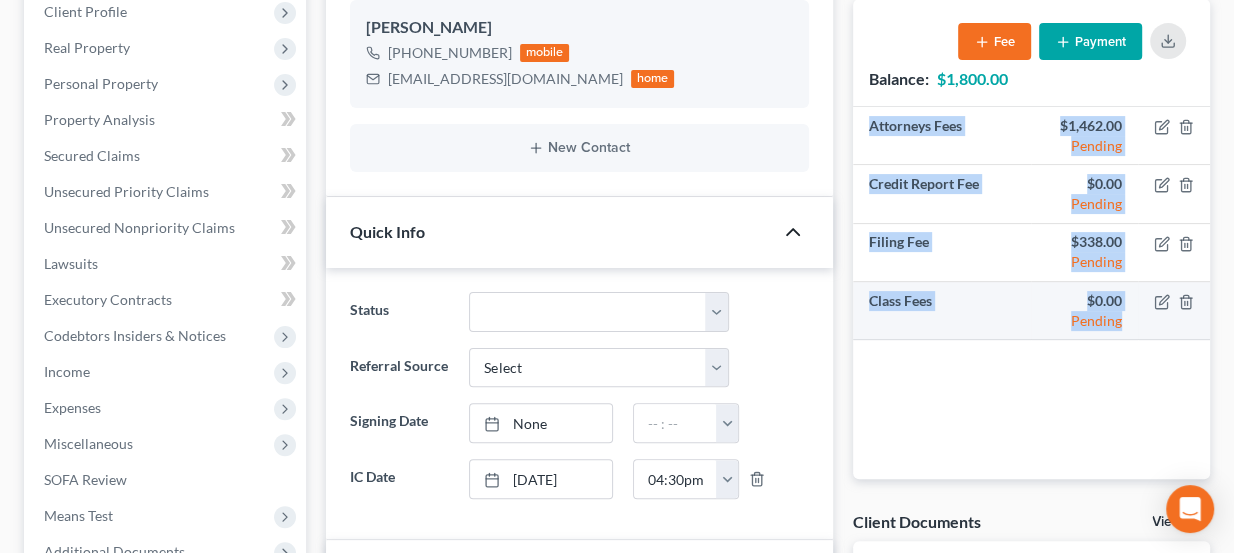click on "Attorneys Fees $1,462.00 Pending Credit Report Fee $0.00 Pending Filing Fee $338.00 Pending Class Fees $0.00 Pending" at bounding box center [1031, 223] 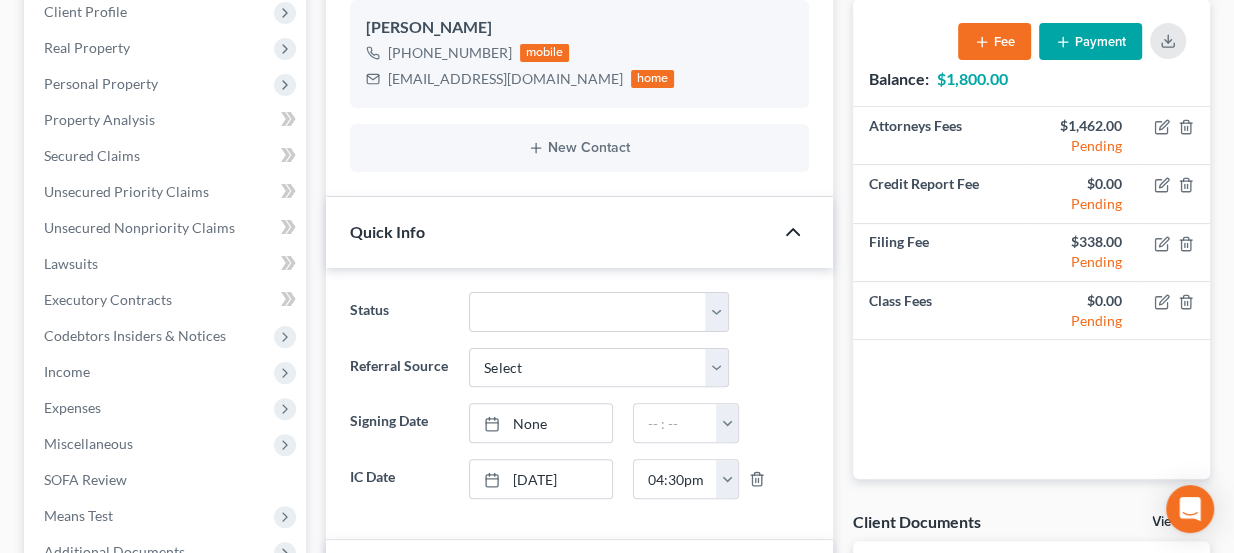 click on "Attorneys Fees $1,462.00 Pending Credit Report Fee $0.00 Pending Filing Fee $338.00 Pending Class Fees $0.00 Pending" at bounding box center [1031, 293] 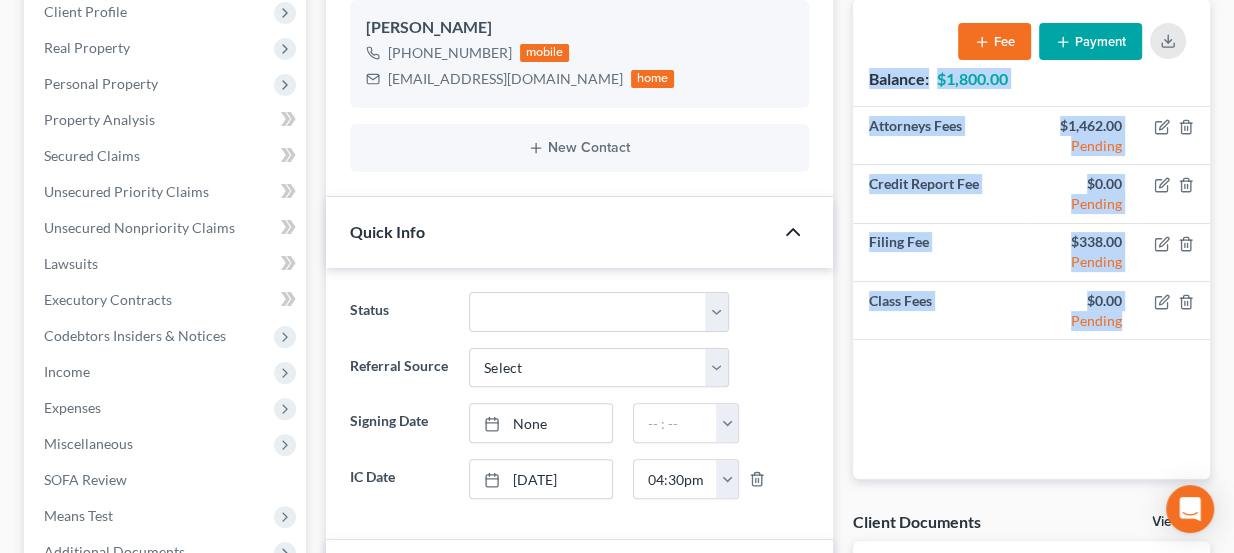 drag, startPoint x: 1126, startPoint y: 323, endPoint x: 874, endPoint y: 87, distance: 345.25354 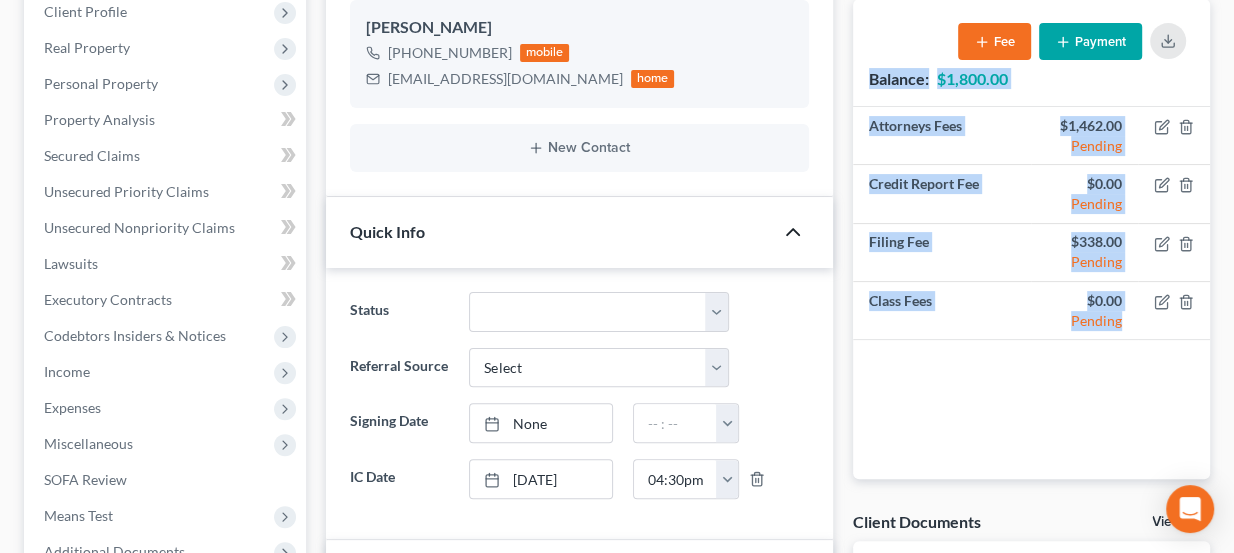 click on "Balance: $1,800.00 Fee Payment Attorneys Fees $1,462.00 Pending Credit Report Fee $0.00 Pending Filing Fee $338.00 Pending Class Fees $0.00 Pending" at bounding box center (1031, 239) 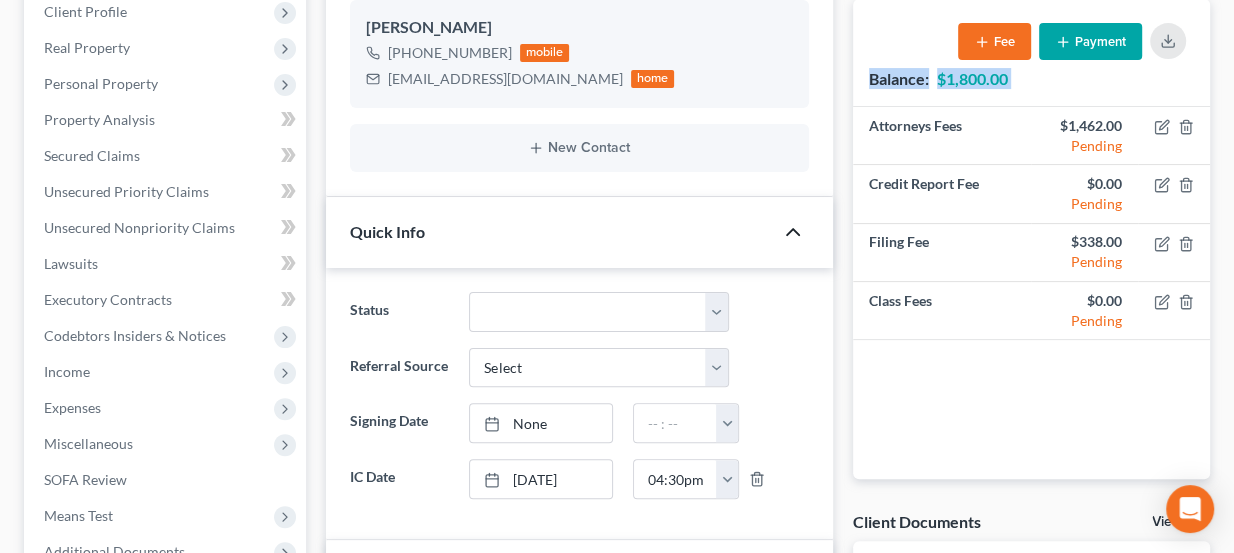 drag, startPoint x: 866, startPoint y: 66, endPoint x: 1080, endPoint y: 389, distance: 387.4597 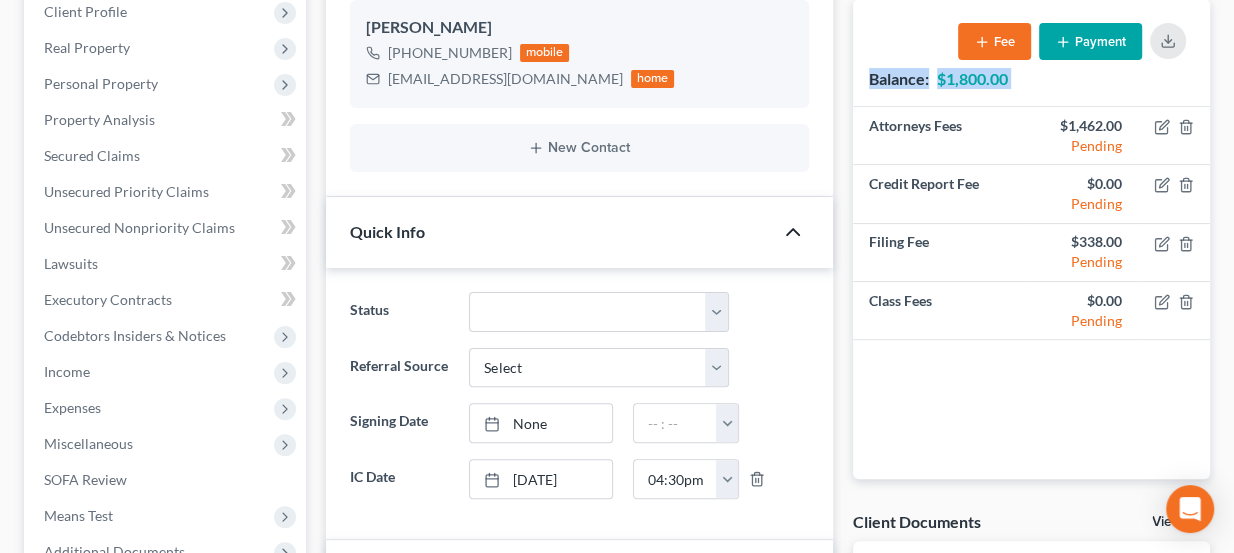 click on "Balance: $1,800.00 Fee Payment Attorneys Fees $1,462.00 Pending Credit Report Fee $0.00 Pending Filing Fee $338.00 Pending Class Fees $0.00 Pending" at bounding box center (1031, 239) 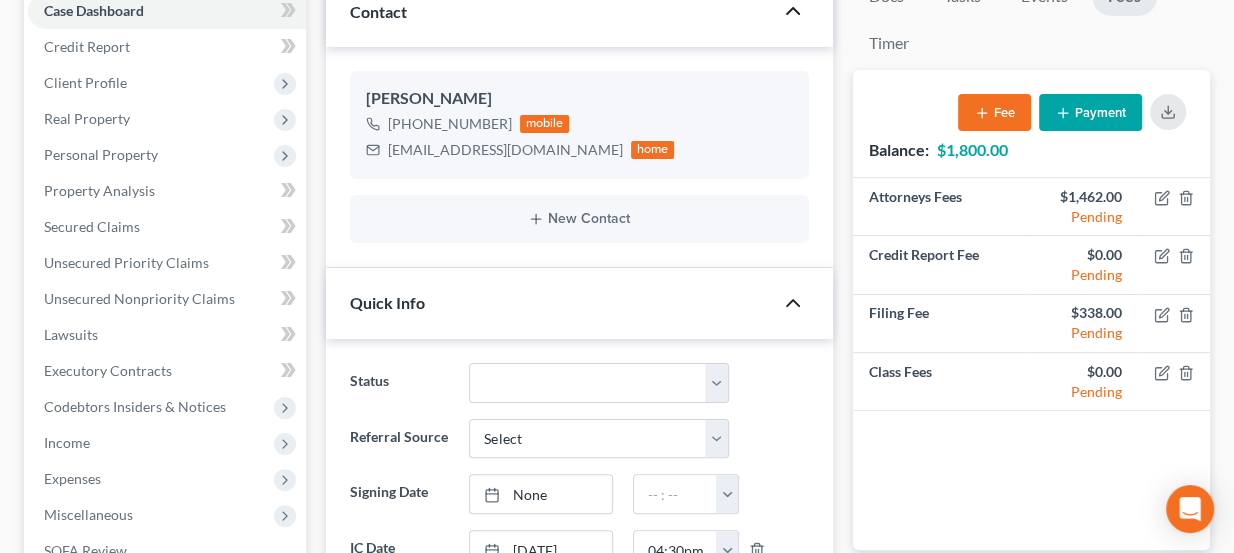 scroll, scrollTop: 23, scrollLeft: 0, axis: vertical 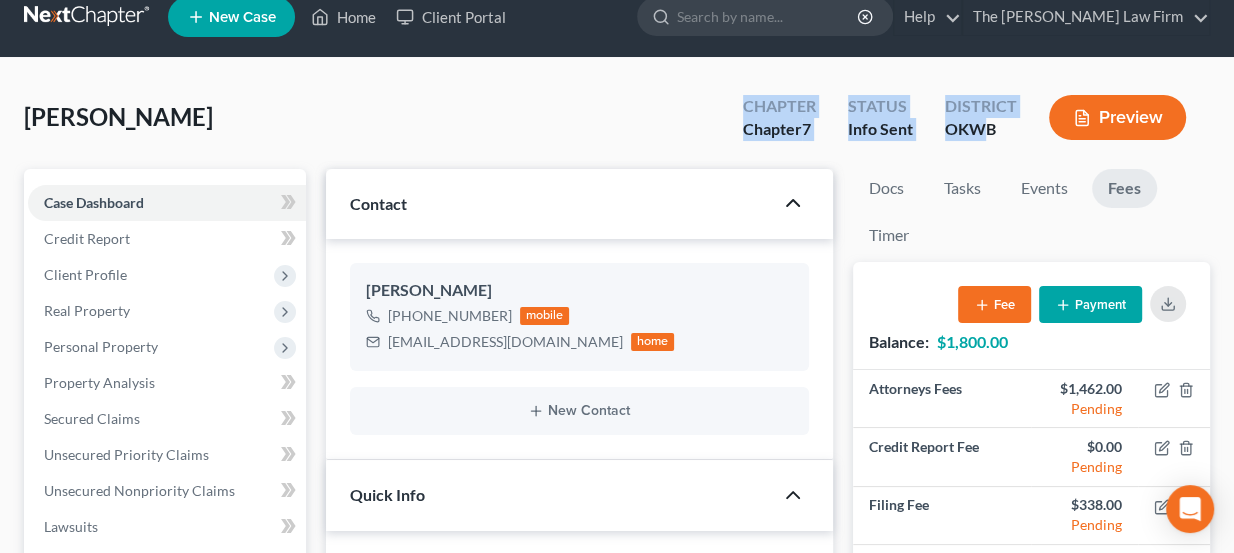drag, startPoint x: 991, startPoint y: 124, endPoint x: 744, endPoint y: 112, distance: 247.29132 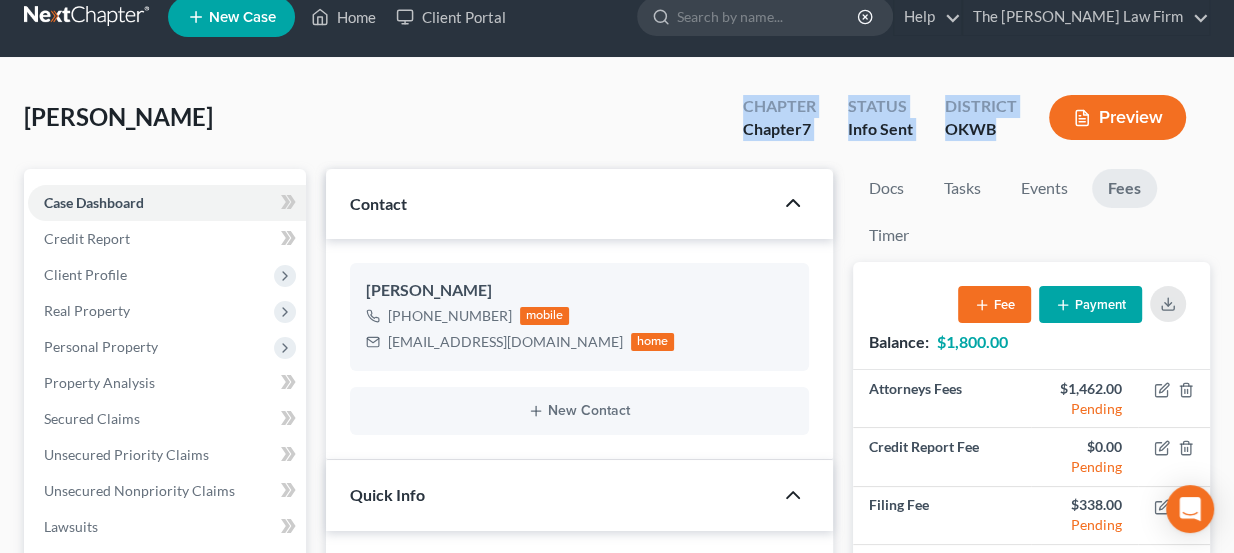 drag, startPoint x: 744, startPoint y: 105, endPoint x: 1012, endPoint y: 140, distance: 270.2758 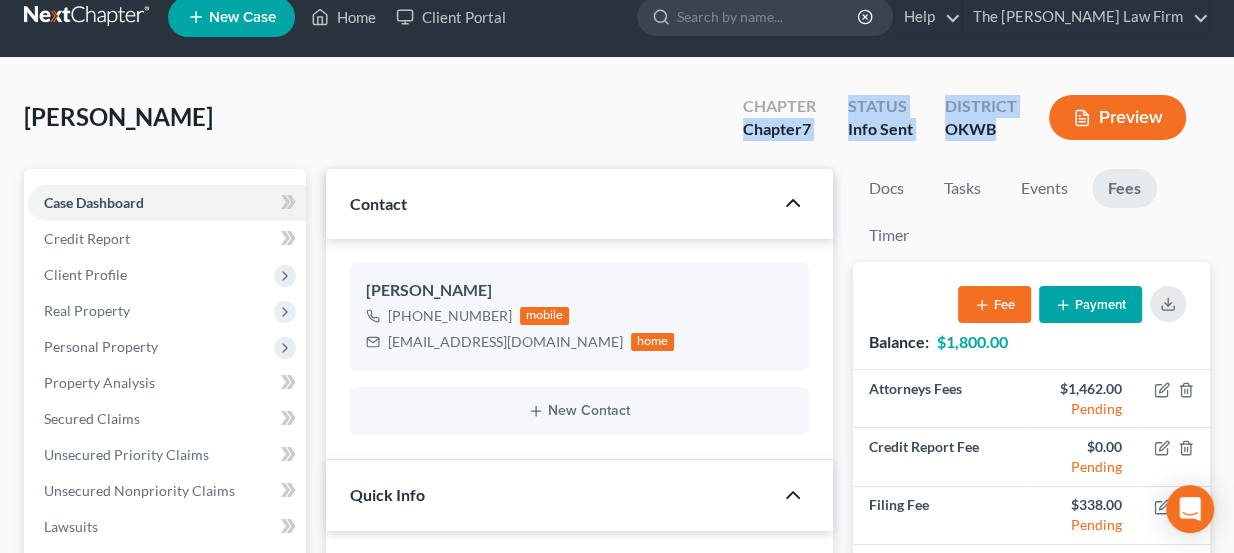 drag, startPoint x: 1003, startPoint y: 130, endPoint x: 743, endPoint y: 117, distance: 260.3248 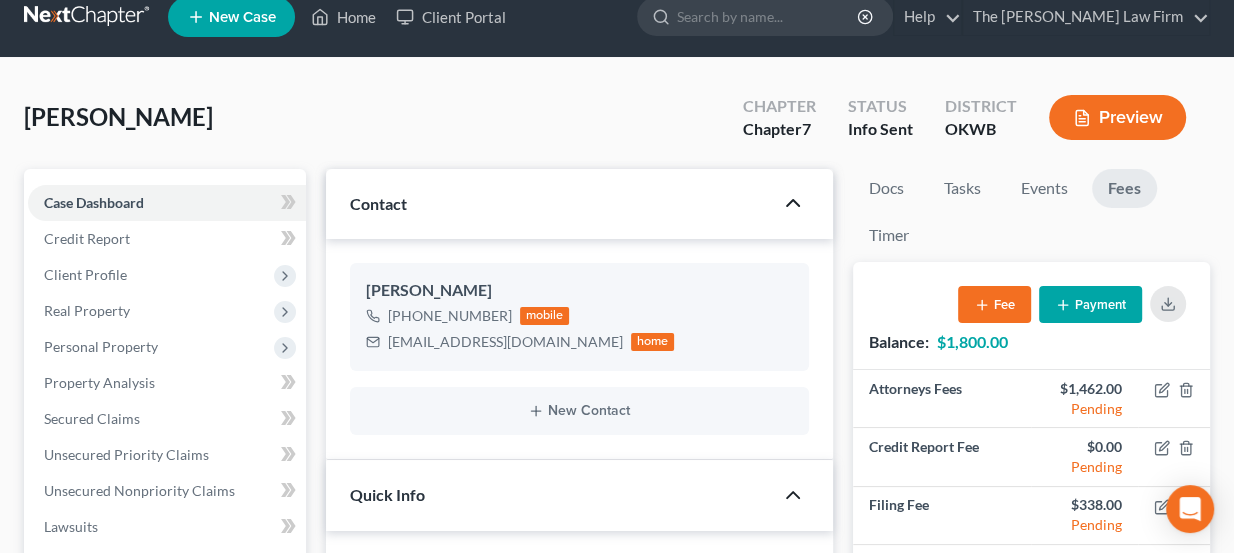click on "Chapter Chapter  7" at bounding box center [779, 119] 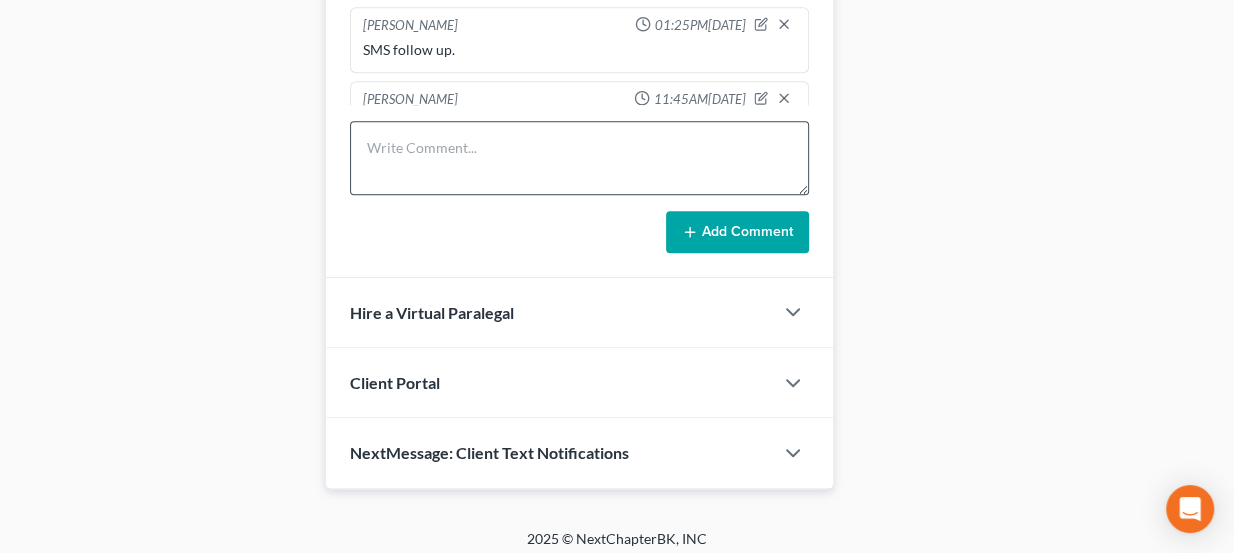 scroll, scrollTop: 1138, scrollLeft: 0, axis: vertical 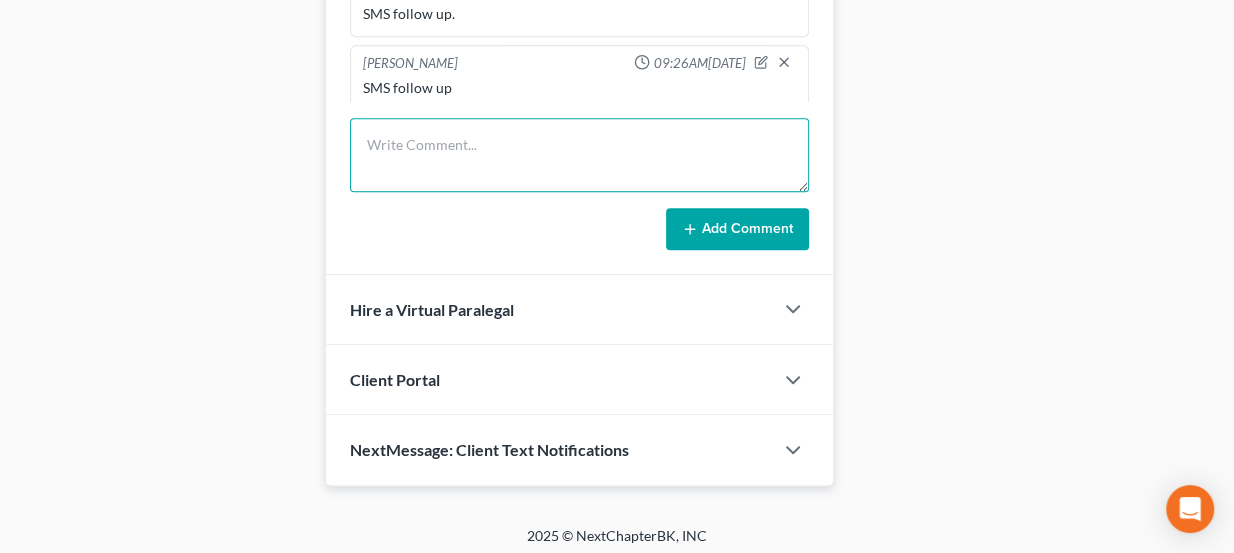 click at bounding box center [580, 155] 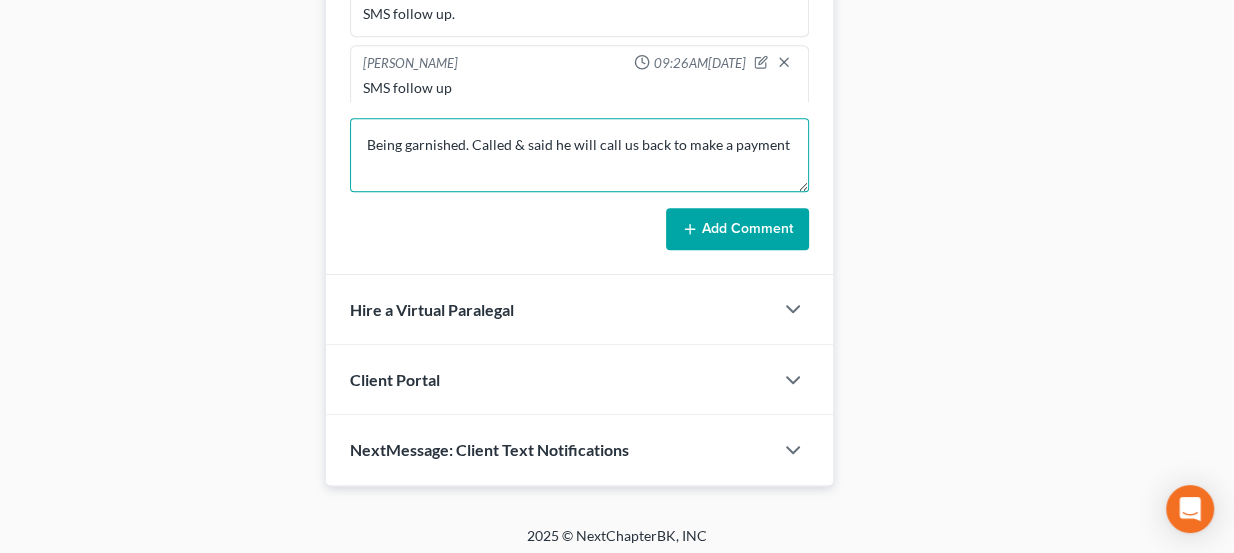 click on "Being garnished. Called & said he will call us back to make a payment" at bounding box center [580, 155] 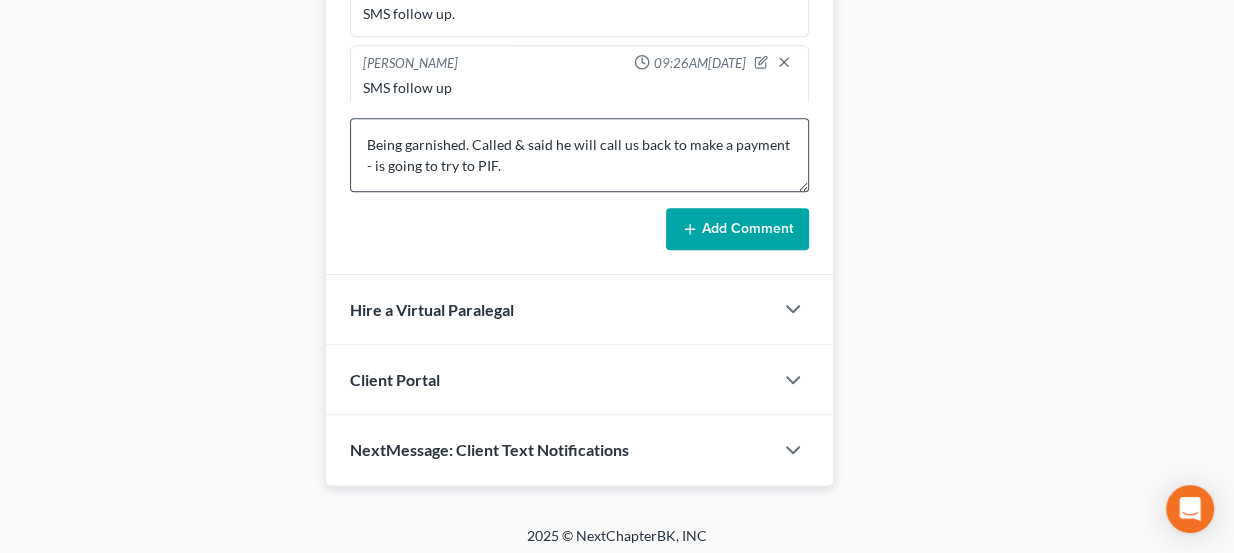 drag, startPoint x: 769, startPoint y: 231, endPoint x: 527, endPoint y: 152, distance: 254.56827 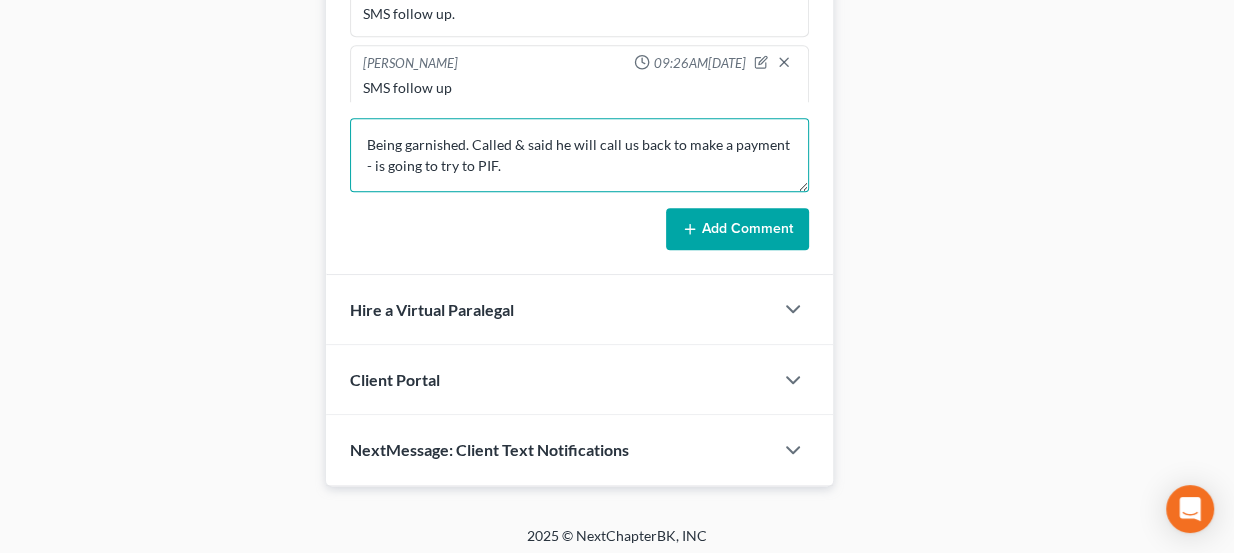 click on "Being garnished. Called & said he will call us back to make a payment - is going to try to PIF." at bounding box center (580, 155) 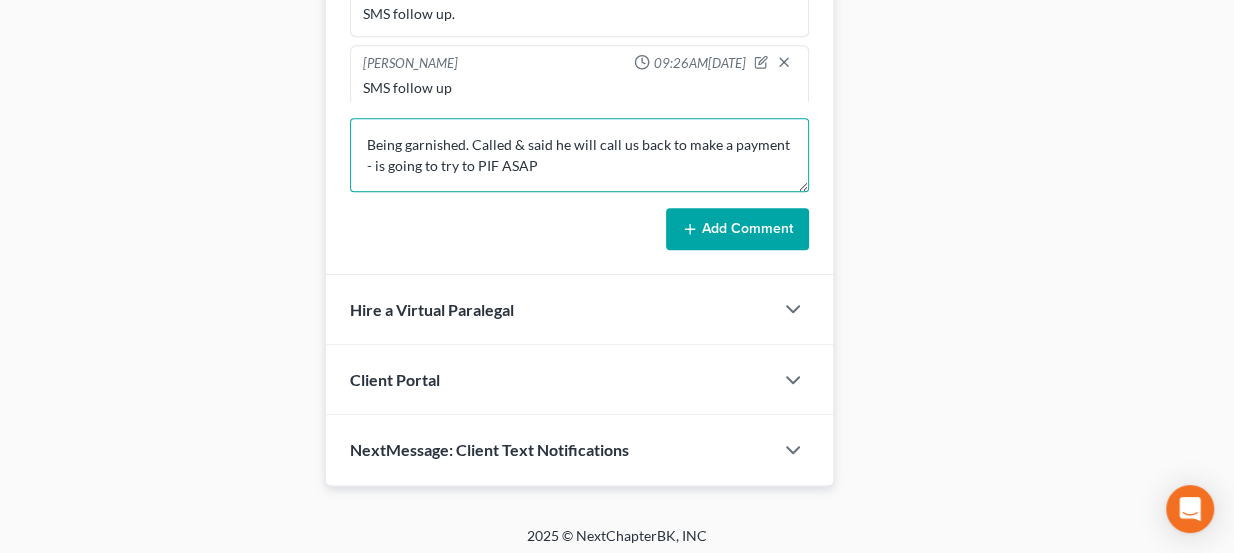 type on "Being garnished. Called & said he will call us back to make a payment - is going to try to PIF ASAP" 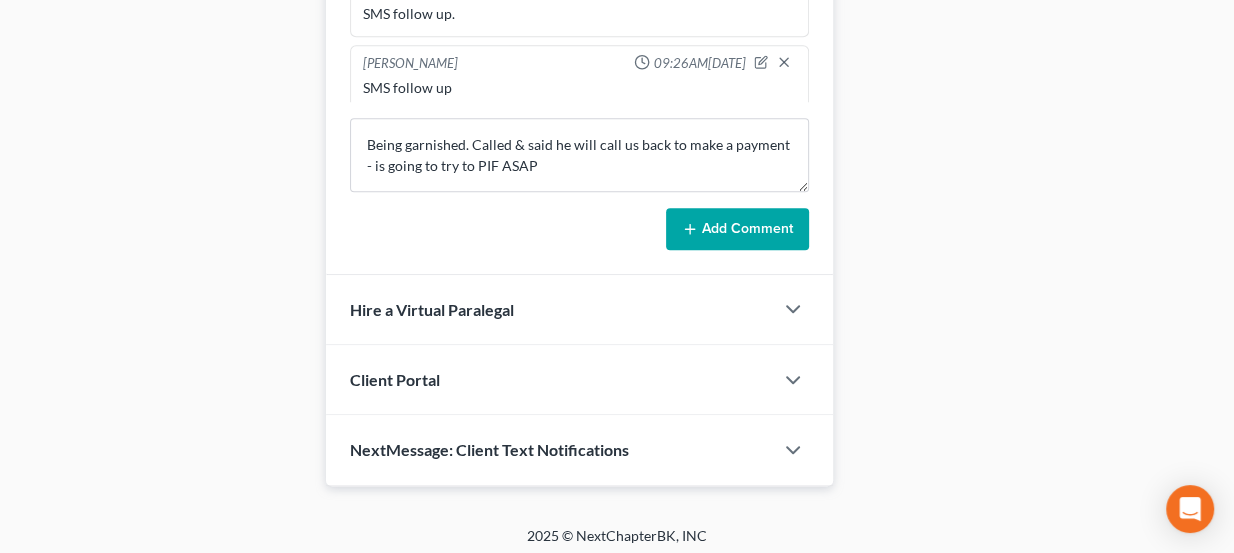click on "Add Comment" at bounding box center (737, 229) 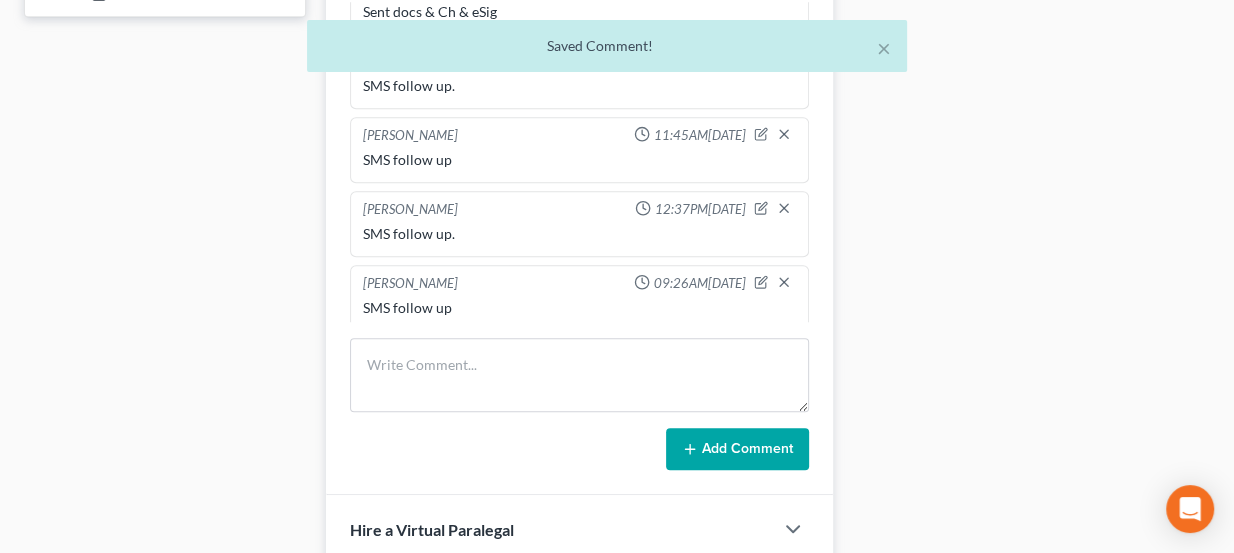scroll, scrollTop: 771, scrollLeft: 0, axis: vertical 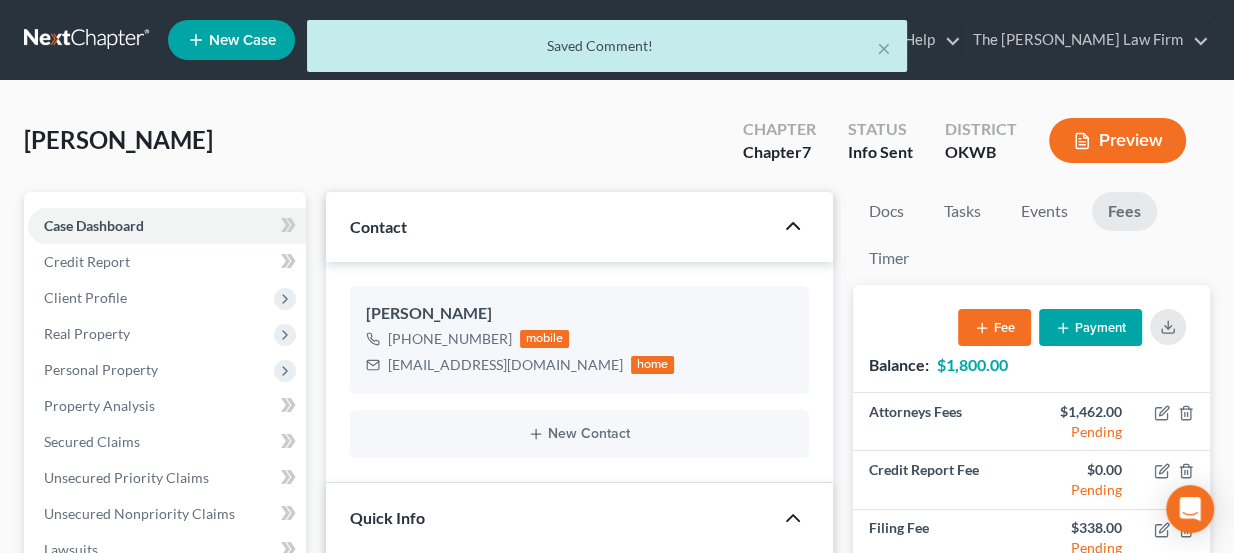 click on "×                     Saved Comment!" at bounding box center (607, 51) 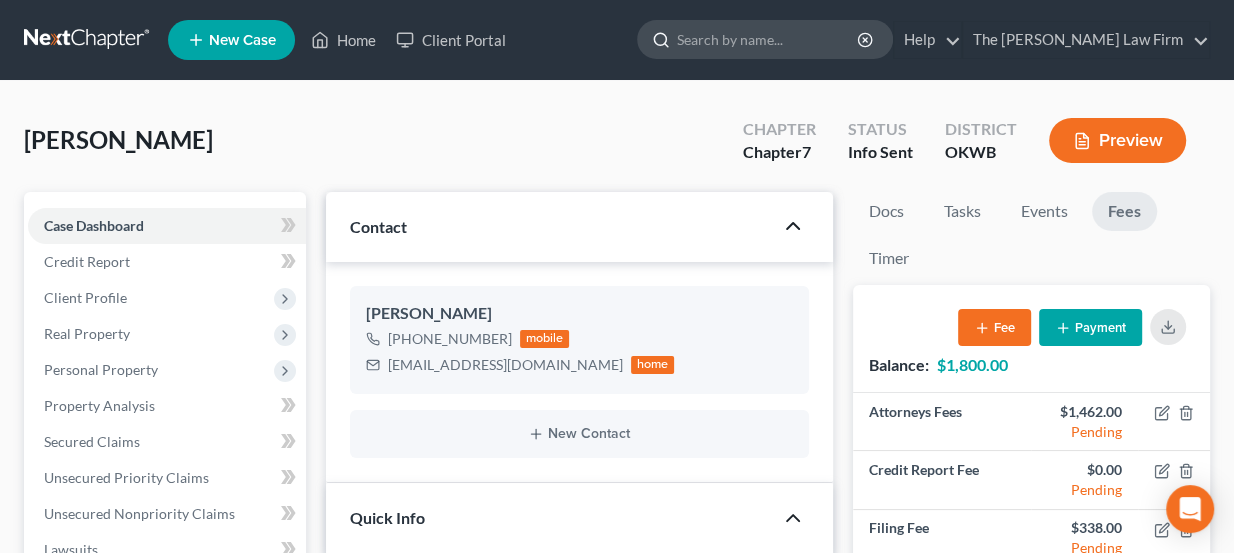 click at bounding box center [768, 39] 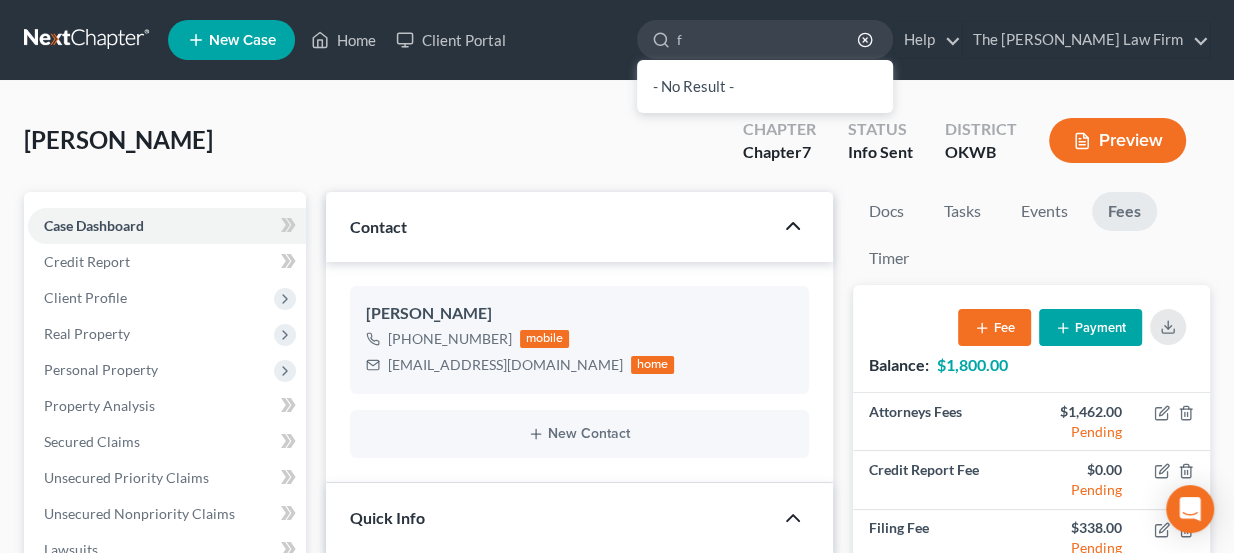 type on "f" 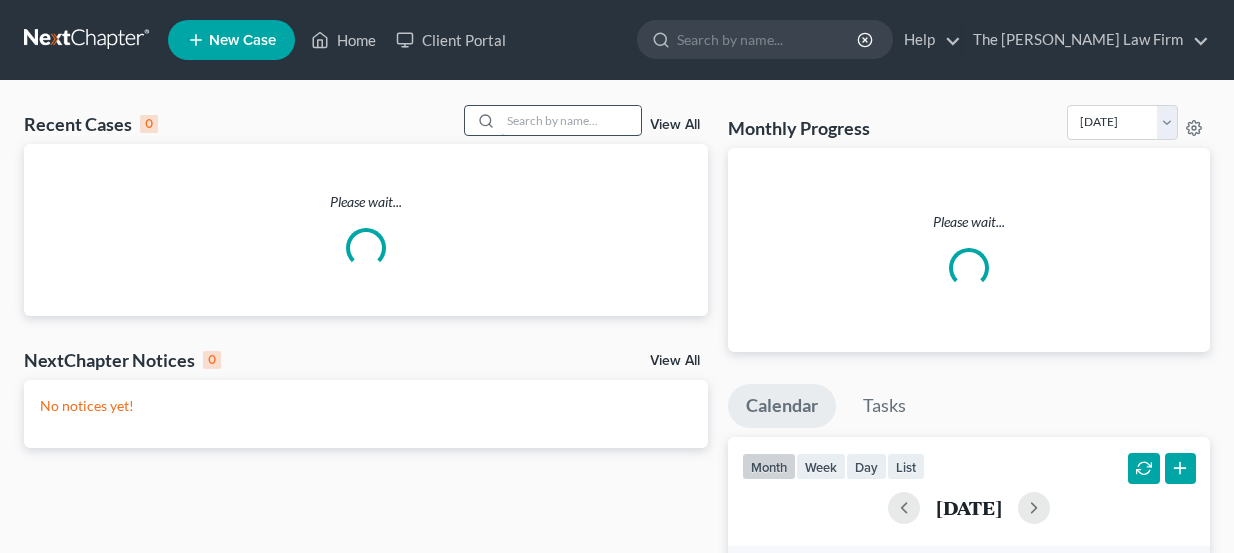 click at bounding box center (571, 120) 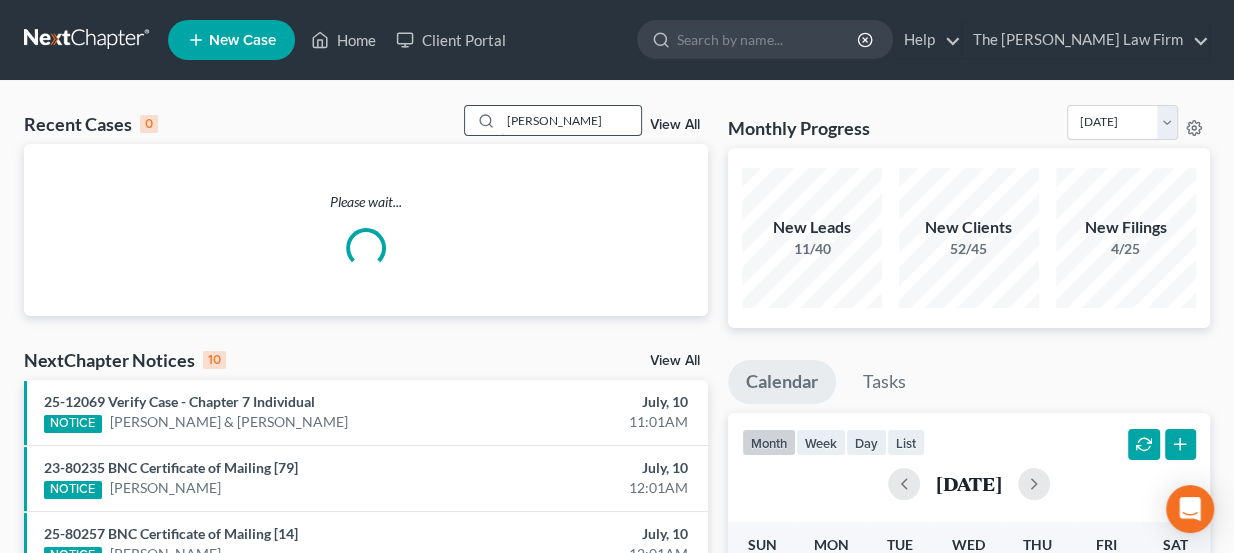 type on "[PERSON_NAME]" 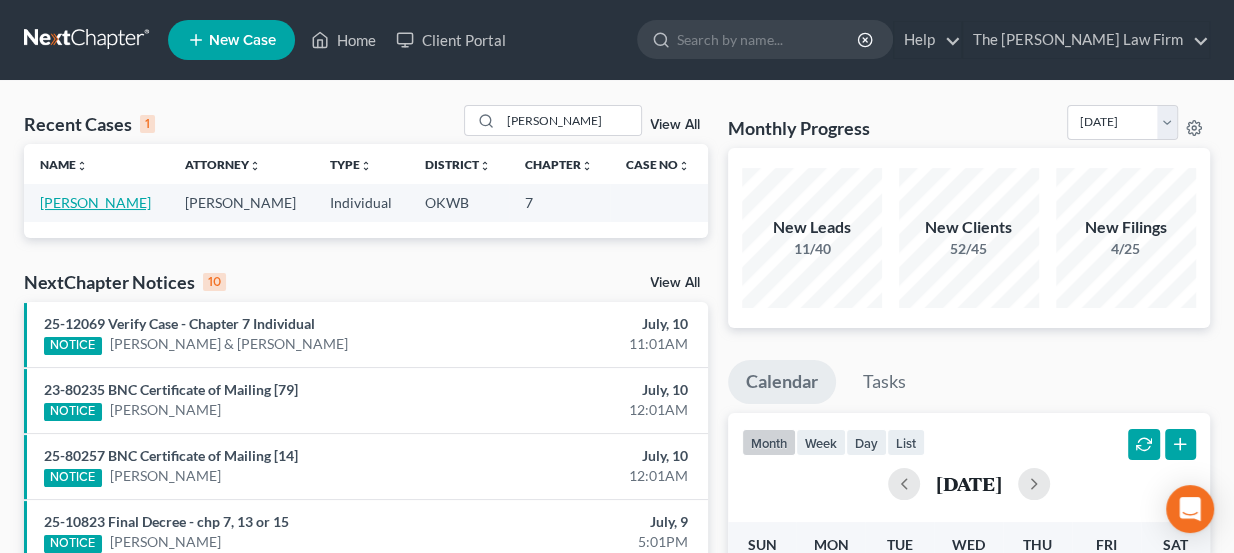 click on "[PERSON_NAME]" at bounding box center [95, 202] 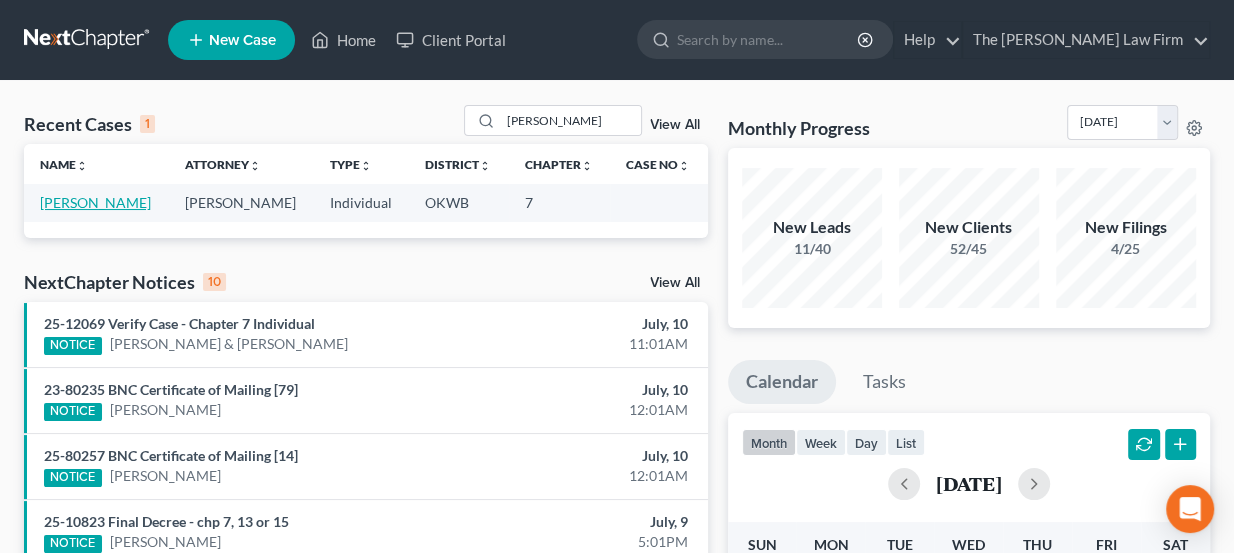 select on "5" 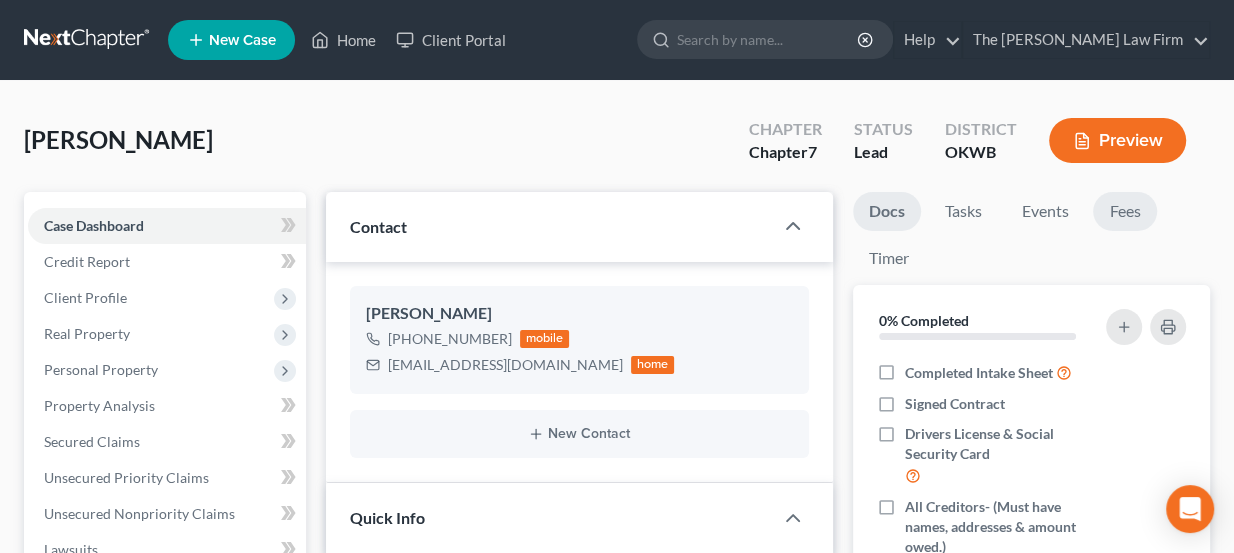 click on "Fees" at bounding box center [1125, 211] 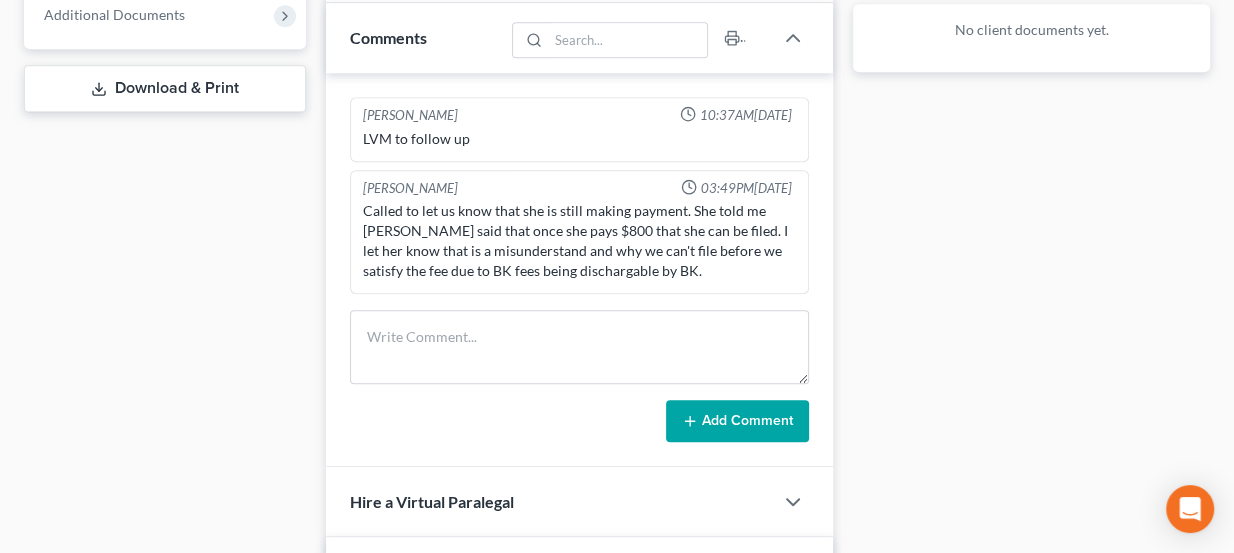 scroll, scrollTop: 818, scrollLeft: 0, axis: vertical 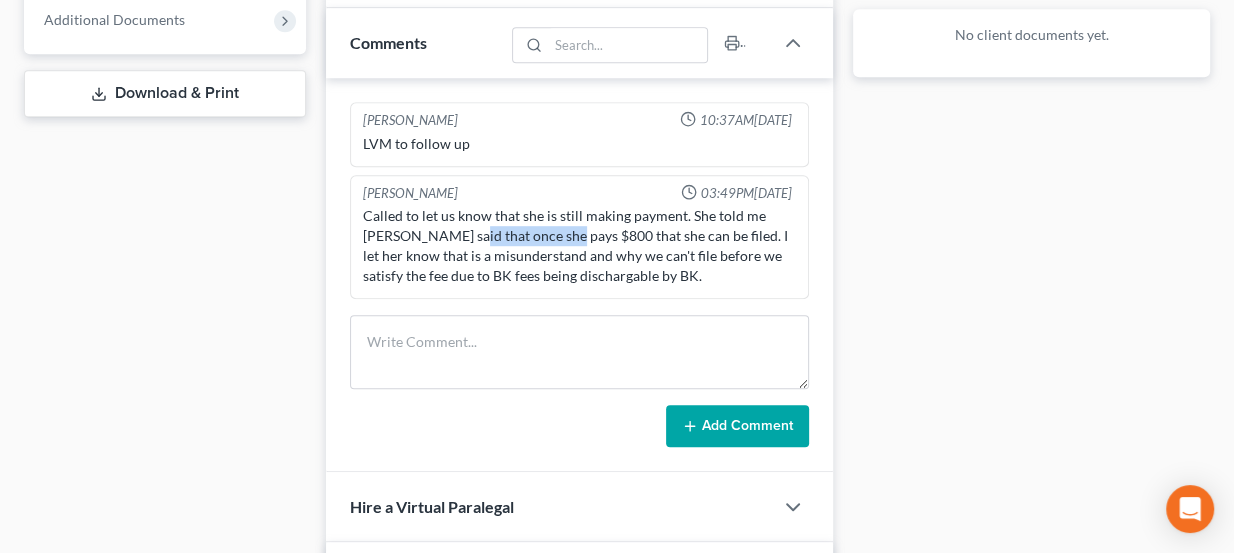 drag, startPoint x: 424, startPoint y: 228, endPoint x: 531, endPoint y: 239, distance: 107.563934 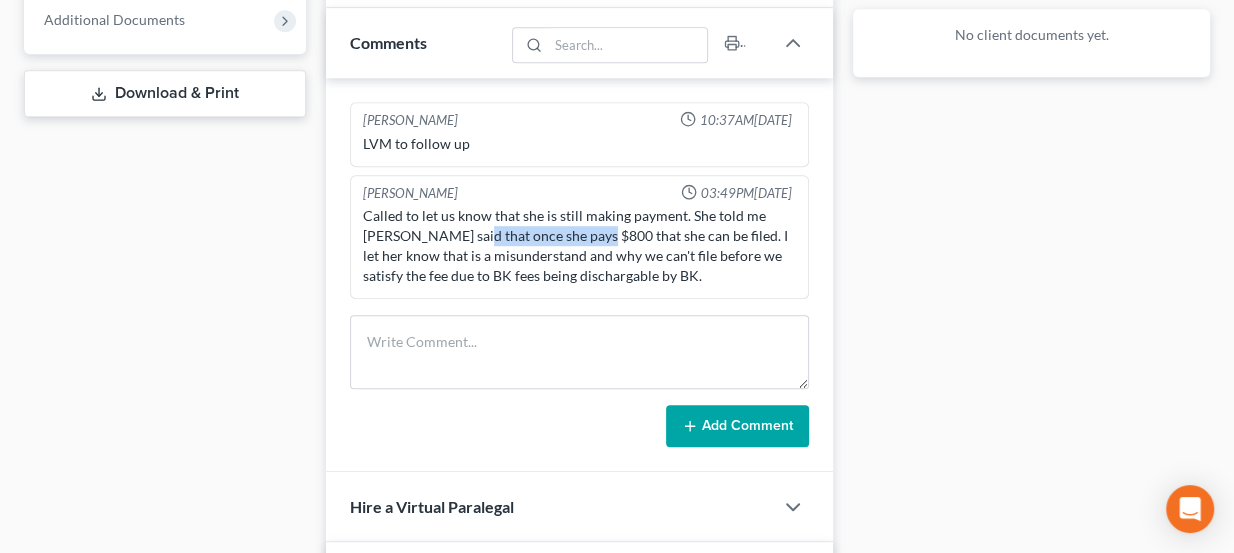 drag, startPoint x: 431, startPoint y: 228, endPoint x: 559, endPoint y: 236, distance: 128.24976 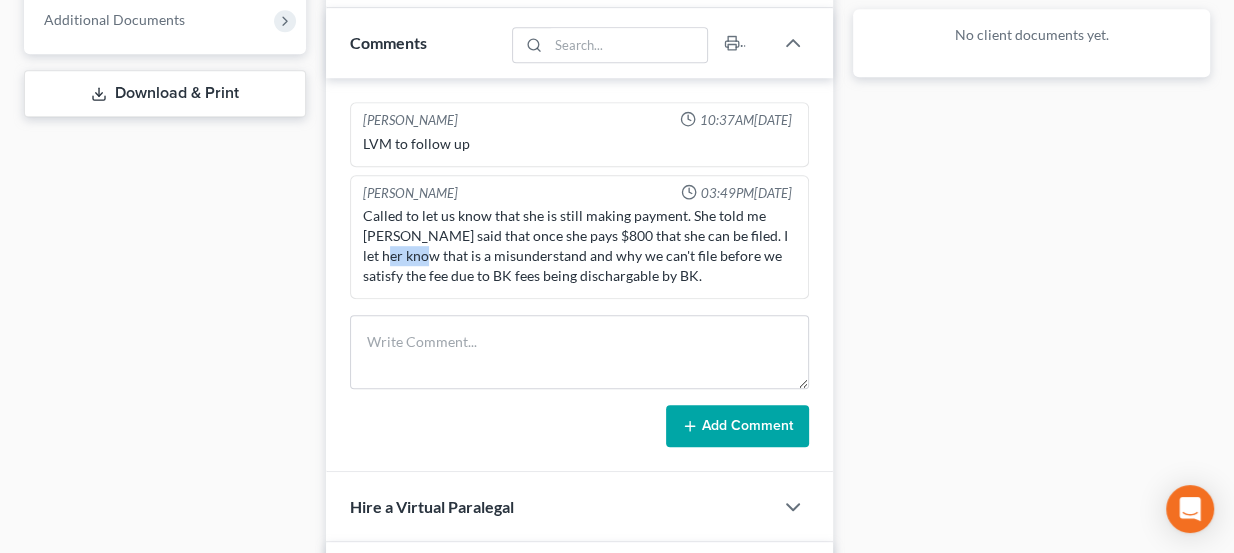 drag, startPoint x: 757, startPoint y: 226, endPoint x: 807, endPoint y: 233, distance: 50.48762 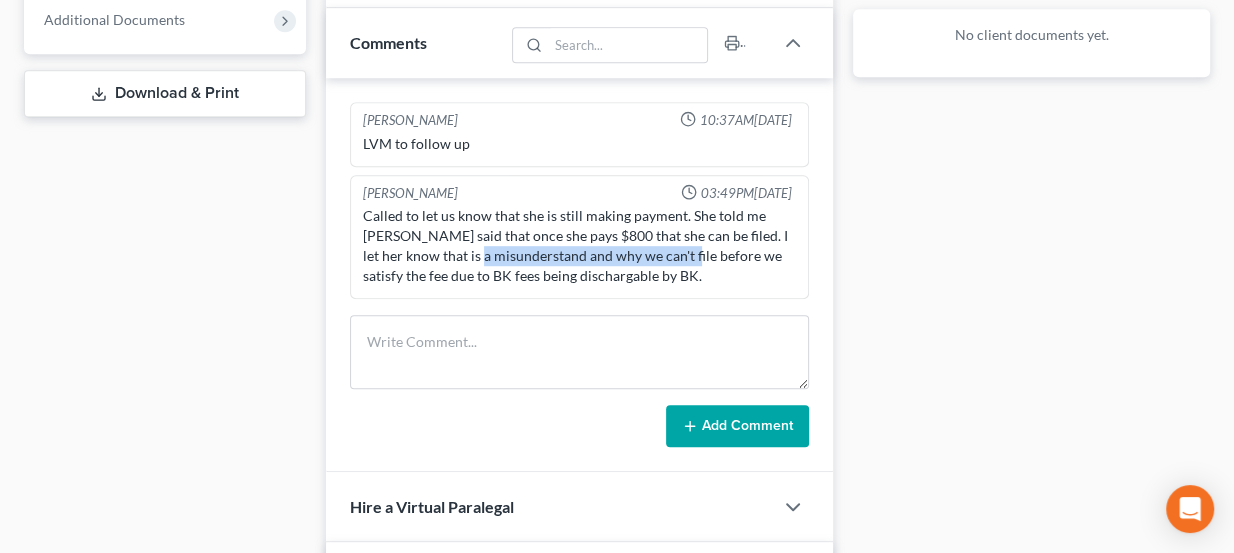 drag, startPoint x: 497, startPoint y: 245, endPoint x: 630, endPoint y: 241, distance: 133.06013 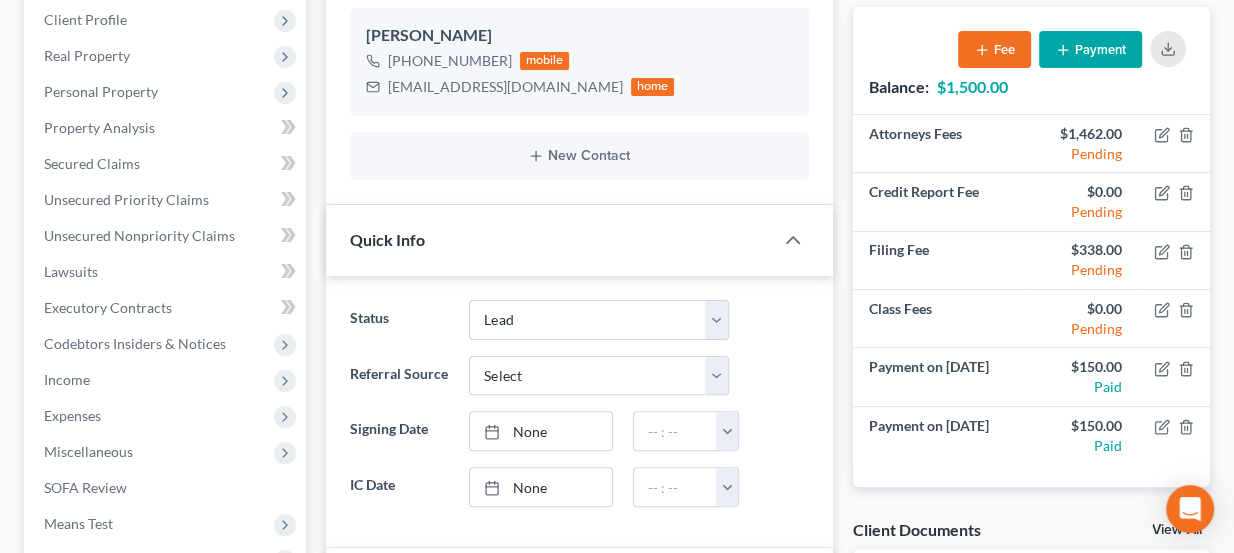 scroll, scrollTop: 272, scrollLeft: 0, axis: vertical 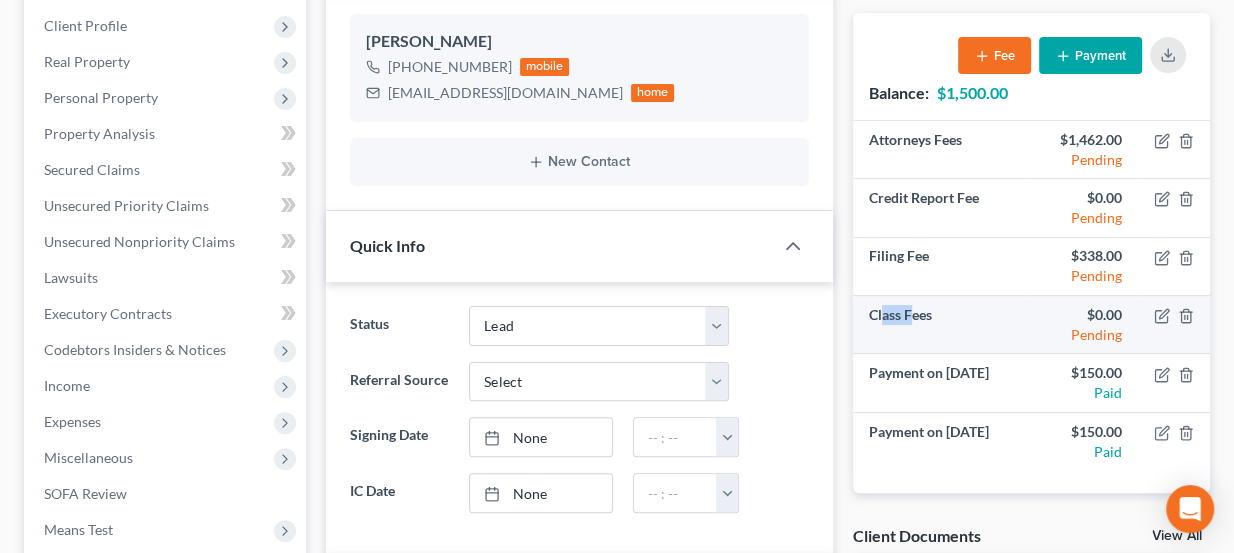 drag, startPoint x: 885, startPoint y: 302, endPoint x: 911, endPoint y: 310, distance: 27.202942 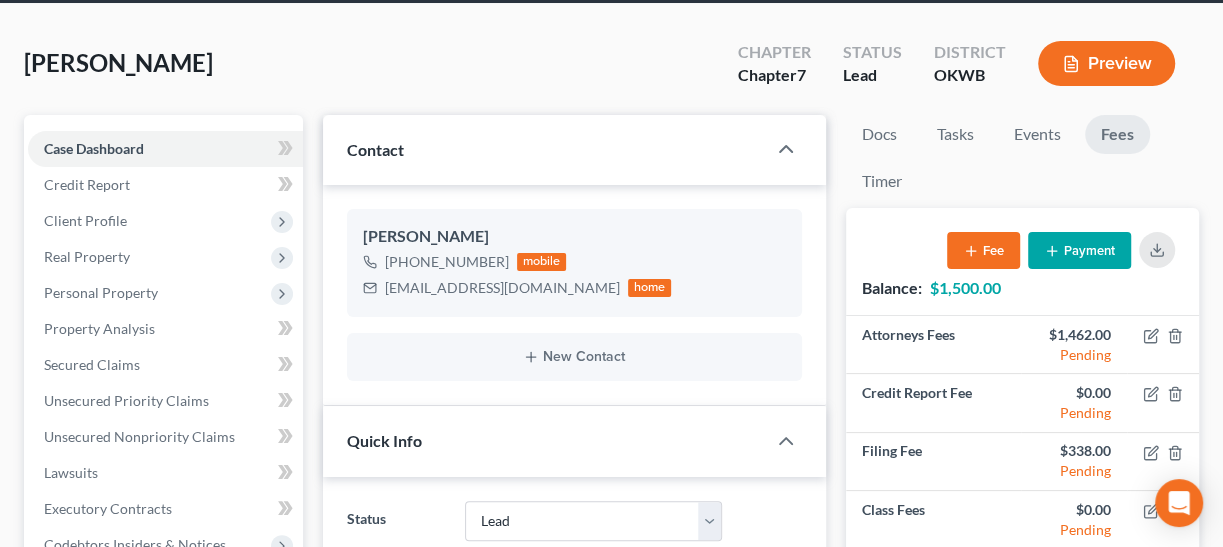 scroll, scrollTop: 0, scrollLeft: 0, axis: both 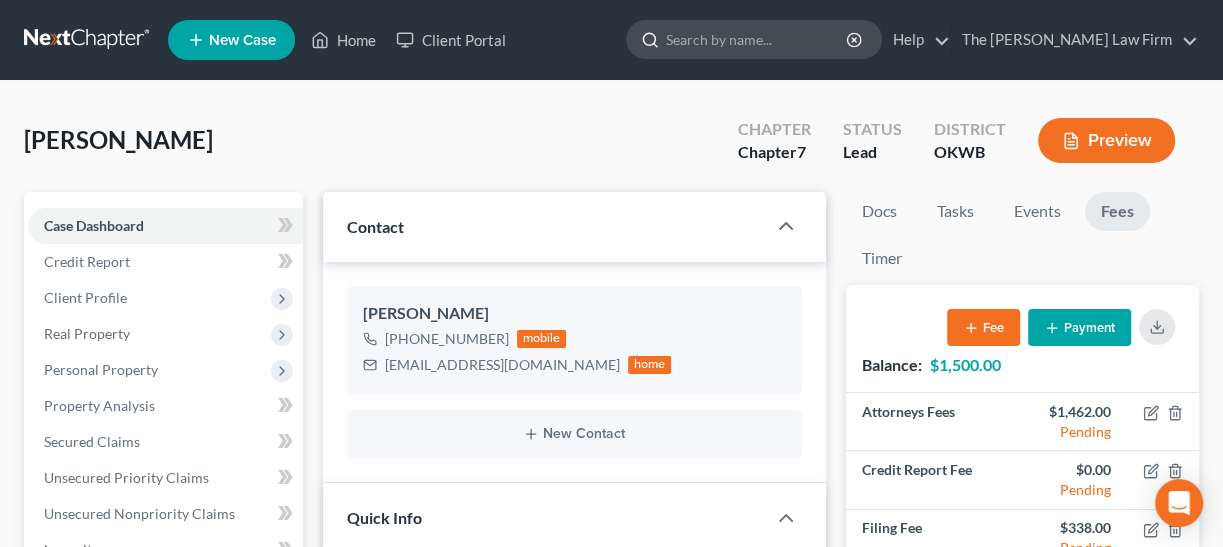 click at bounding box center [757, 39] 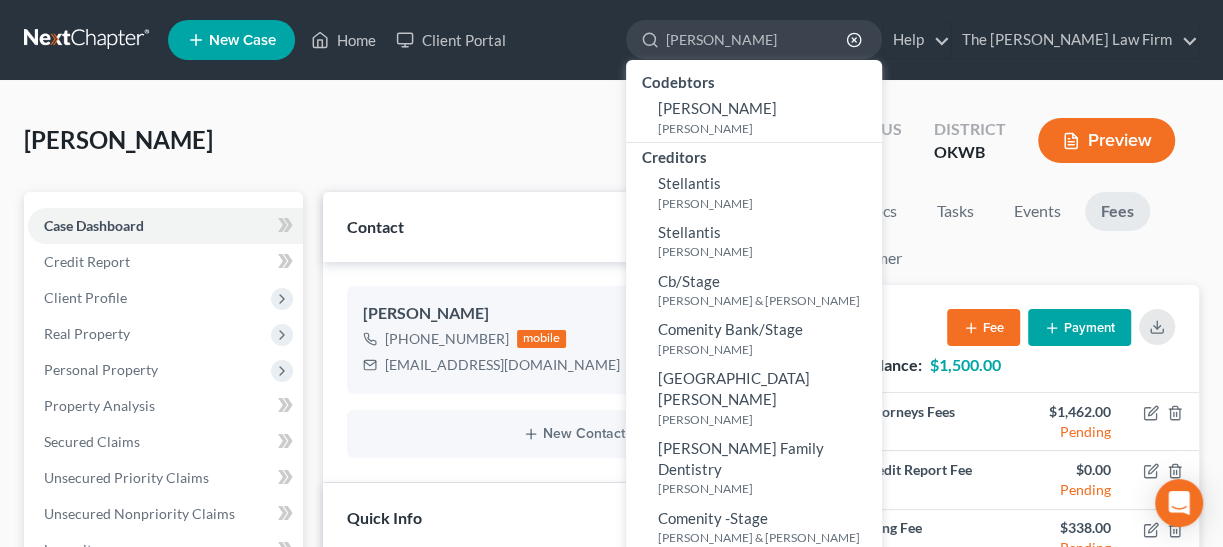 type on "stepp" 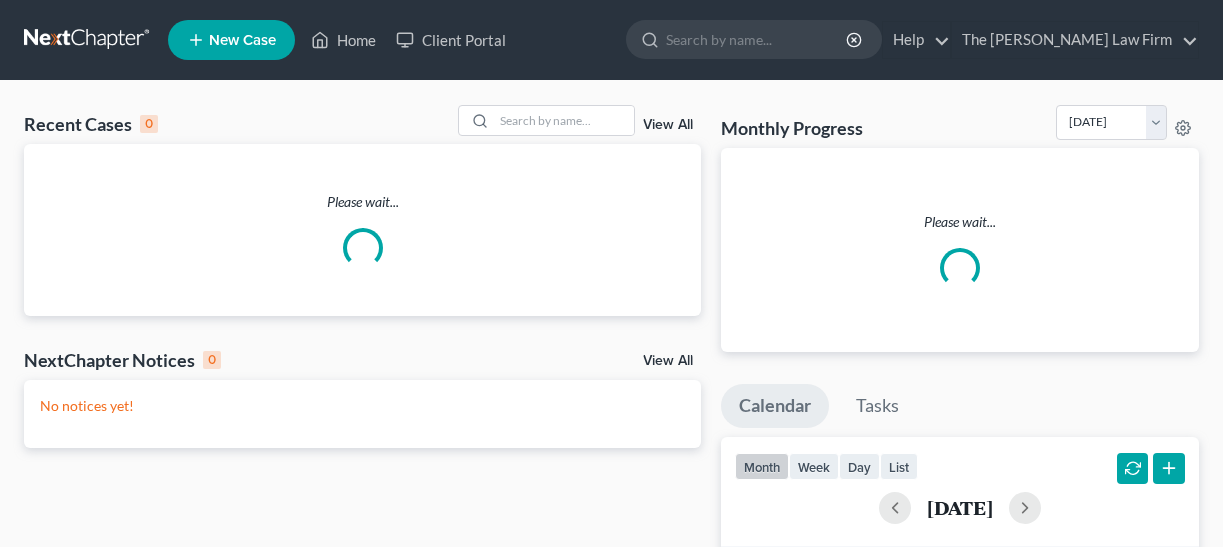 scroll, scrollTop: 0, scrollLeft: 0, axis: both 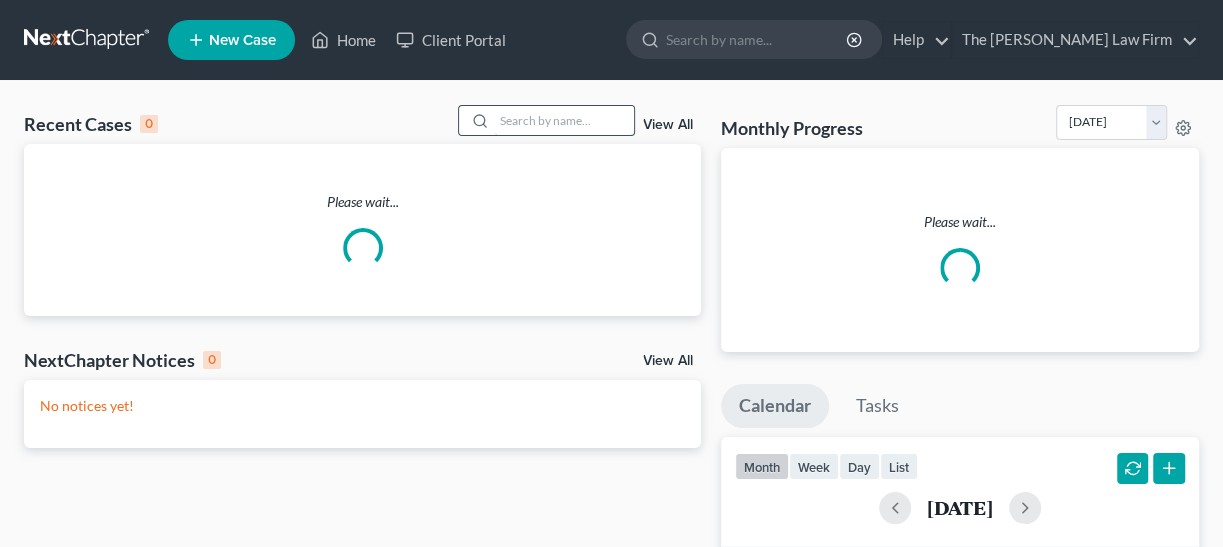 click at bounding box center [564, 120] 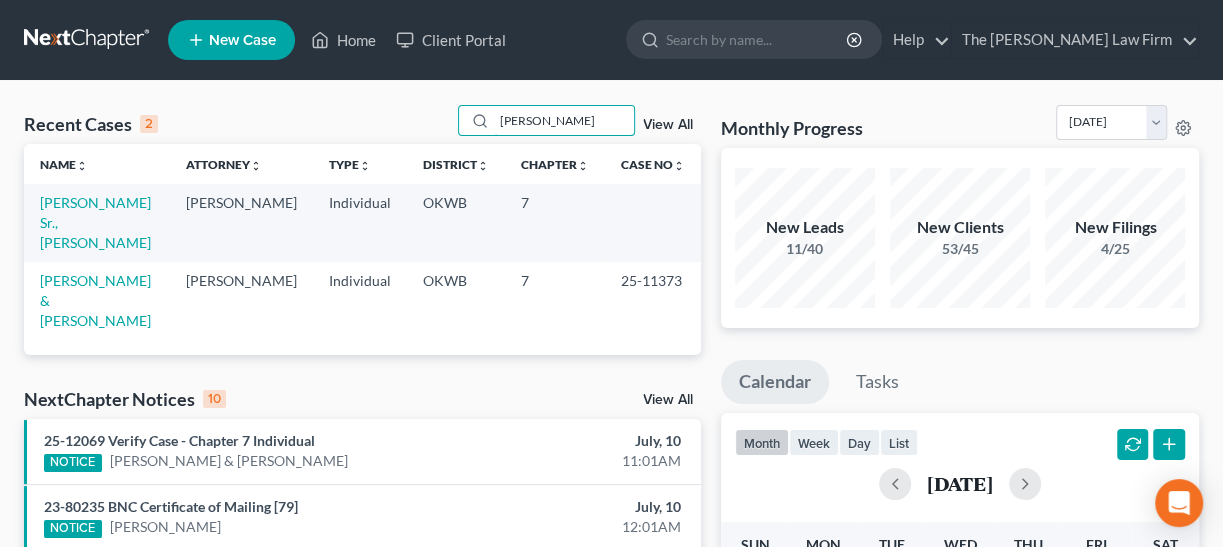 type on "[PERSON_NAME]" 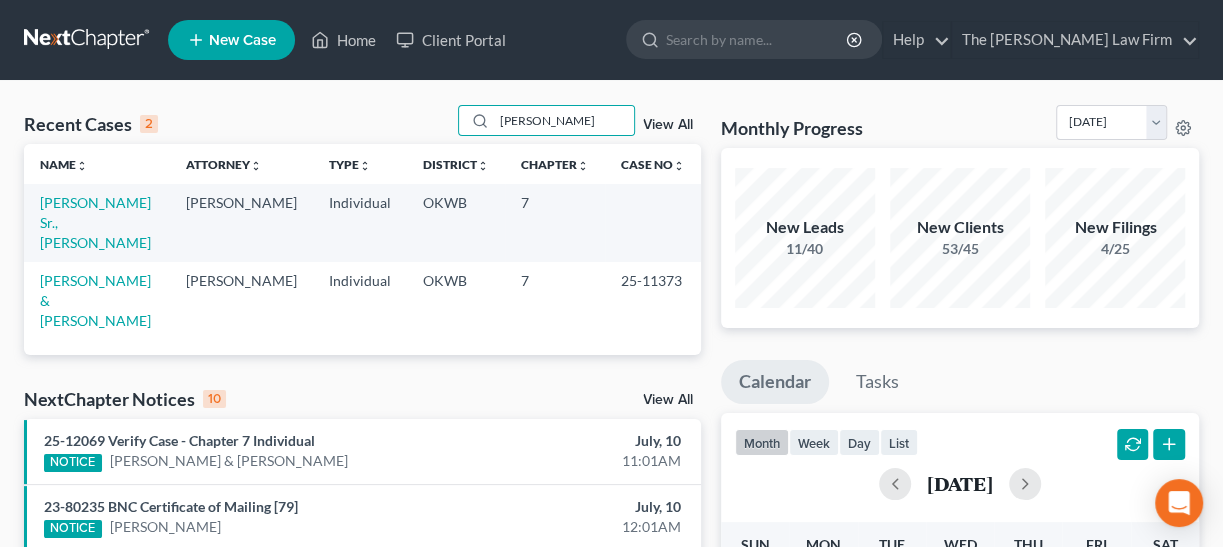 click at bounding box center (88, 40) 